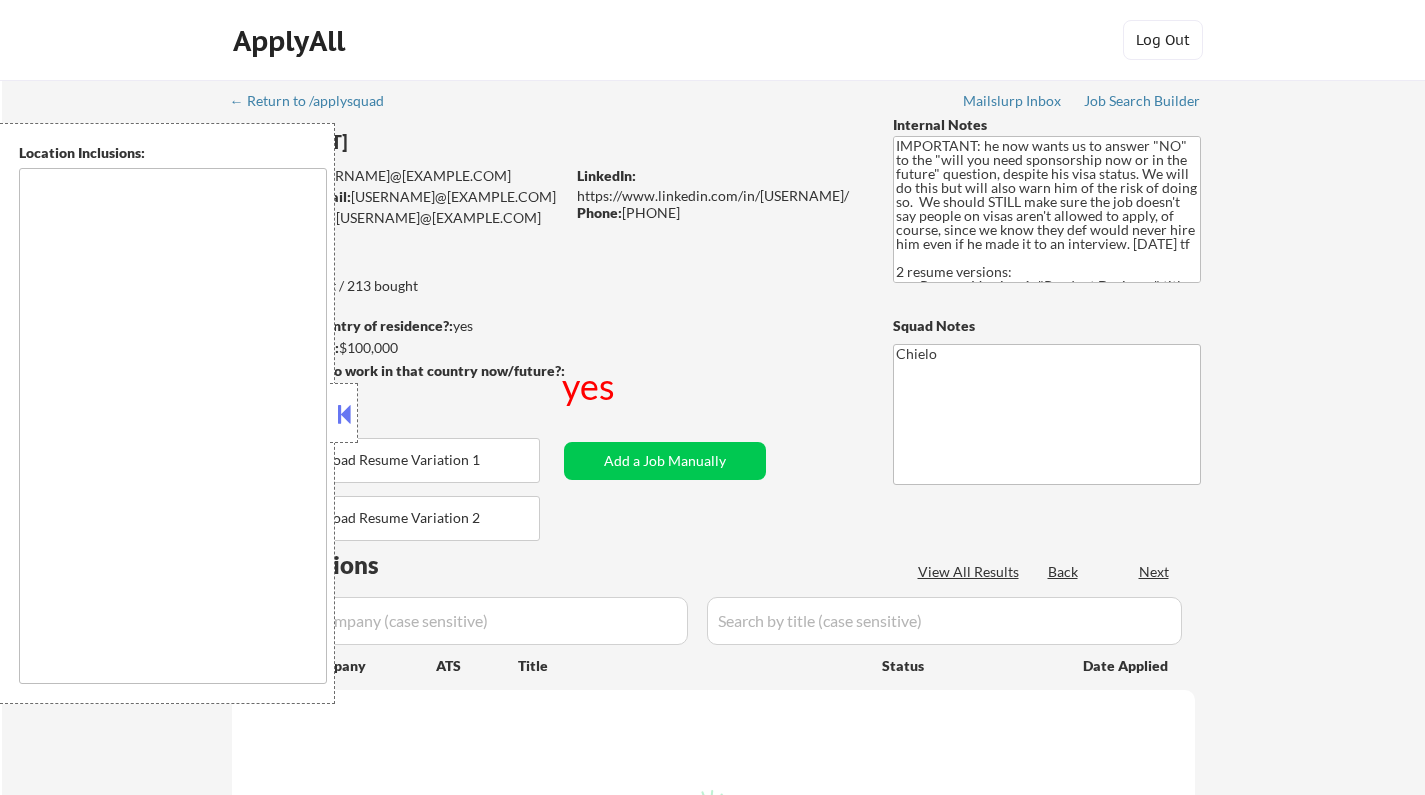 scroll, scrollTop: 0, scrollLeft: 0, axis: both 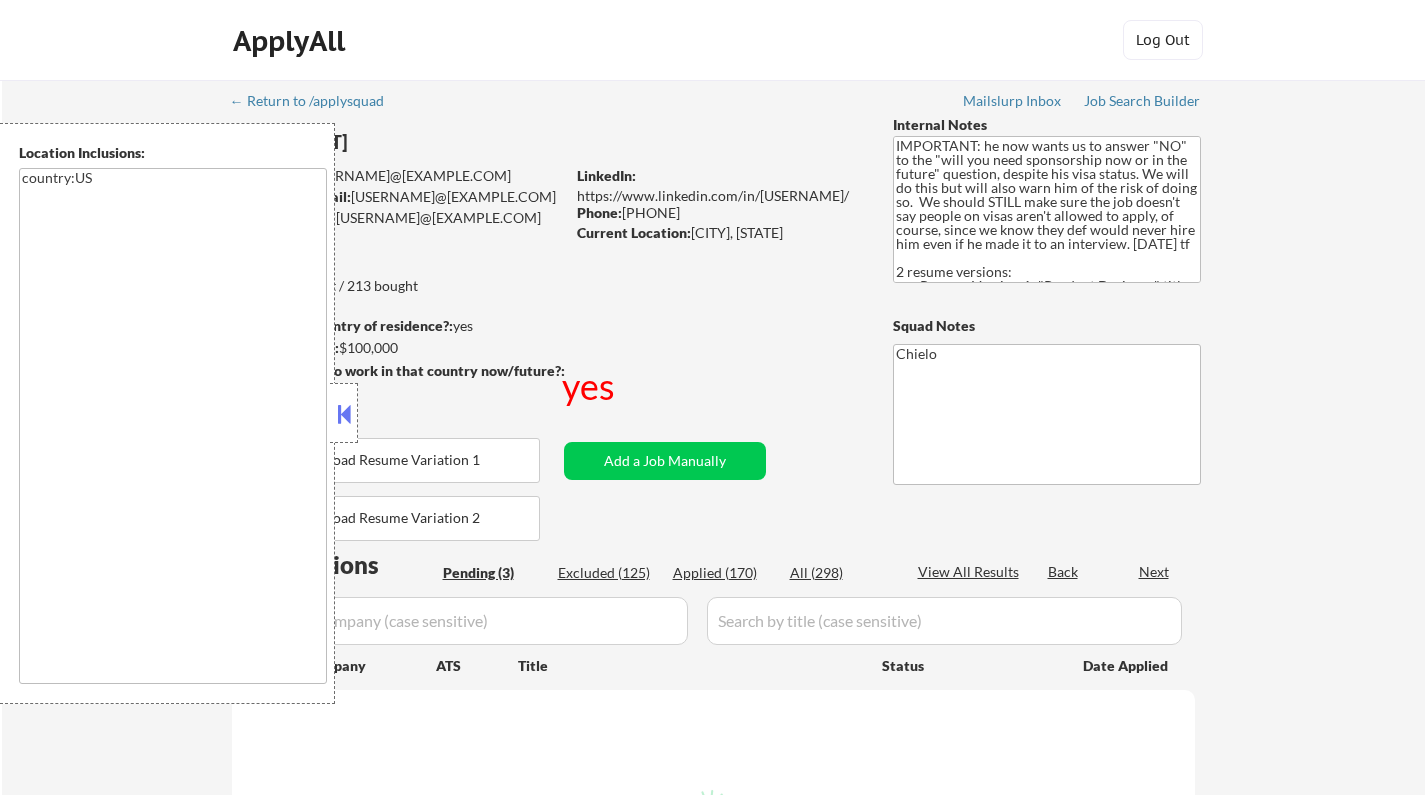 select on ""pending"" 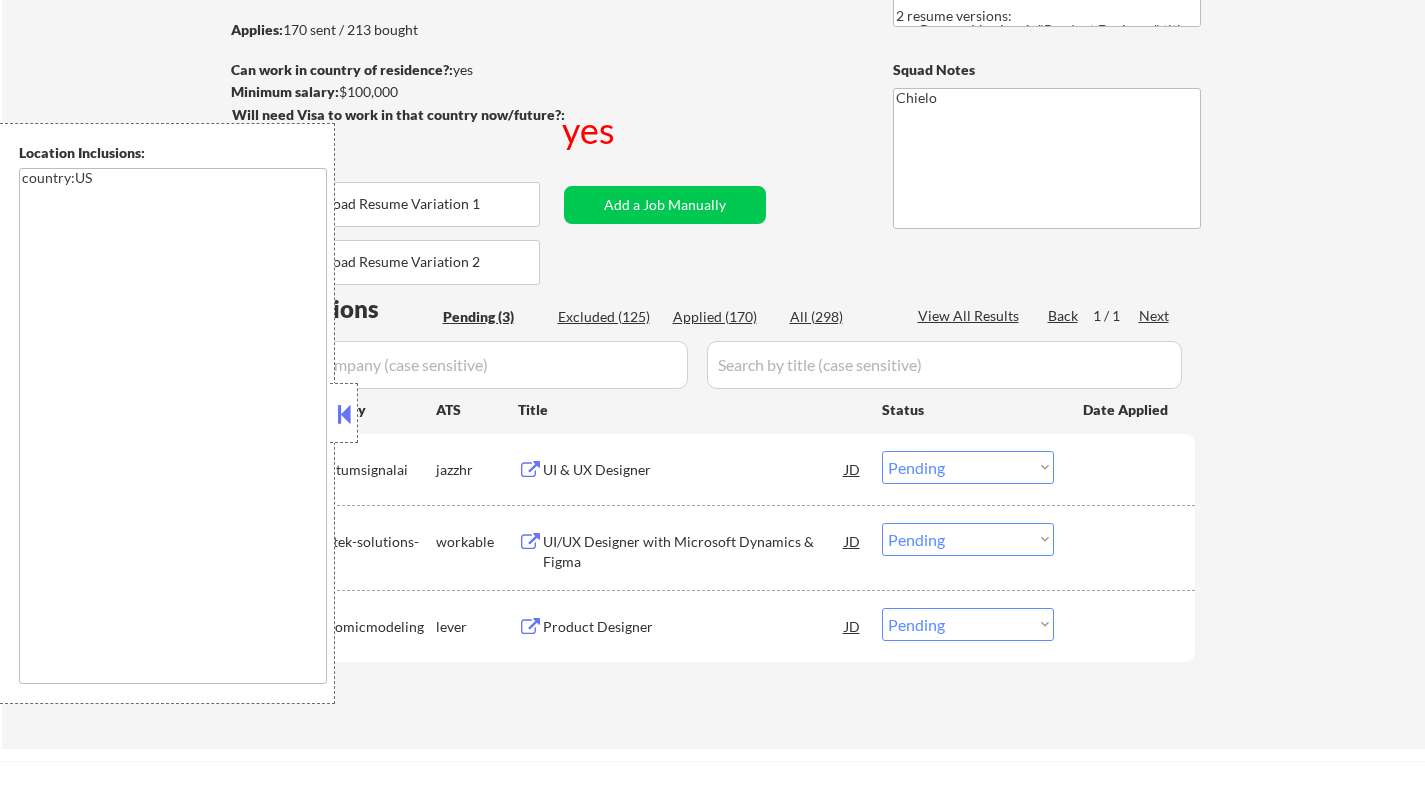 scroll, scrollTop: 400, scrollLeft: 0, axis: vertical 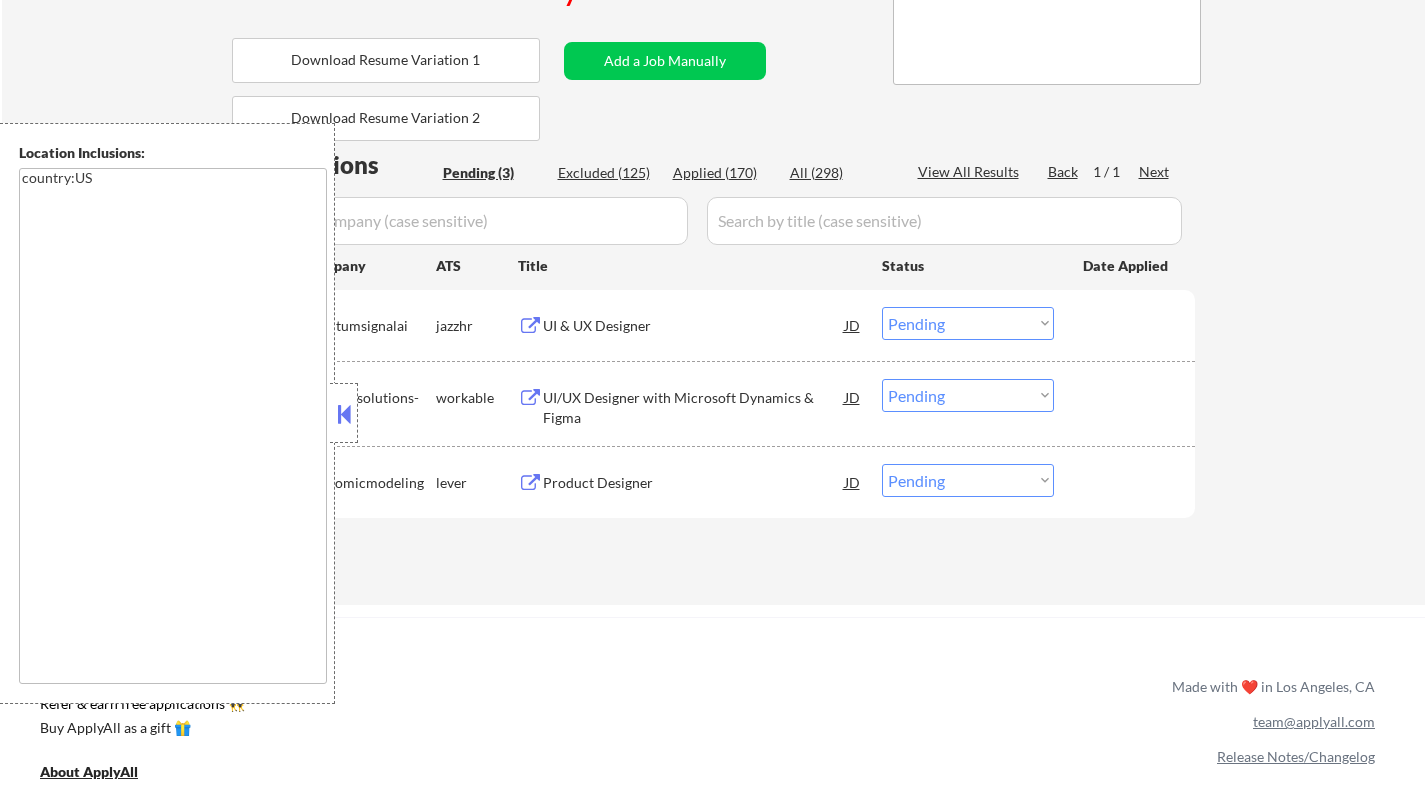 click at bounding box center (344, 414) 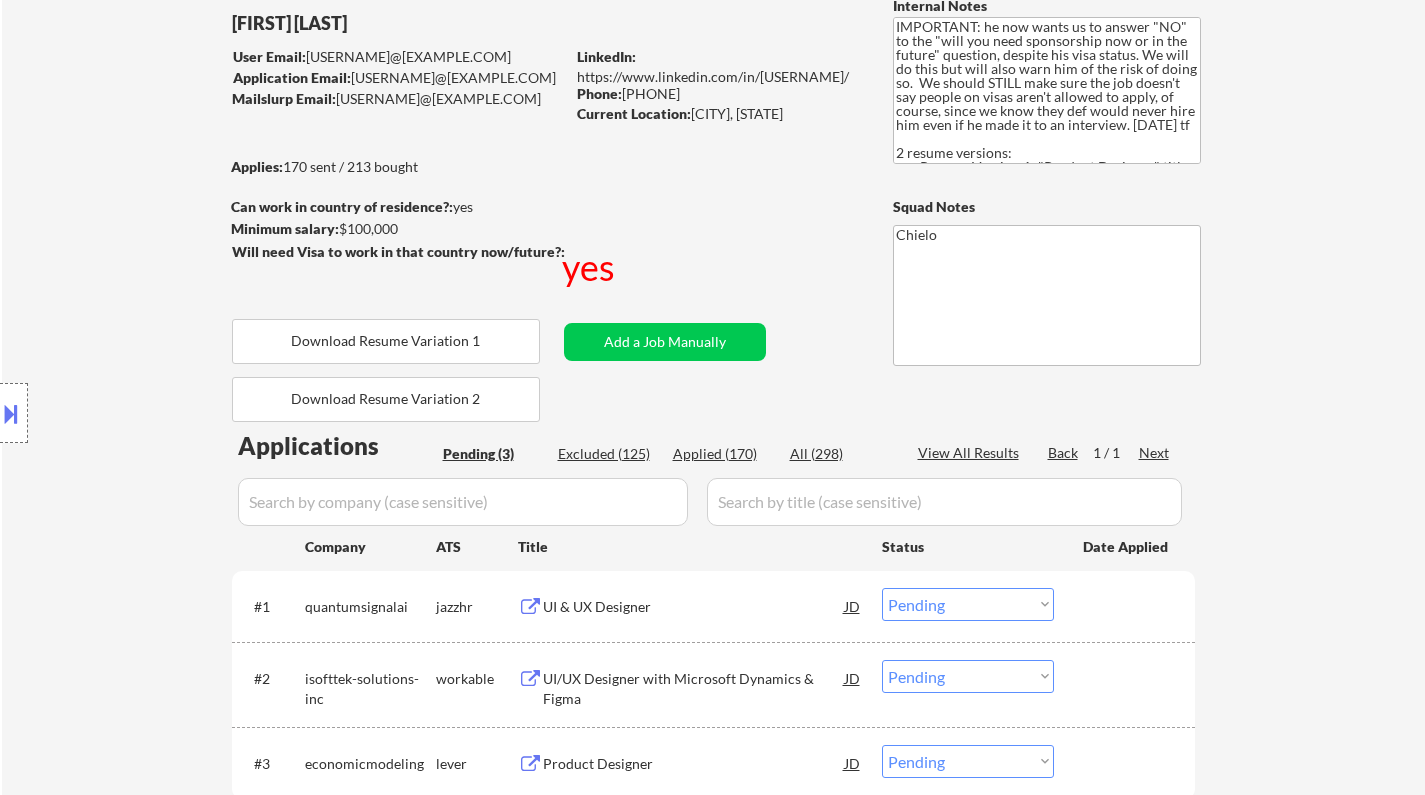 scroll, scrollTop: 100, scrollLeft: 0, axis: vertical 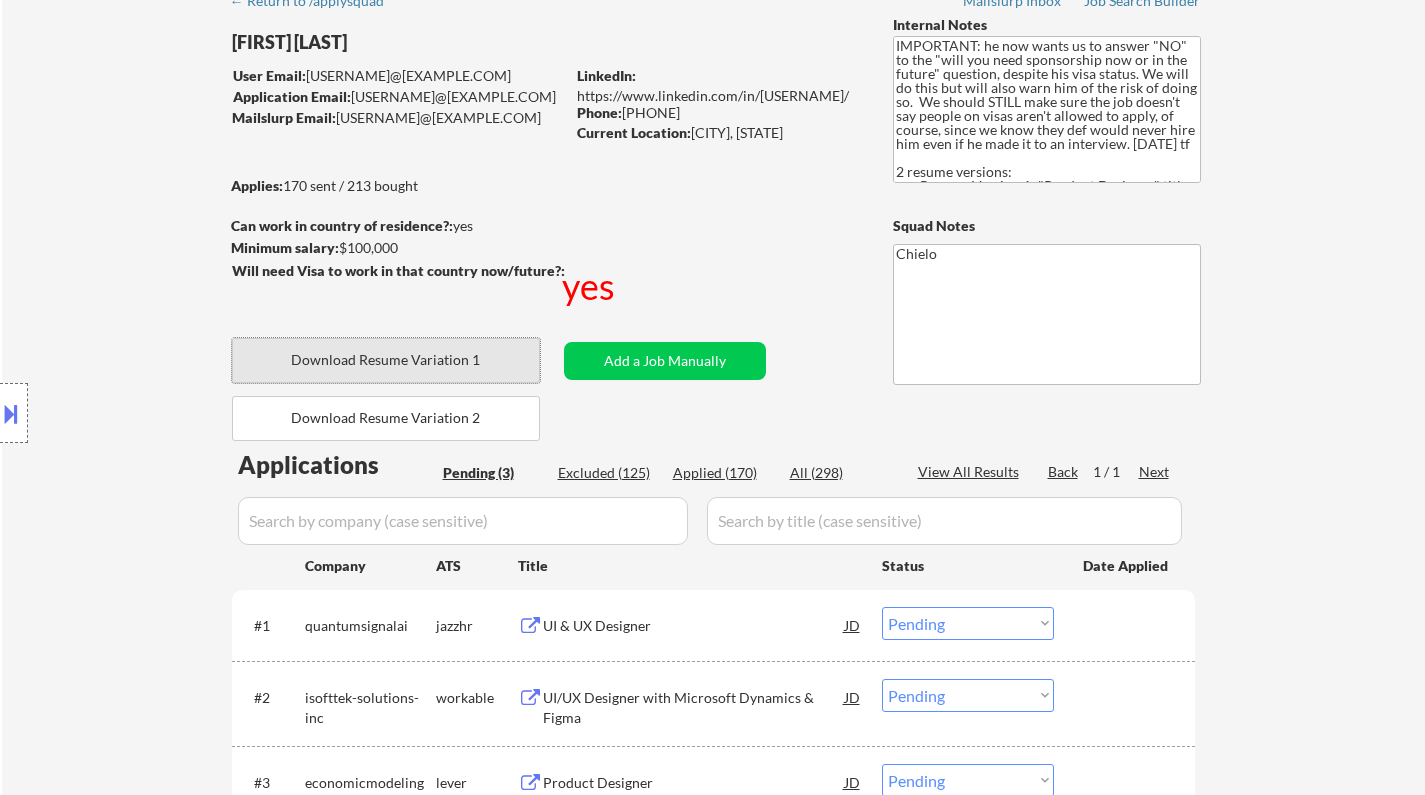 click on "Download Resume Variation 1" at bounding box center (386, 360) 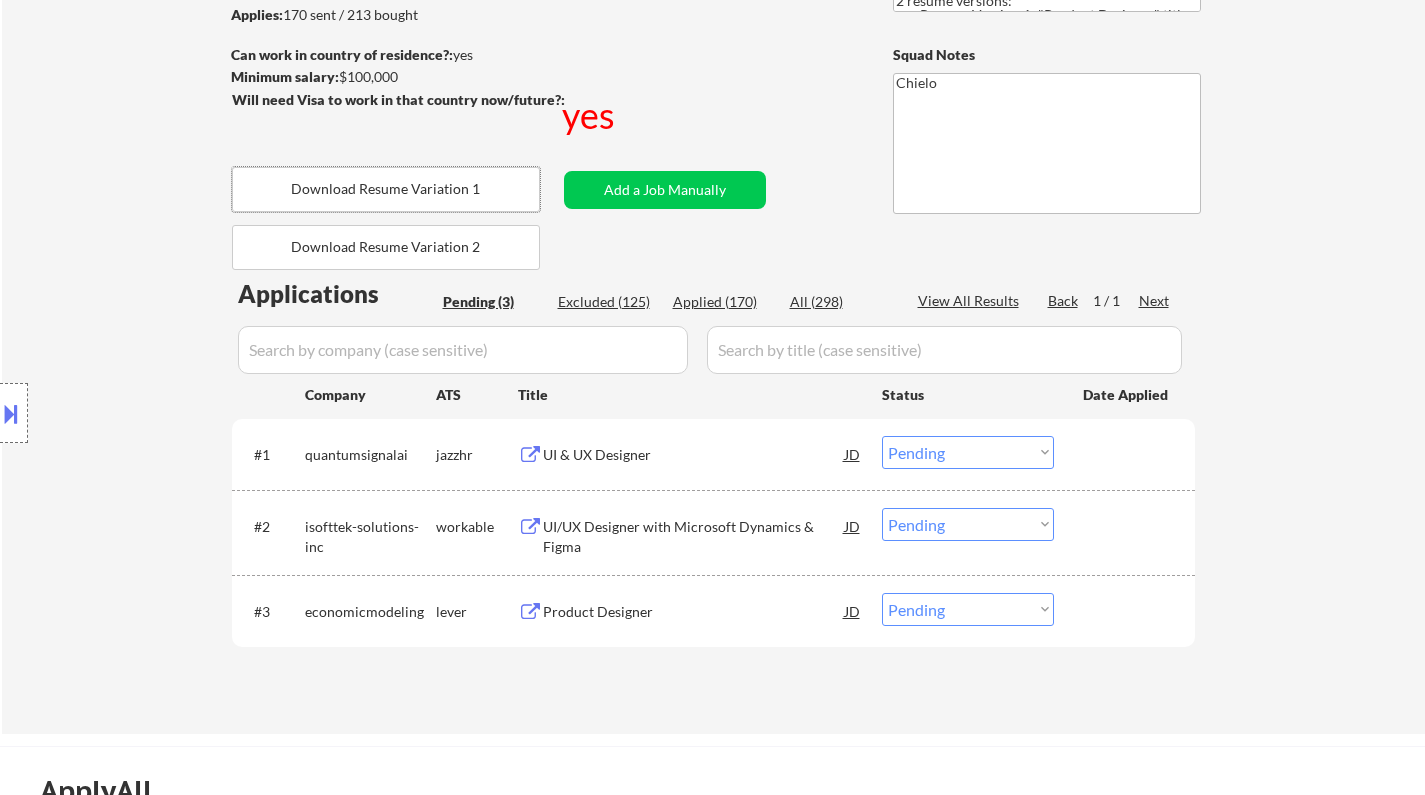 scroll, scrollTop: 300, scrollLeft: 0, axis: vertical 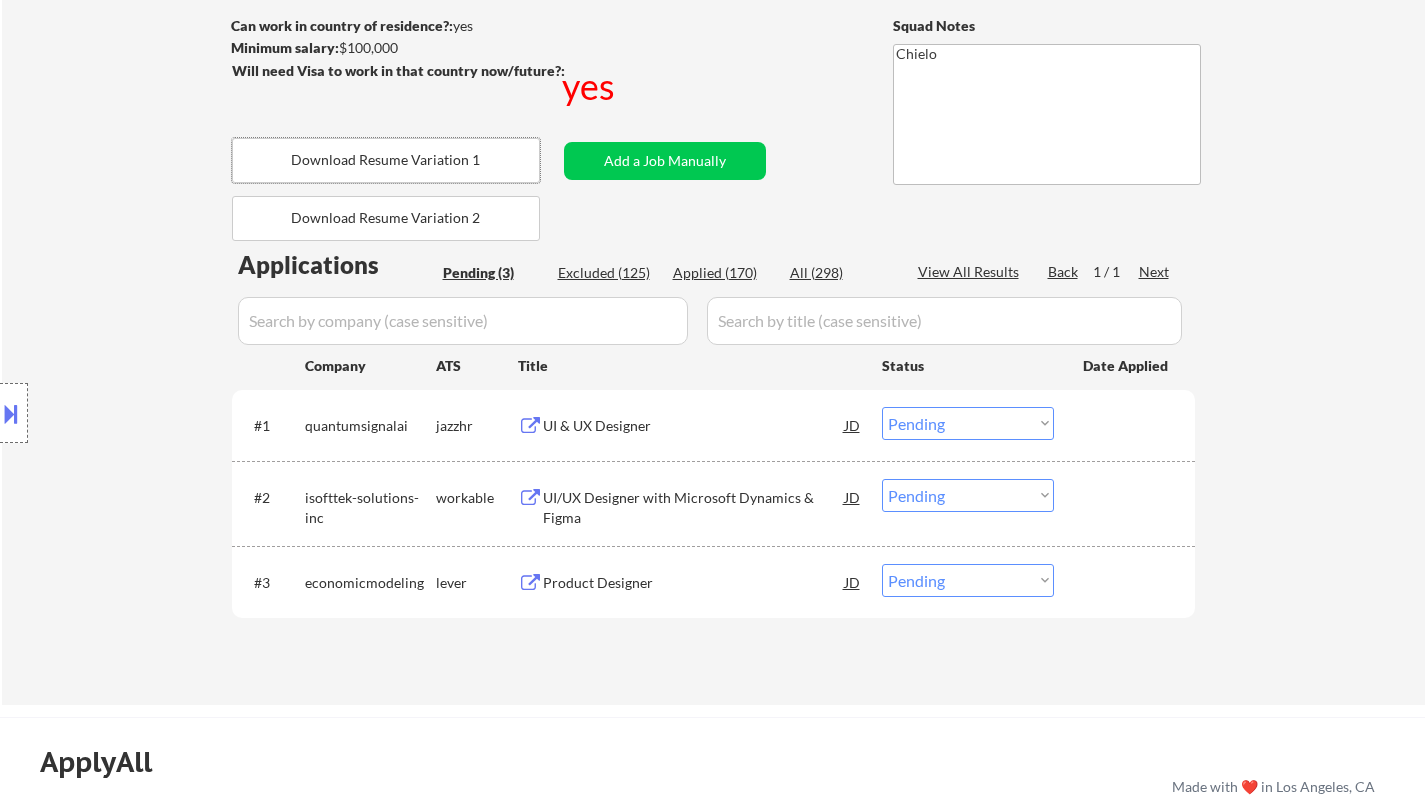 click on "Product Designer" at bounding box center (694, 583) 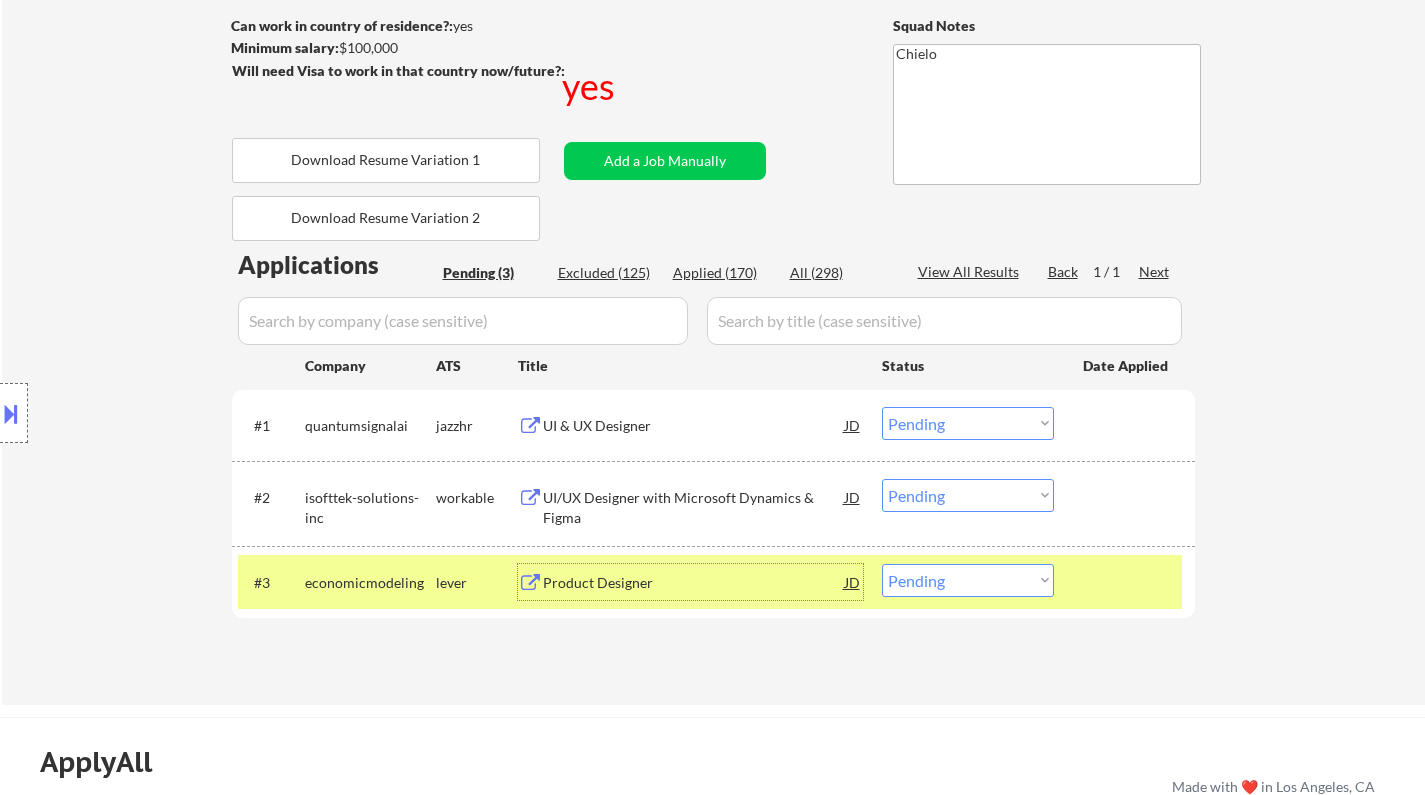 click on "Choose an option... Pending Applied Excluded (Questions) Excluded (Expired) Excluded (Location) Excluded (Bad Match) Excluded (Blocklist) Excluded (Salary) Excluded (Other)" at bounding box center (968, 580) 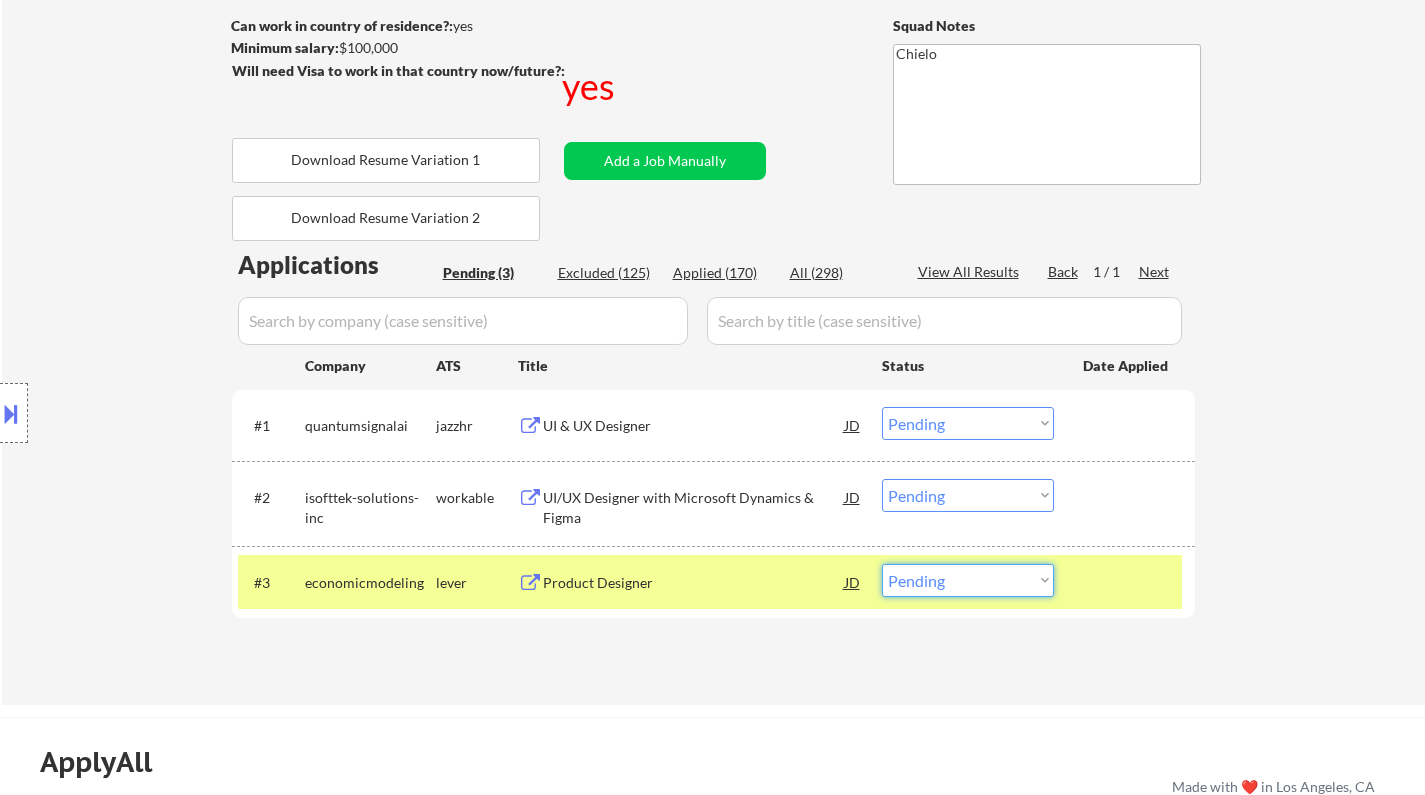 select on ""excluded"" 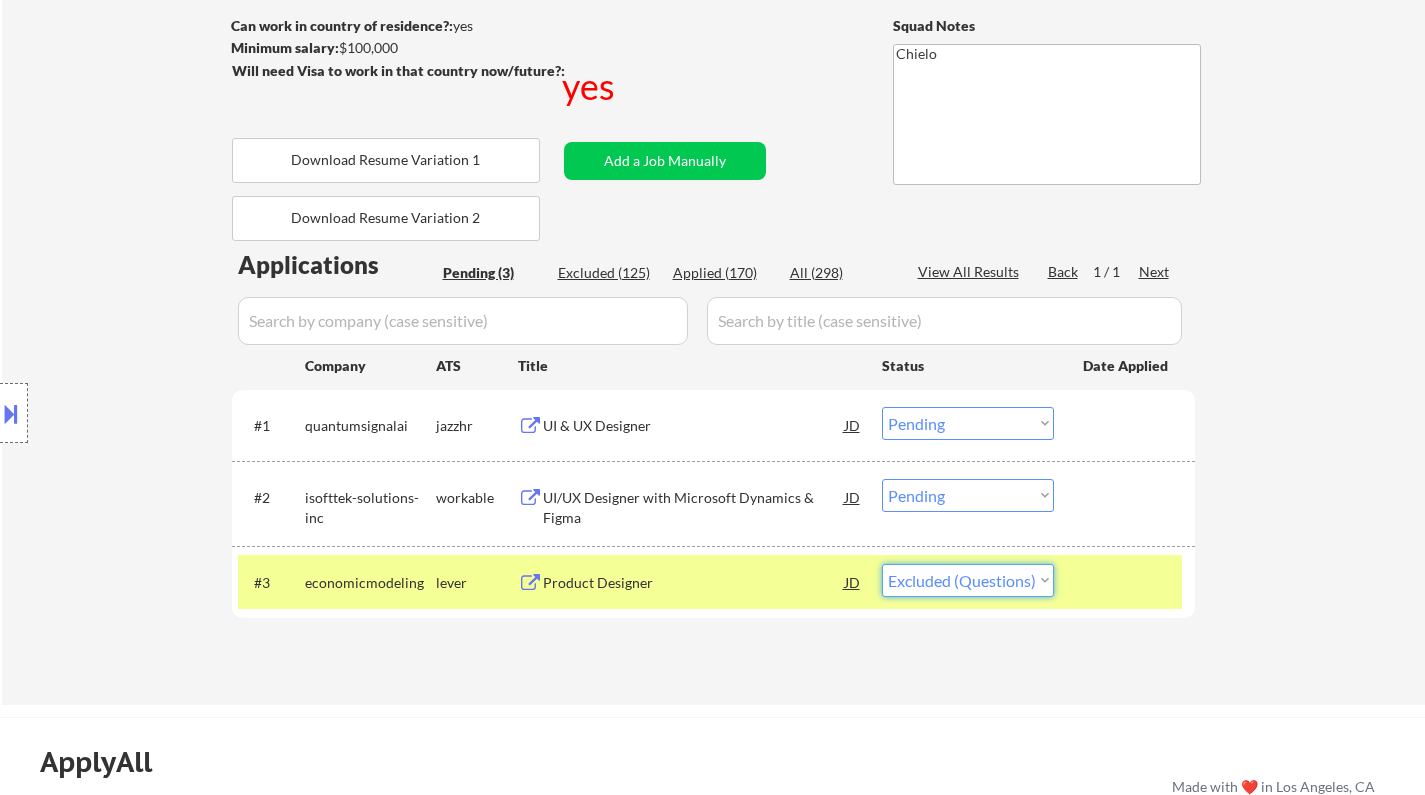 click on "Choose an option... Pending Applied Excluded (Questions) Excluded (Expired) Excluded (Location) Excluded (Bad Match) Excluded (Blocklist) Excluded (Salary) Excluded (Other)" at bounding box center (968, 580) 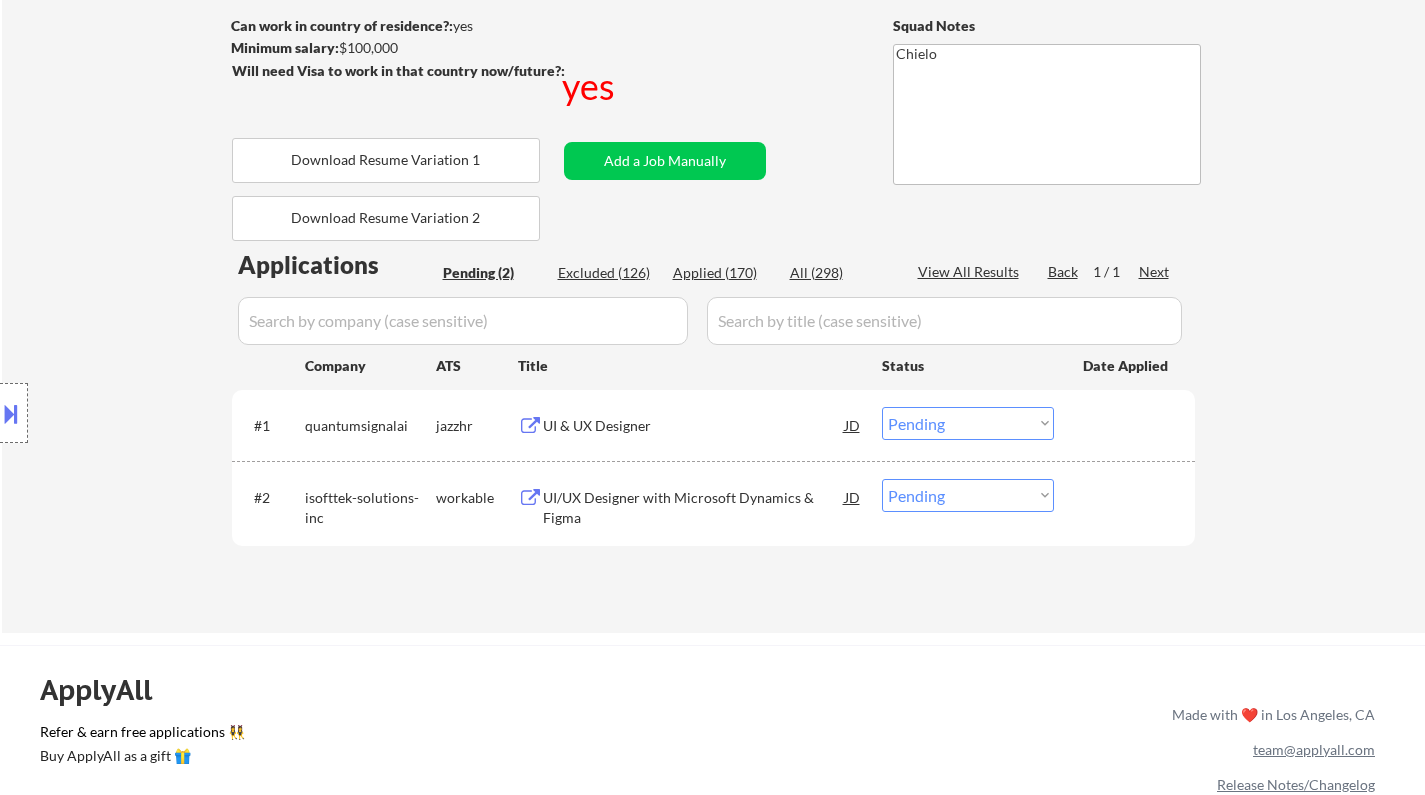 click on "UI & UX Designer" at bounding box center [694, 426] 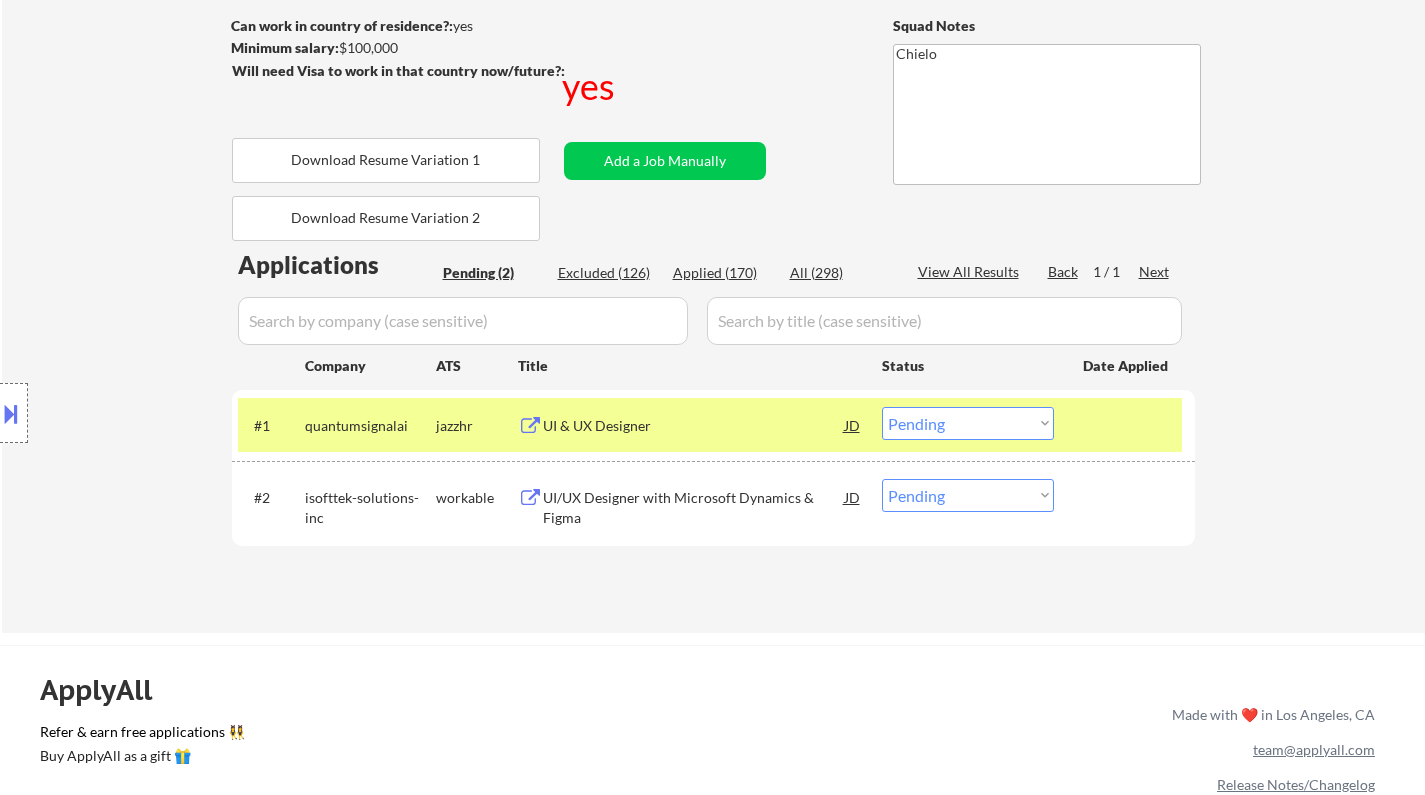 click at bounding box center (11, 413) 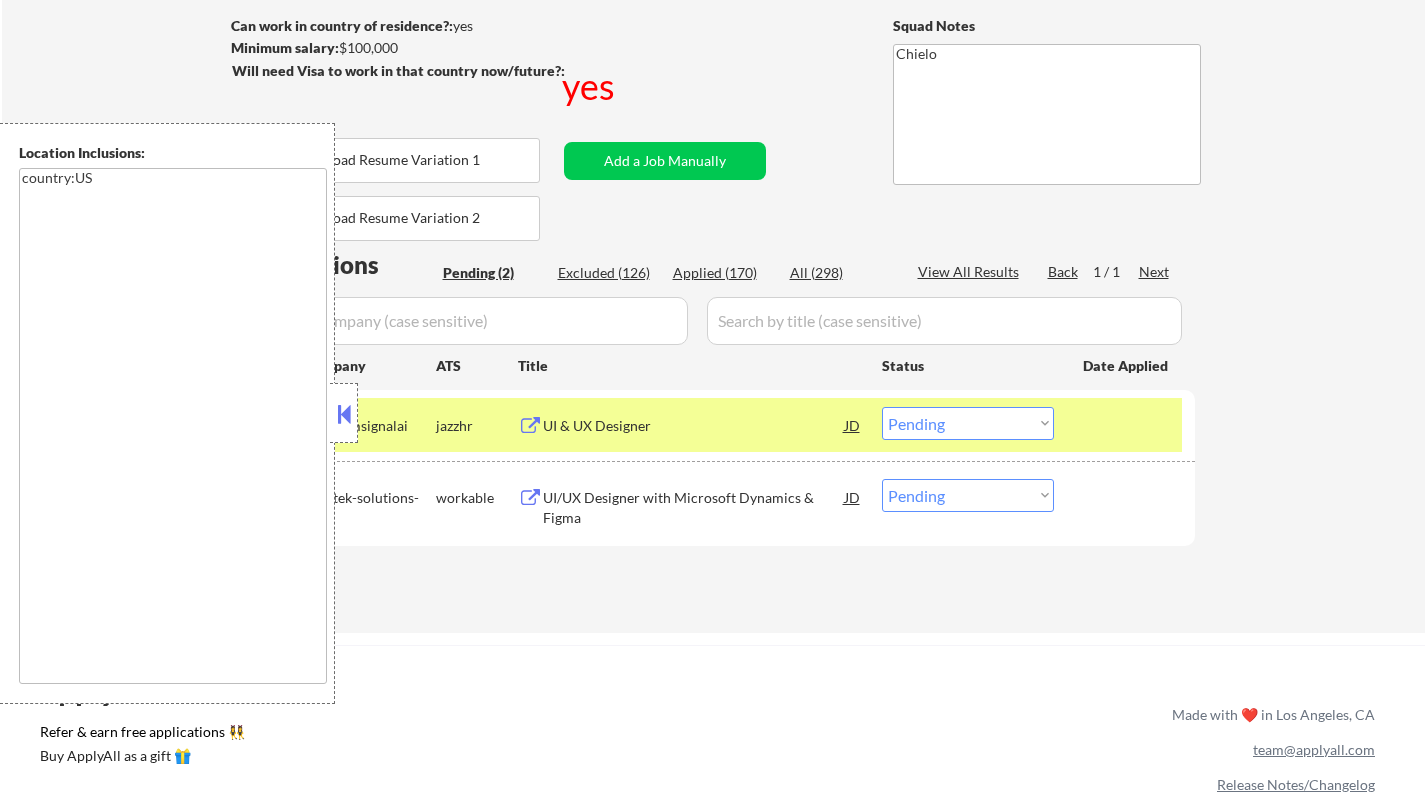 click at bounding box center (344, 414) 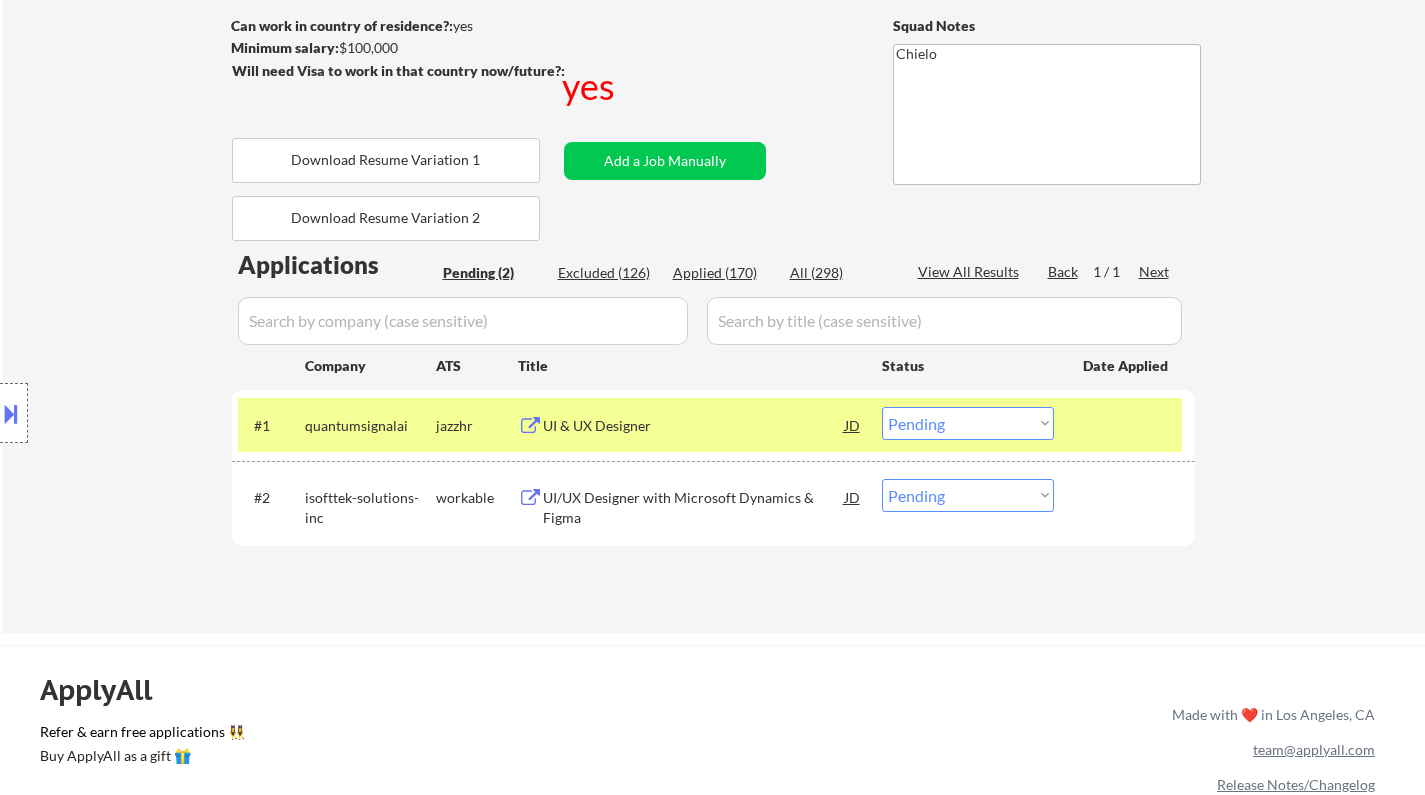click on "Choose an option... Pending Applied Excluded (Questions) Excluded (Expired) Excluded (Location) Excluded (Bad Match) Excluded (Blocklist) Excluded (Salary) Excluded (Other)" at bounding box center (968, 423) 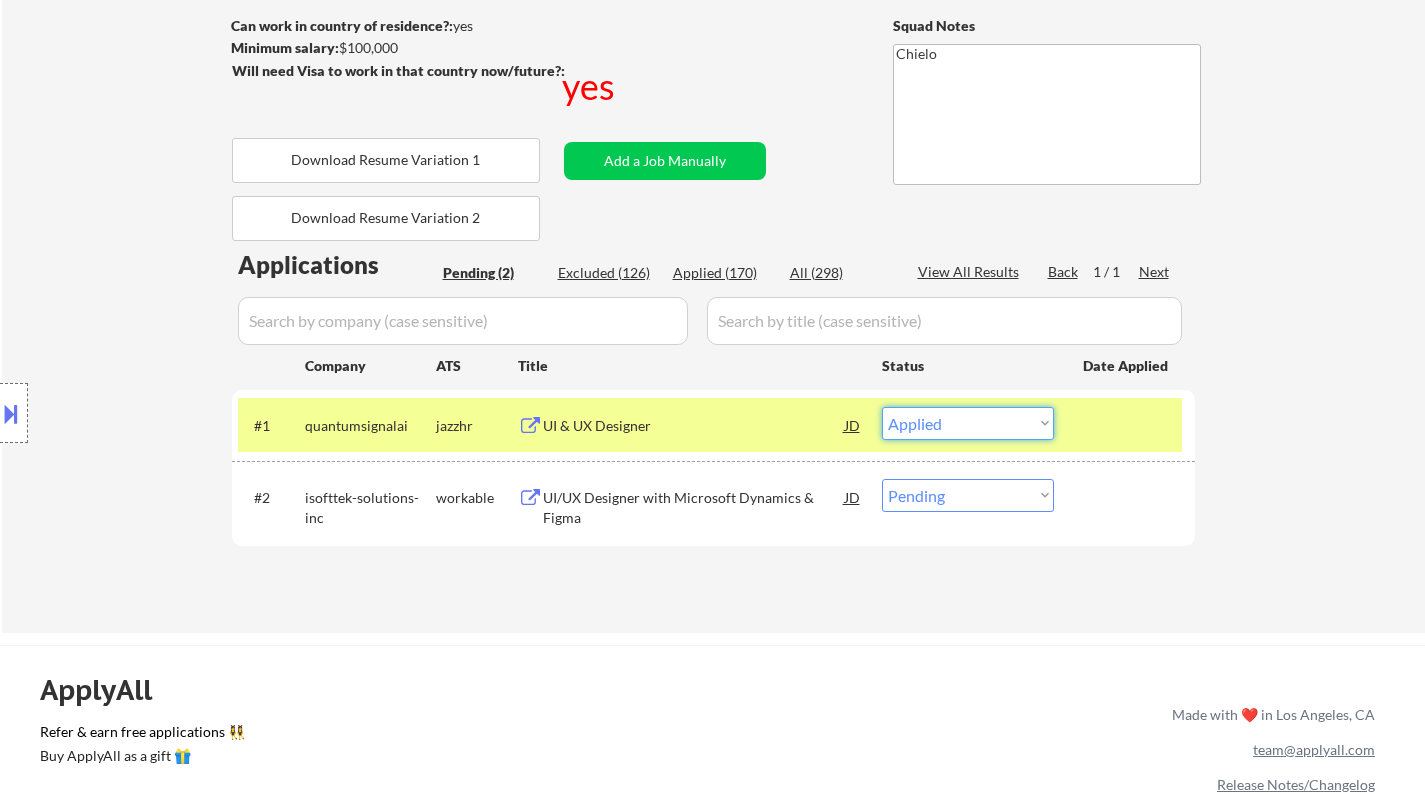 click on "Choose an option... Pending Applied Excluded (Questions) Excluded (Expired) Excluded (Location) Excluded (Bad Match) Excluded (Blocklist) Excluded (Salary) Excluded (Other)" at bounding box center [968, 423] 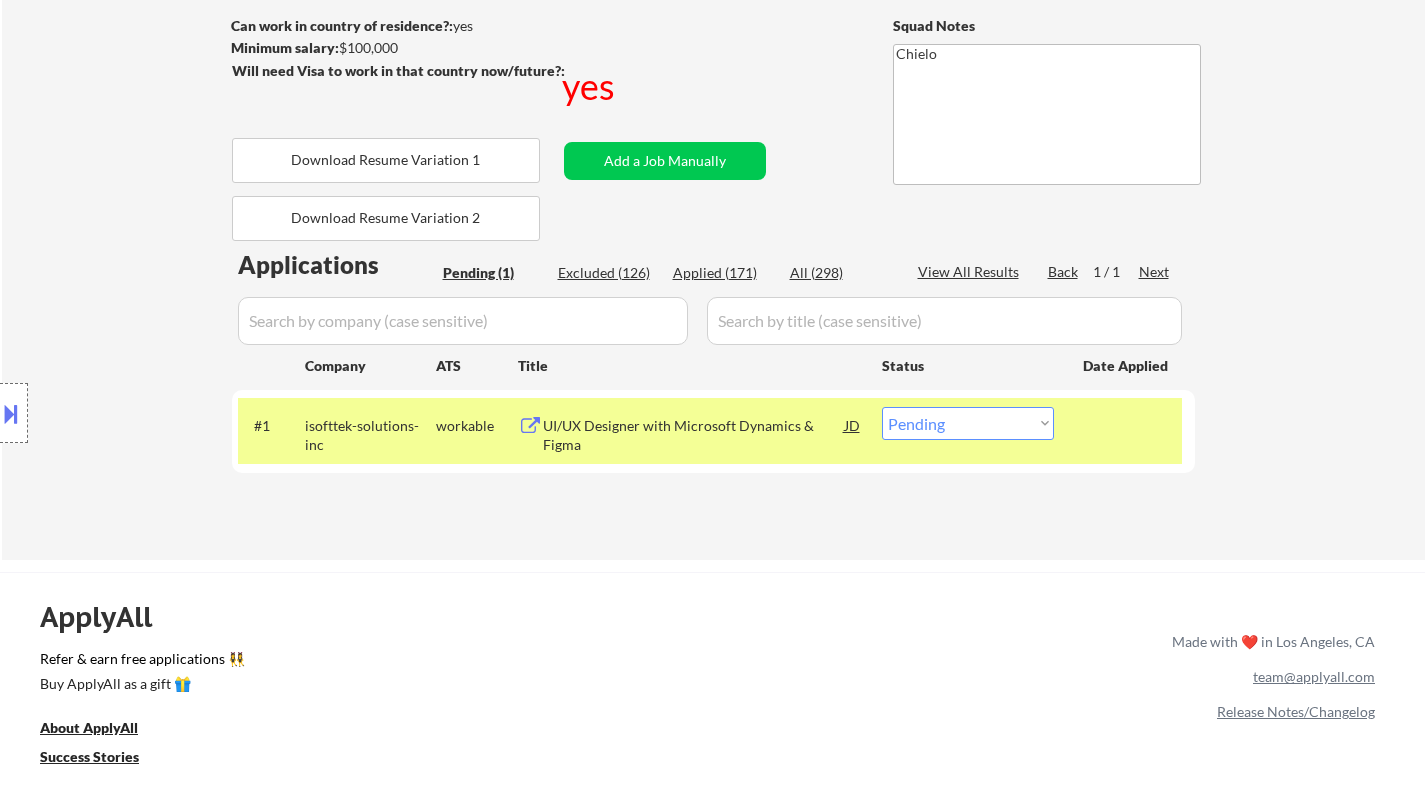 click on "UI/UX Designer with Microsoft Dynamics & Figma" at bounding box center (694, 435) 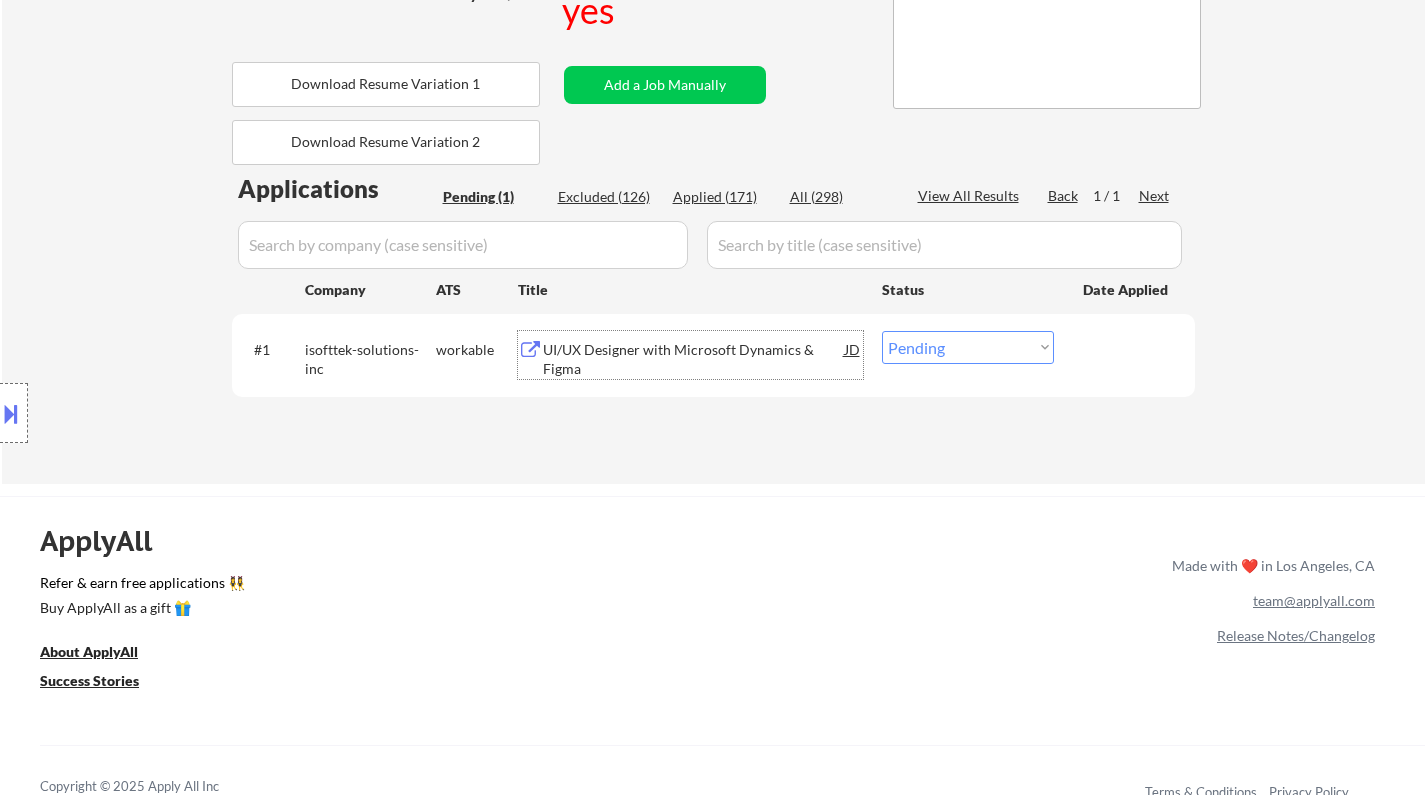 scroll, scrollTop: 400, scrollLeft: 0, axis: vertical 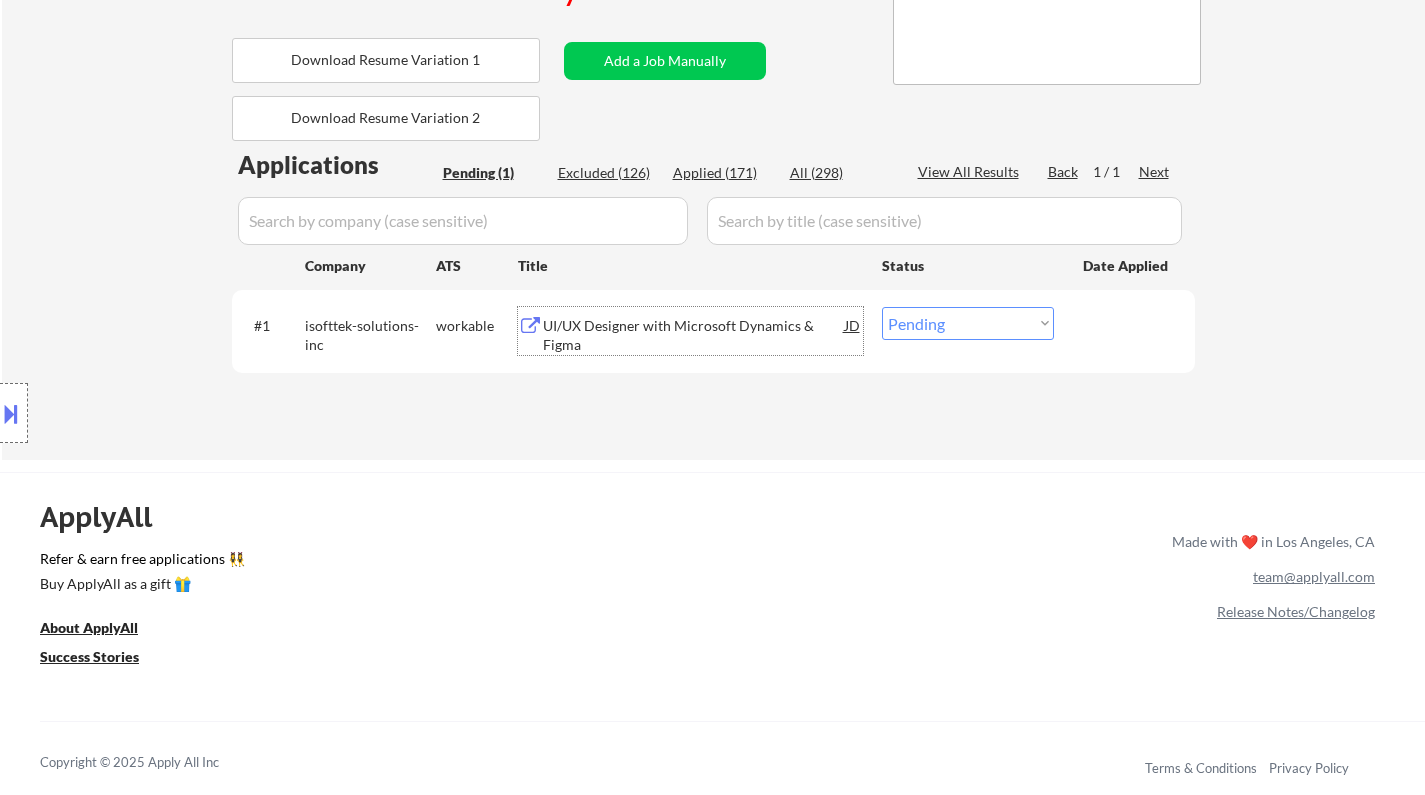 click on "Choose an option... Pending Applied Excluded (Questions) Excluded (Expired) Excluded (Location) Excluded (Bad Match) Excluded (Blocklist) Excluded (Salary) Excluded (Other)" at bounding box center [968, 323] 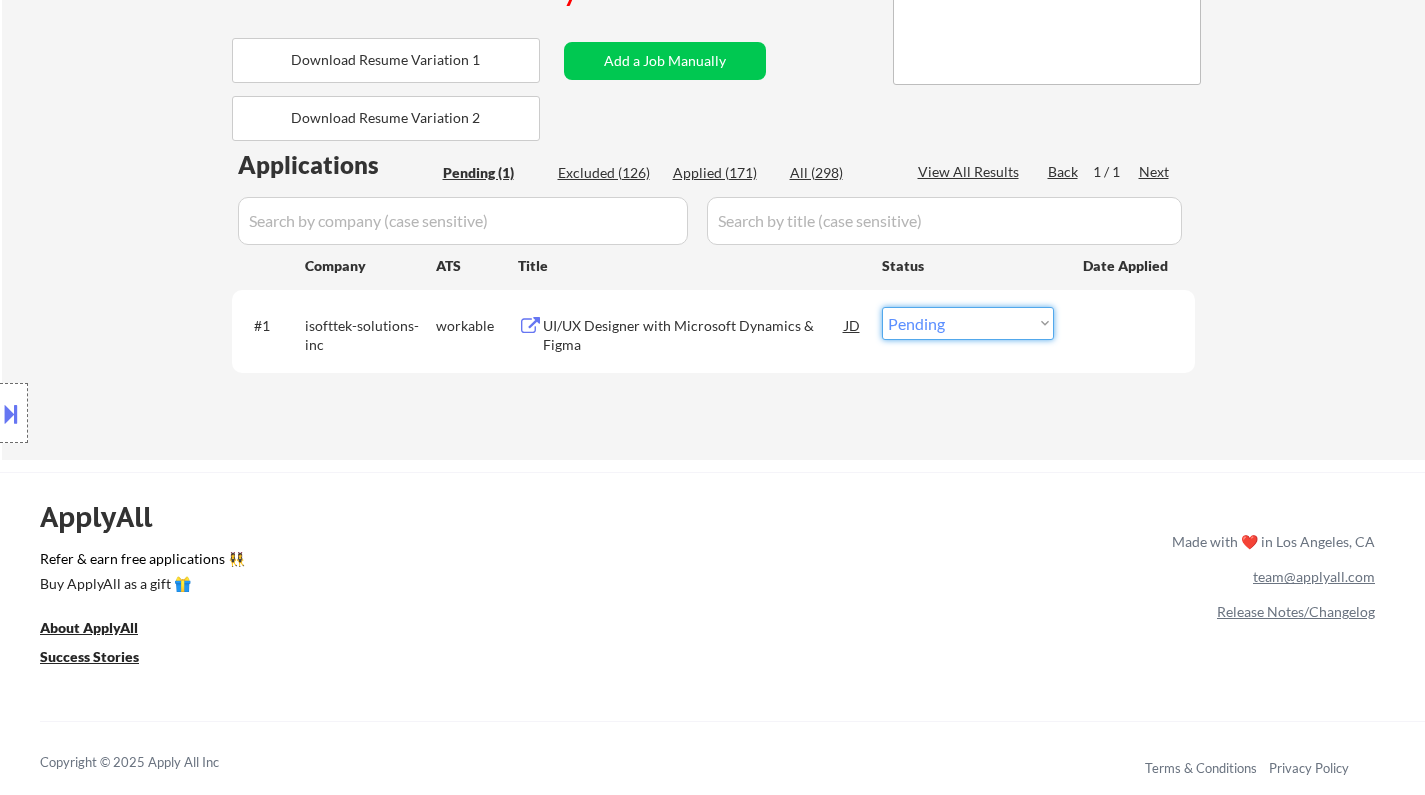 select on ""applied"" 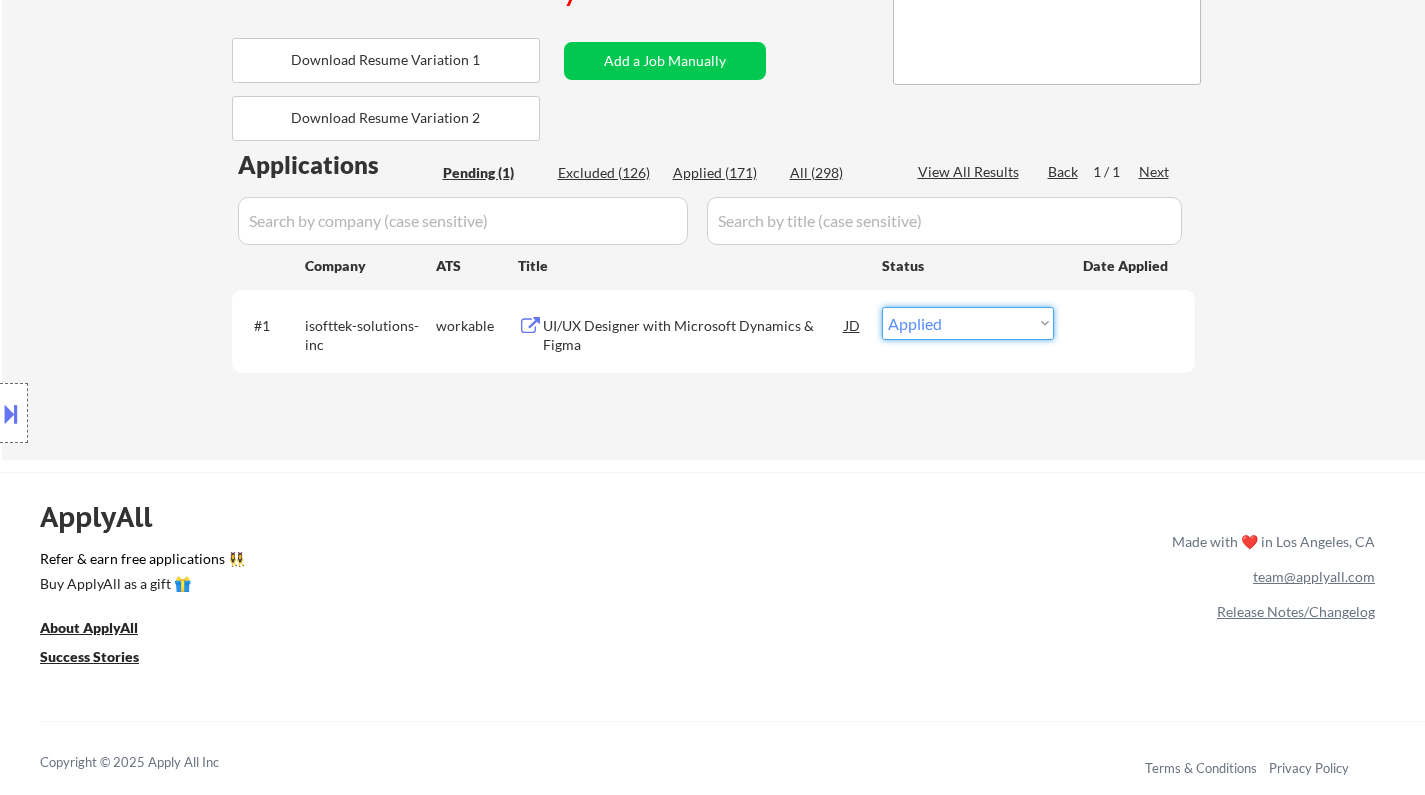 click on "Choose an option... Pending Applied Excluded (Questions) Excluded (Expired) Excluded (Location) Excluded (Bad Match) Excluded (Blocklist) Excluded (Salary) Excluded (Other)" at bounding box center (968, 323) 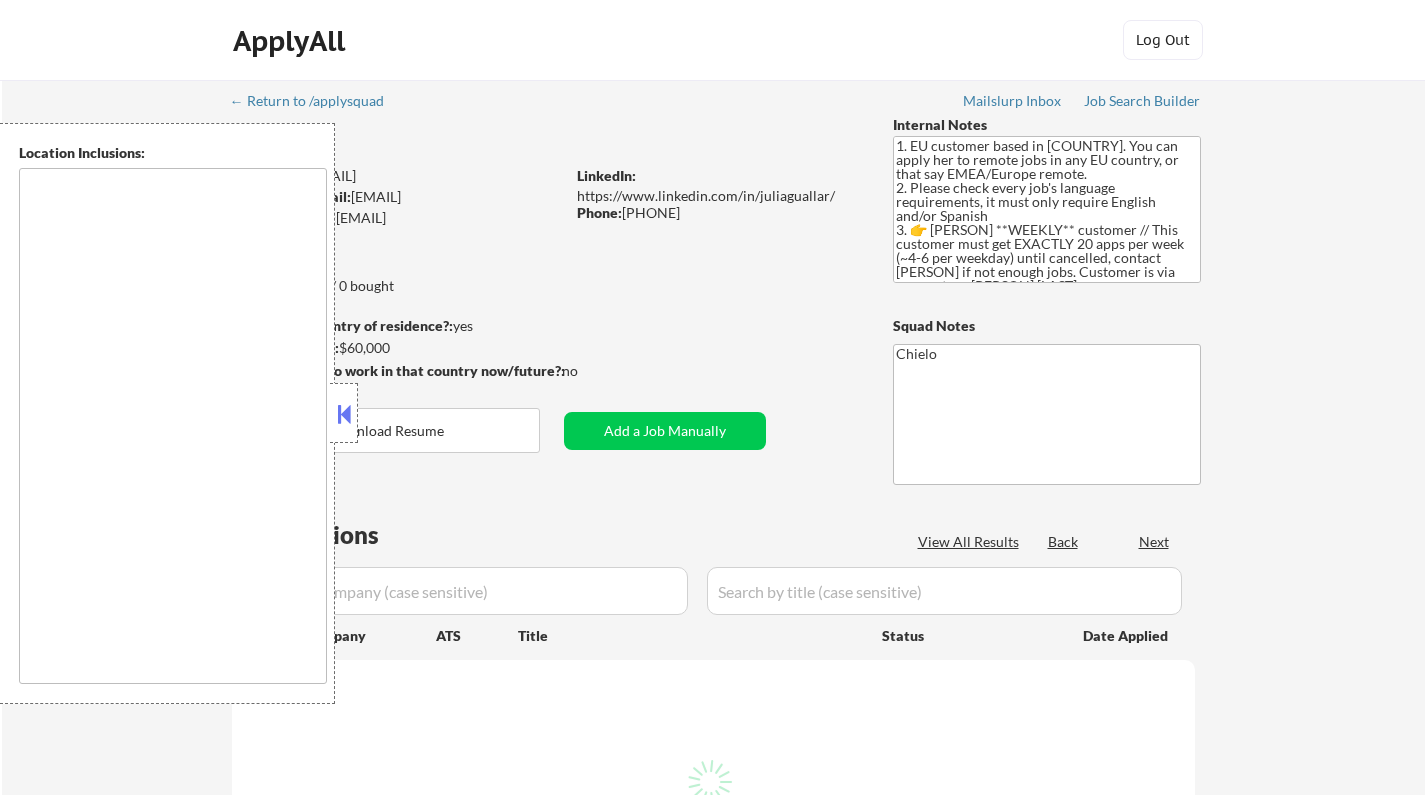 scroll, scrollTop: 0, scrollLeft: 0, axis: both 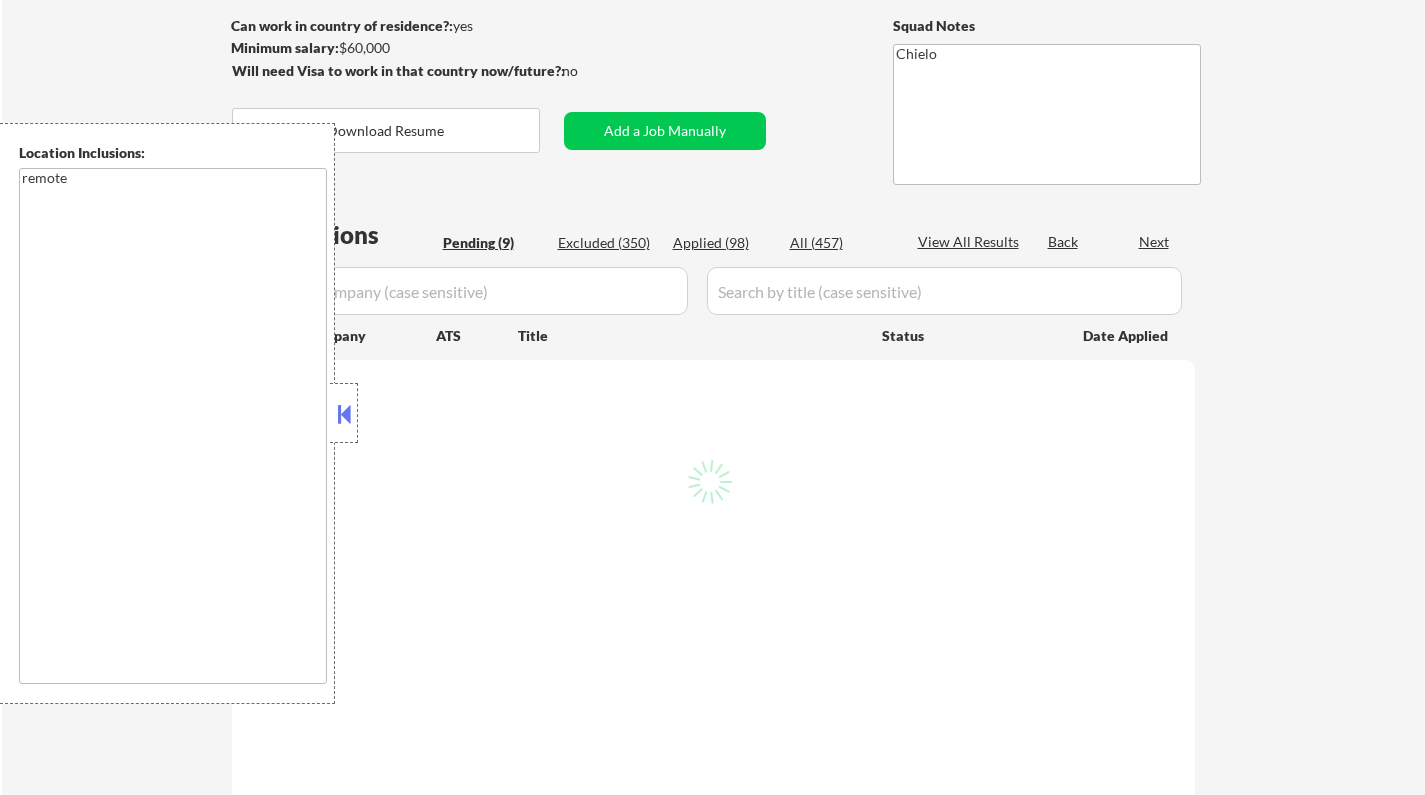 select on ""pending"" 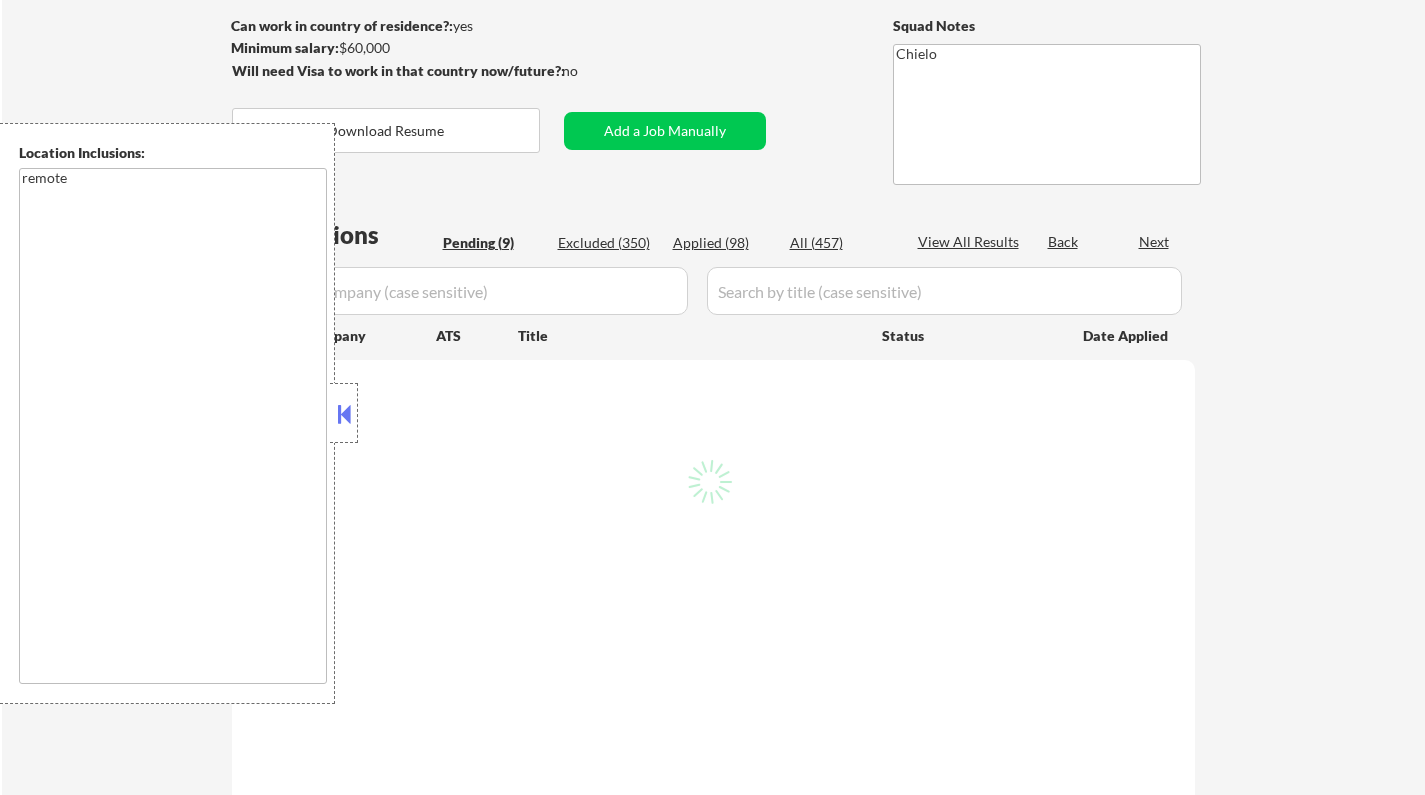 select on ""pending"" 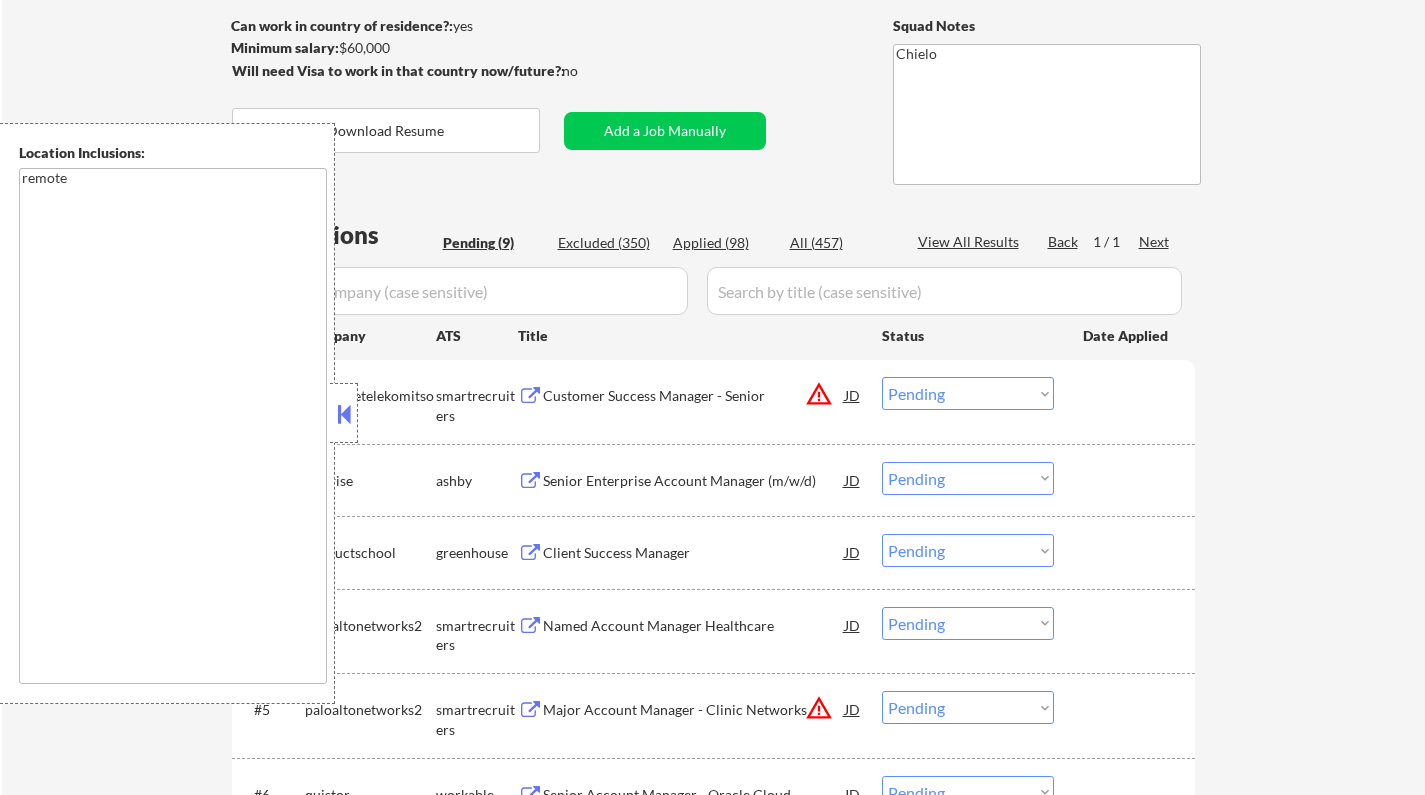 click at bounding box center (344, 414) 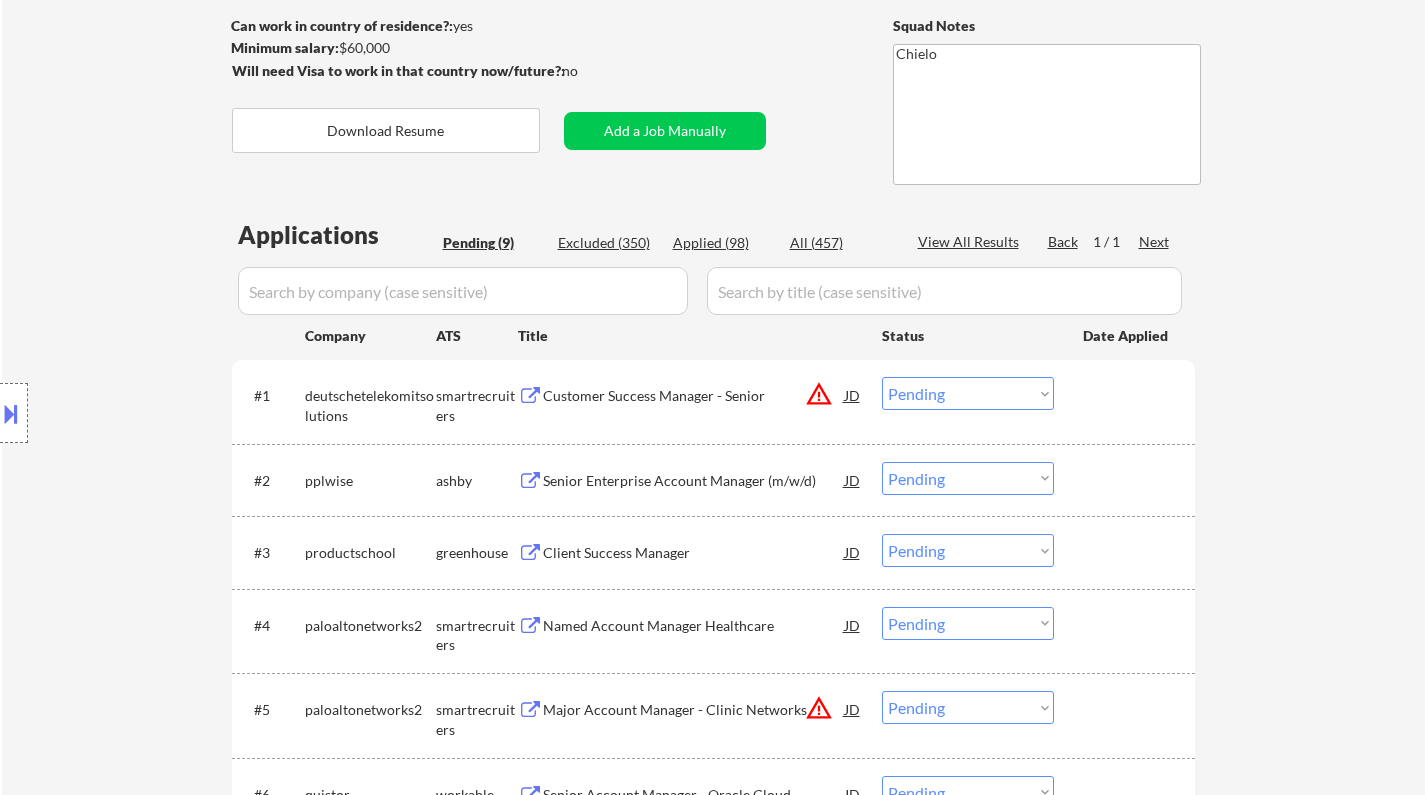 scroll, scrollTop: 0, scrollLeft: 0, axis: both 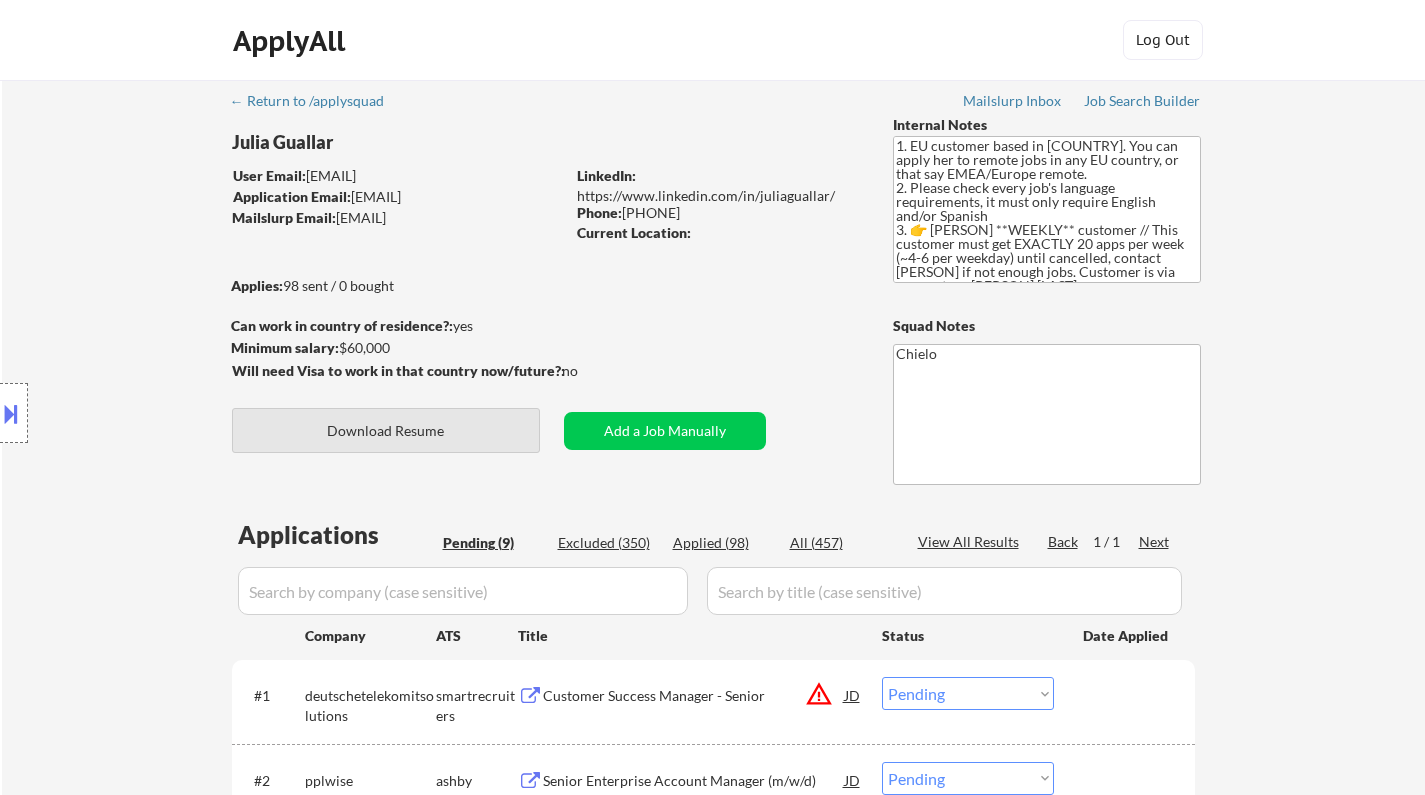 click on "Download Resume" at bounding box center [386, 430] 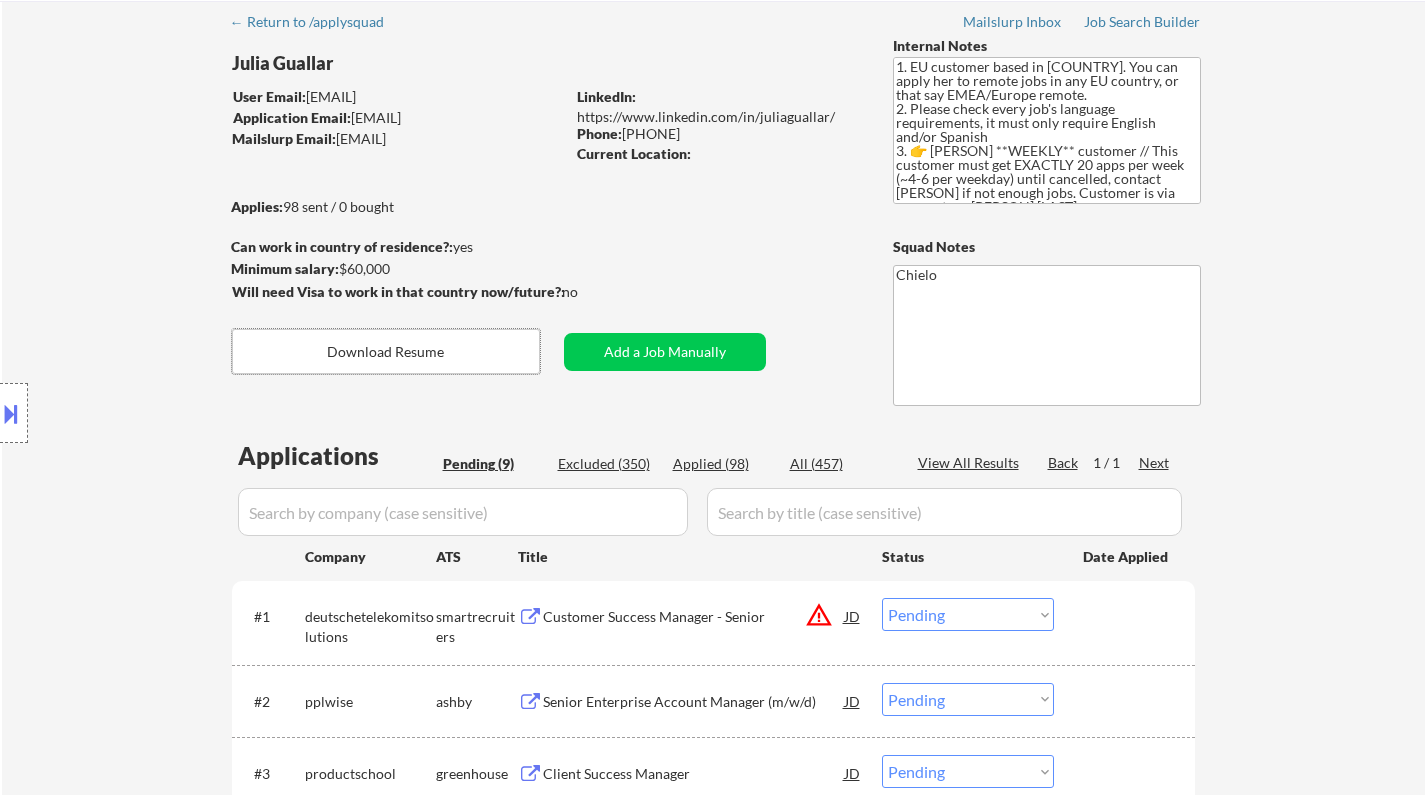 scroll, scrollTop: 100, scrollLeft: 0, axis: vertical 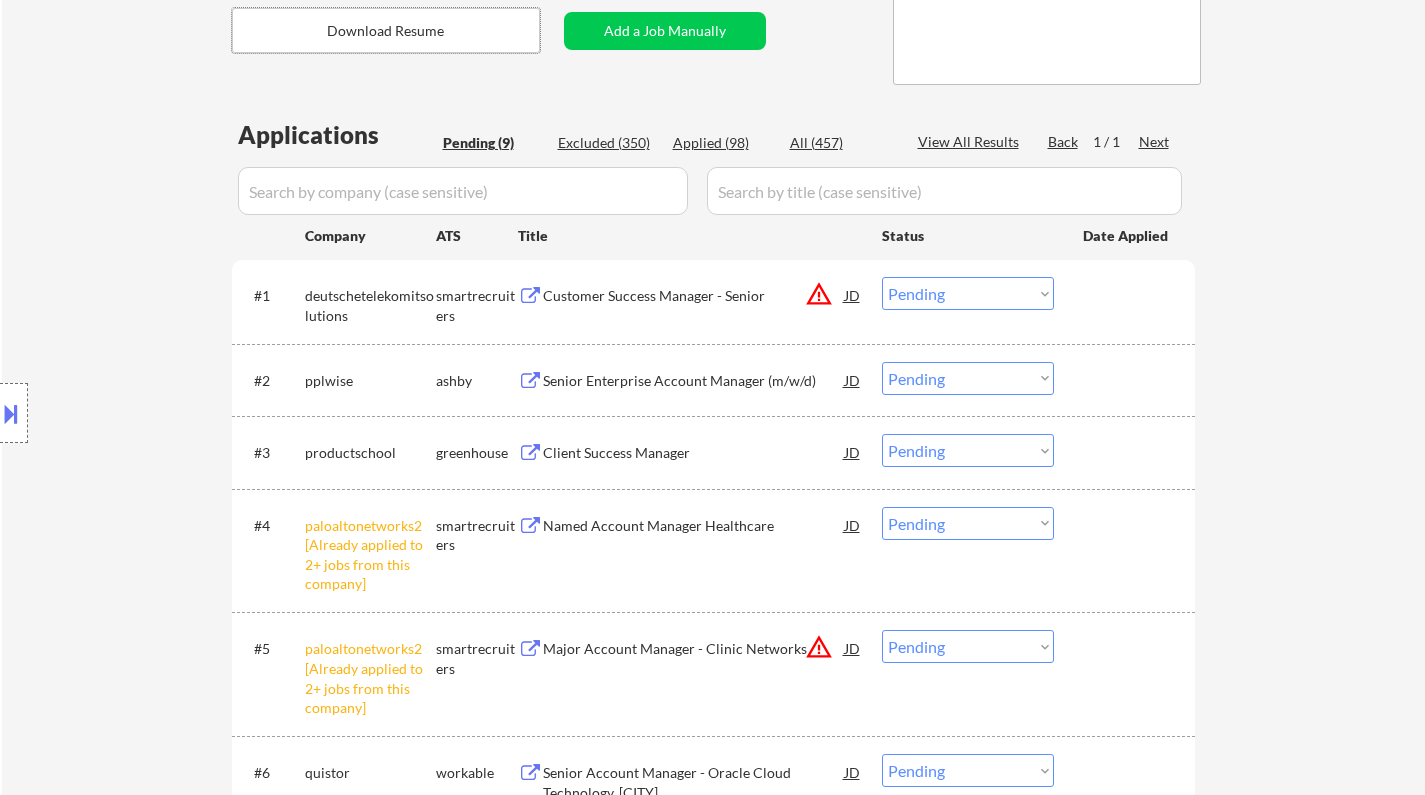 click on "#4 paloaltonetworks2 [Already applied to 2+ jobs from this company] smartrecruiters Named Account Manager Healthcare JD Choose an option... Pending Applied Excluded (Questions) Excluded (Expired) Excluded (Location) Excluded (Bad Match) Excluded (Blocklist) Excluded (Salary) Excluded (Other)" at bounding box center (710, 550) 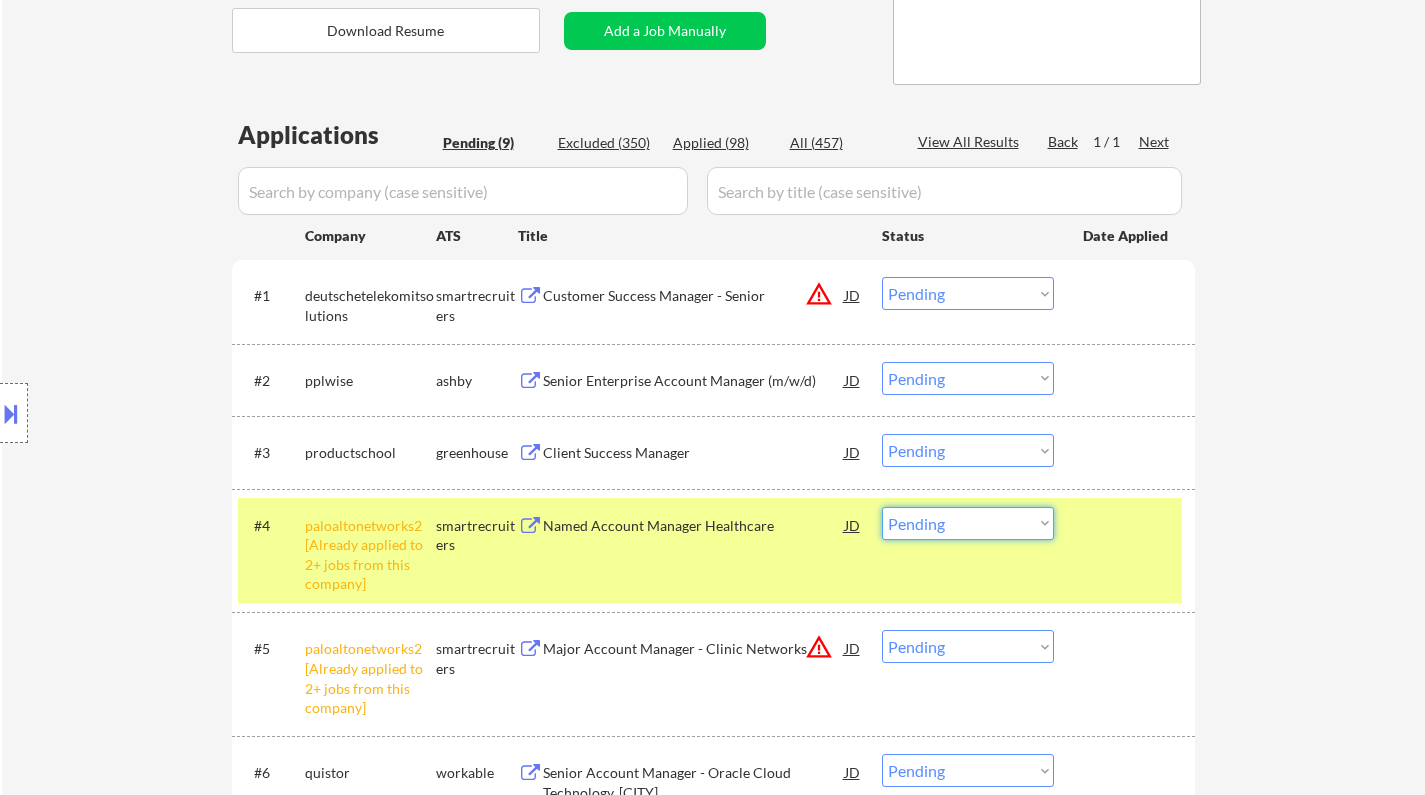 click on "Choose an option... Pending Applied Excluded (Questions) Excluded (Expired) Excluded (Location) Excluded (Bad Match) Excluded (Blocklist) Excluded (Salary) Excluded (Other)" at bounding box center [968, 523] 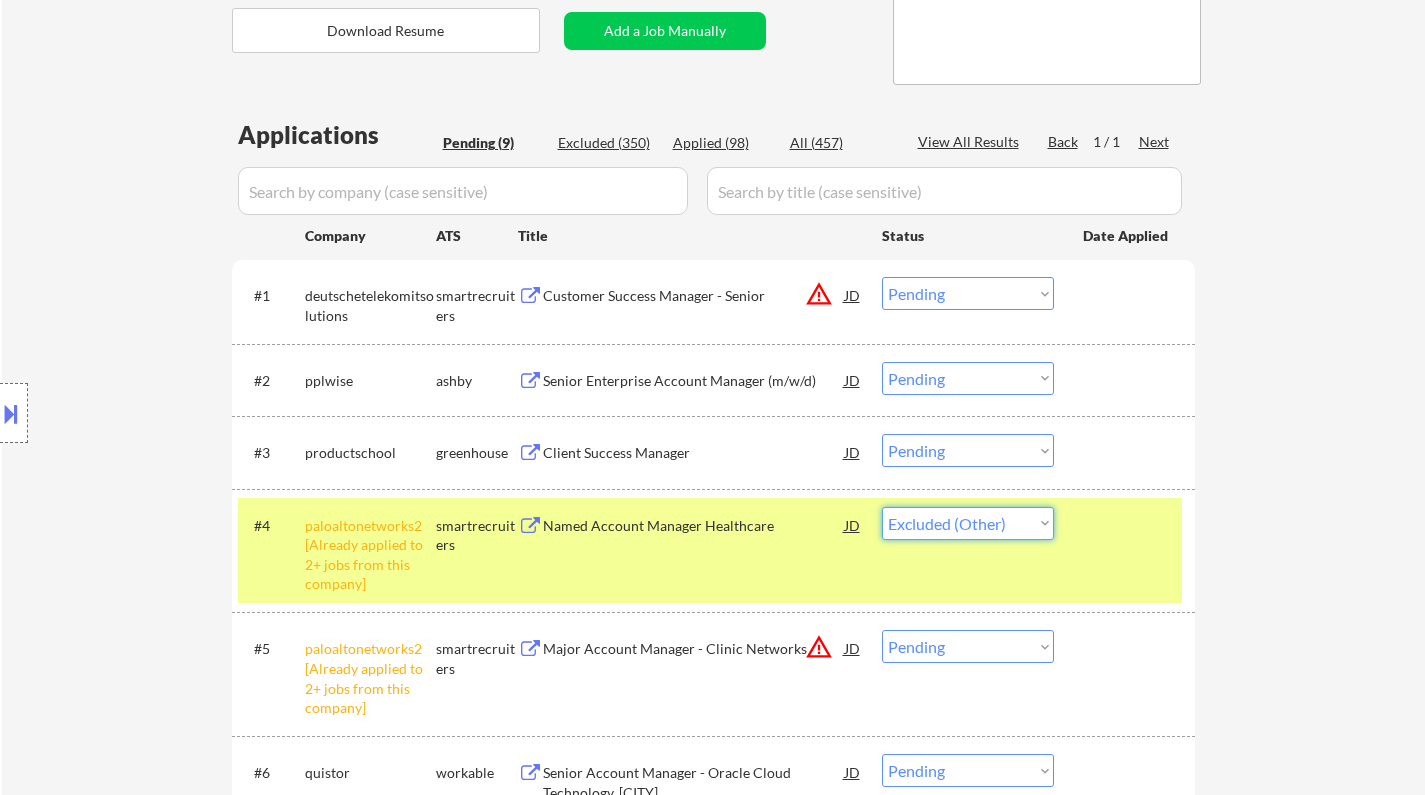 click on "Choose an option... Pending Applied Excluded (Questions) Excluded (Expired) Excluded (Location) Excluded (Bad Match) Excluded (Blocklist) Excluded (Salary) Excluded (Other)" at bounding box center [968, 523] 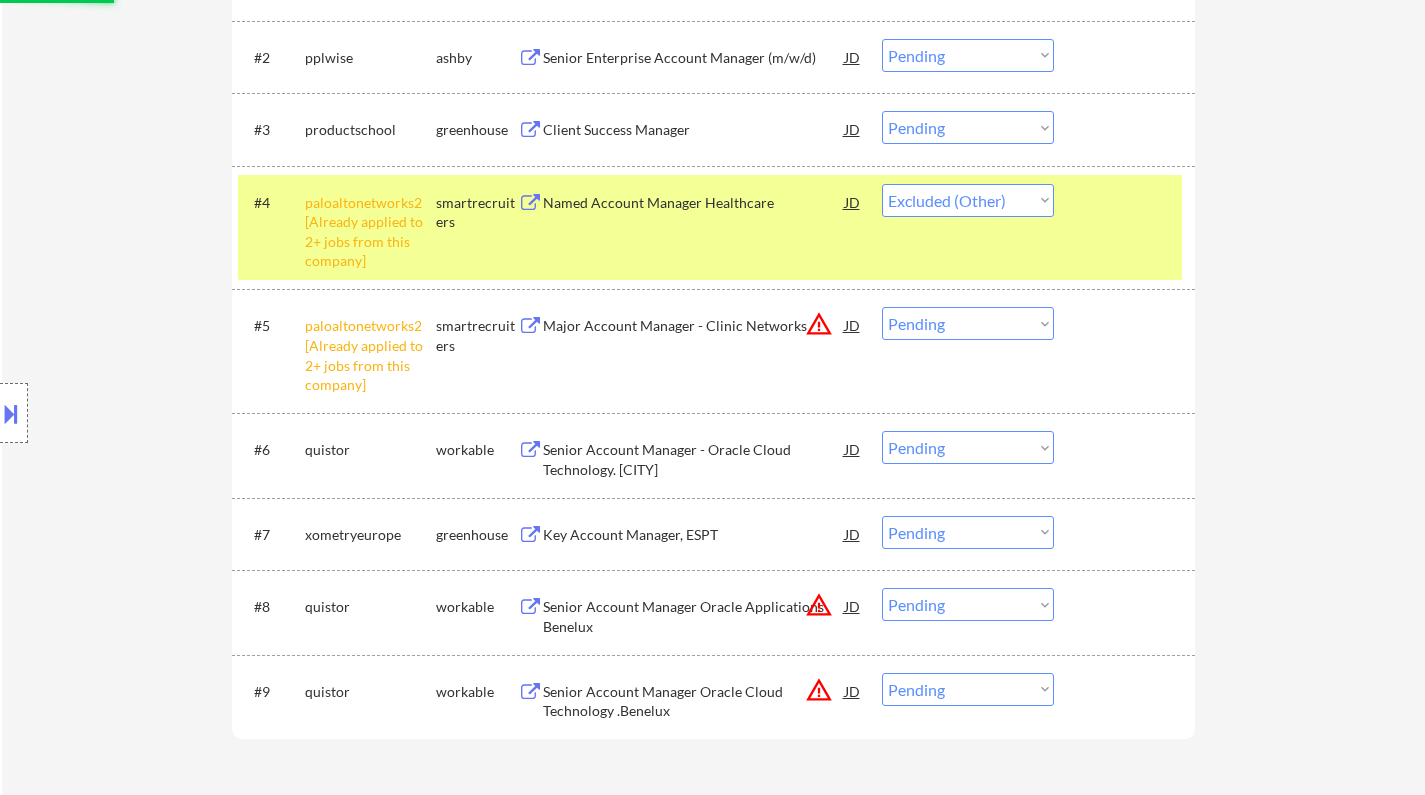 scroll, scrollTop: 700, scrollLeft: 0, axis: vertical 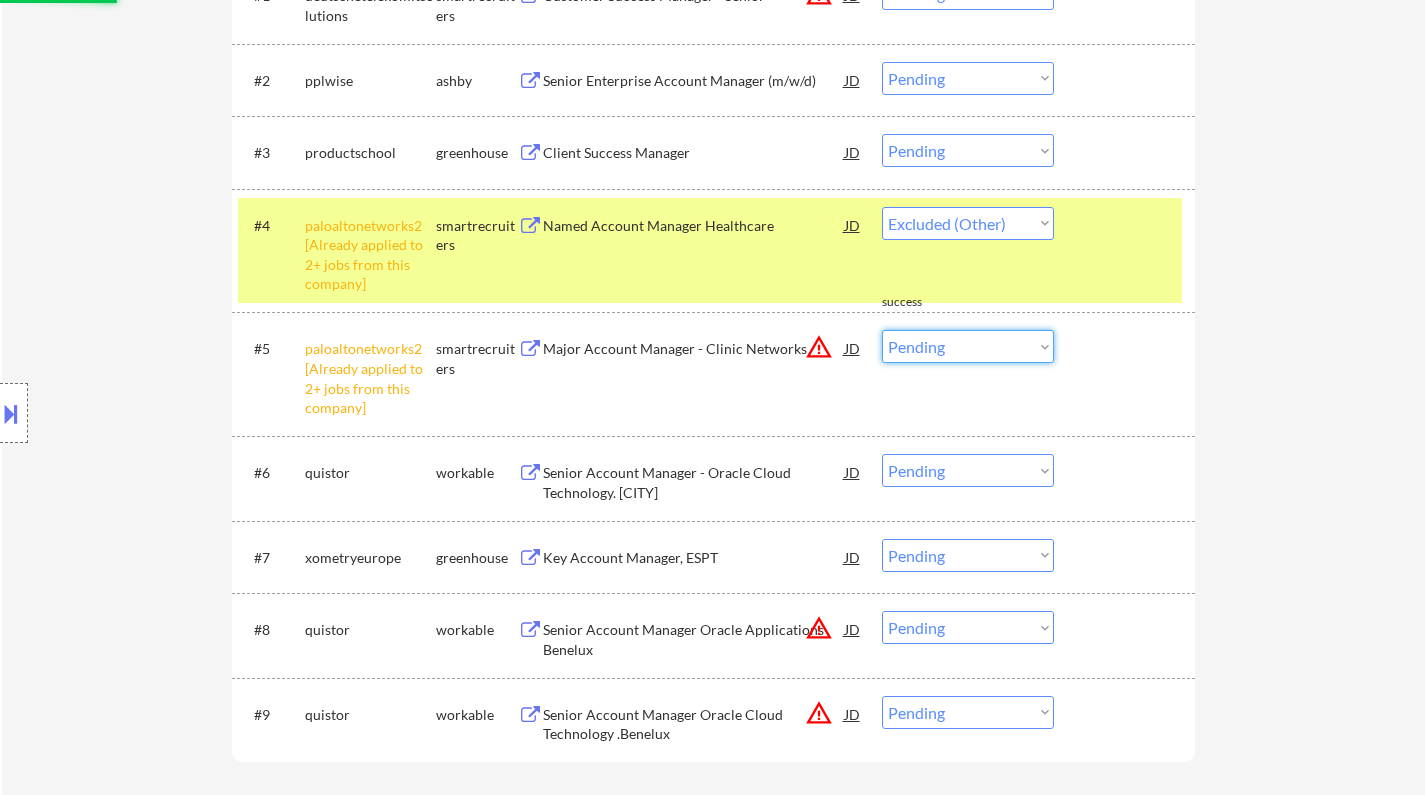 click on "Choose an option... Pending Applied Excluded (Questions) Excluded (Expired) Excluded (Location) Excluded (Bad Match) Excluded (Blocklist) Excluded (Salary) Excluded (Other)" at bounding box center (968, 346) 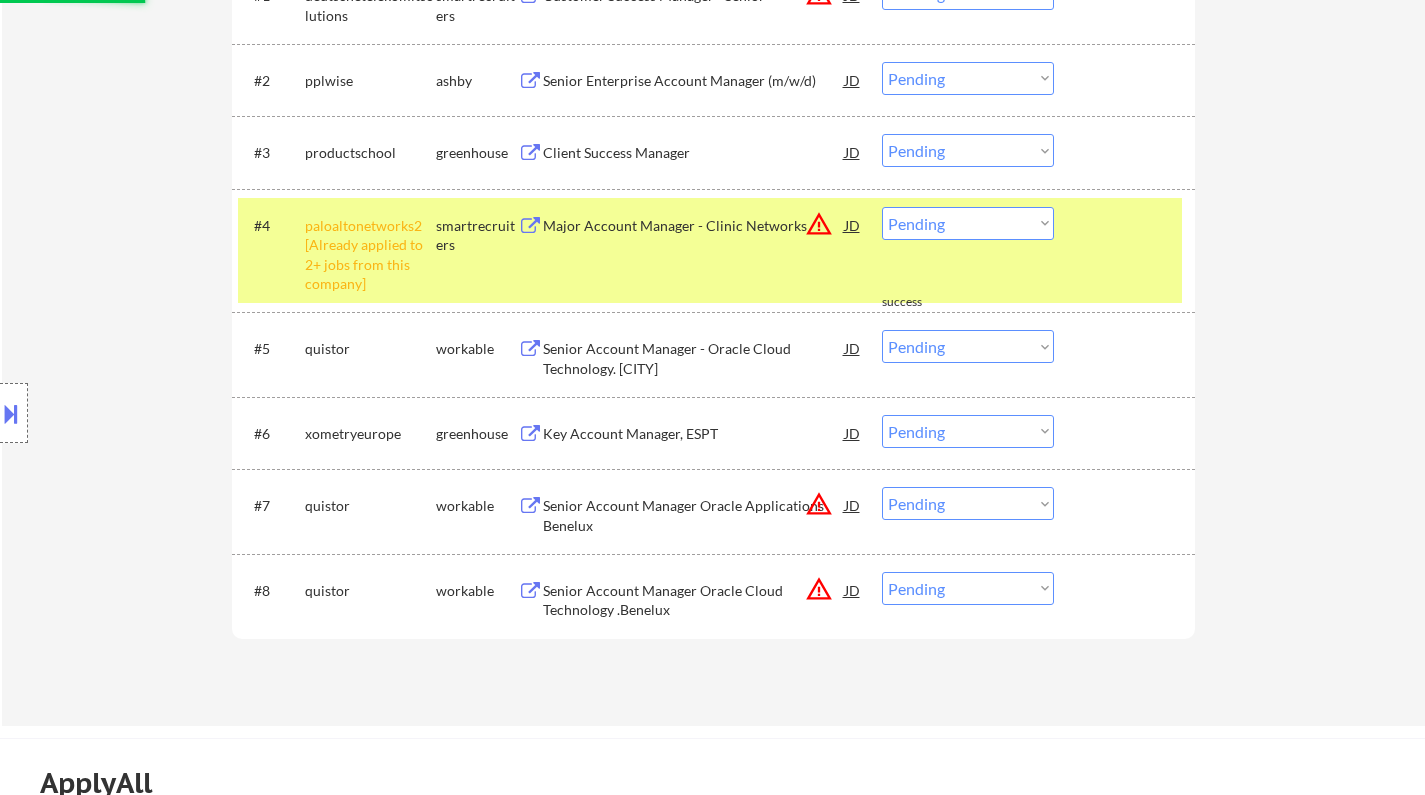 drag, startPoint x: 1313, startPoint y: 433, endPoint x: 1111, endPoint y: 329, distance: 227.20035 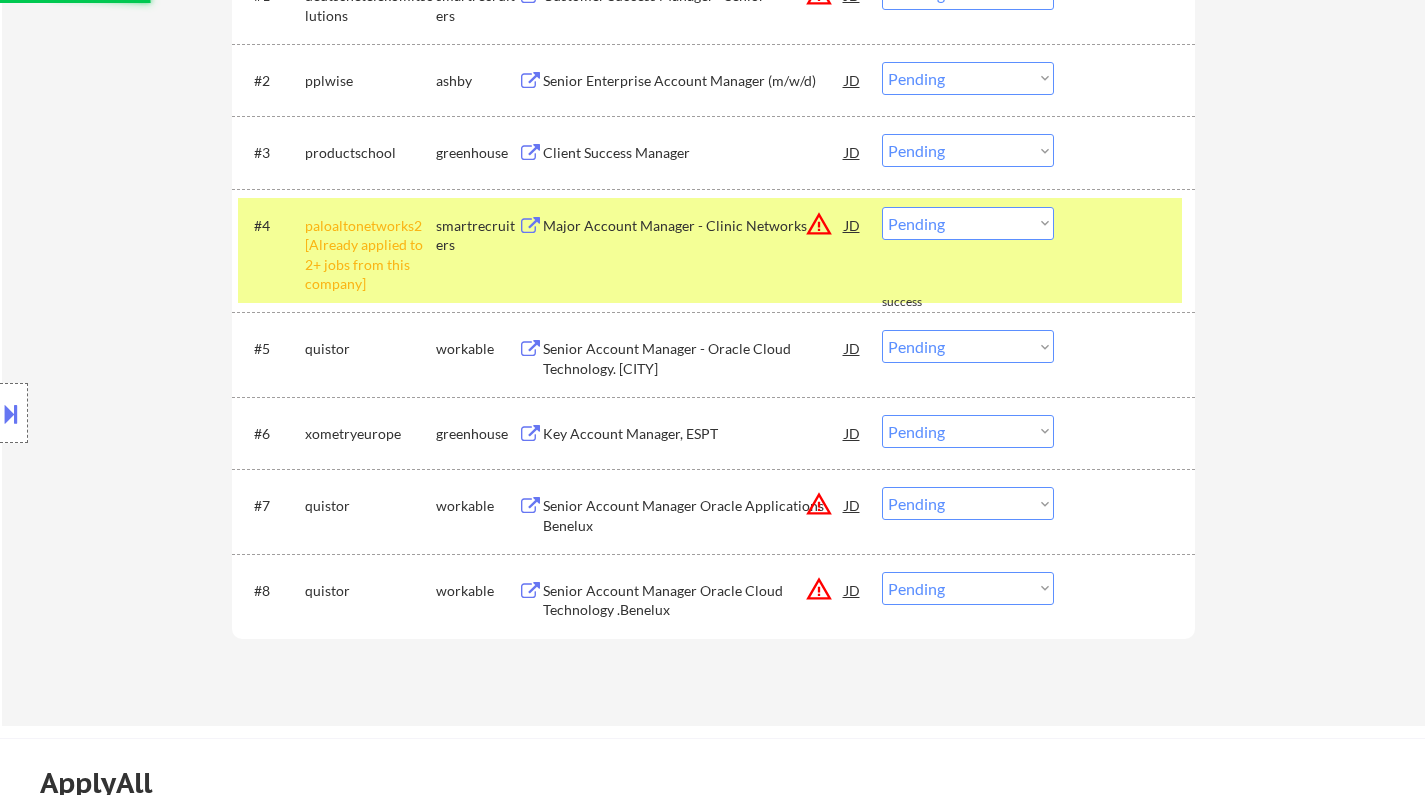 click on "Choose an option... Pending Applied Excluded (Questions) Excluded (Expired) Excluded (Location) Excluded (Bad Match) Excluded (Blocklist) Excluded (Salary) Excluded (Other)" at bounding box center (968, 223) 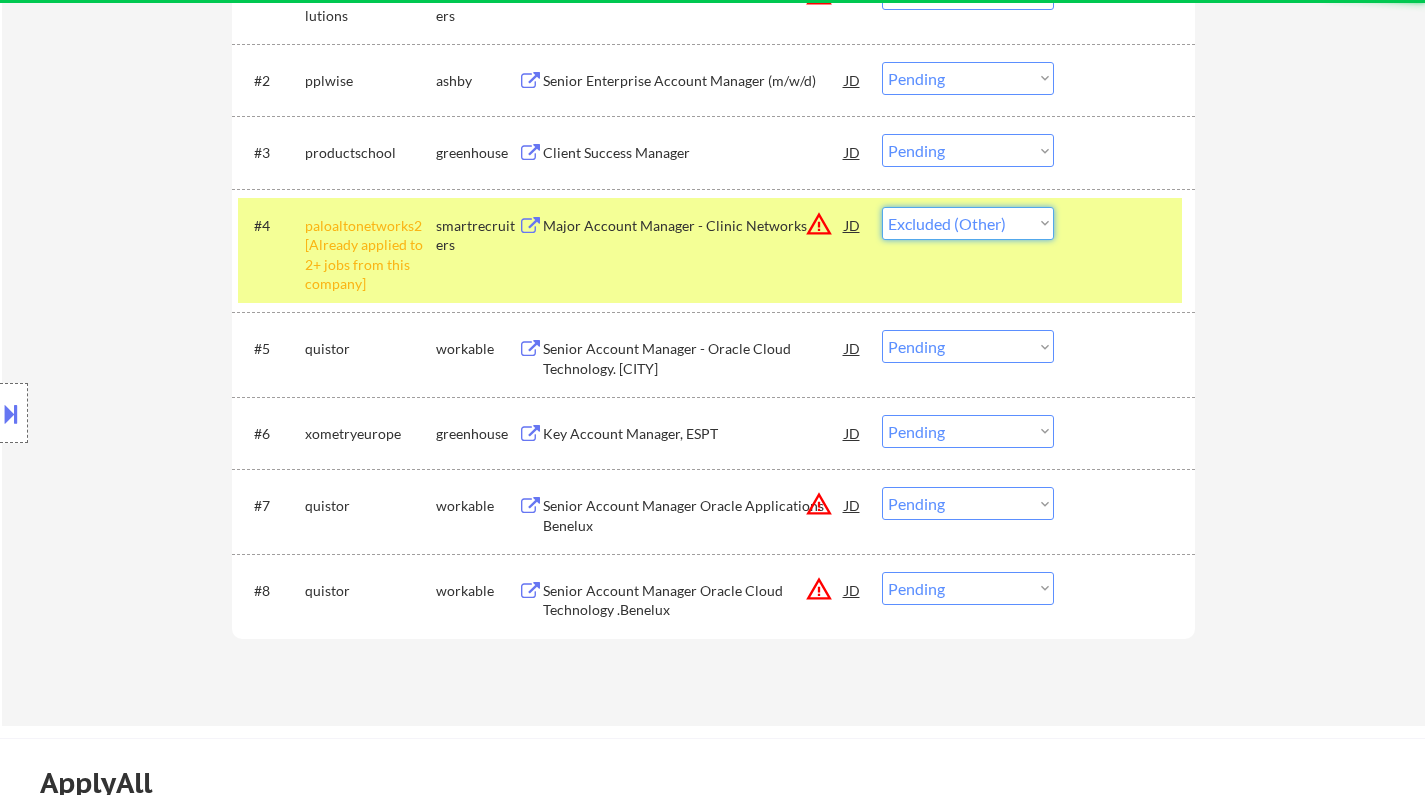 click on "Choose an option... Pending Applied Excluded (Questions) Excluded (Expired) Excluded (Location) Excluded (Bad Match) Excluded (Blocklist) Excluded (Salary) Excluded (Other)" at bounding box center (968, 223) 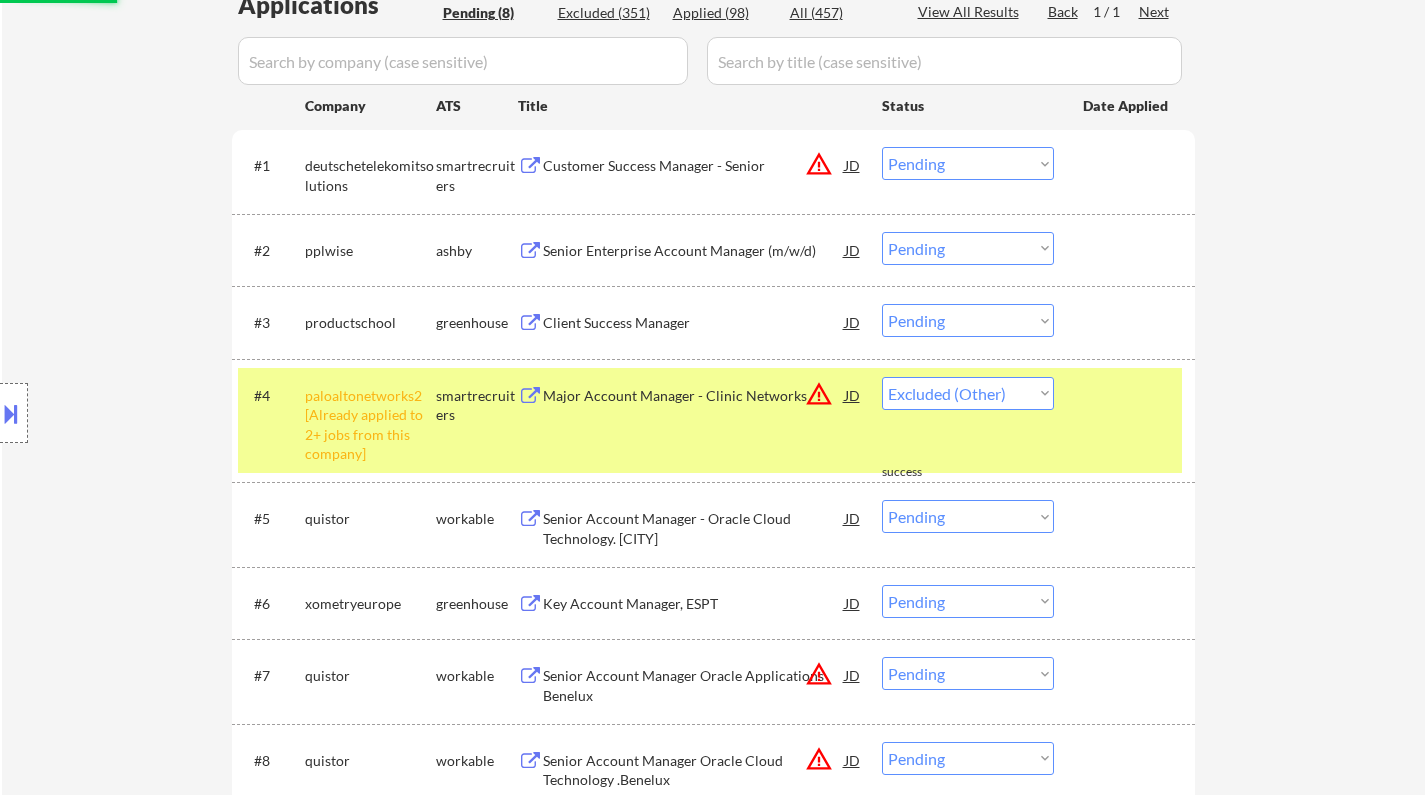 scroll, scrollTop: 500, scrollLeft: 0, axis: vertical 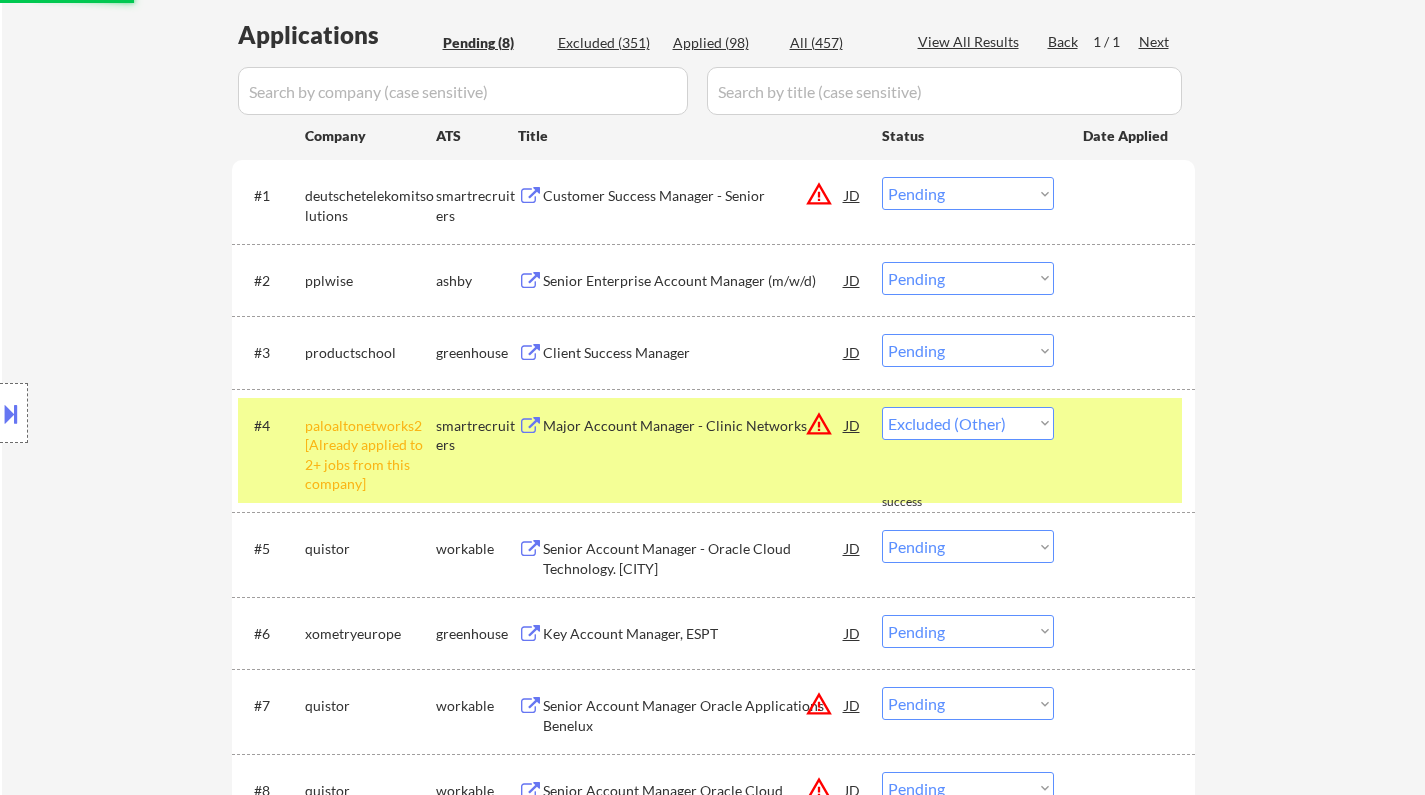 select on ""pending"" 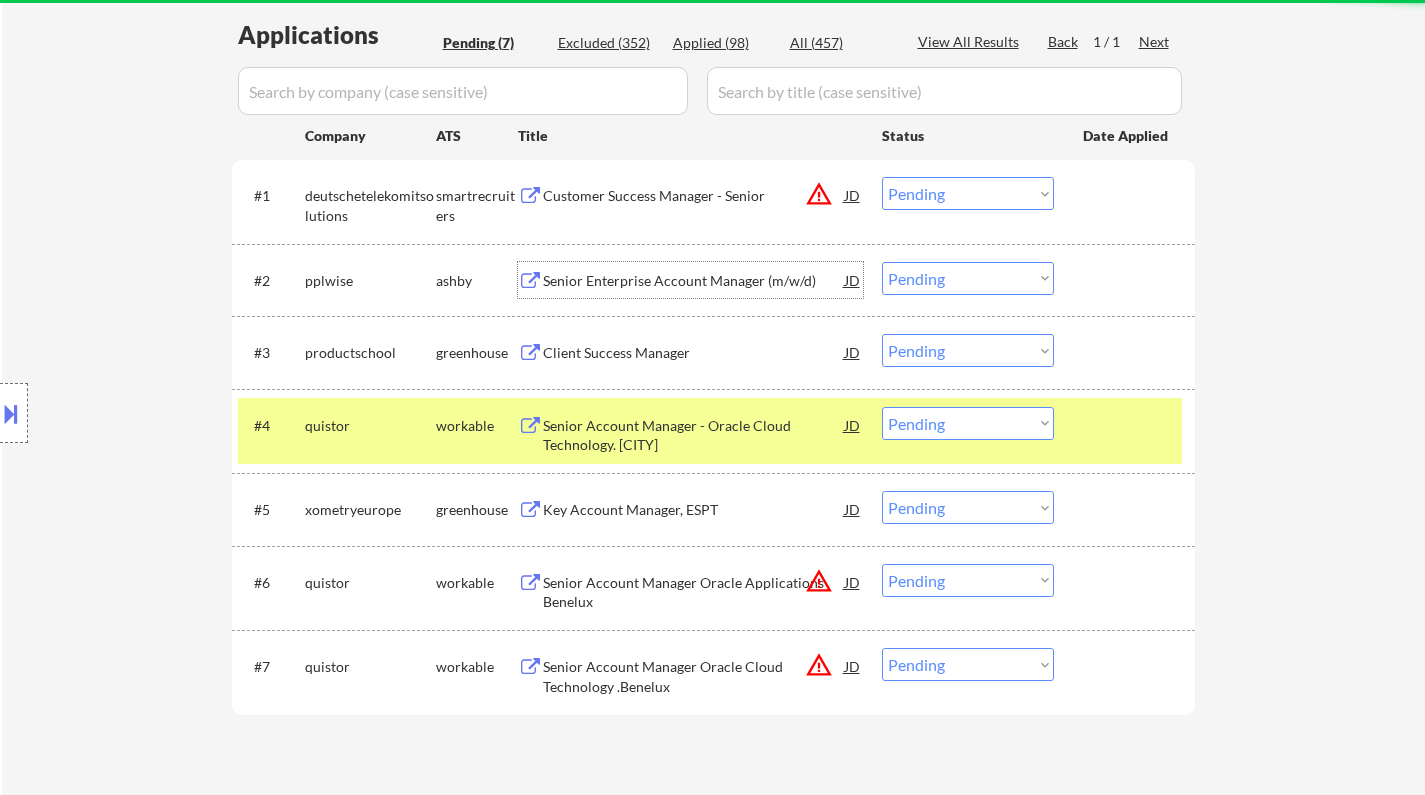 click on "Senior Enterprise Account Manager (m/w/d)" at bounding box center [694, 281] 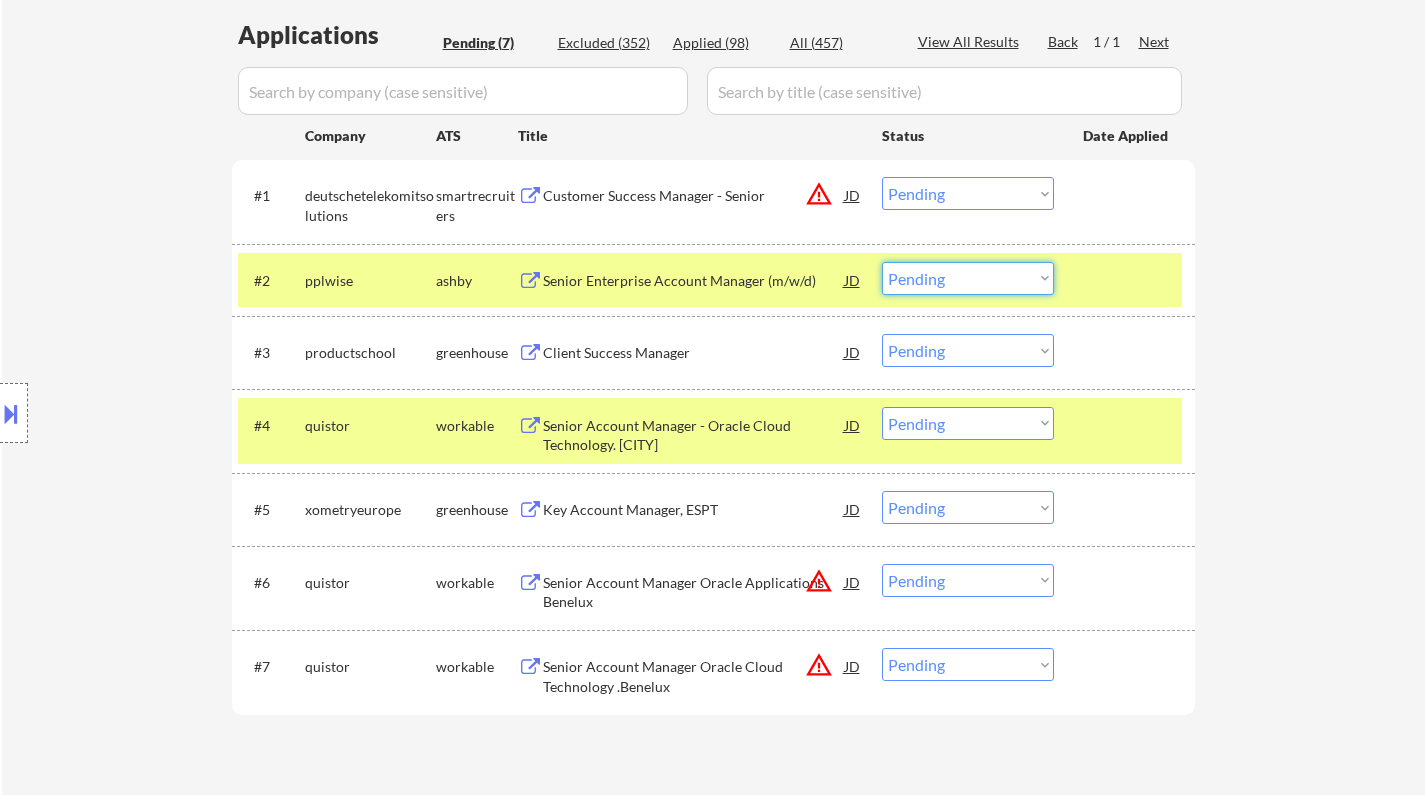 click on "Choose an option... Pending Applied Excluded (Questions) Excluded (Expired) Excluded (Location) Excluded (Bad Match) Excluded (Blocklist) Excluded (Salary) Excluded (Other)" at bounding box center (968, 278) 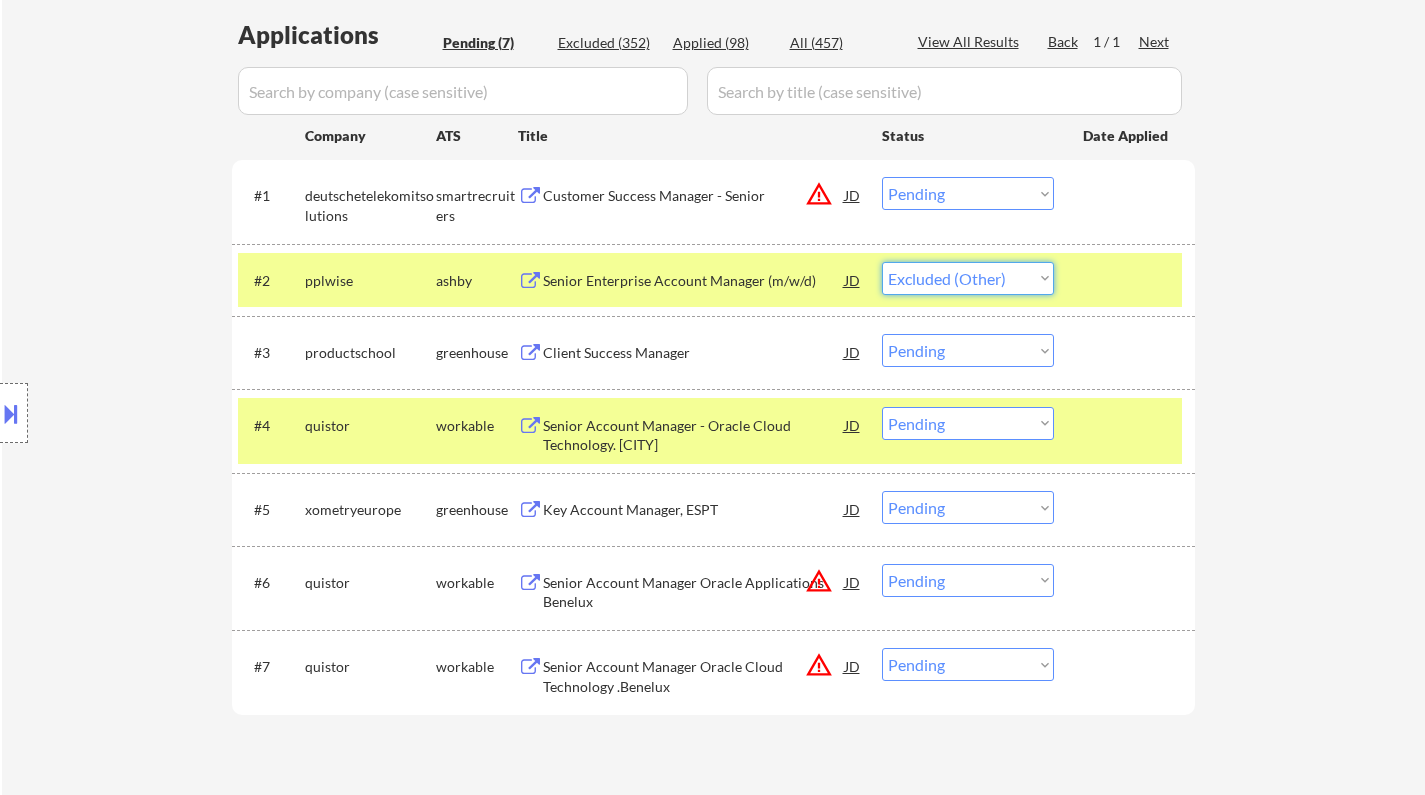 click on "Choose an option... Pending Applied Excluded (Questions) Excluded (Expired) Excluded (Location) Excluded (Bad Match) Excluded (Blocklist) Excluded (Salary) Excluded (Other)" at bounding box center (968, 278) 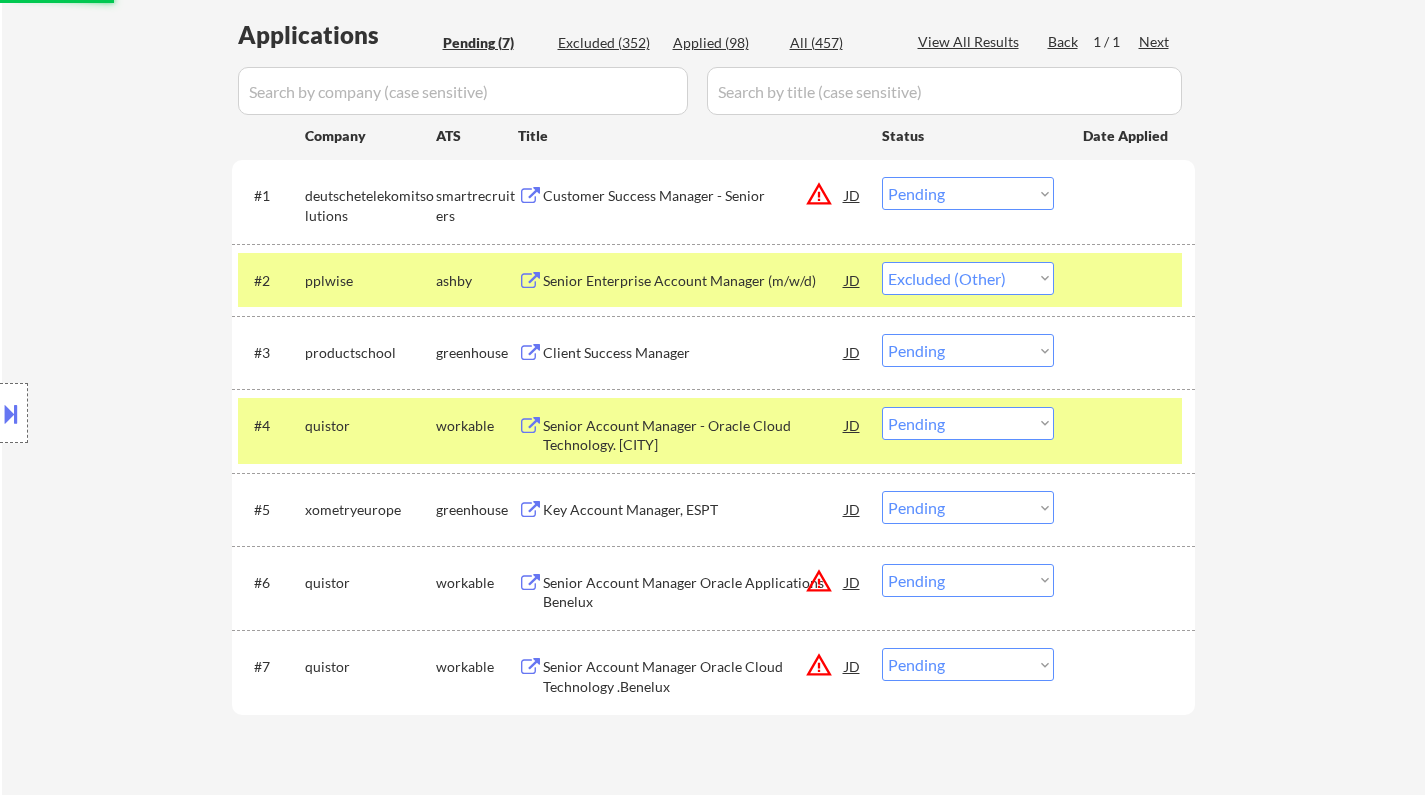 select on ""pending"" 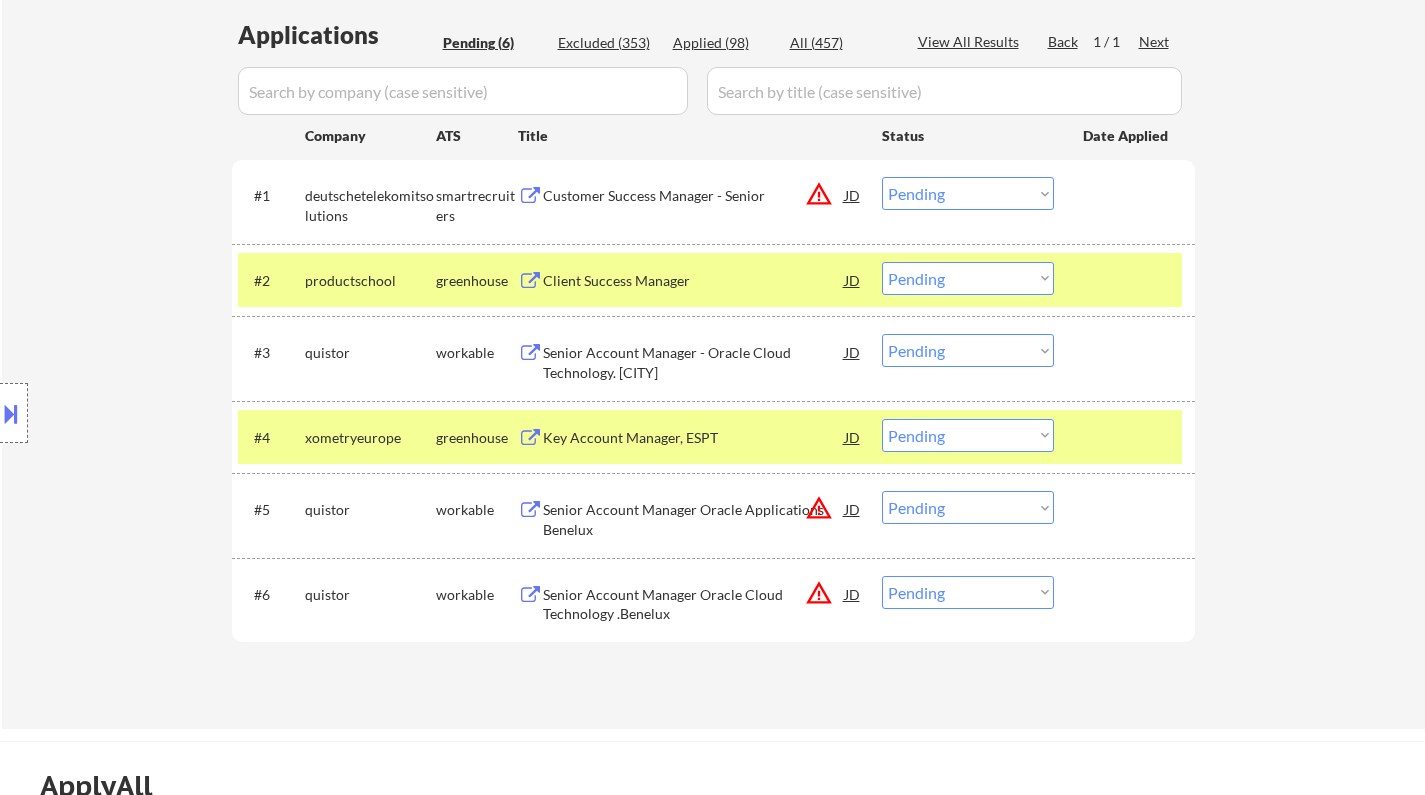 click on "JD" at bounding box center [853, 195] 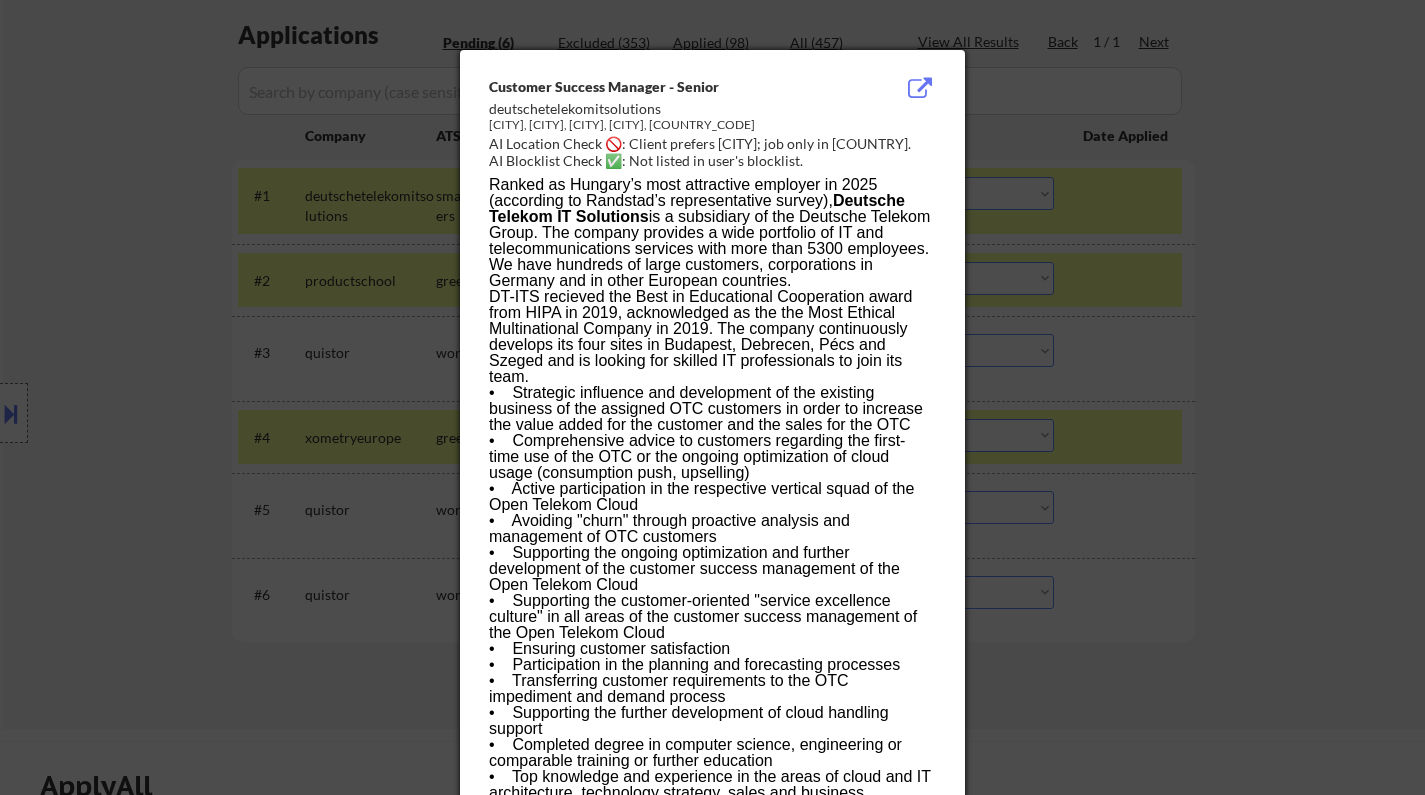 click at bounding box center [712, 397] 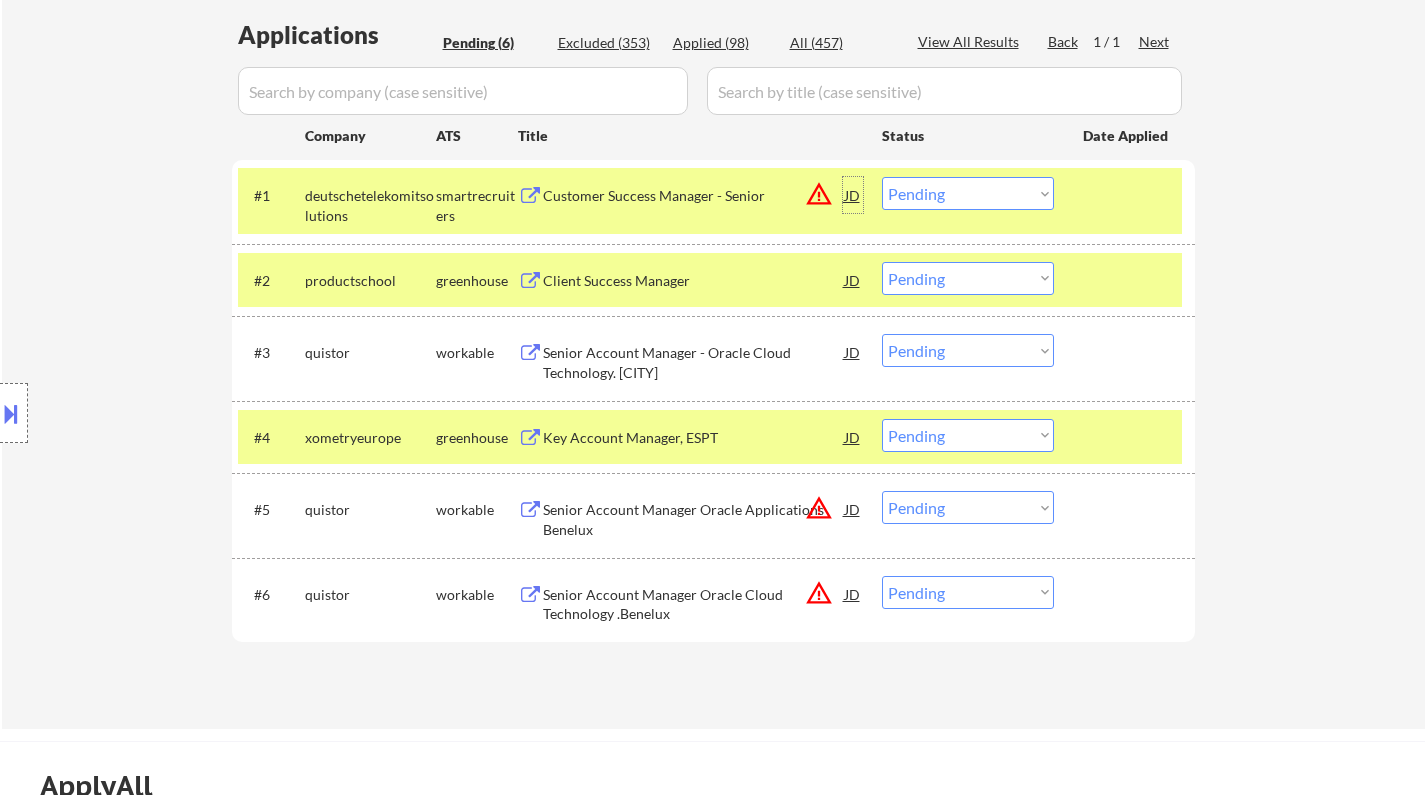 click on "JD" at bounding box center [853, 195] 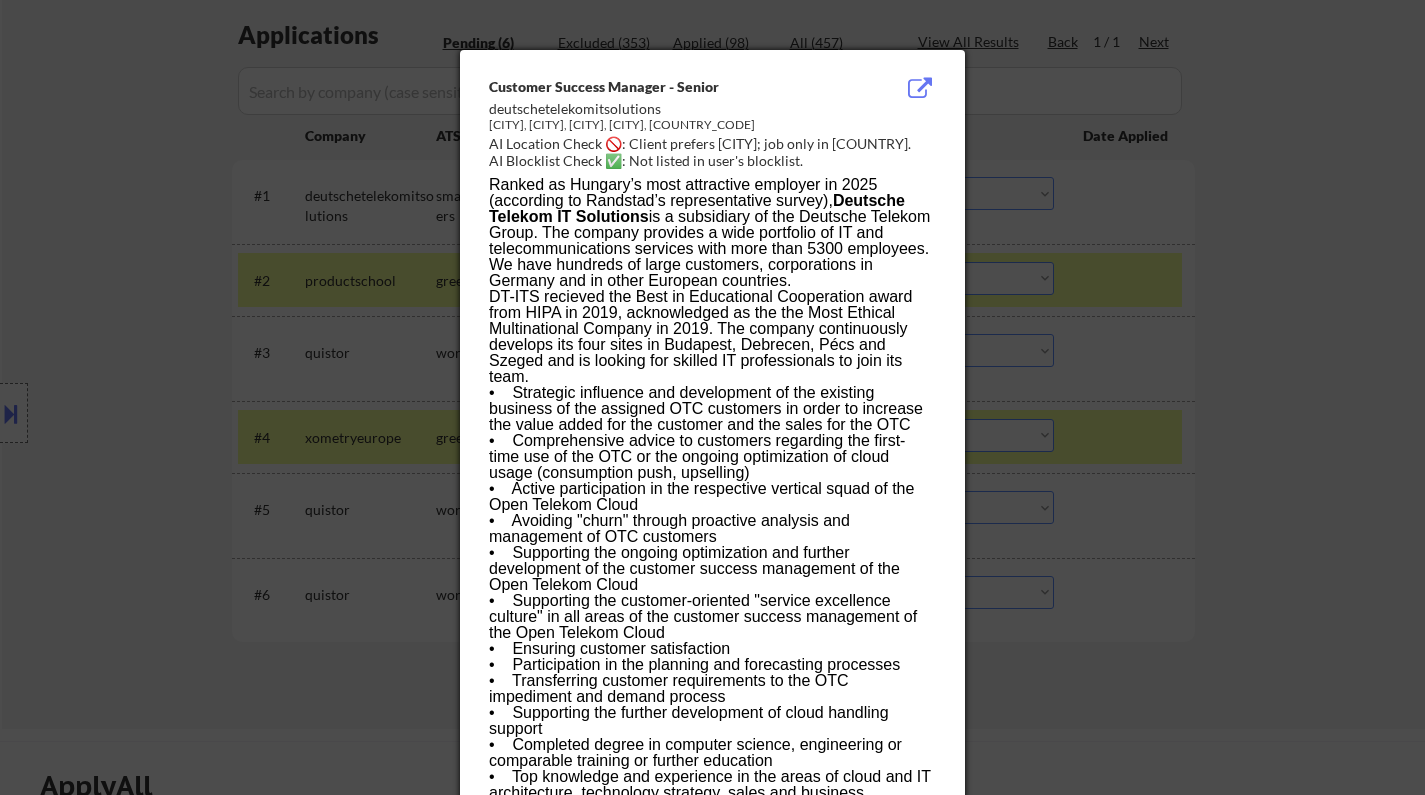 click at bounding box center (712, 397) 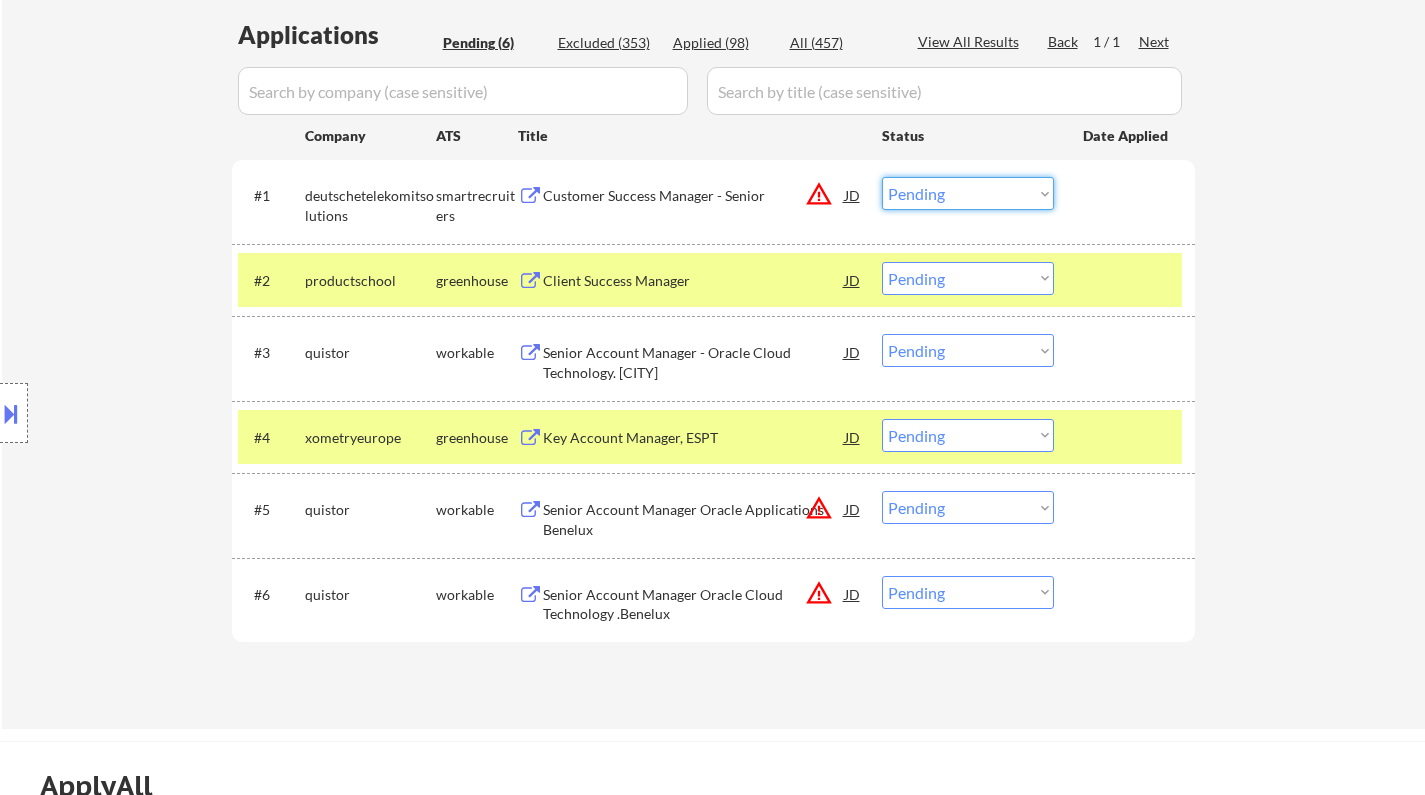 drag, startPoint x: 997, startPoint y: 191, endPoint x: 1128, endPoint y: 349, distance: 205.24376 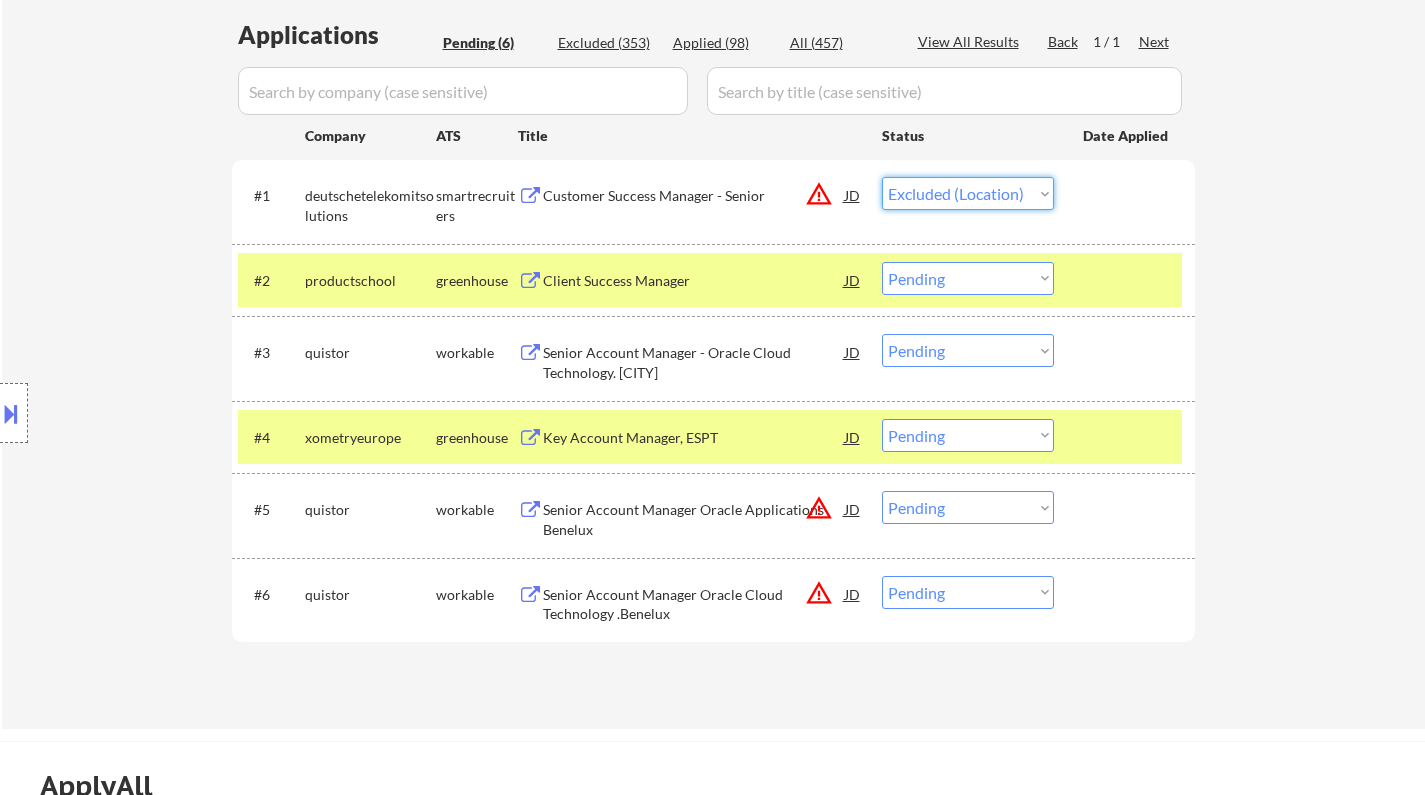 click on "Choose an option... Pending Applied Excluded (Questions) Excluded (Expired) Excluded (Location) Excluded (Bad Match) Excluded (Blocklist) Excluded (Salary) Excluded (Other)" at bounding box center (968, 193) 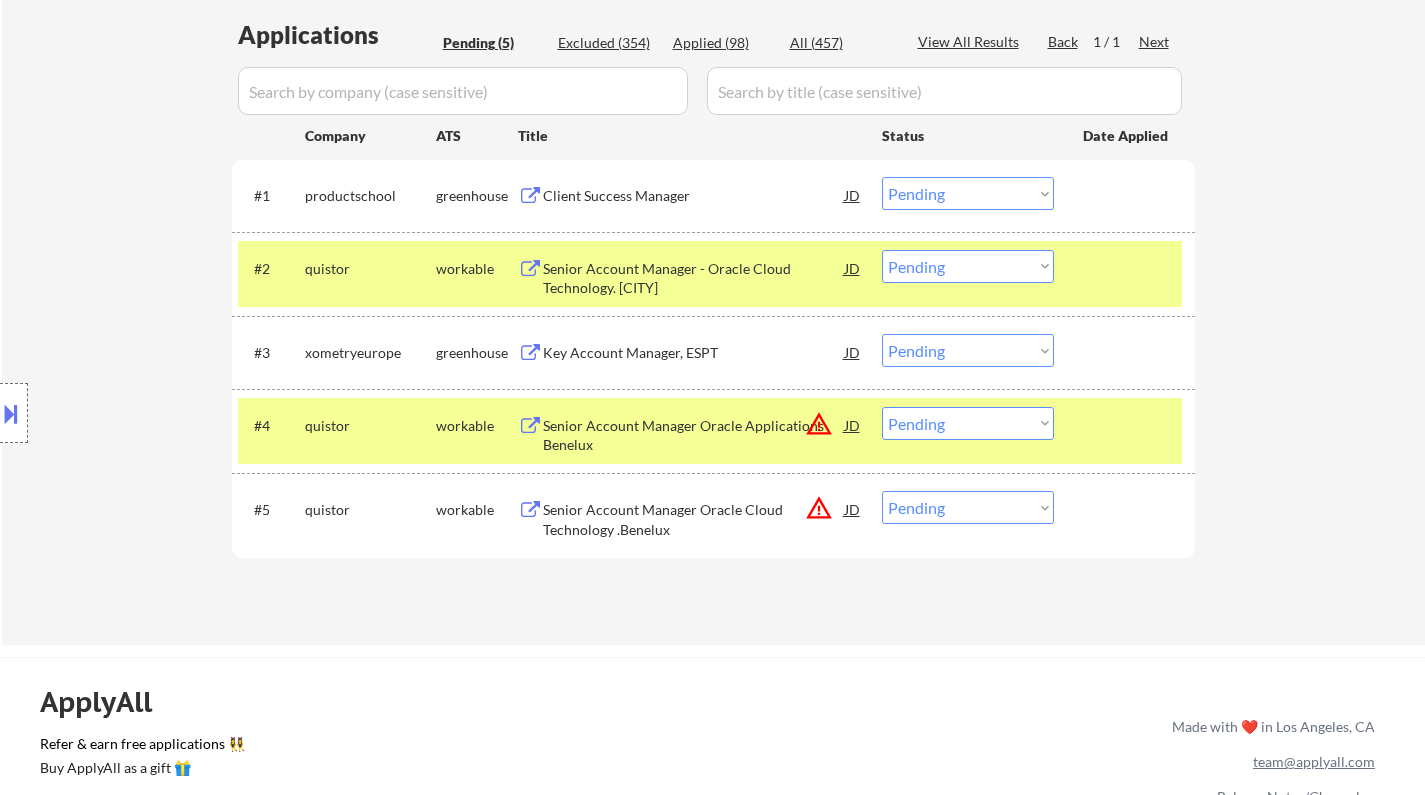click on "Client Success Manager" at bounding box center (694, 196) 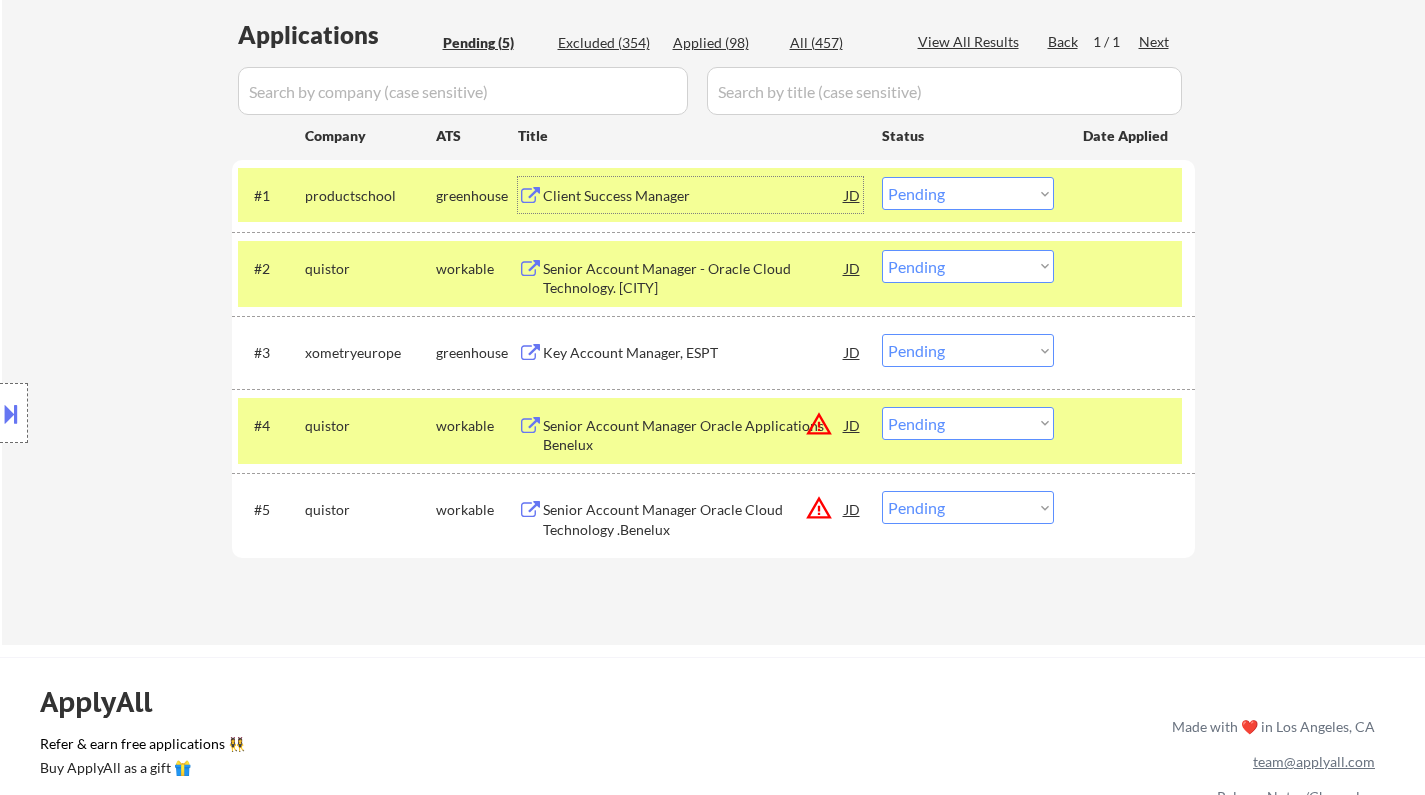 drag, startPoint x: 985, startPoint y: 196, endPoint x: 972, endPoint y: 206, distance: 16.40122 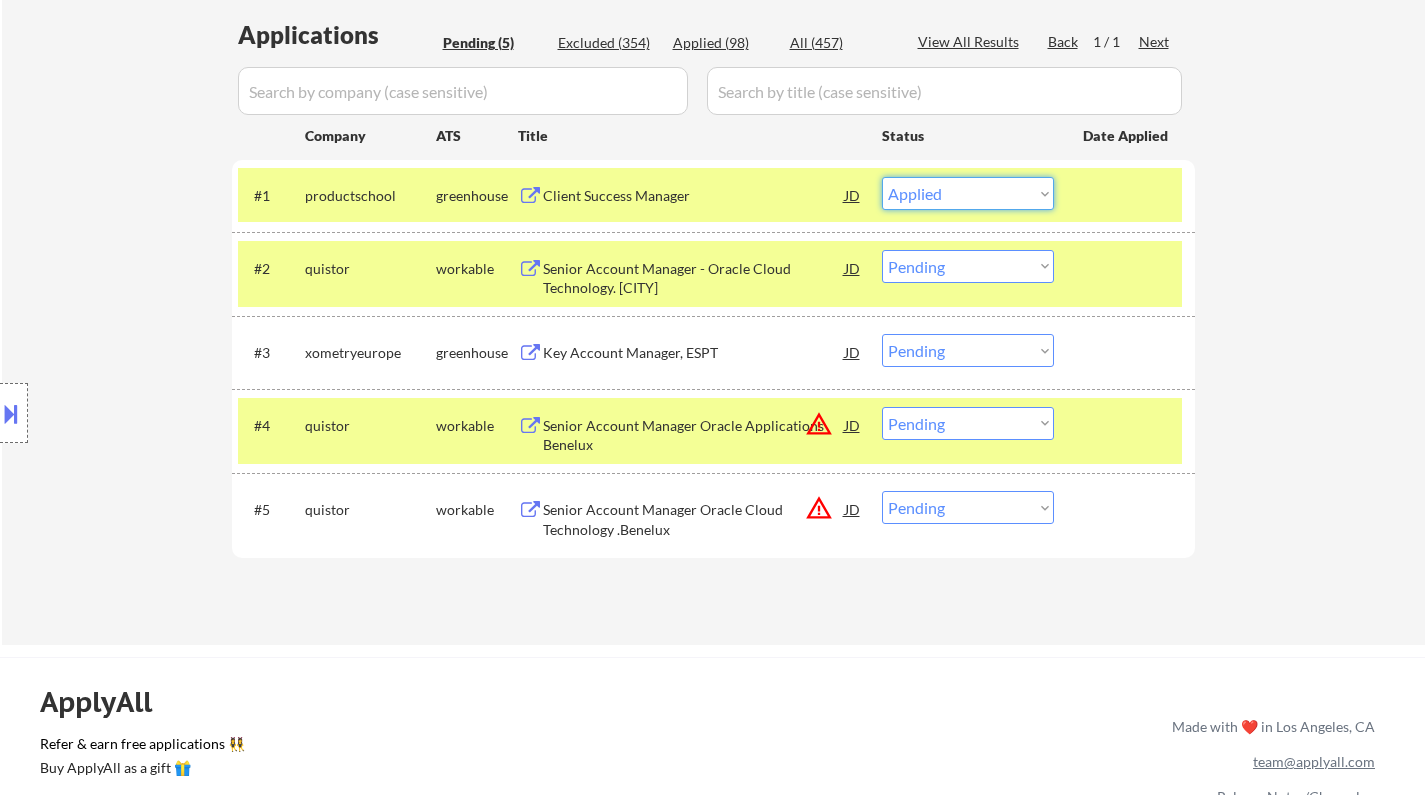 click on "Choose an option... Pending Applied Excluded (Questions) Excluded (Expired) Excluded (Location) Excluded (Bad Match) Excluded (Blocklist) Excluded (Salary) Excluded (Other)" at bounding box center [968, 193] 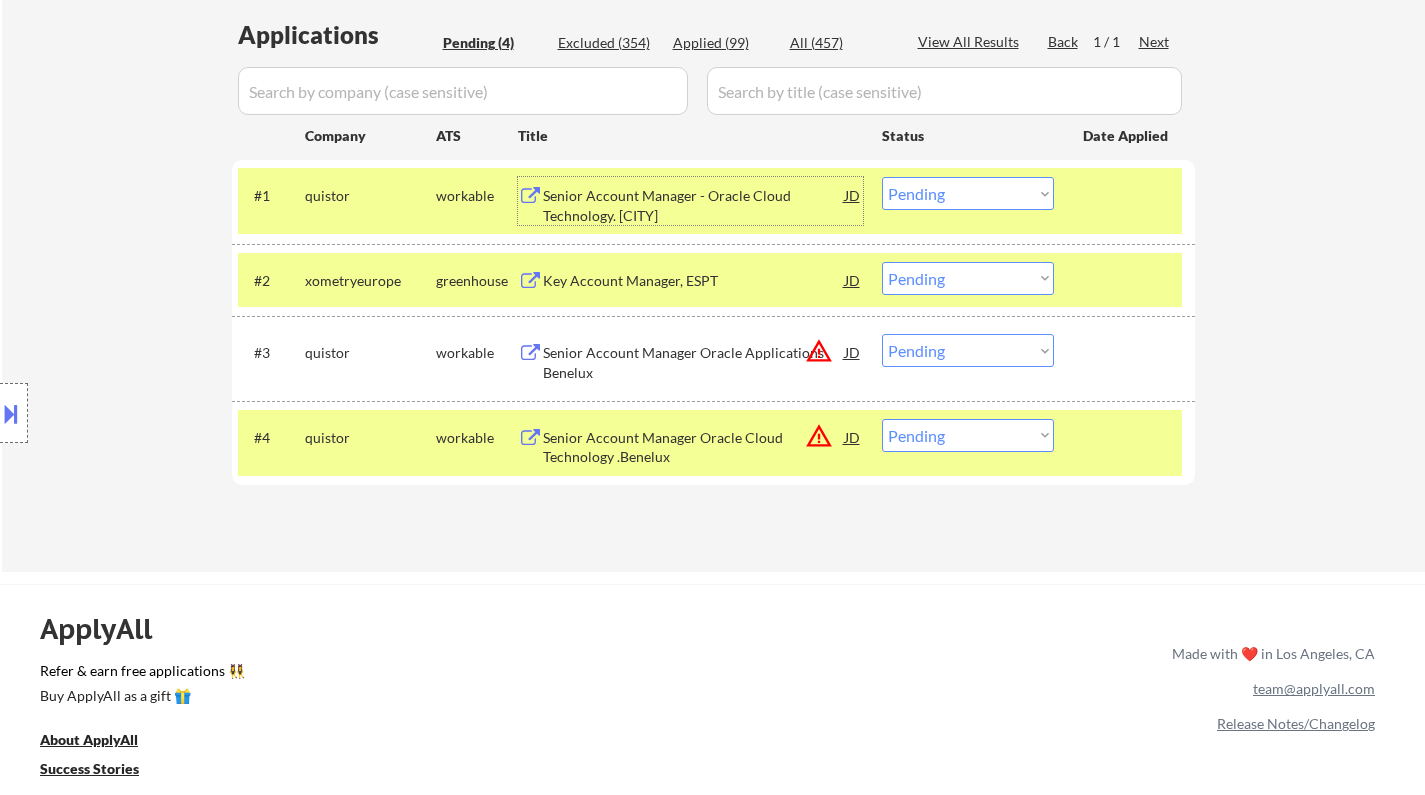 click on "Senior Account Manager - Oracle Cloud Technology. Madrid" at bounding box center (694, 205) 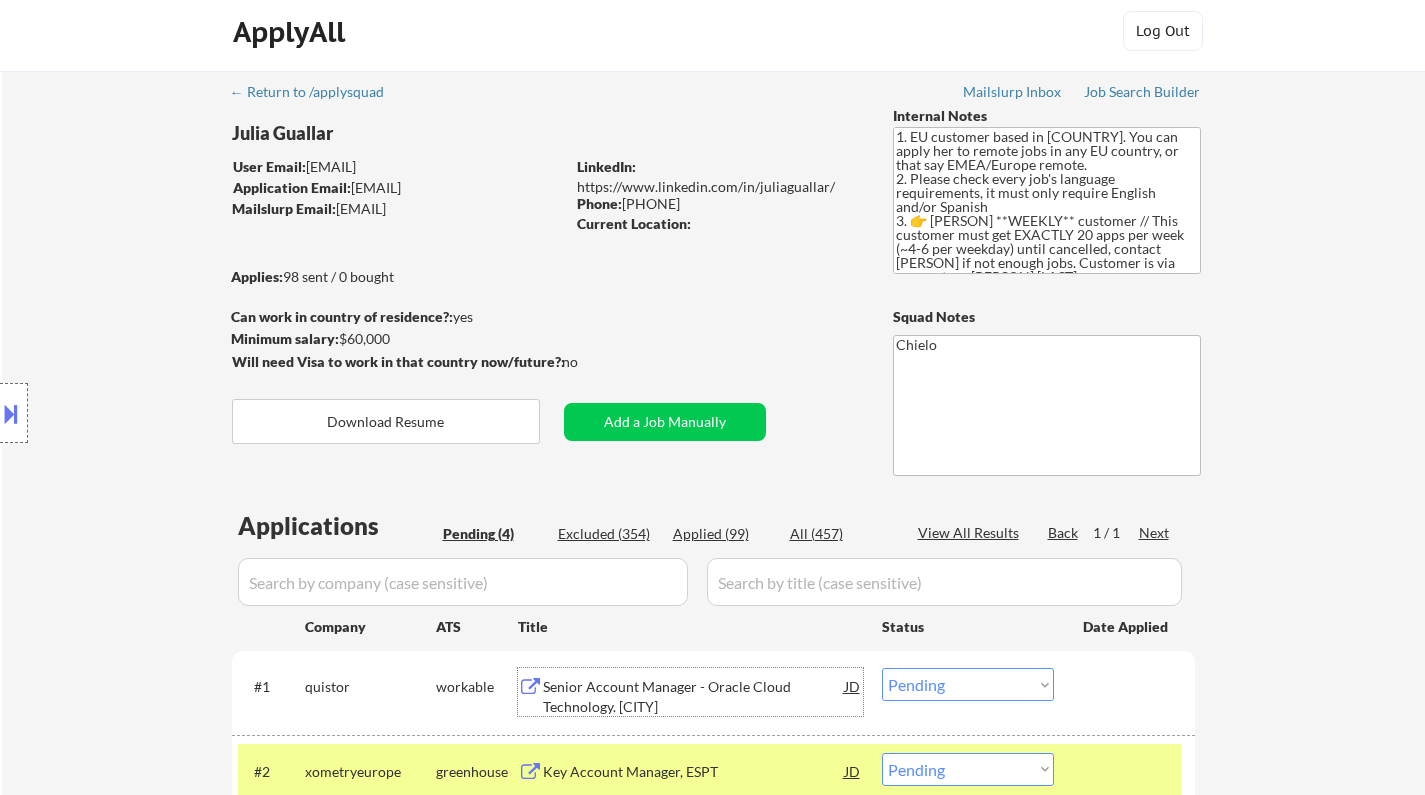scroll, scrollTop: 0, scrollLeft: 0, axis: both 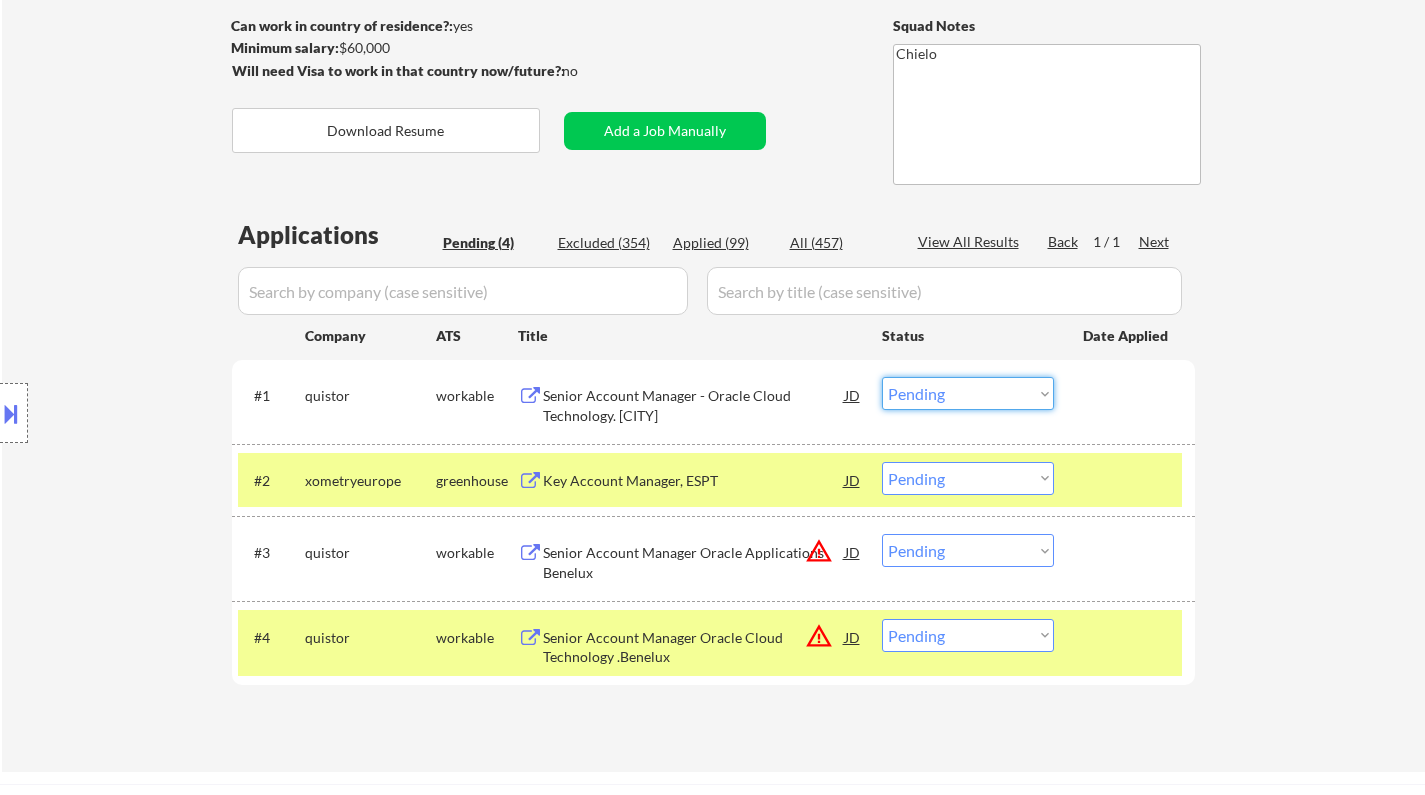 drag, startPoint x: 975, startPoint y: 380, endPoint x: 973, endPoint y: 409, distance: 29.068884 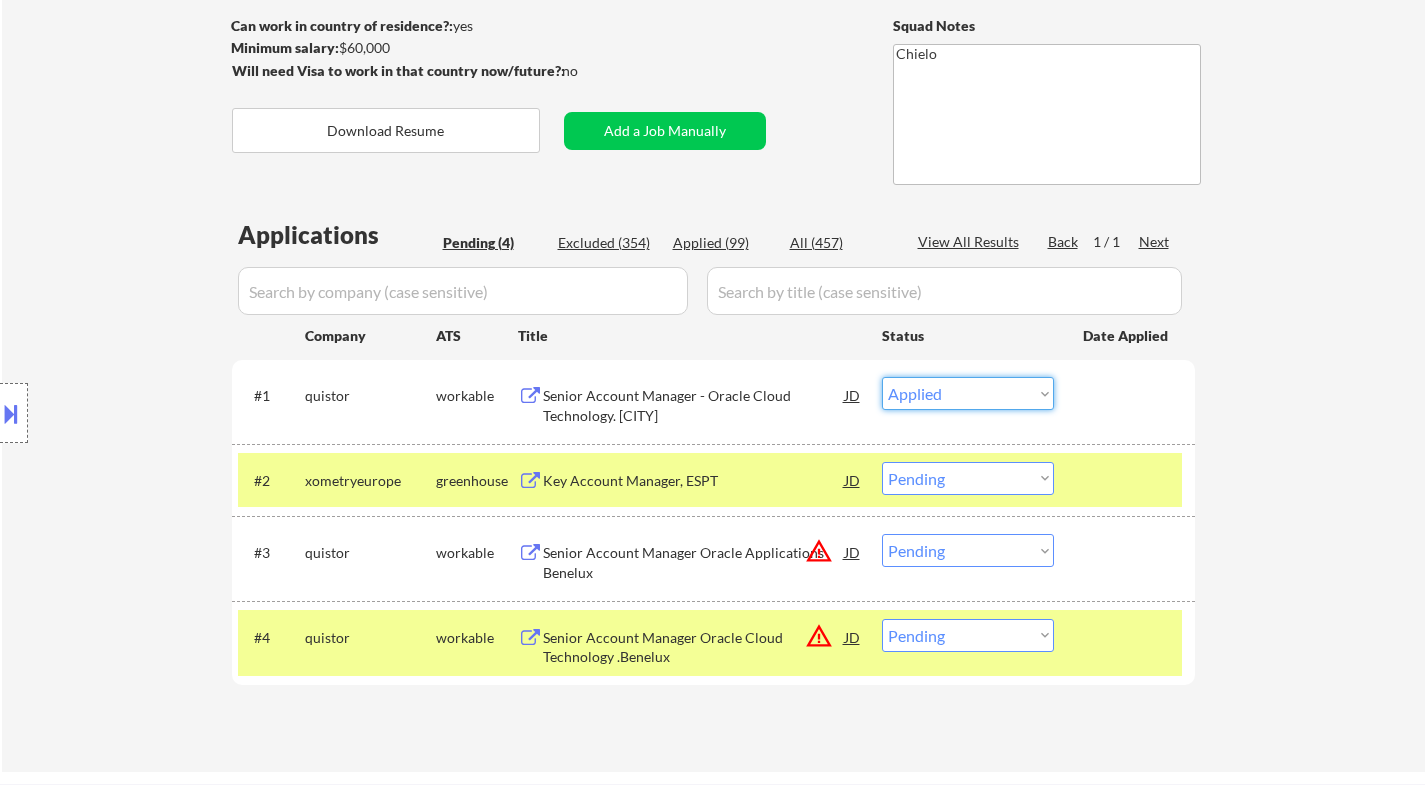 click on "Choose an option... Pending Applied Excluded (Questions) Excluded (Expired) Excluded (Location) Excluded (Bad Match) Excluded (Blocklist) Excluded (Salary) Excluded (Other)" at bounding box center (968, 393) 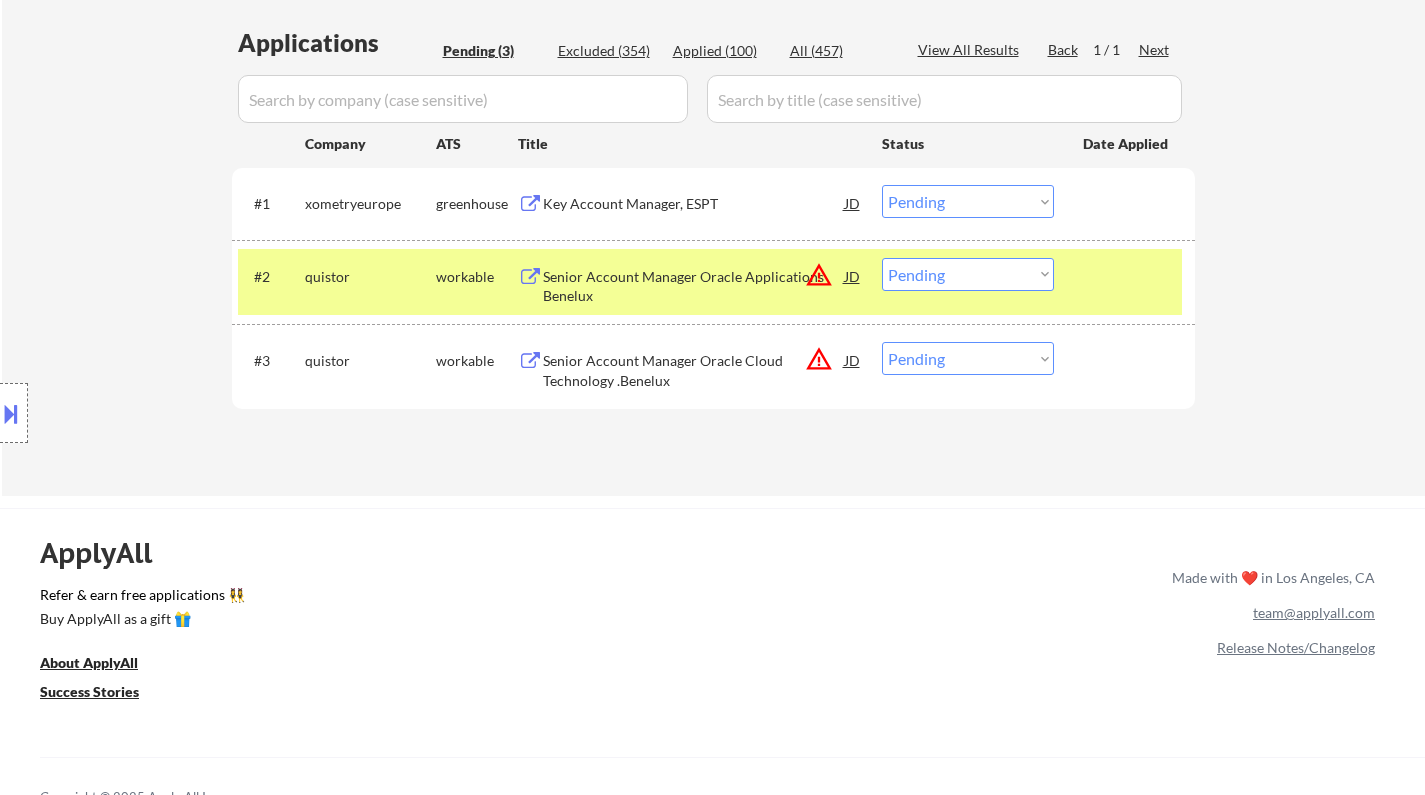 scroll, scrollTop: 500, scrollLeft: 0, axis: vertical 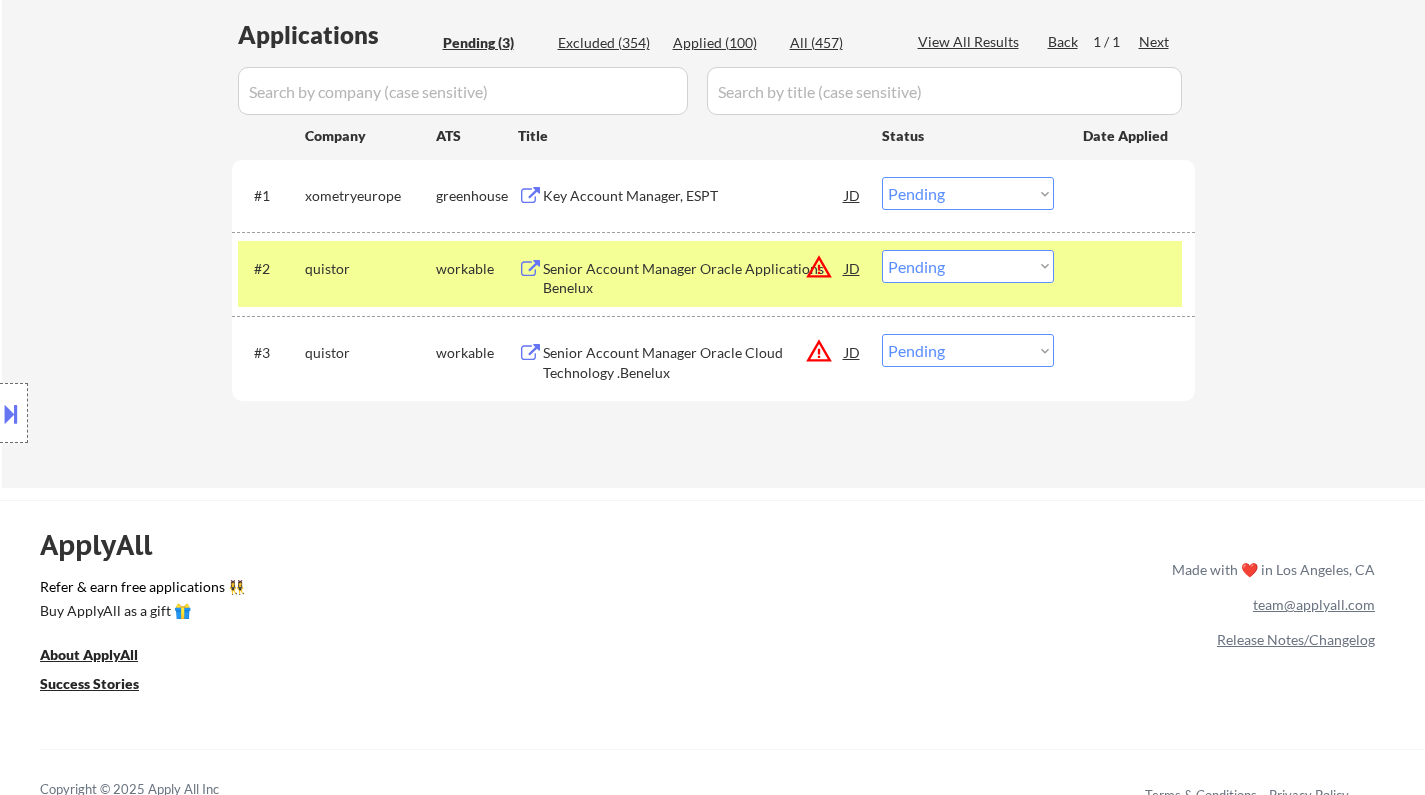 click on "Key Account Manager, ESPT" at bounding box center [694, 196] 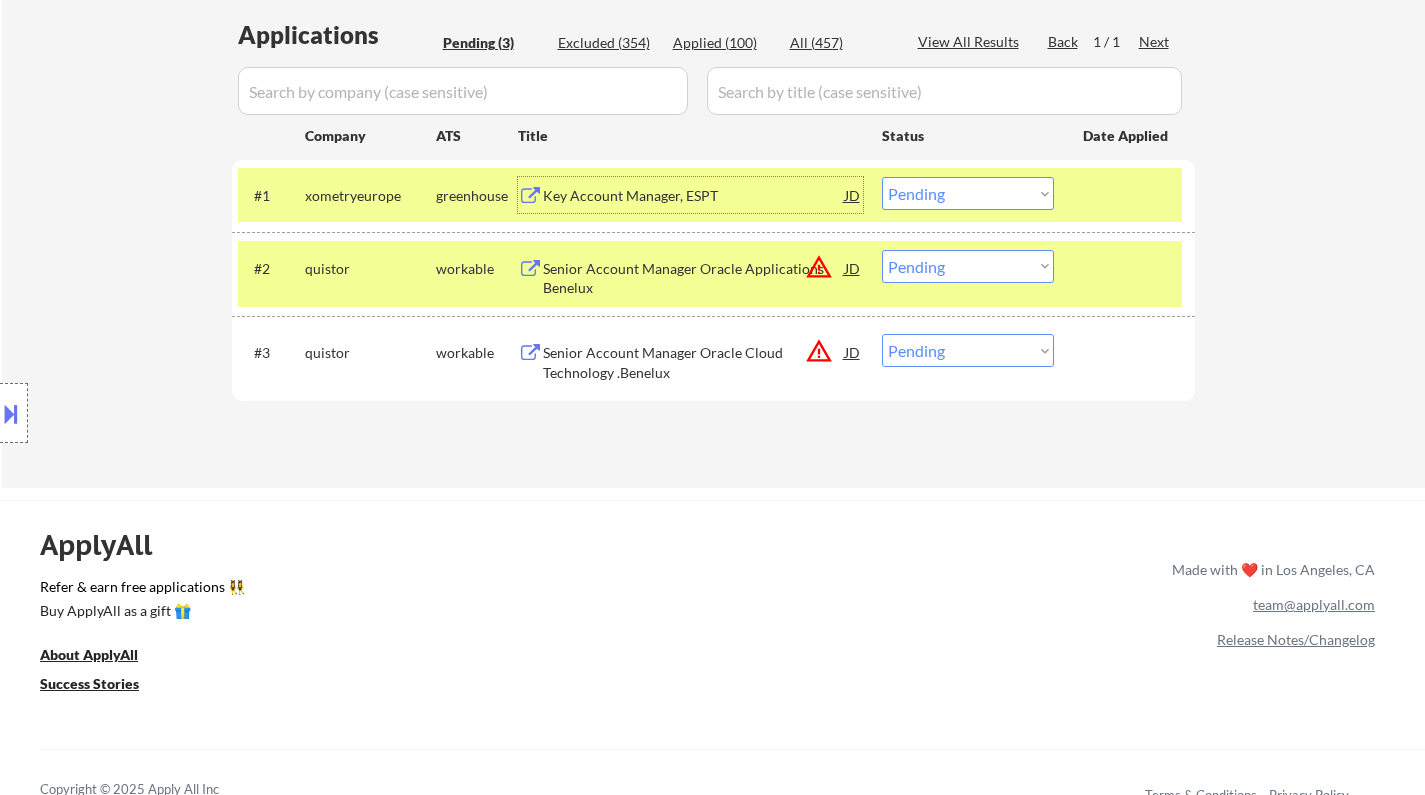 click on "Choose an option... Pending Applied Excluded (Questions) Excluded (Expired) Excluded (Location) Excluded (Bad Match) Excluded (Blocklist) Excluded (Salary) Excluded (Other)" at bounding box center (968, 193) 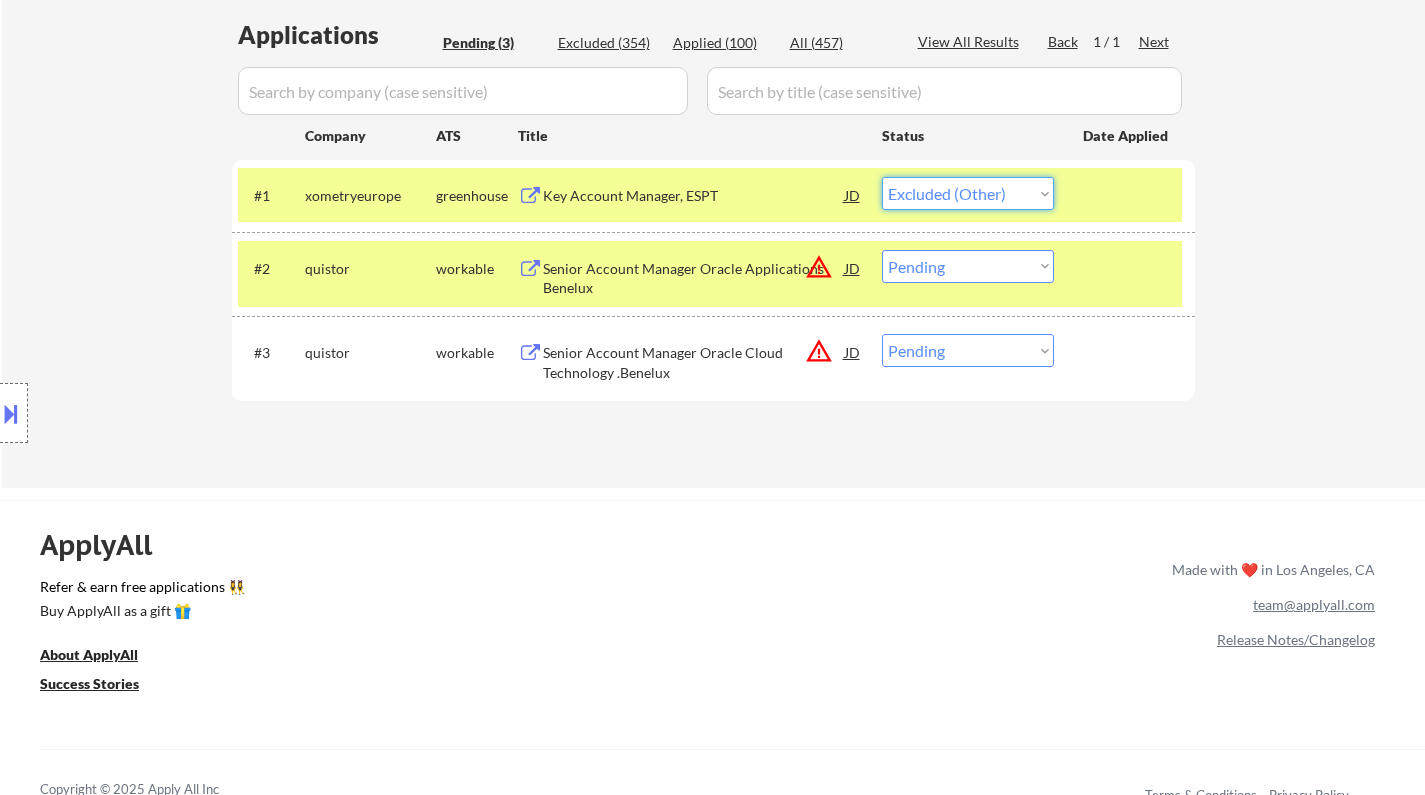 click on "Choose an option... Pending Applied Excluded (Questions) Excluded (Expired) Excluded (Location) Excluded (Bad Match) Excluded (Blocklist) Excluded (Salary) Excluded (Other)" at bounding box center [968, 193] 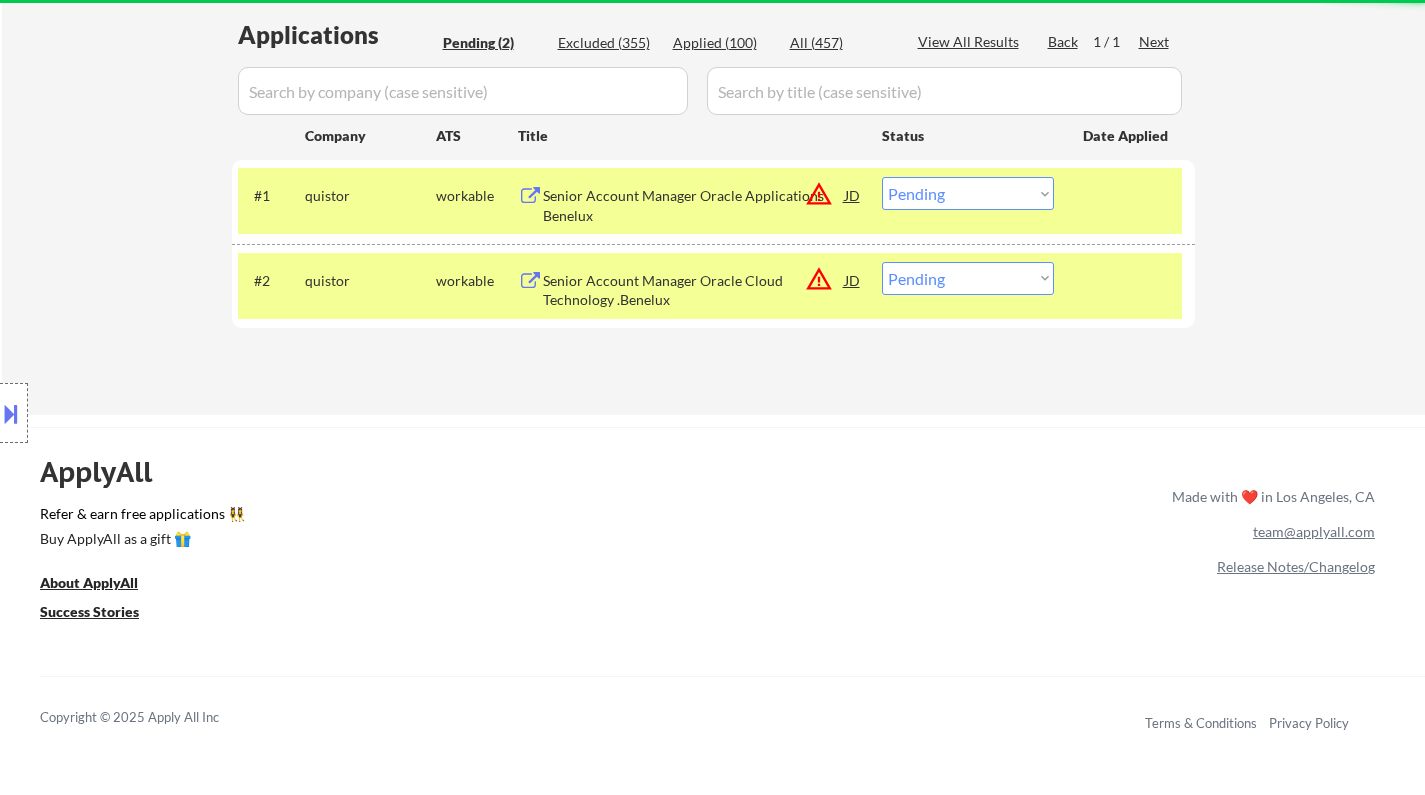 click on "Choose an option... Pending Applied Excluded (Questions) Excluded (Expired) Excluded (Location) Excluded (Bad Match) Excluded (Blocklist) Excluded (Salary) Excluded (Other)" at bounding box center [968, 193] 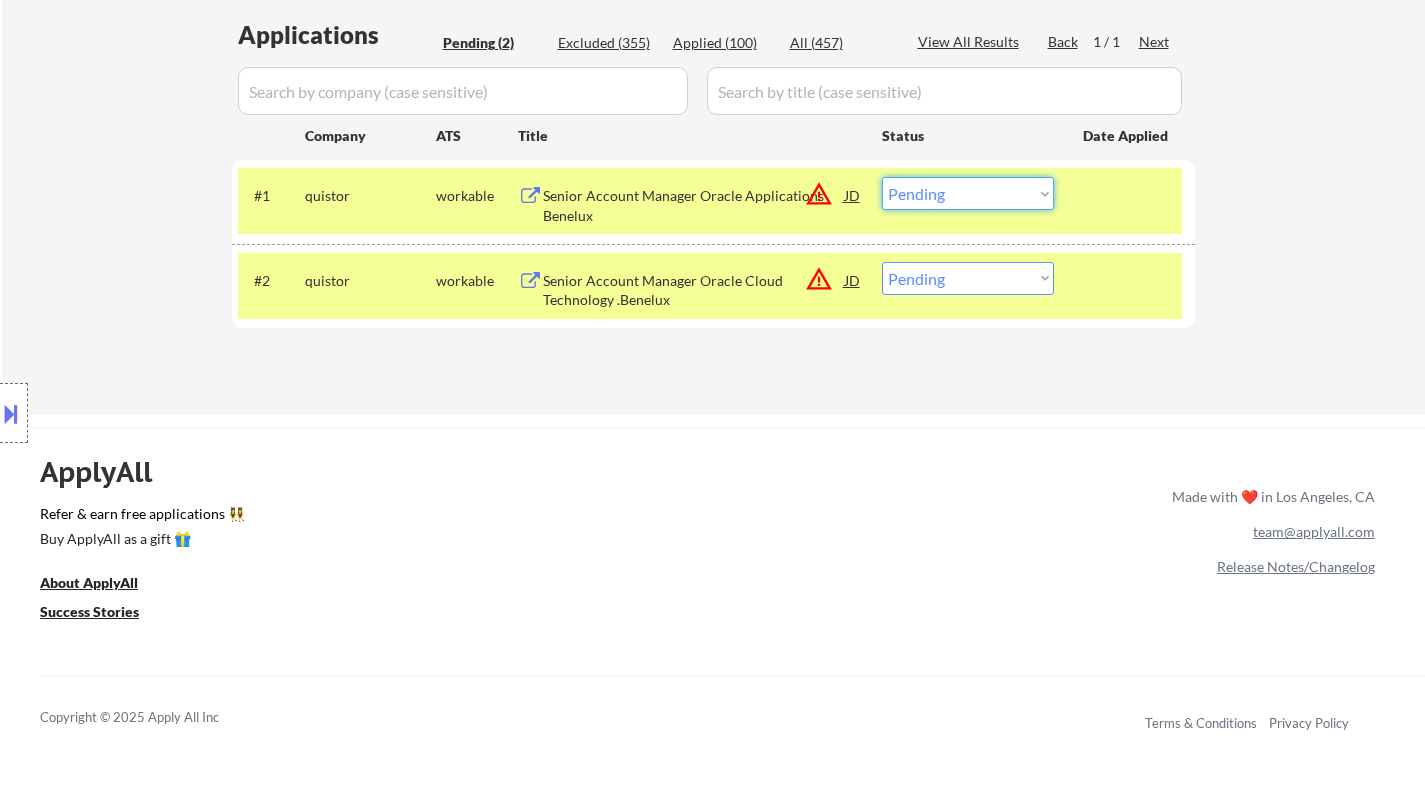 select on ""excluded__other_"" 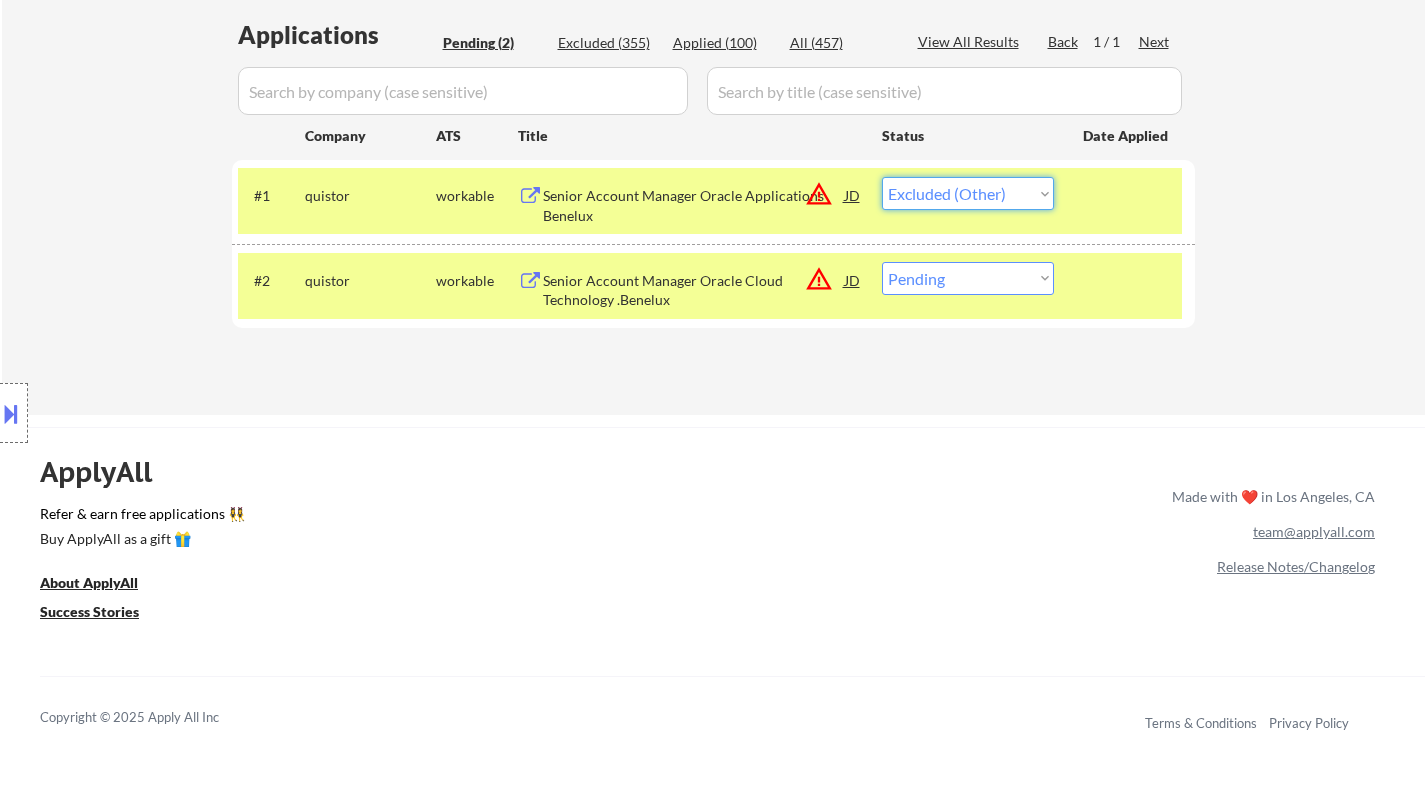 click on "Choose an option... Pending Applied Excluded (Questions) Excluded (Expired) Excluded (Location) Excluded (Bad Match) Excluded (Blocklist) Excluded (Salary) Excluded (Other)" at bounding box center [968, 193] 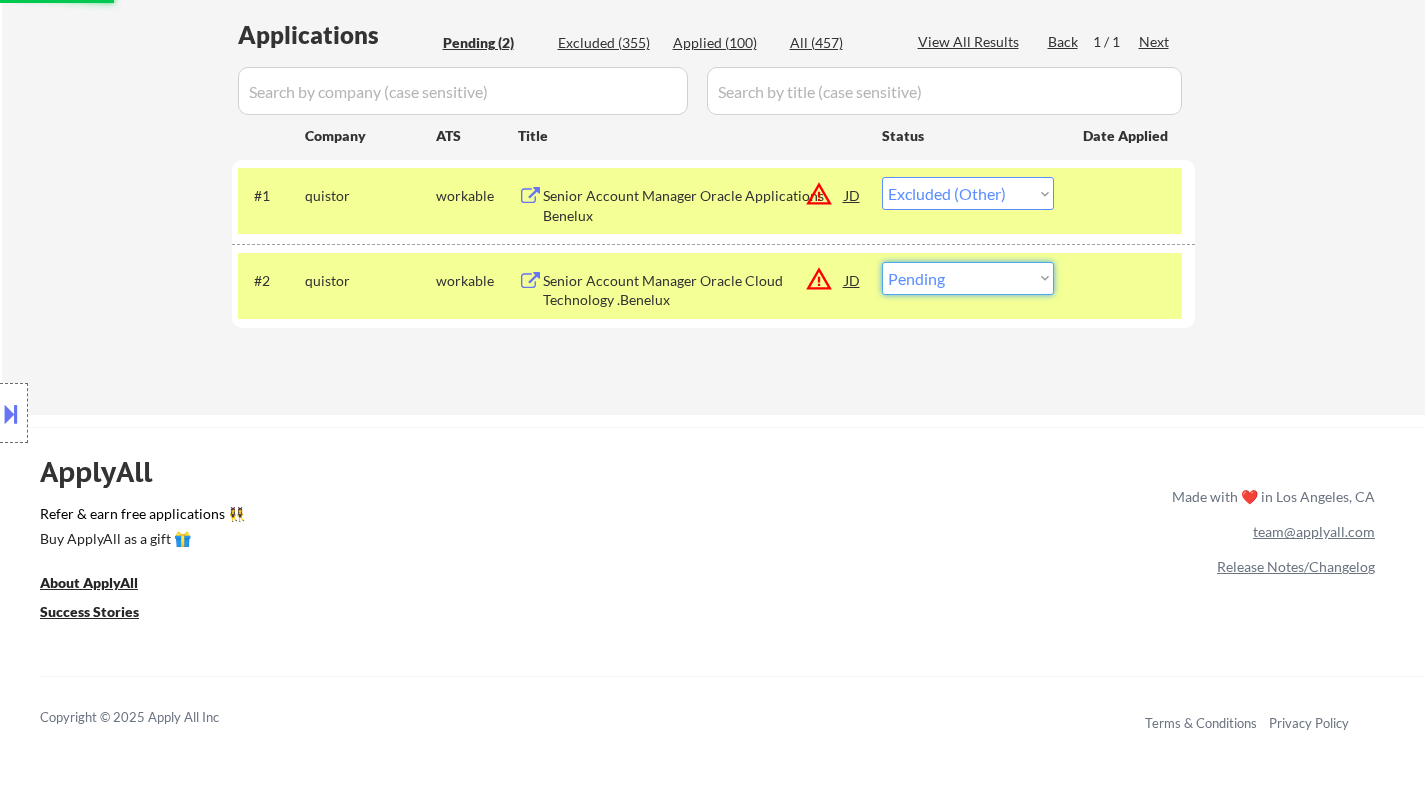 drag, startPoint x: 977, startPoint y: 275, endPoint x: 989, endPoint y: 293, distance: 21.633308 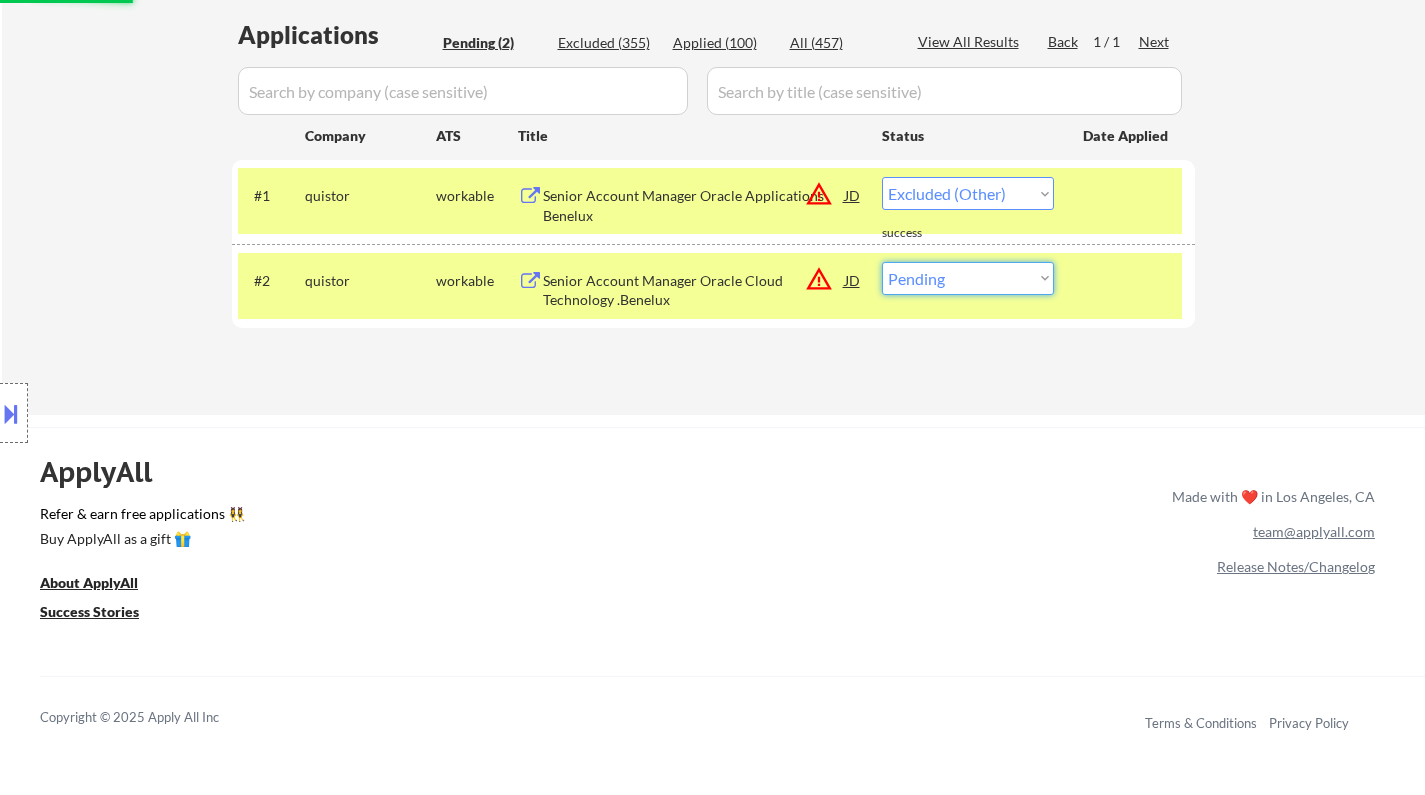 select on ""excluded__other_"" 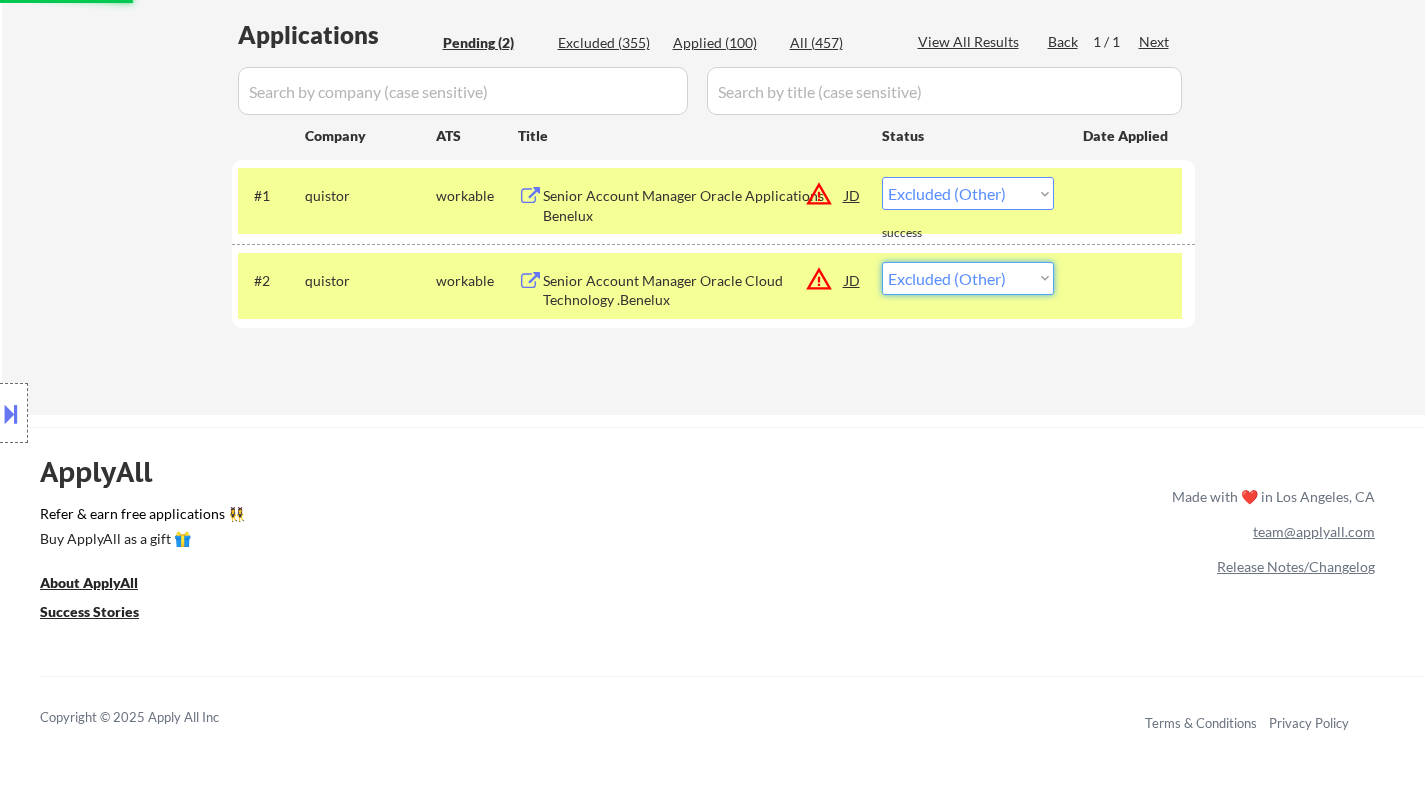 click on "Choose an option... Pending Applied Excluded (Questions) Excluded (Expired) Excluded (Location) Excluded (Bad Match) Excluded (Blocklist) Excluded (Salary) Excluded (Other)" at bounding box center (968, 278) 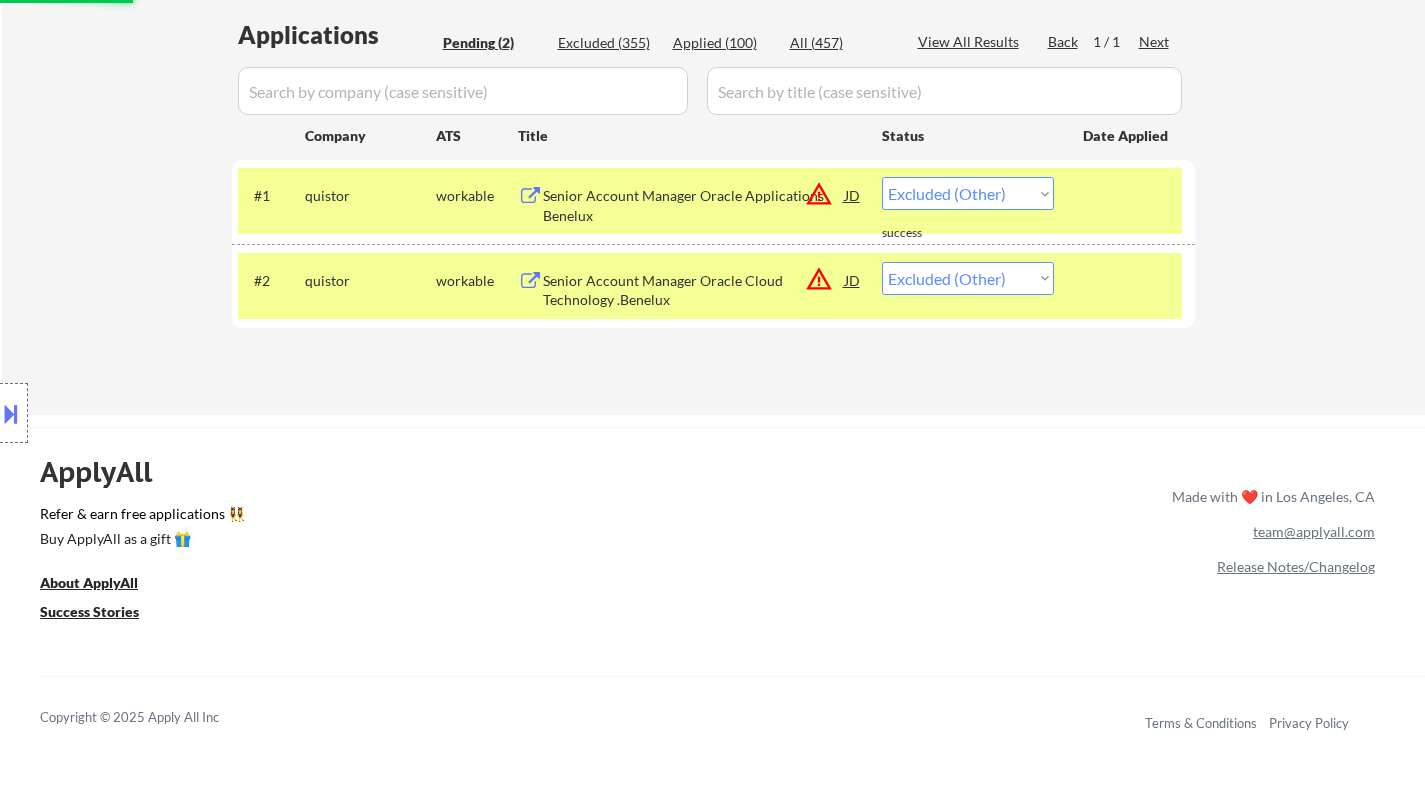 select on ""pending"" 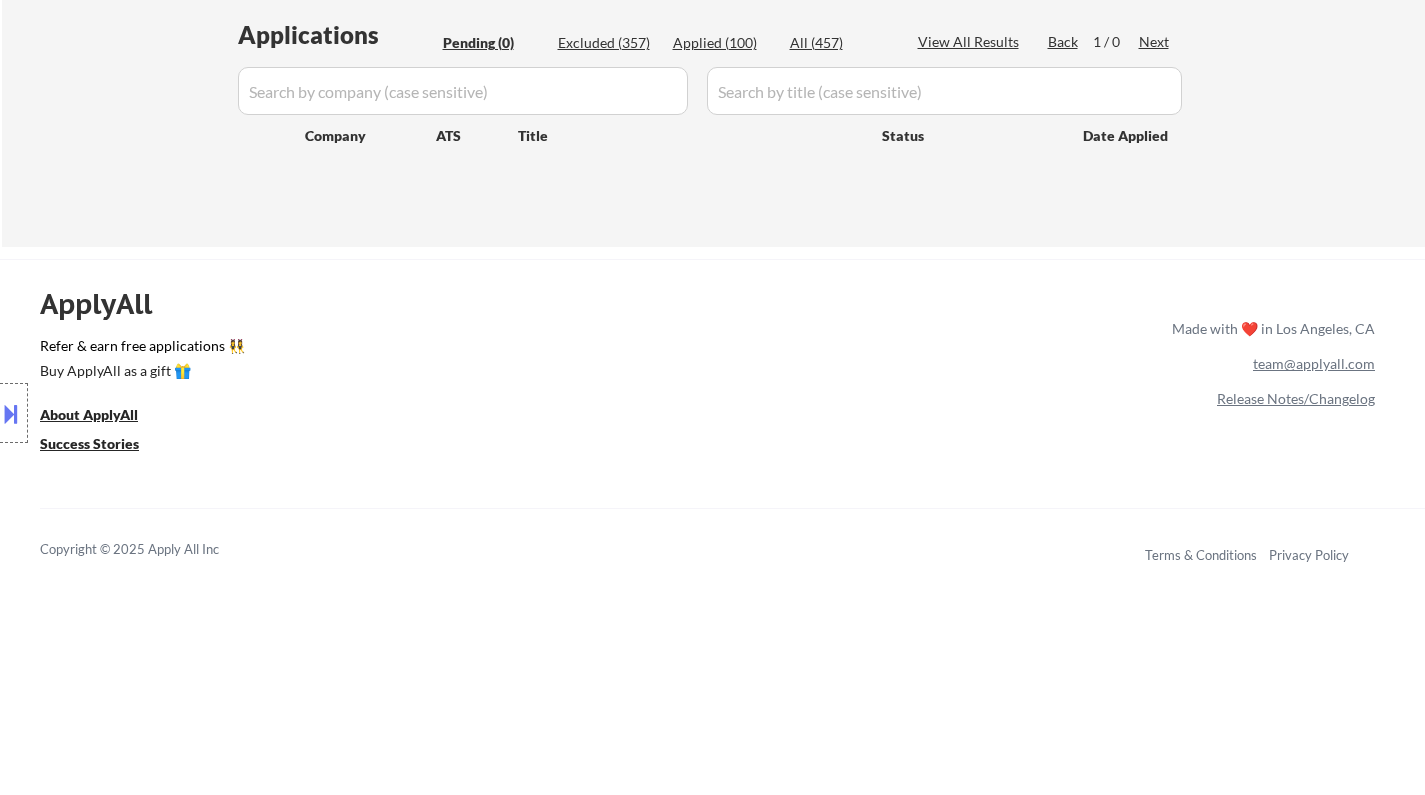 scroll, scrollTop: 200, scrollLeft: 0, axis: vertical 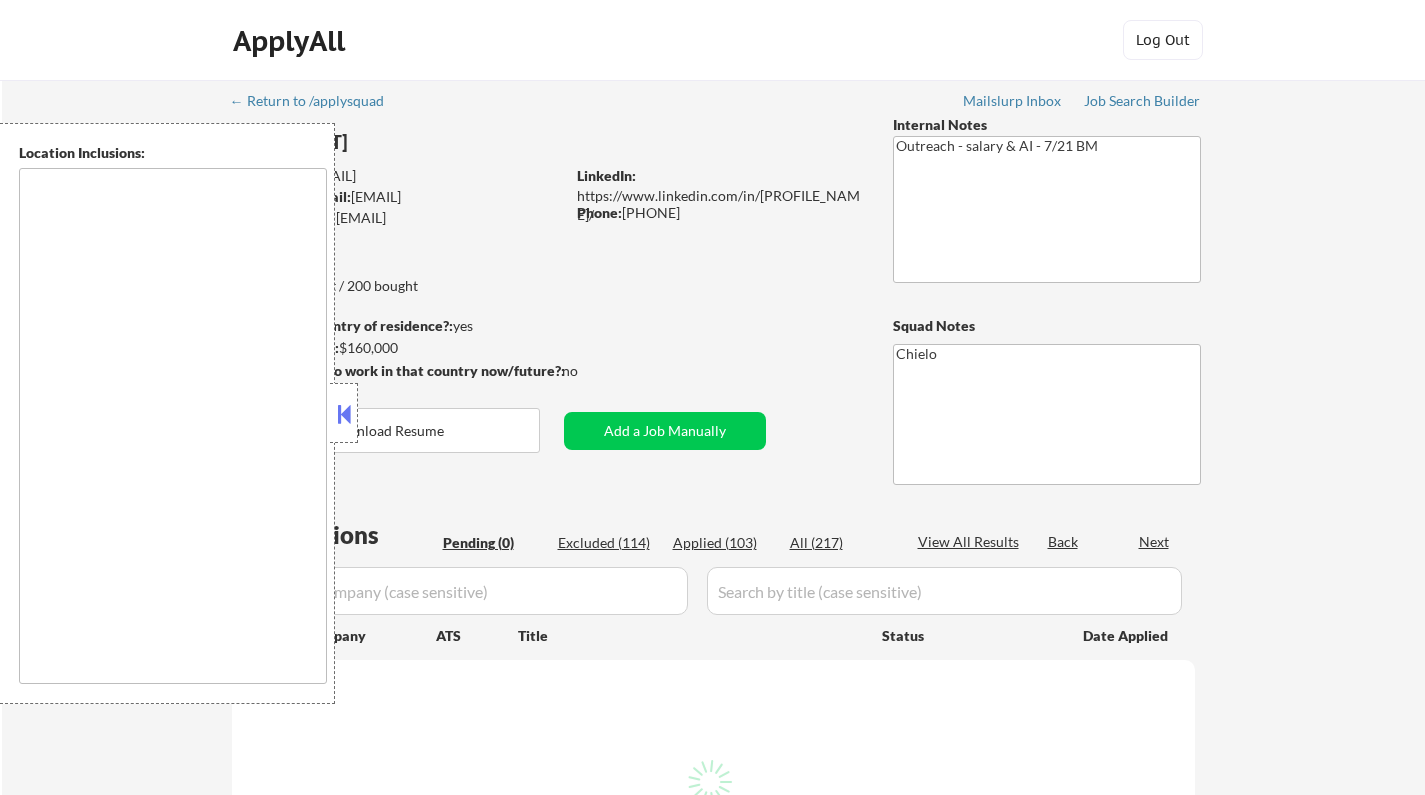 type on "remote" 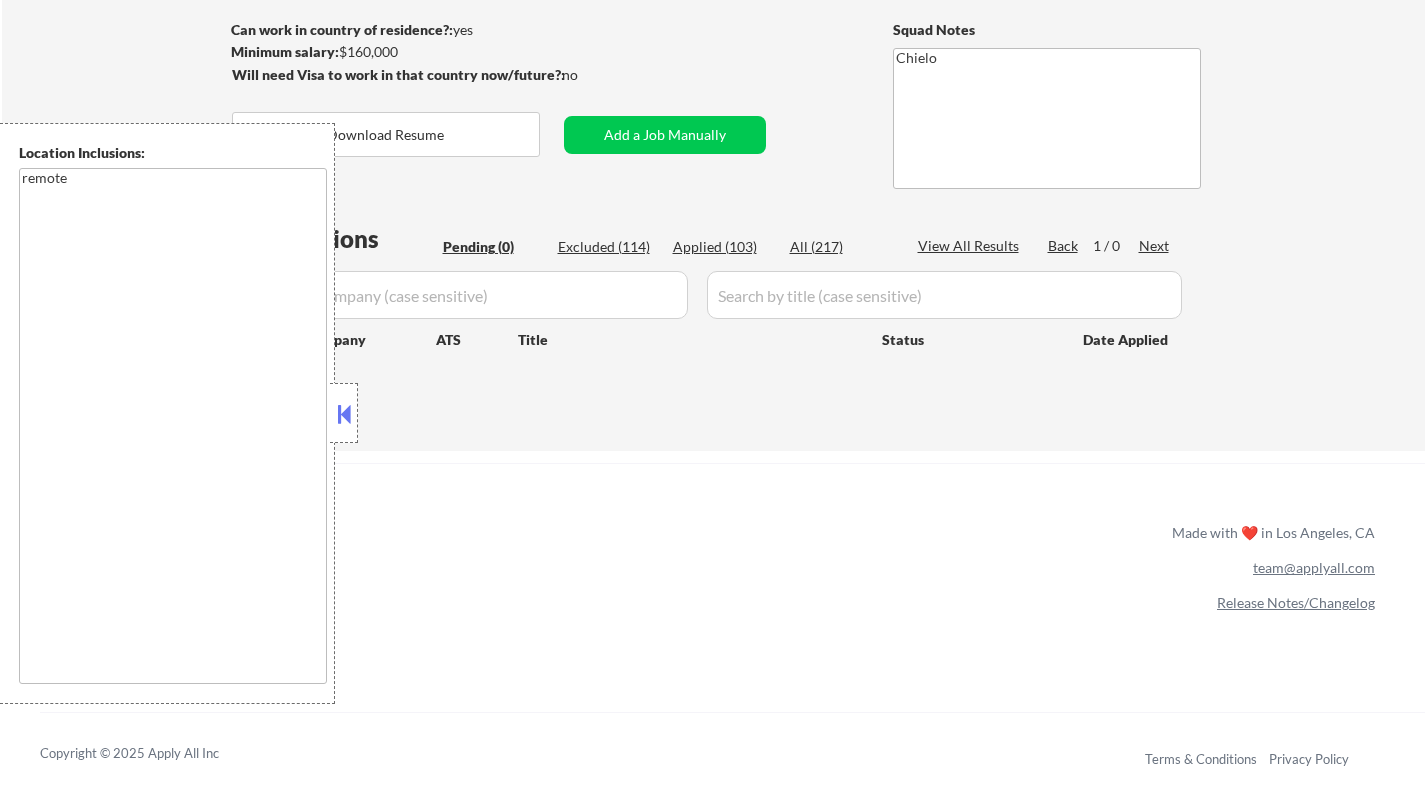 scroll, scrollTop: 300, scrollLeft: 0, axis: vertical 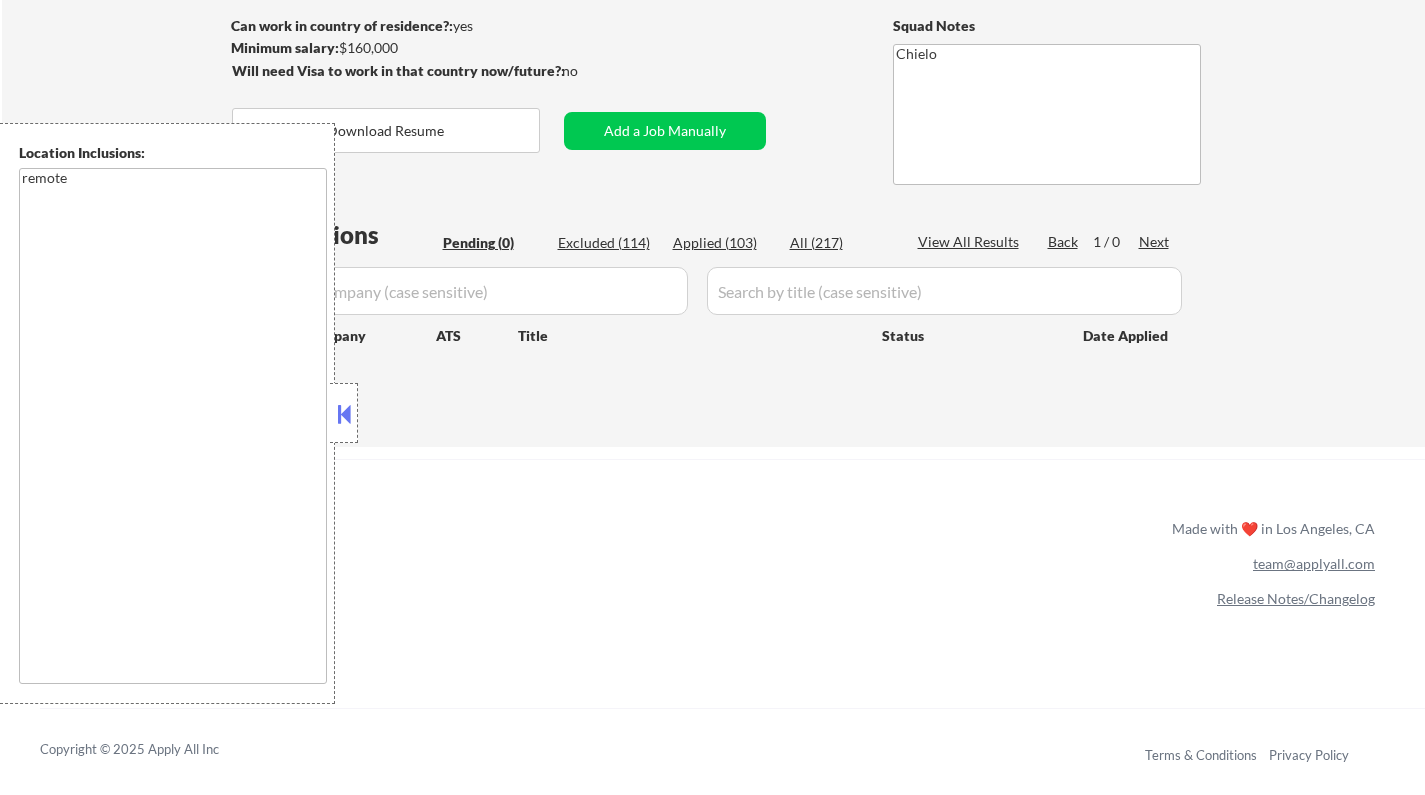 click at bounding box center (344, 414) 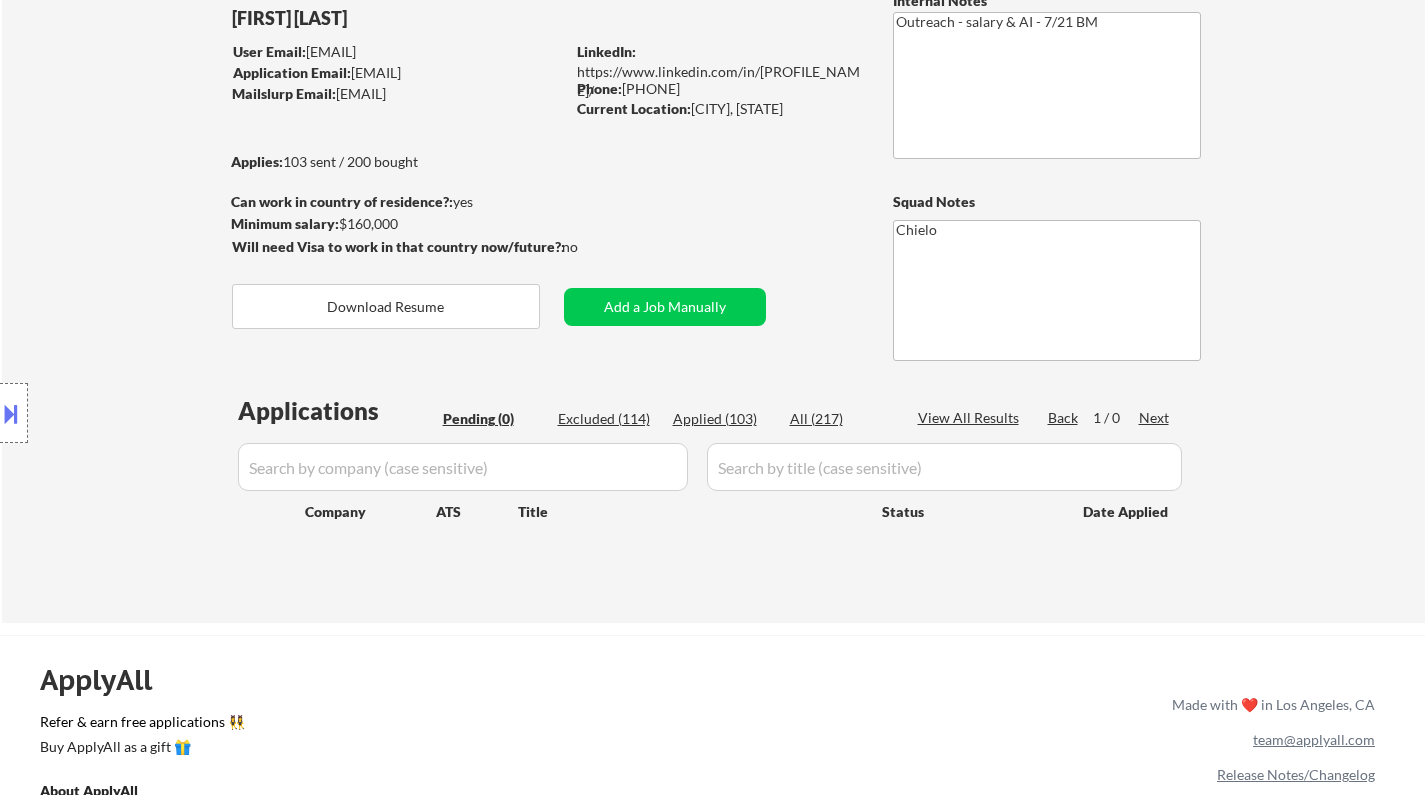 scroll, scrollTop: 100, scrollLeft: 0, axis: vertical 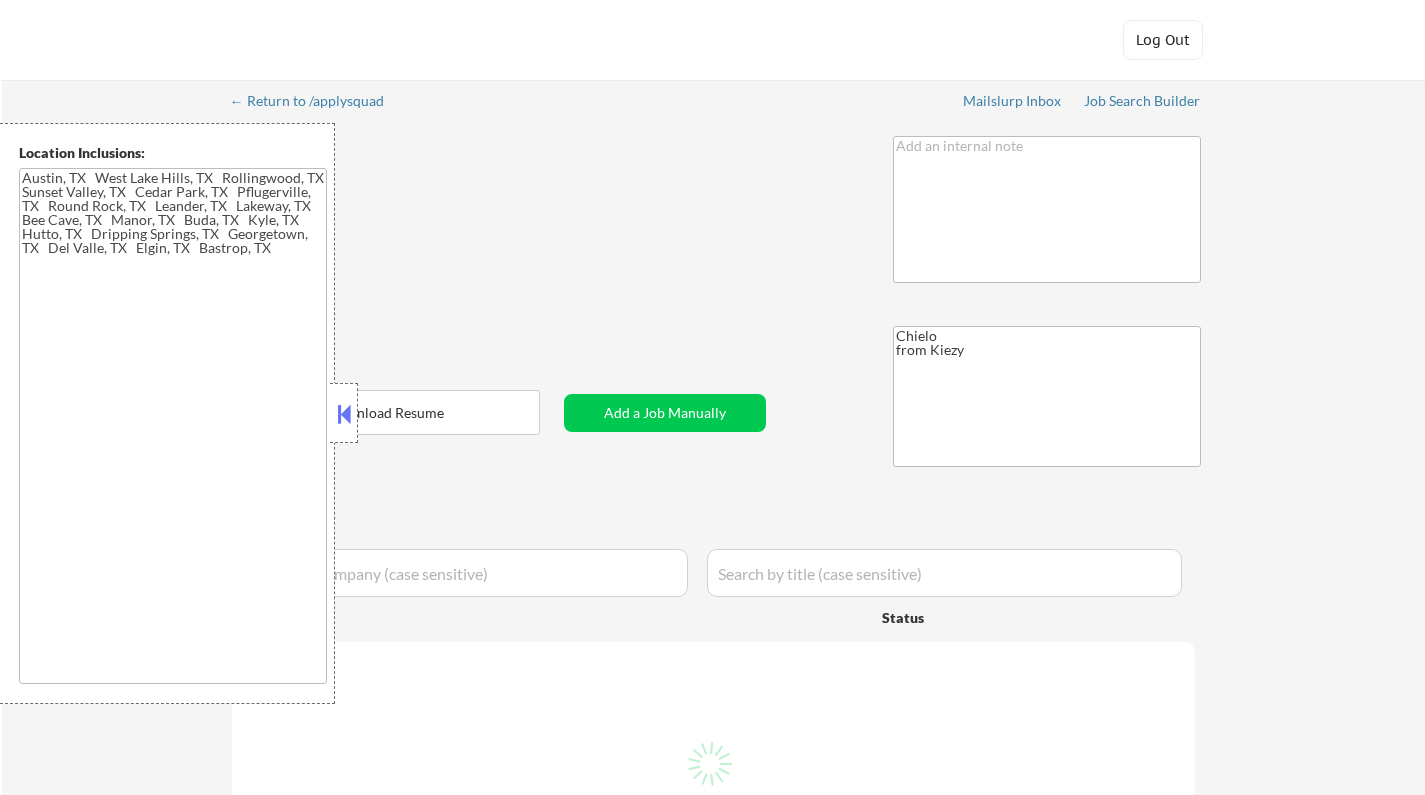 type on "[CITY], [STATE]   [CITY], [STATE]   [CITY], [STATE]   [CITY], [STATE]   [CITY], [STATE]   [CITY], [STATE]   [CITY], [STATE]   [CITY], [STATE]   [CITY], [STATE]   [CITY], [STATE]   [CITY], [STATE]   [CITY], [STATE]   [CITY], [STATE]   [CITY], [STATE]   [CITY], [STATE]   [CITY], [STATE]   [CITY], [STATE]   [CITY], [STATE]" 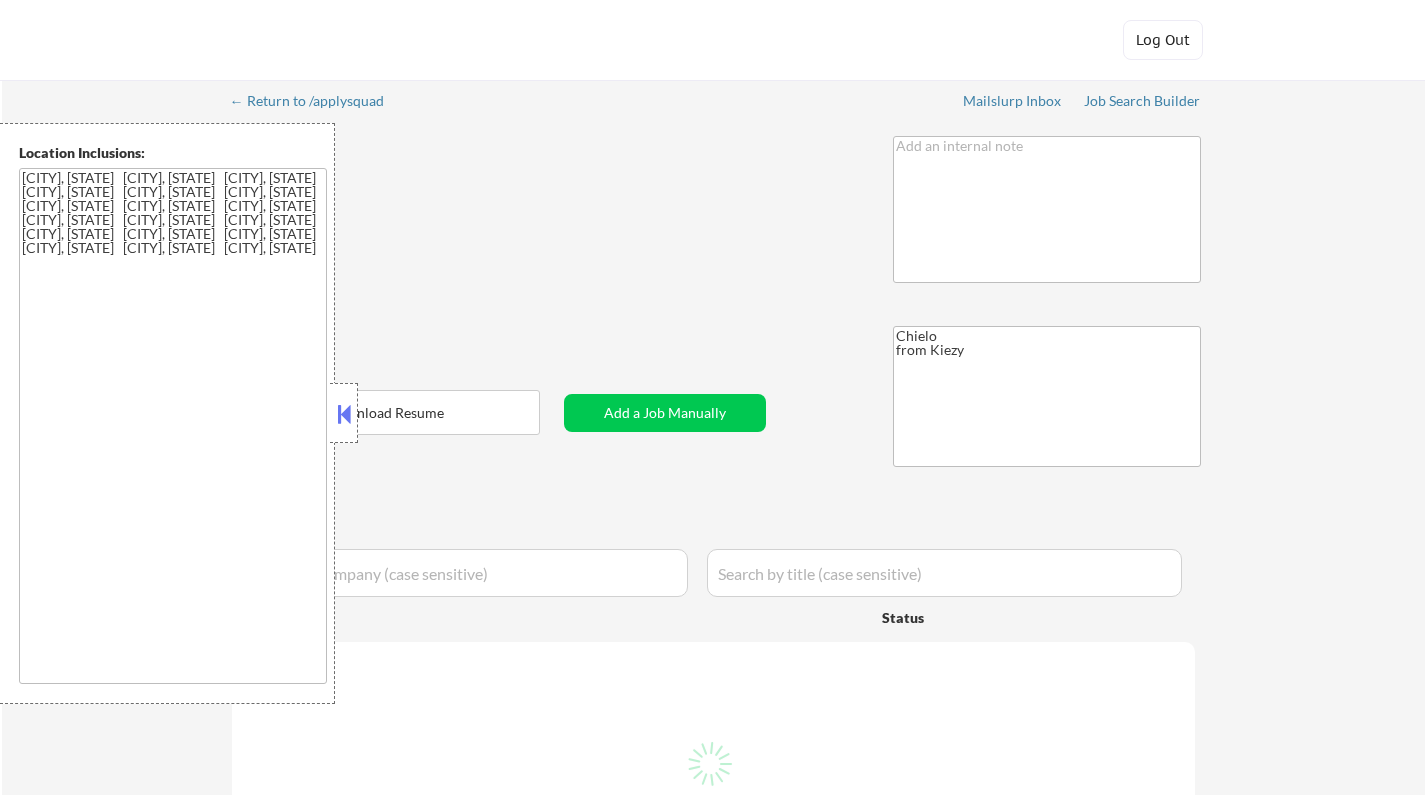 select on ""pending"" 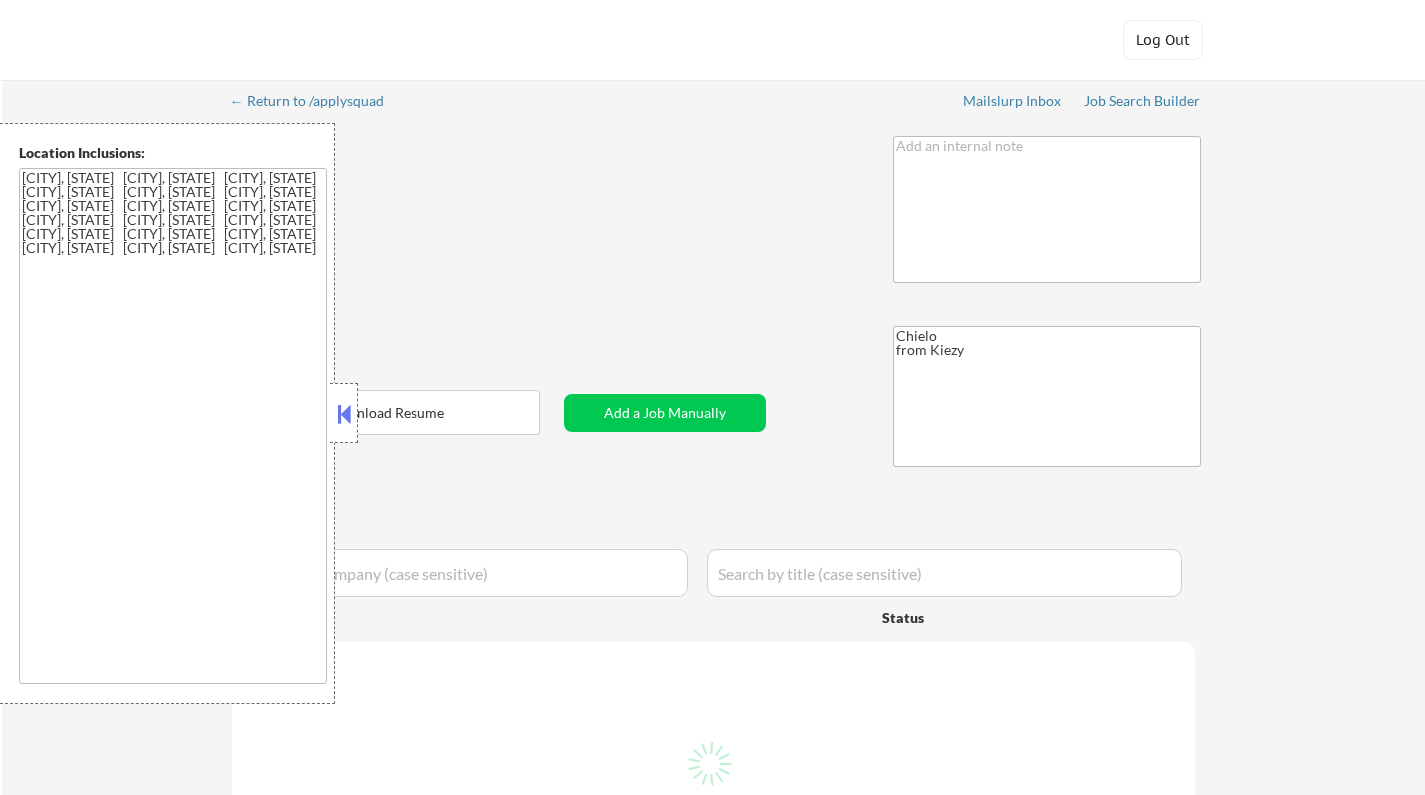 select on ""pending"" 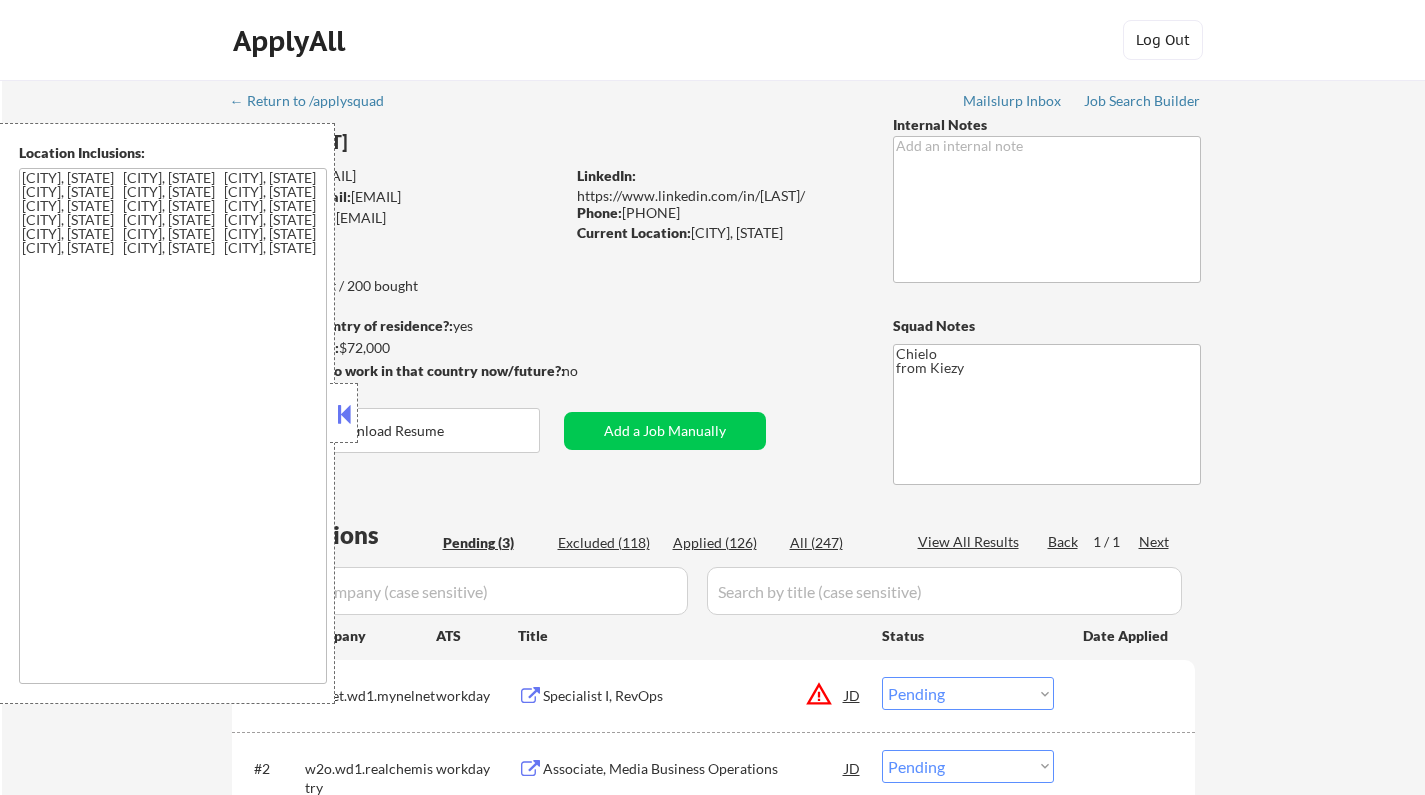 scroll, scrollTop: 0, scrollLeft: 0, axis: both 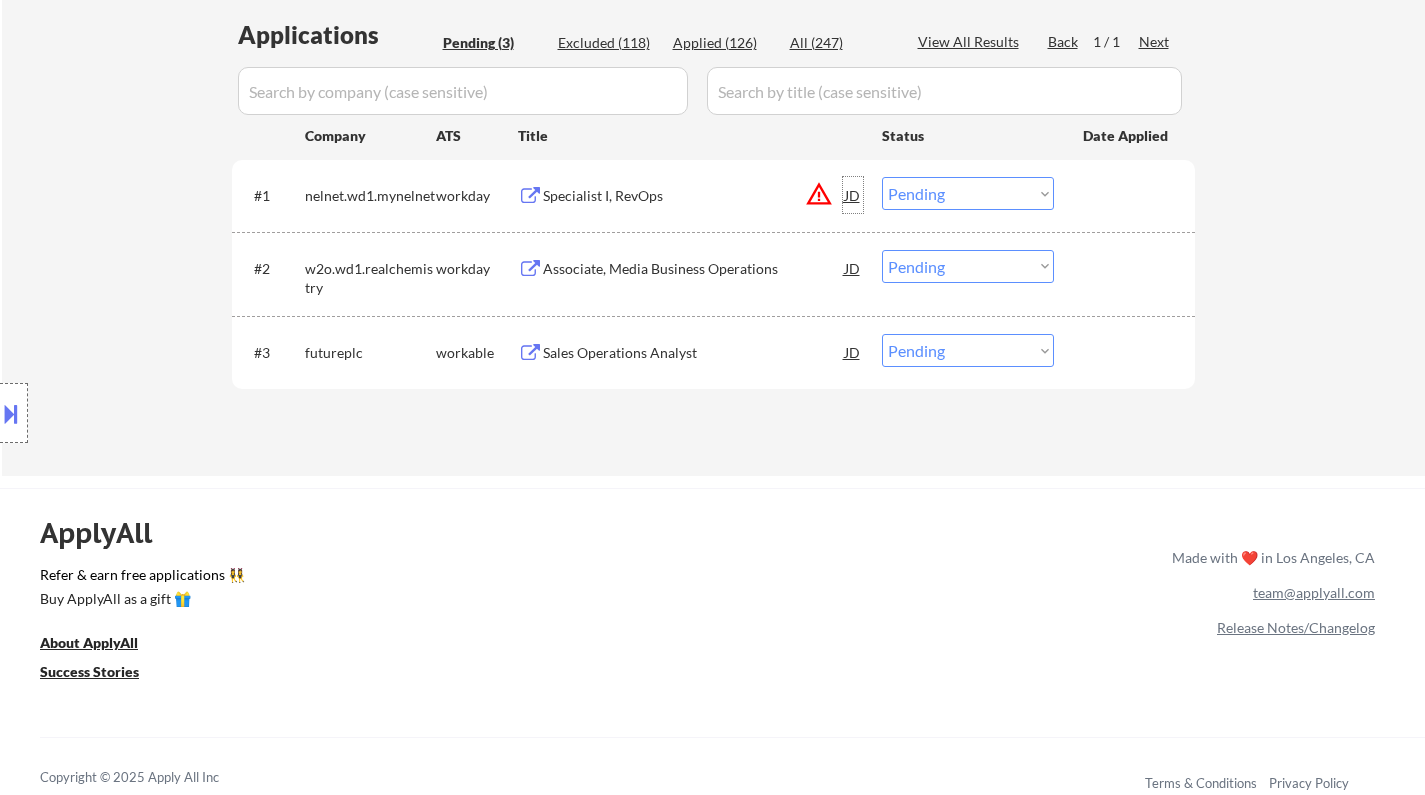 click on "JD" at bounding box center [853, 195] 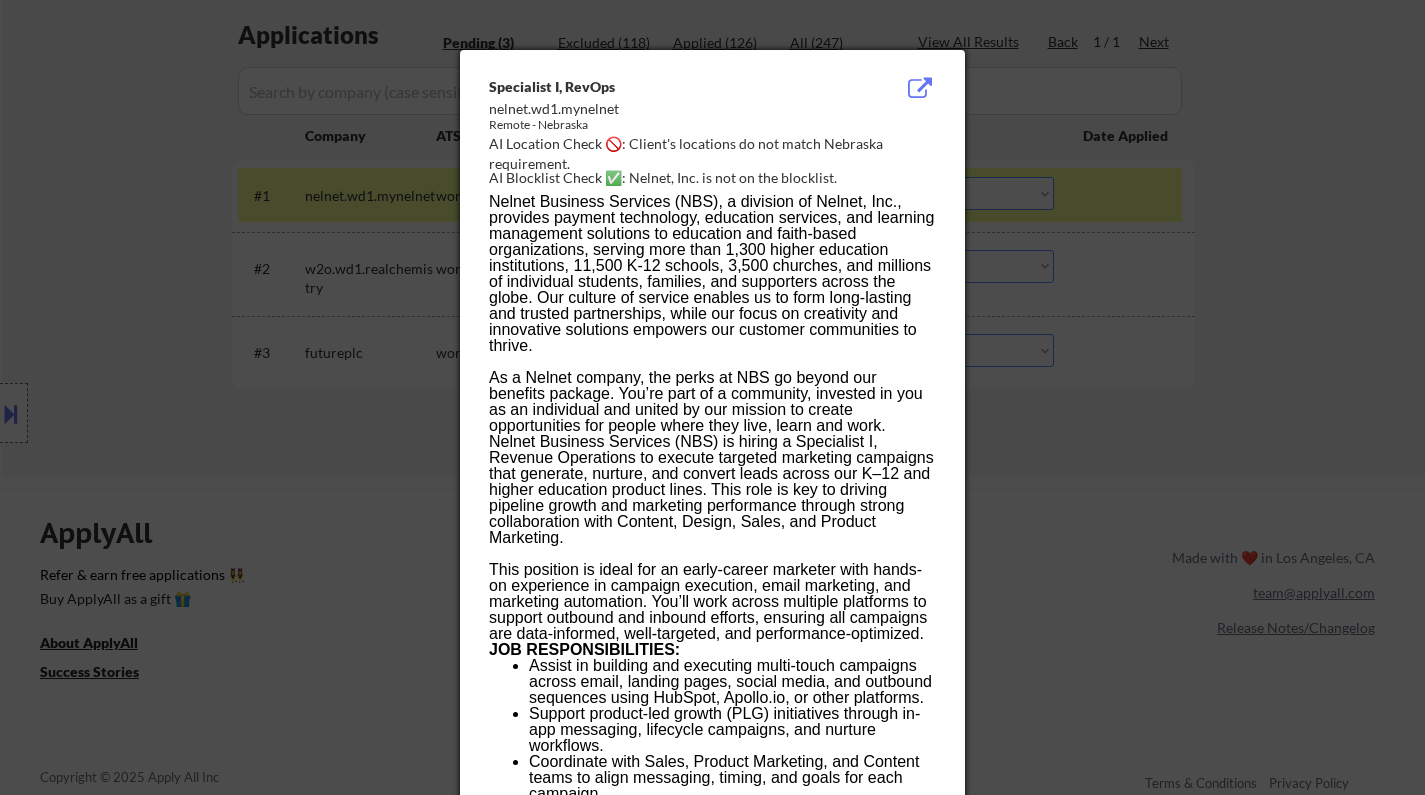 click at bounding box center (712, 397) 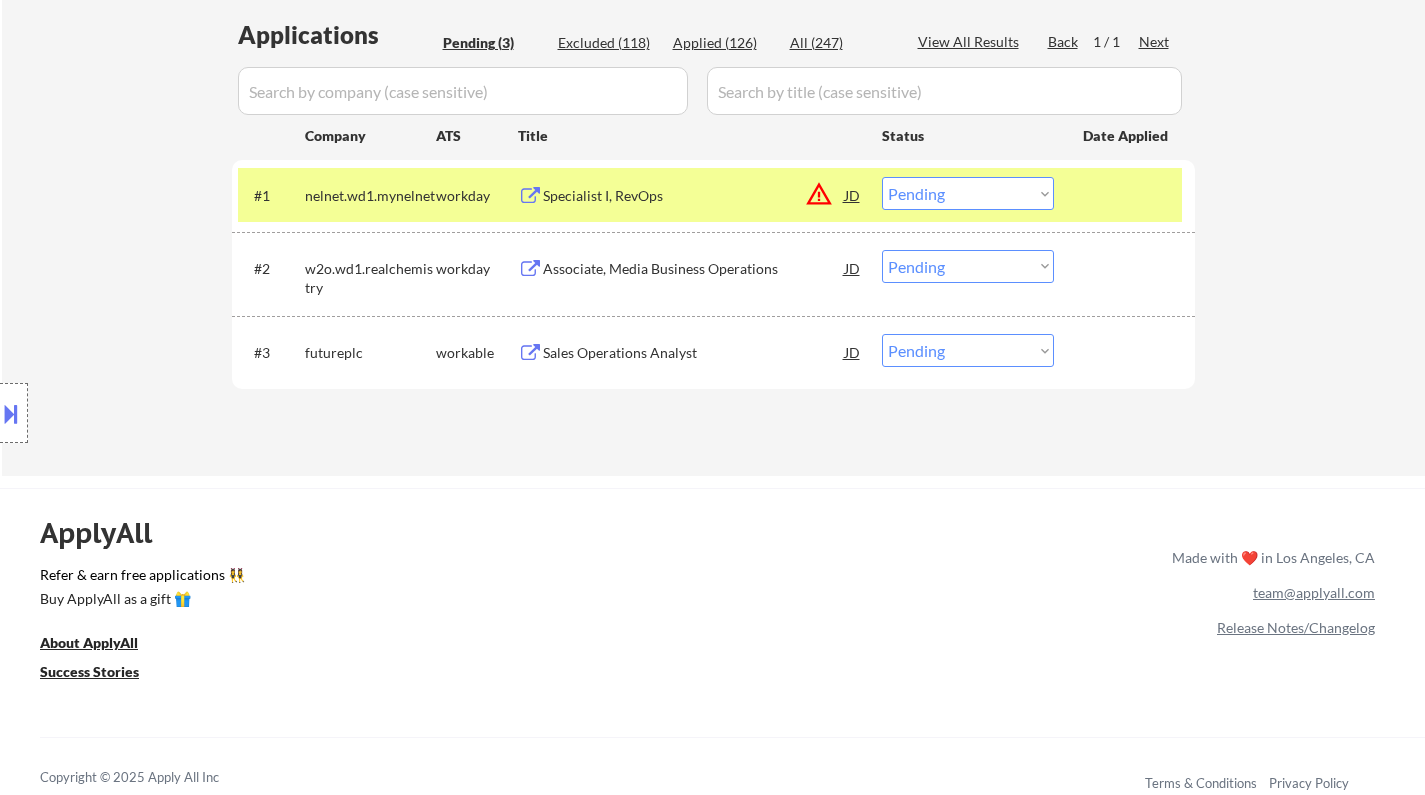 click on "Choose an option... Pending Applied Excluded (Questions) Excluded (Expired) Excluded (Location) Excluded (Bad Match) Excluded (Blocklist) Excluded (Salary) Excluded (Other)" at bounding box center [968, 193] 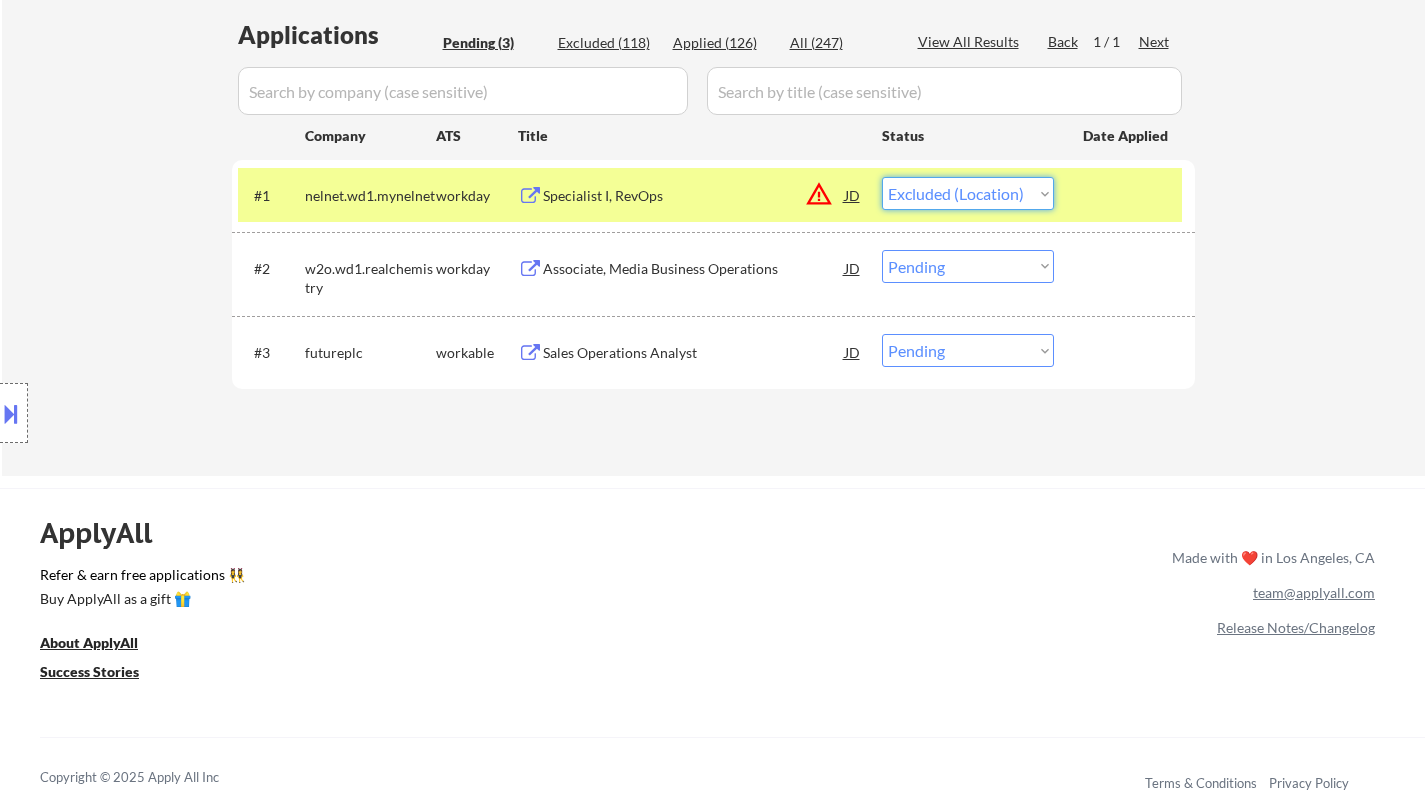 click on "Choose an option... Pending Applied Excluded (Questions) Excluded (Expired) Excluded (Location) Excluded (Bad Match) Excluded (Blocklist) Excluded (Salary) Excluded (Other)" at bounding box center [968, 193] 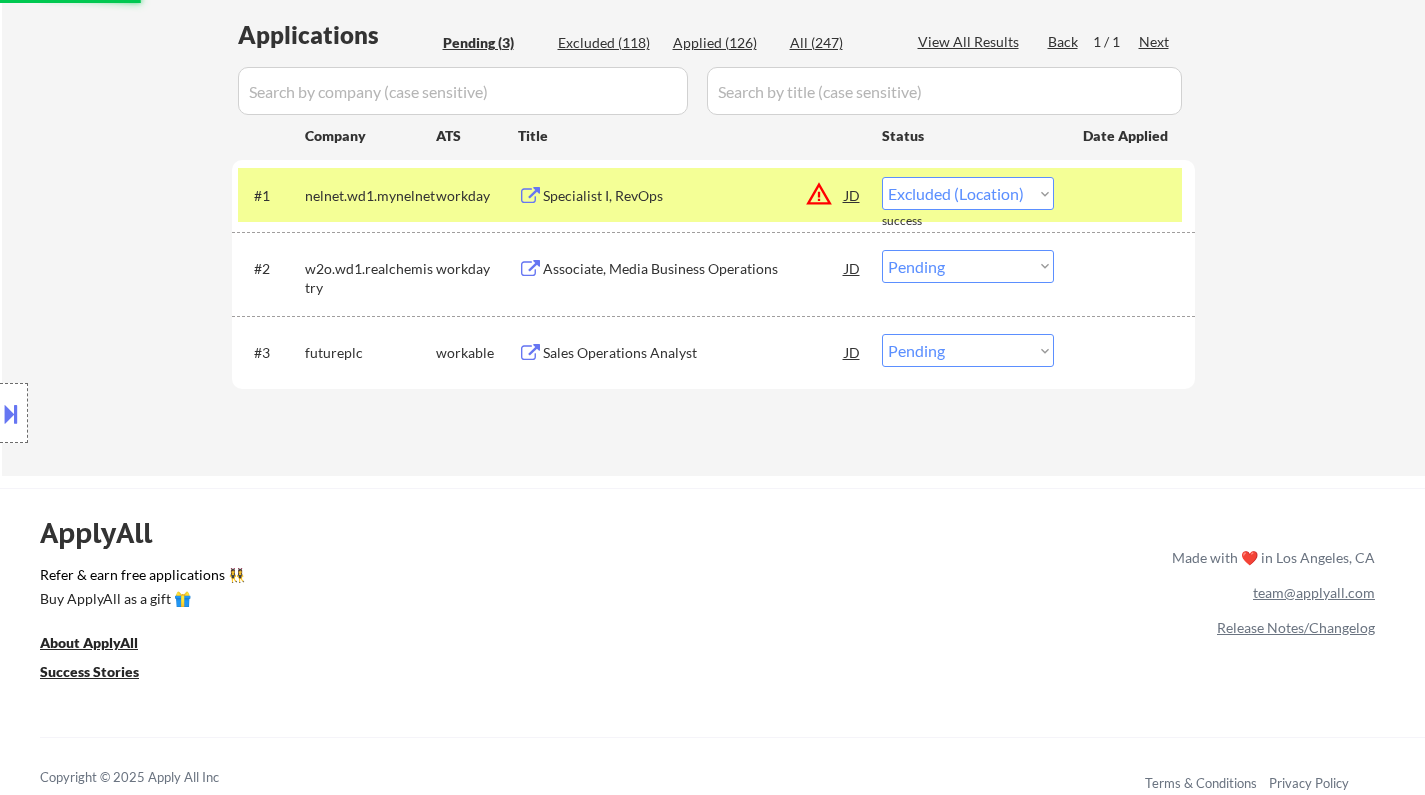 select on ""pending"" 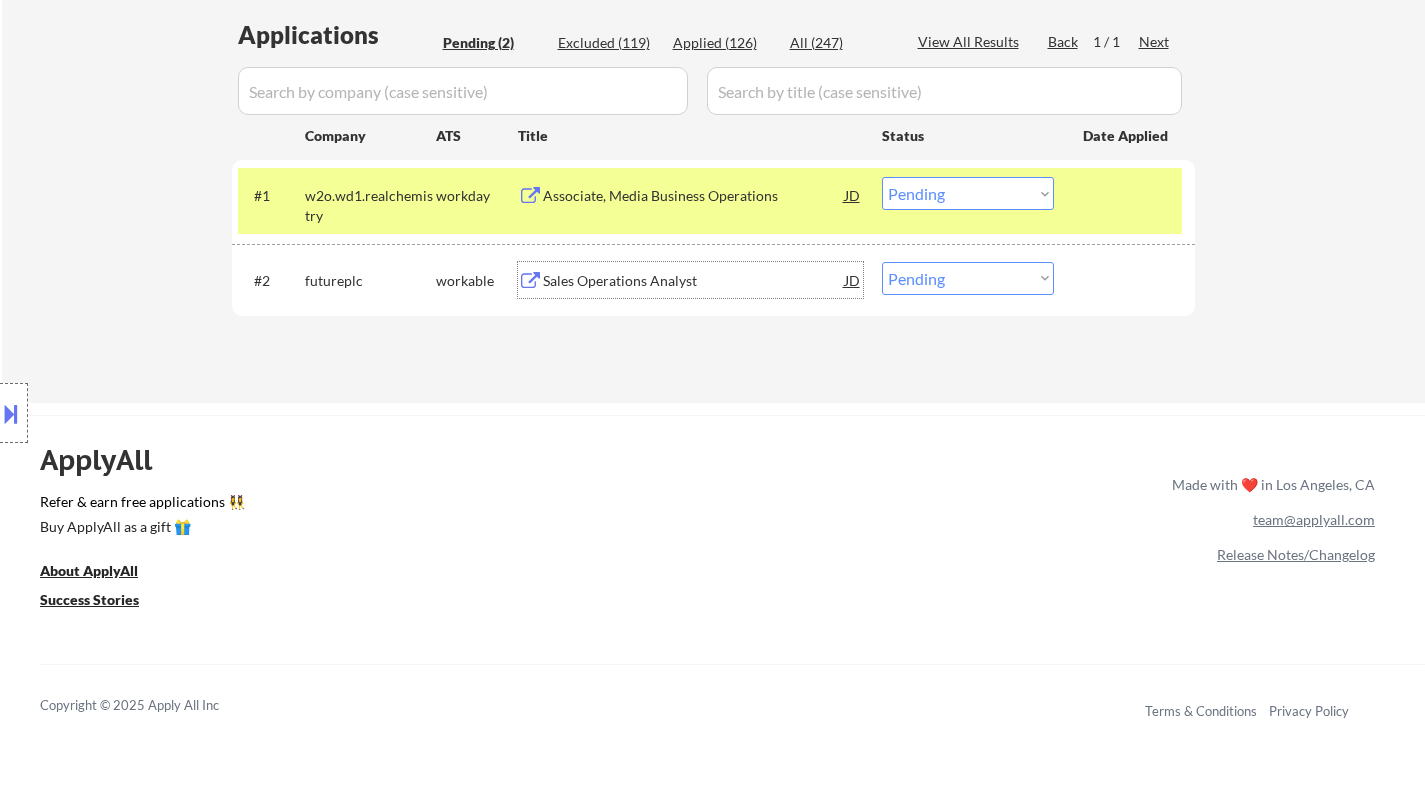 click on "Sales Operations Analyst" at bounding box center (694, 281) 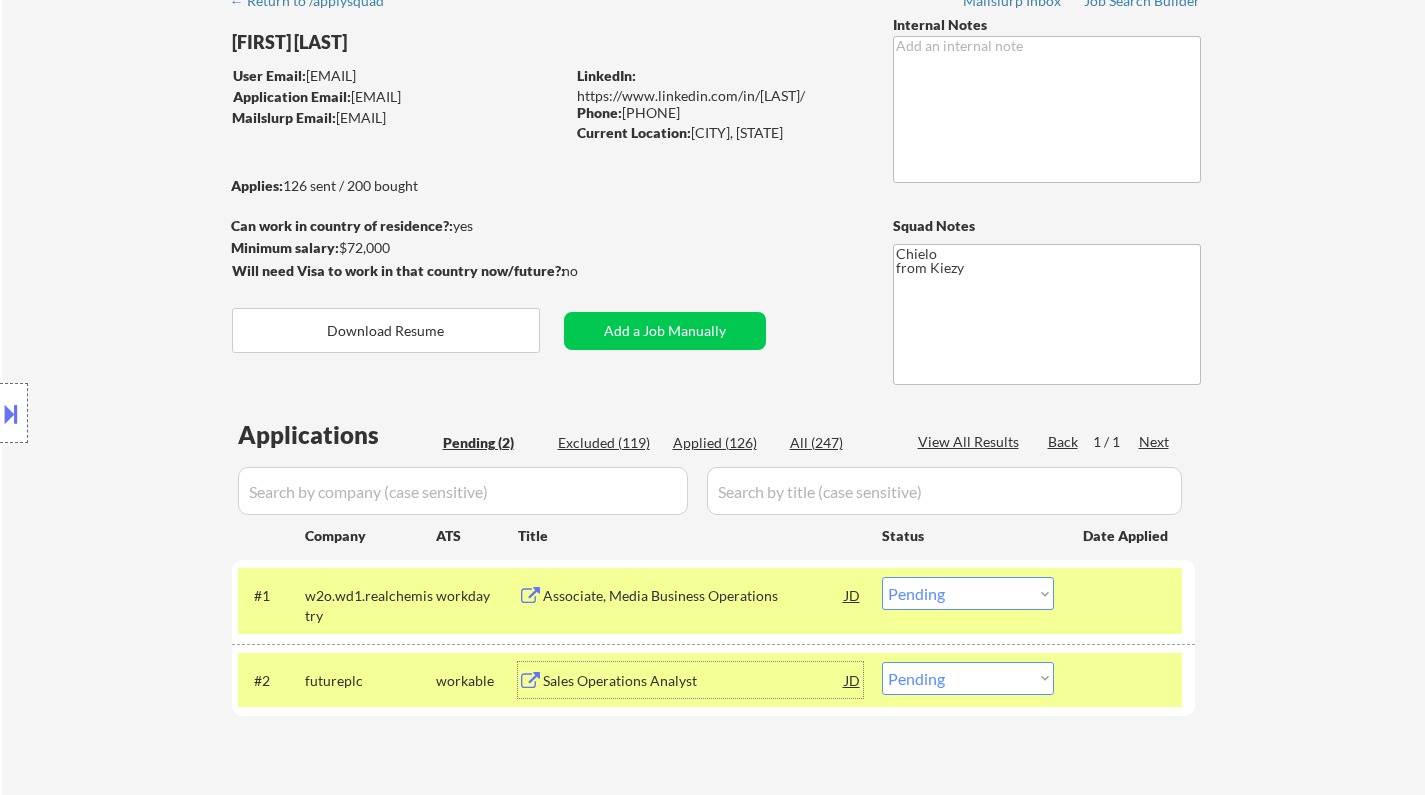 scroll, scrollTop: 500, scrollLeft: 0, axis: vertical 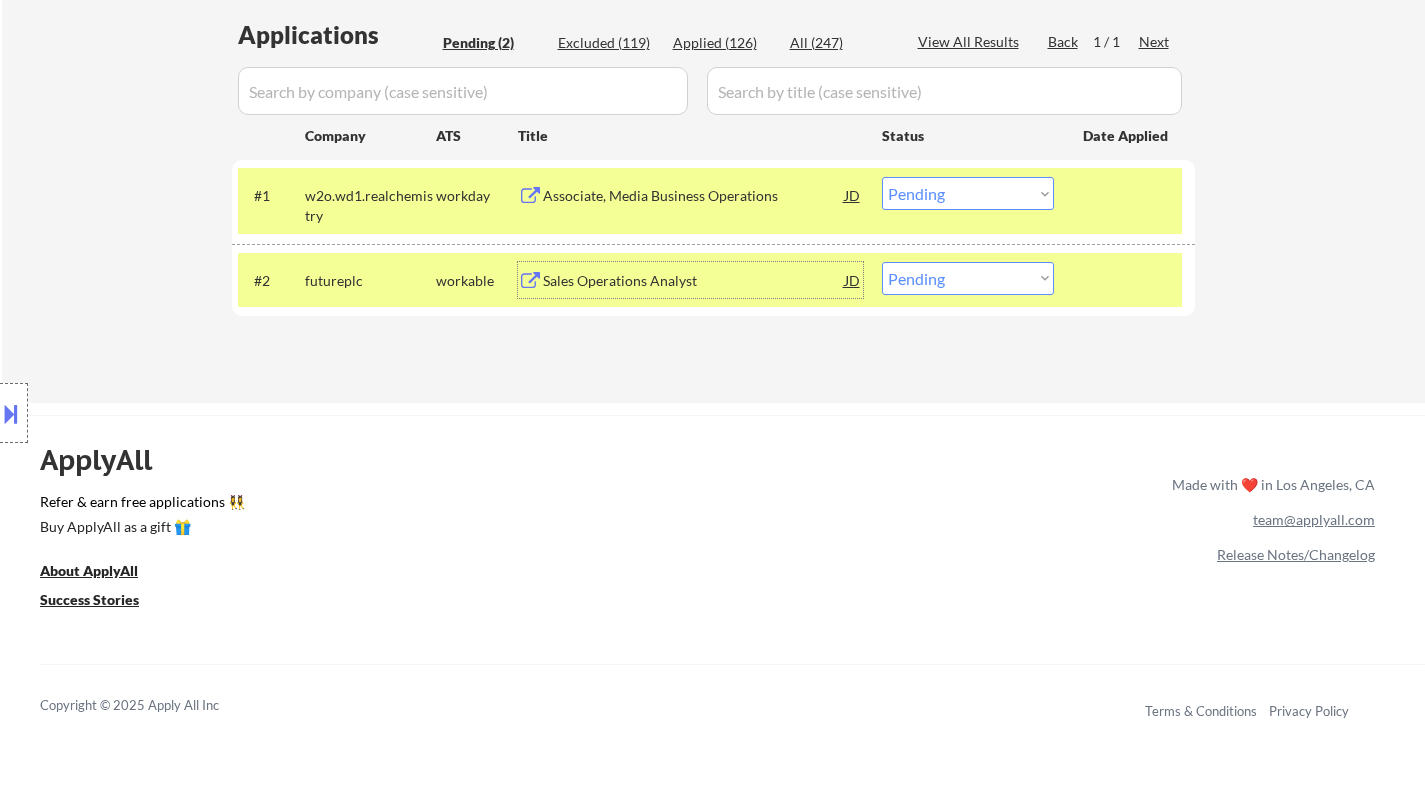 drag, startPoint x: 946, startPoint y: 269, endPoint x: 977, endPoint y: 289, distance: 36.891735 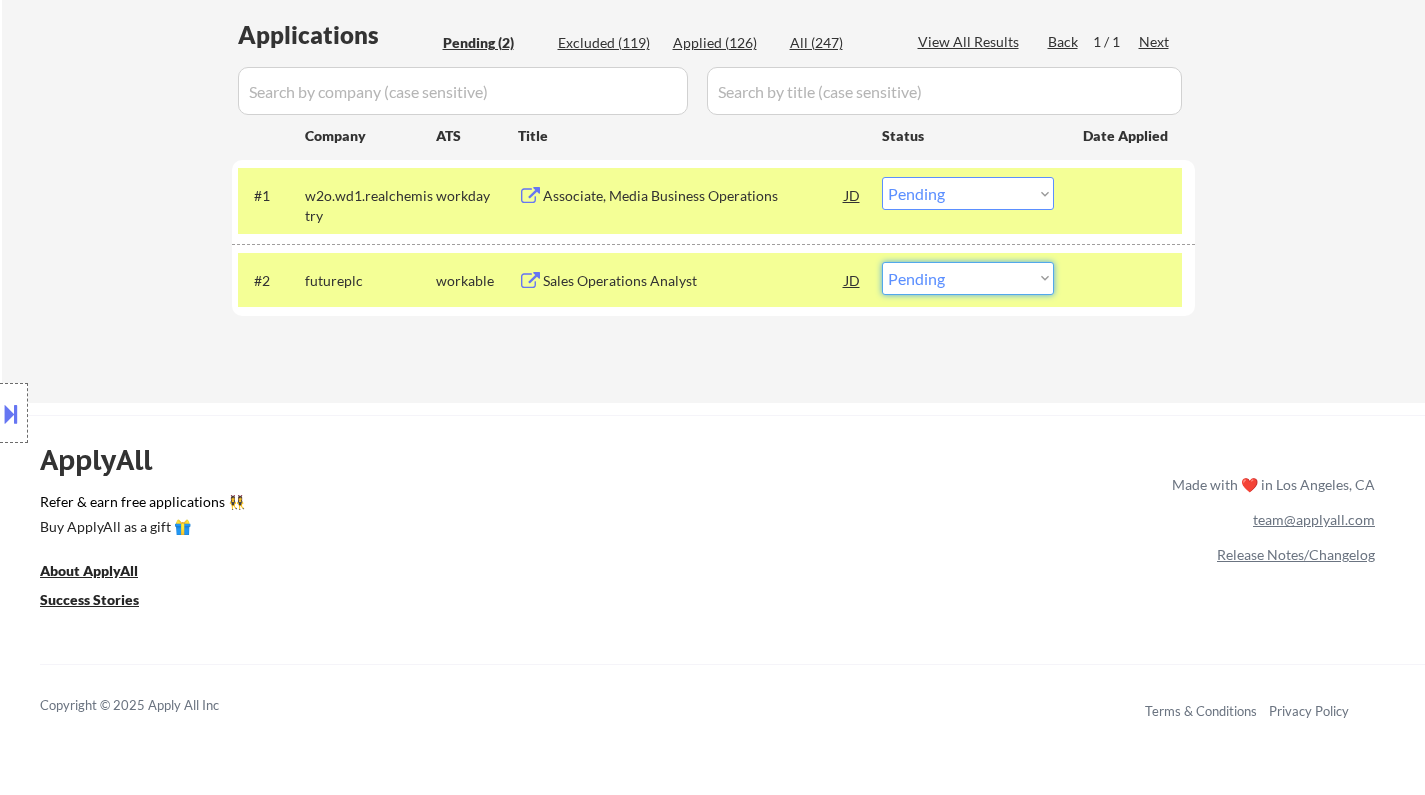 select on ""excluded__salary_"" 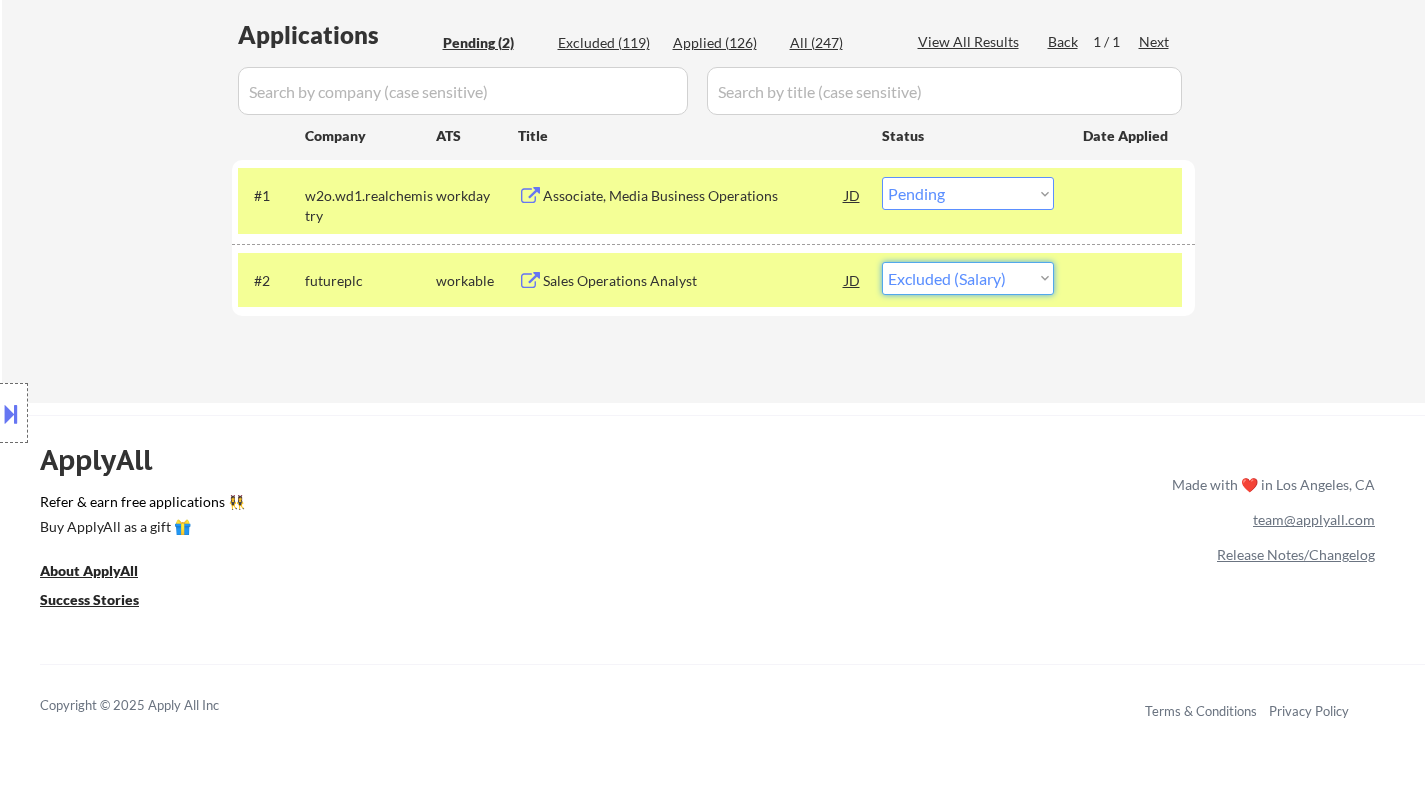 click on "Choose an option... Pending Applied Excluded (Questions) Excluded (Expired) Excluded (Location) Excluded (Bad Match) Excluded (Blocklist) Excluded (Salary) Excluded (Other)" at bounding box center [968, 278] 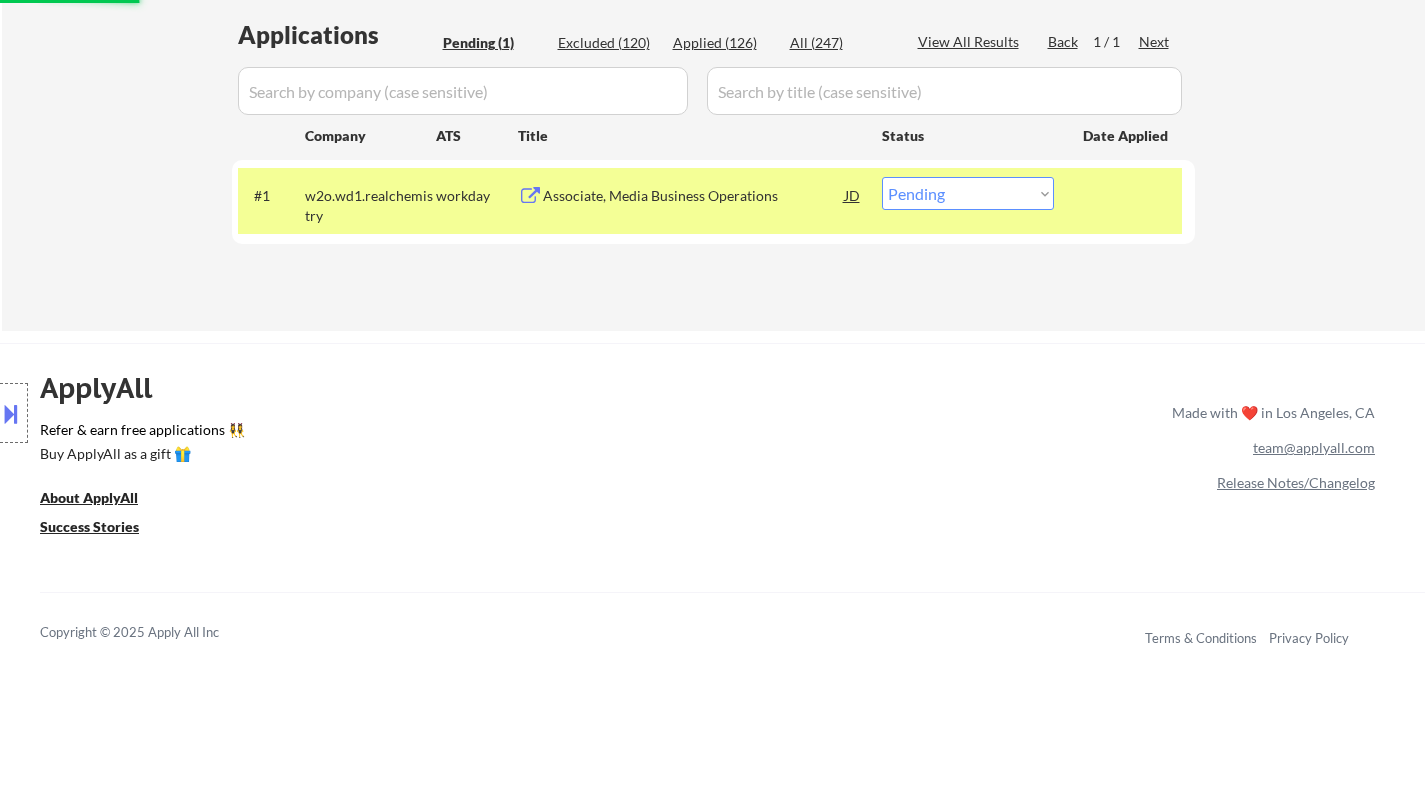 click on "Associate, Media Business Operations" at bounding box center (694, 196) 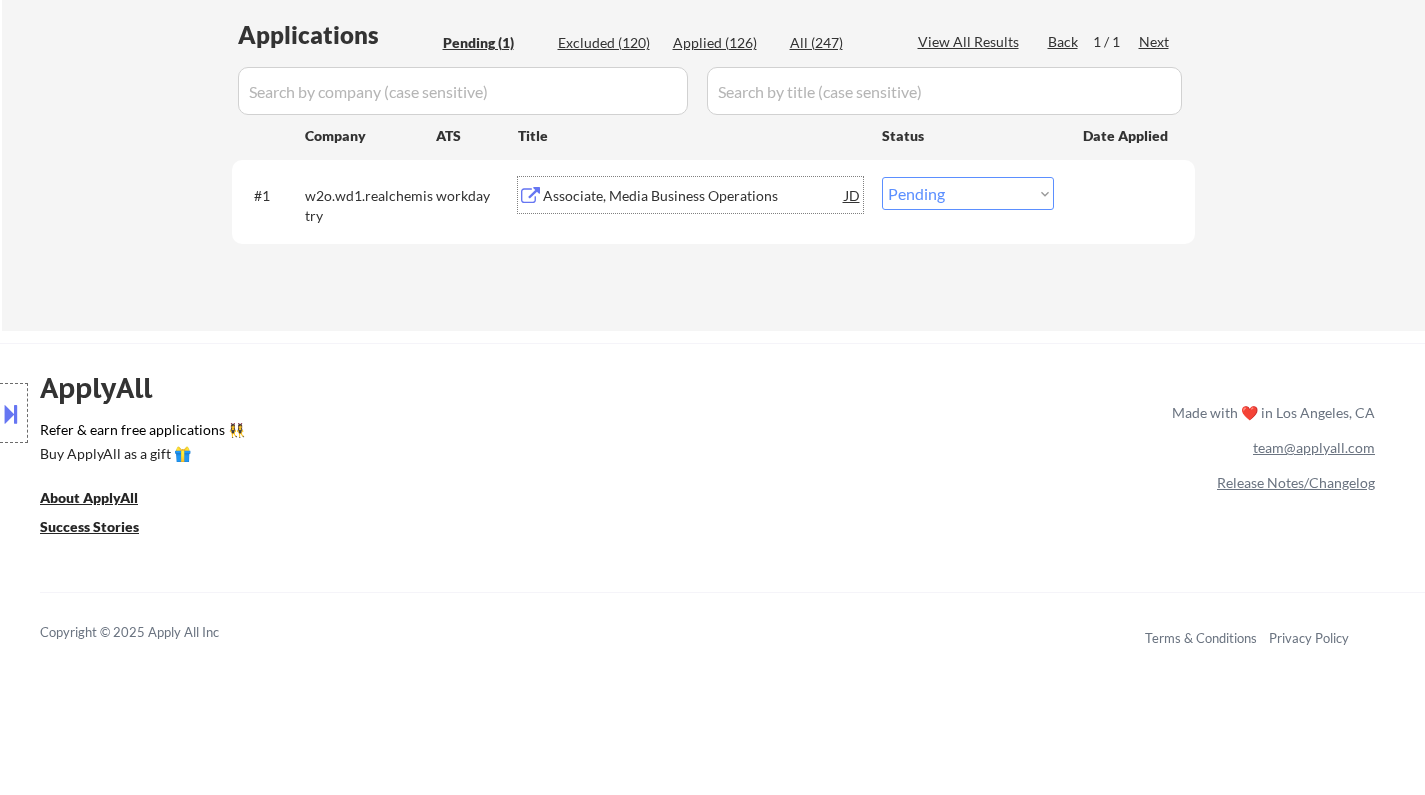 drag, startPoint x: 931, startPoint y: 190, endPoint x: 958, endPoint y: 205, distance: 30.88689 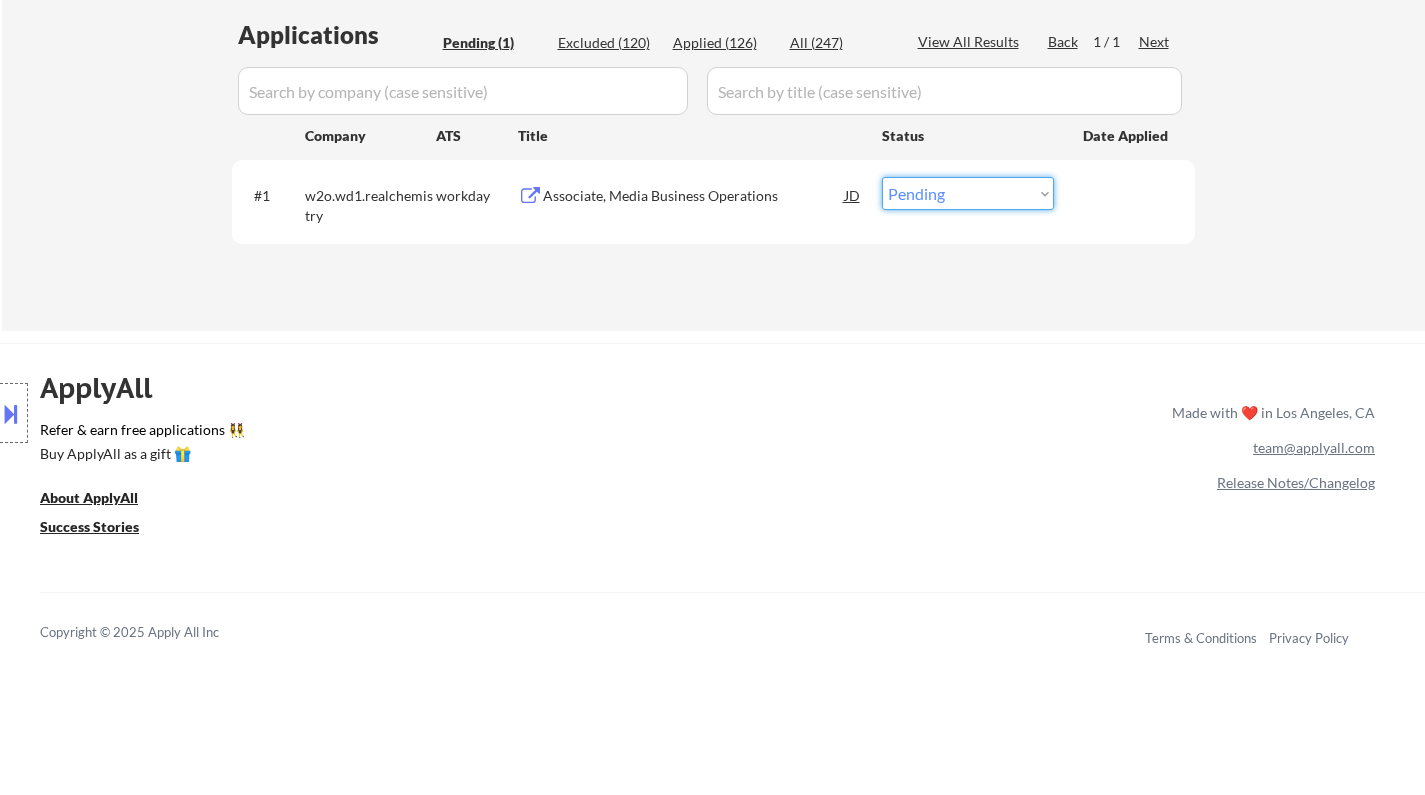 select on ""excluded__salary_"" 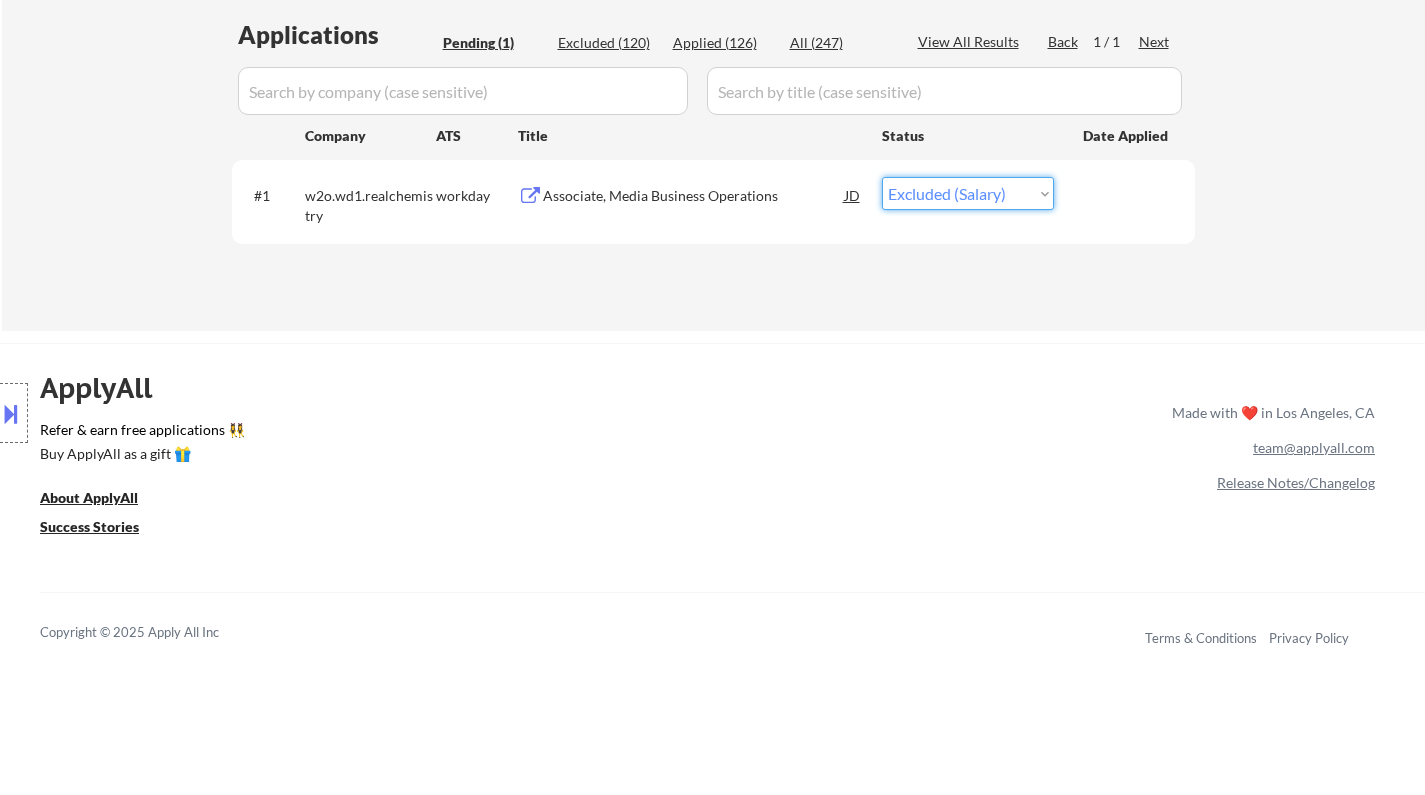 click on "Choose an option... Pending Applied Excluded (Questions) Excluded (Expired) Excluded (Location) Excluded (Bad Match) Excluded (Blocklist) Excluded (Salary) Excluded (Other)" at bounding box center [968, 193] 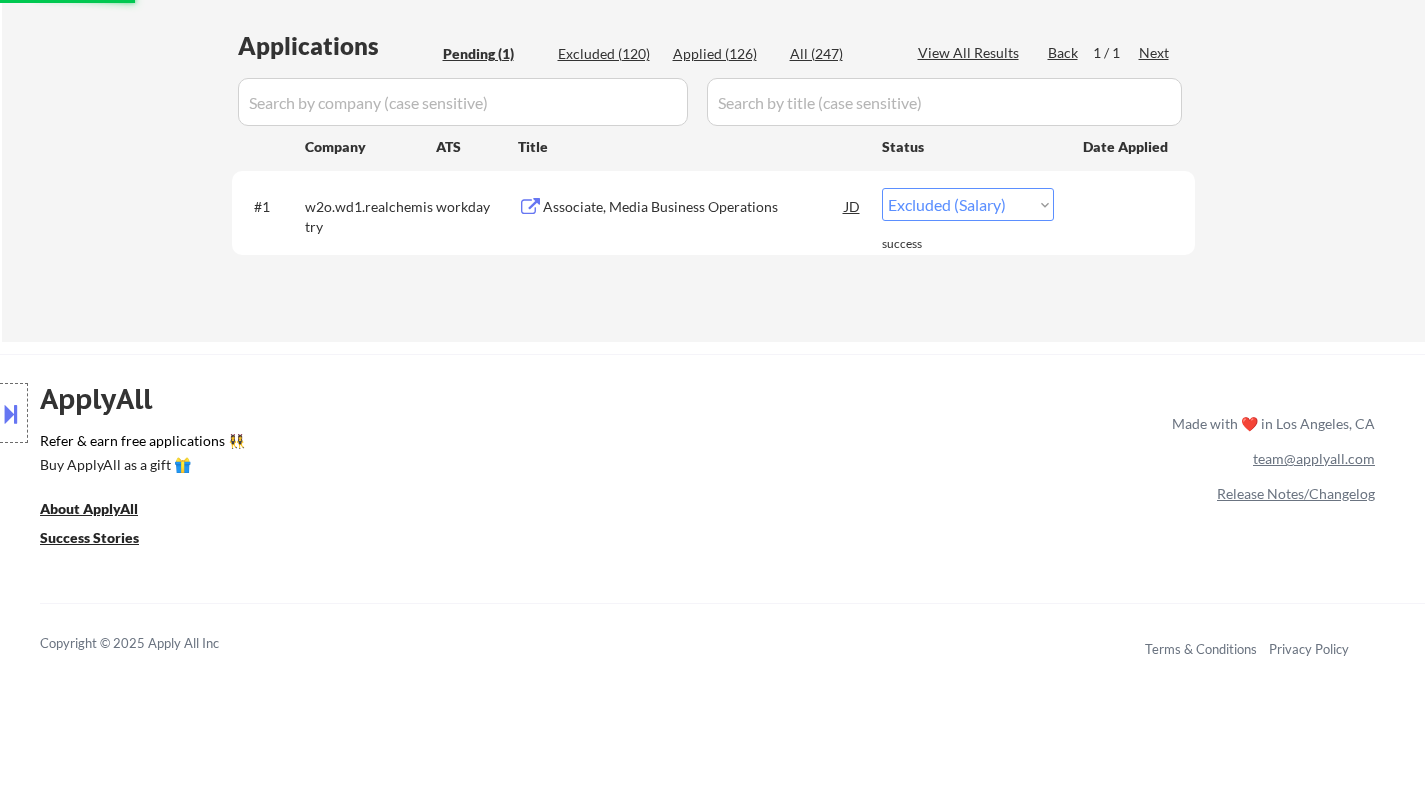 scroll, scrollTop: 100, scrollLeft: 0, axis: vertical 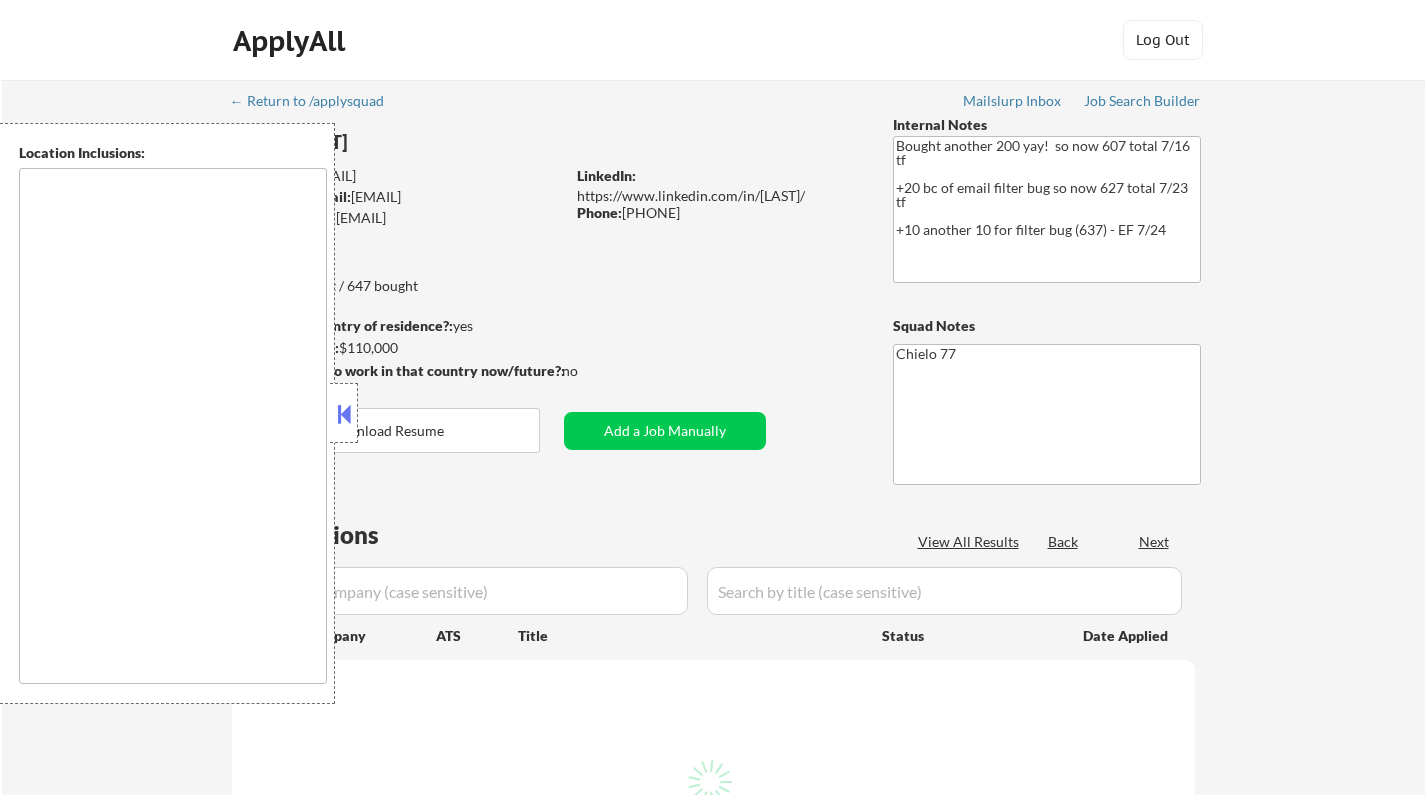 type on "[NEIGHBORHOOD], [STATE]   [NEIGHBORHOOD], [STATE]   [NEIGHBORHOOD], [STATE]   [NEIGHBORHOOD], [STATE]   [NEIGHBORHOOD], [STATE]   [NEIGHBORHOOD], [STATE]   [NEIGHBORHOOD], [STATE]   [NEIGHBORHOOD], [STATE]   [NEIGHBORHOOD], [STATE]   [NEIGHBORHOOD], [STATE]   [BOROUGH], [STATE]   [BOROUGH], [STATE]   [BOROUGH], [STATE]   [CITY], [STATE]   [CITY], [STATE]   [CITY], [STATE]   [CITY], [STATE]   [CITY], [STATE]   [CITY], [STATE]   [CITY], [STATE]   [CITY], [STATE]   [CITY], [STATE]   [CITY], [STATE]   [CITY], [STATE]   [CITY], [STATE]   [CITY], [STATE]   [CITY], [STATE]" 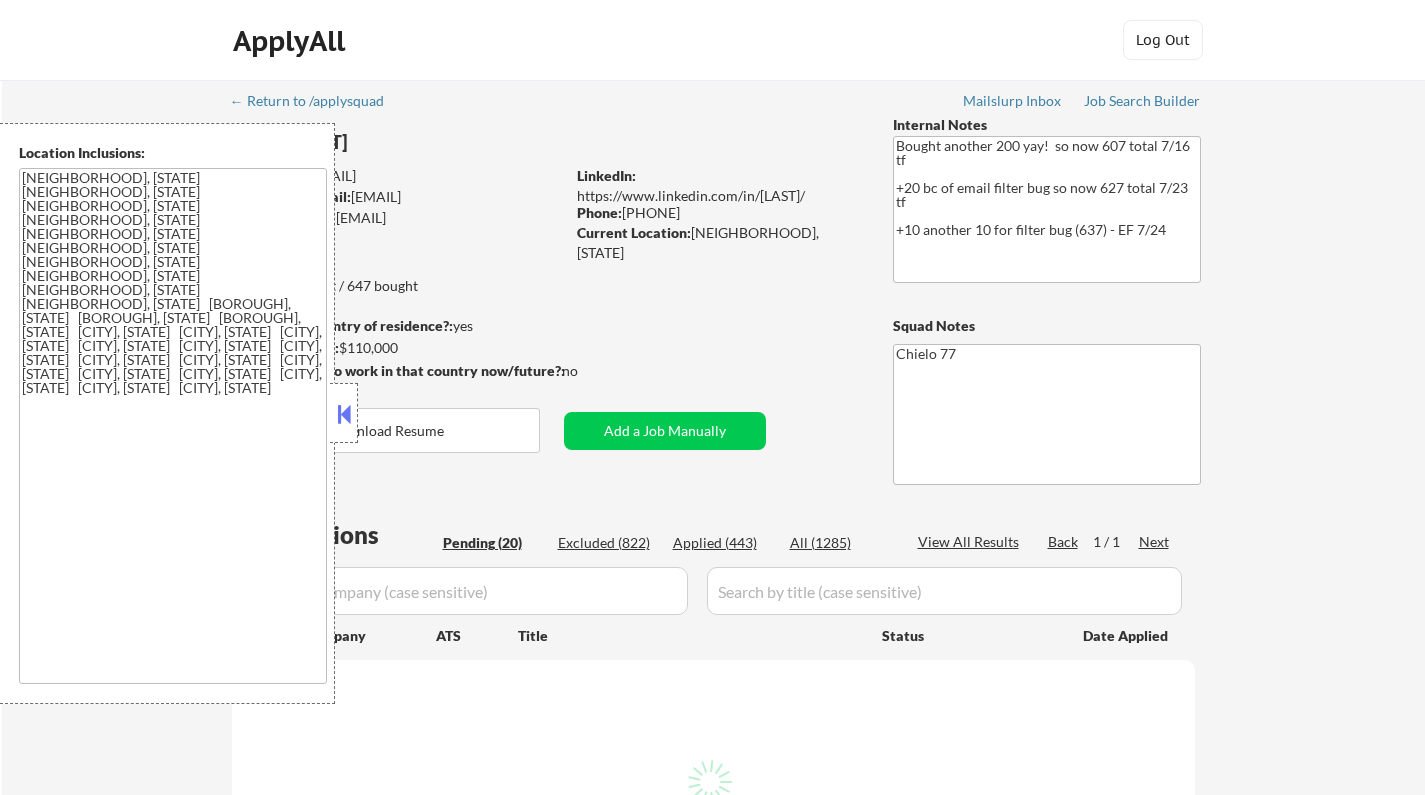 select on ""pending"" 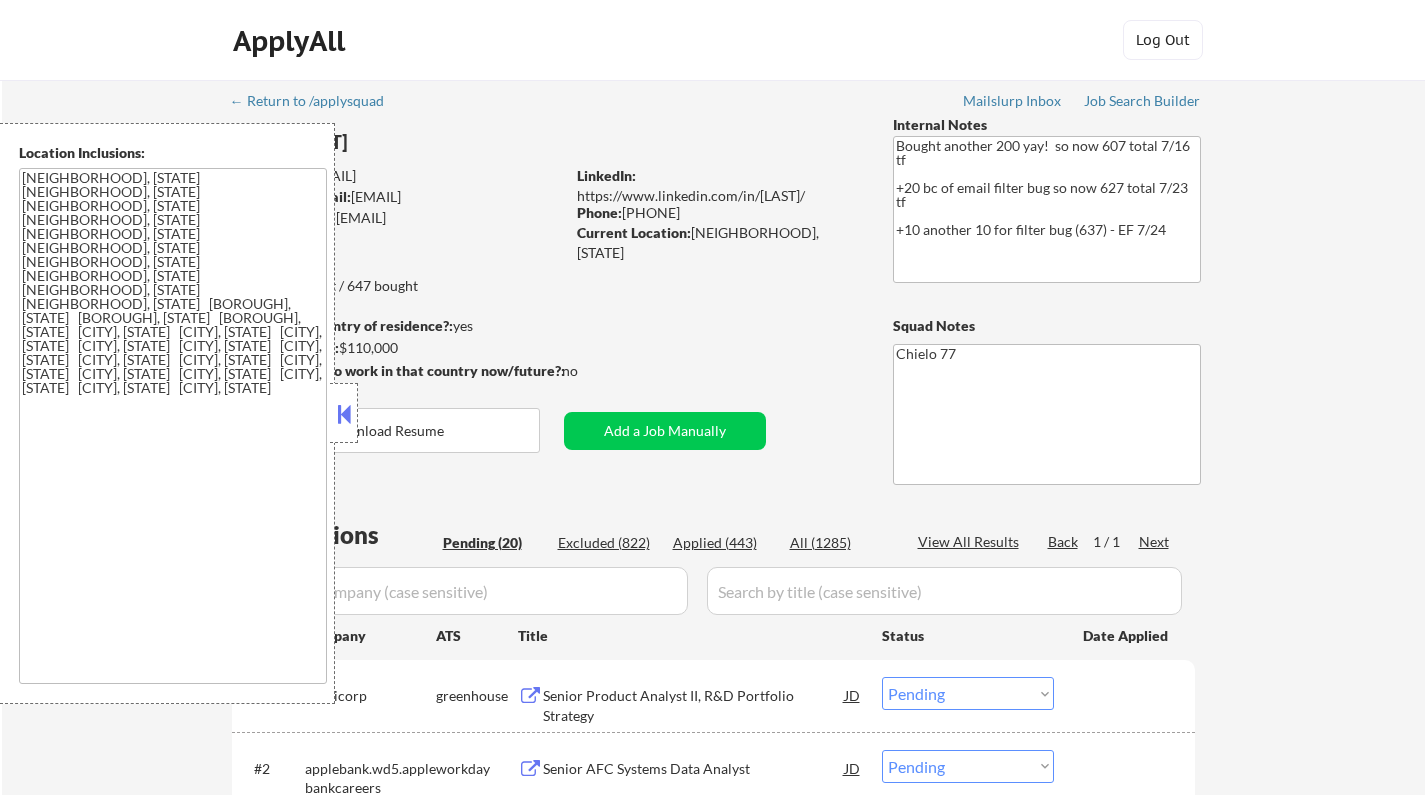 click at bounding box center (344, 414) 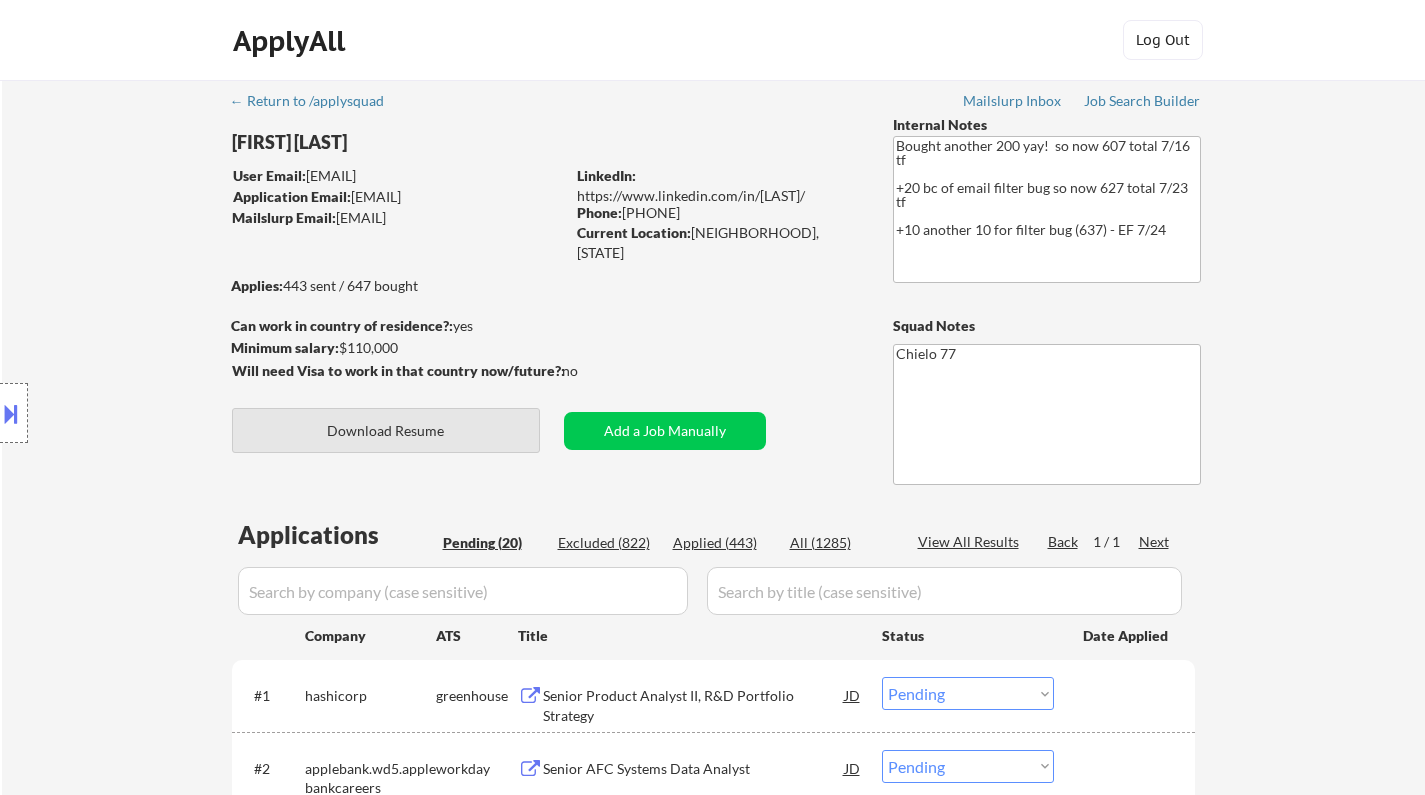 click on "Download Resume" at bounding box center [386, 430] 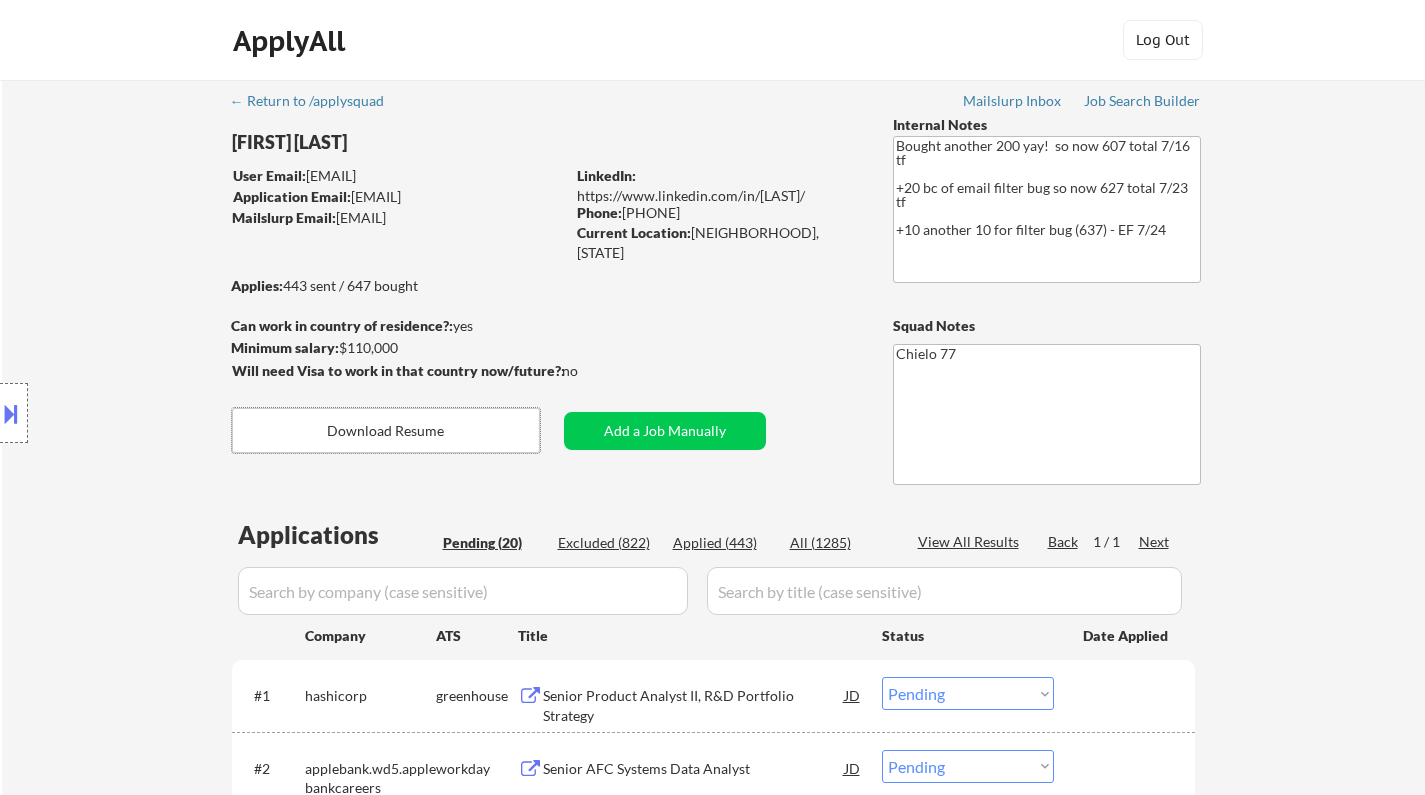 scroll, scrollTop: 300, scrollLeft: 0, axis: vertical 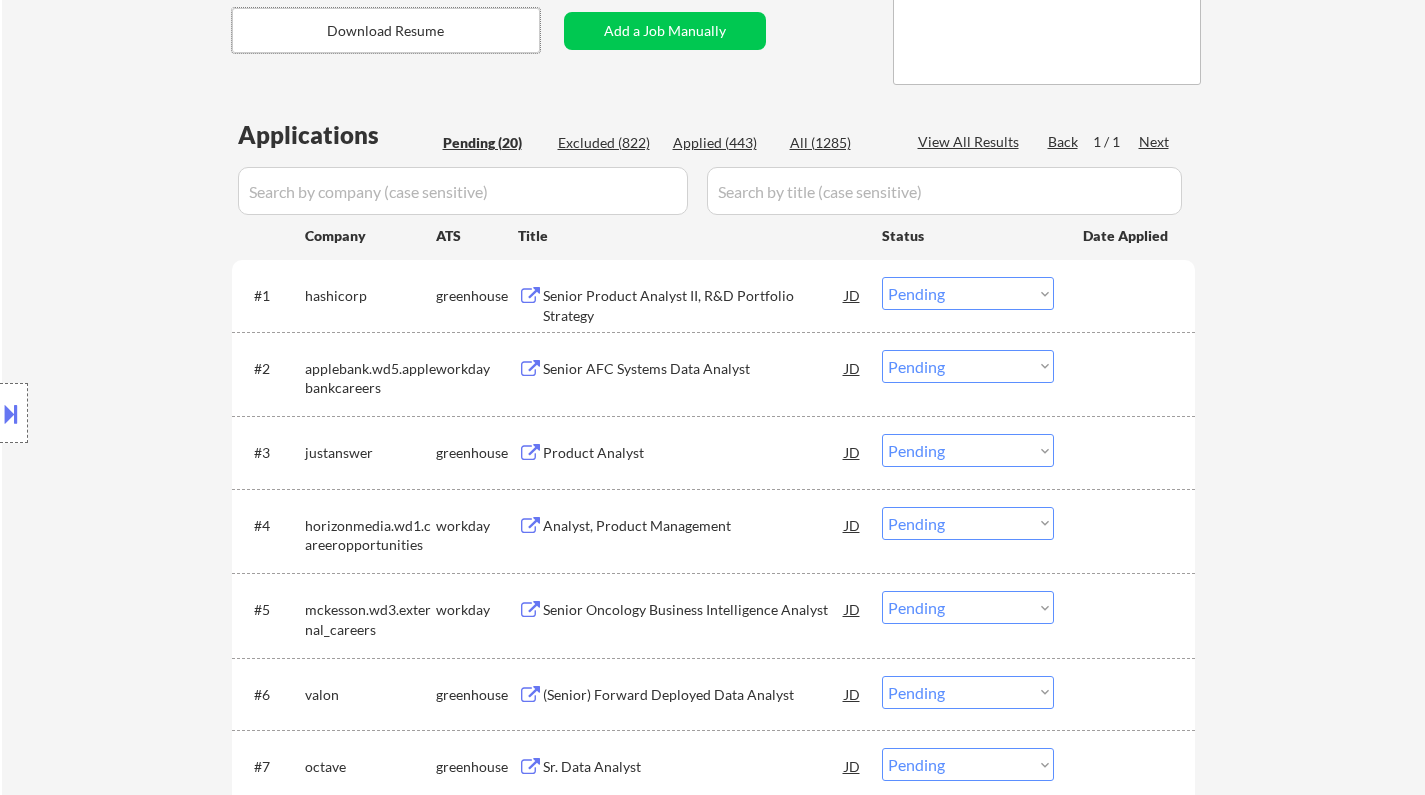 click on "Product Analyst" at bounding box center (694, 453) 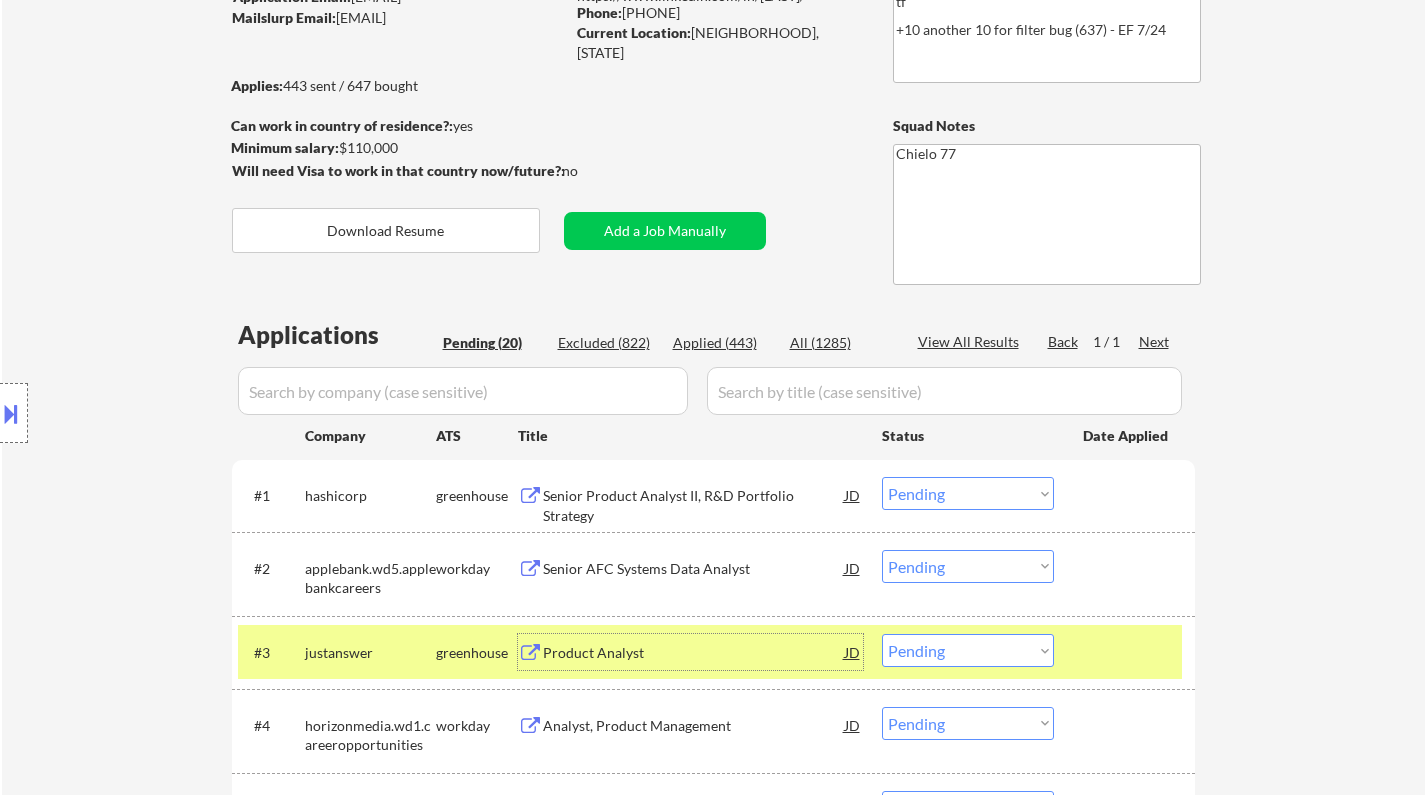scroll, scrollTop: 500, scrollLeft: 0, axis: vertical 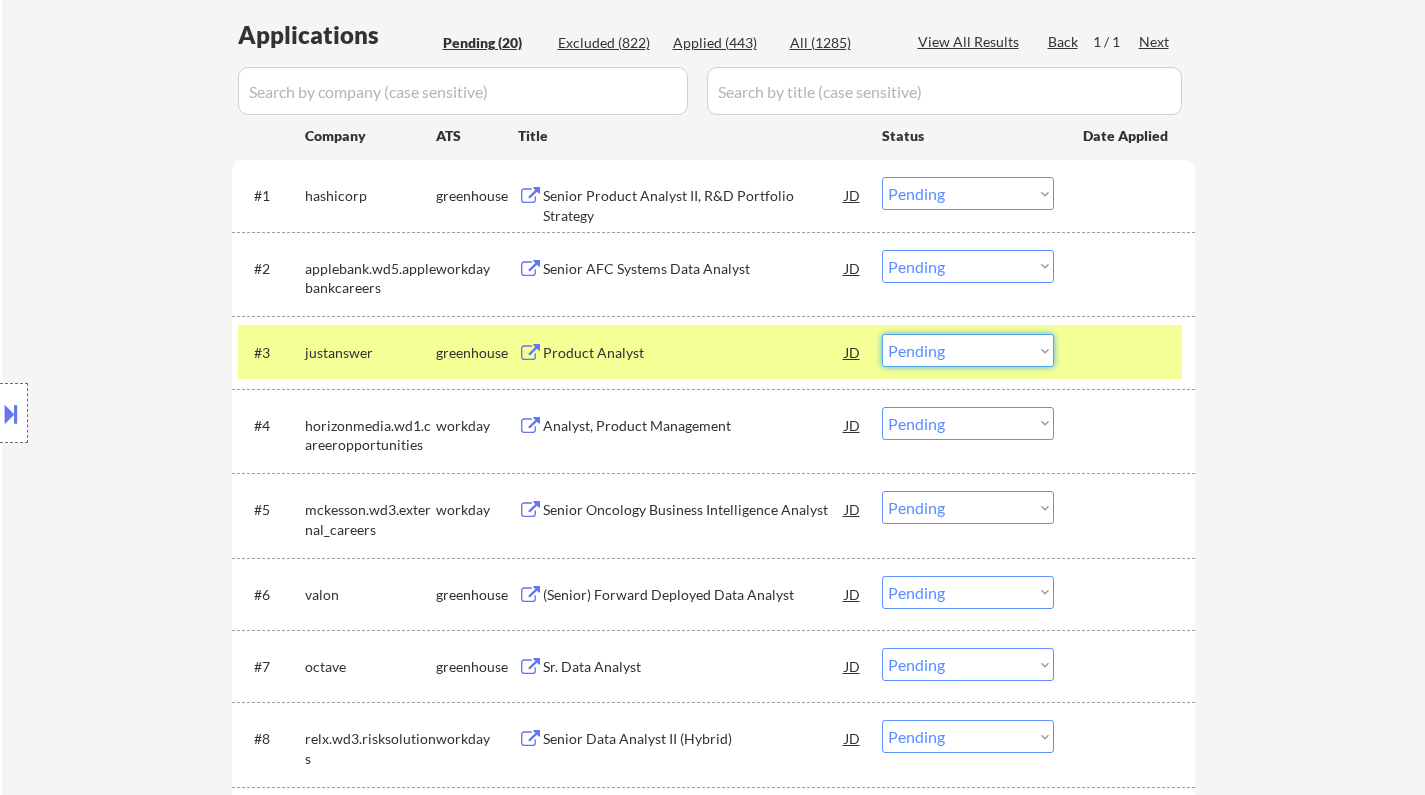 click on "Choose an option... Pending Applied Excluded (Questions) Excluded (Expired) Excluded (Location) Excluded (Bad Match) Excluded (Blocklist) Excluded (Salary) Excluded (Other)" at bounding box center (968, 350) 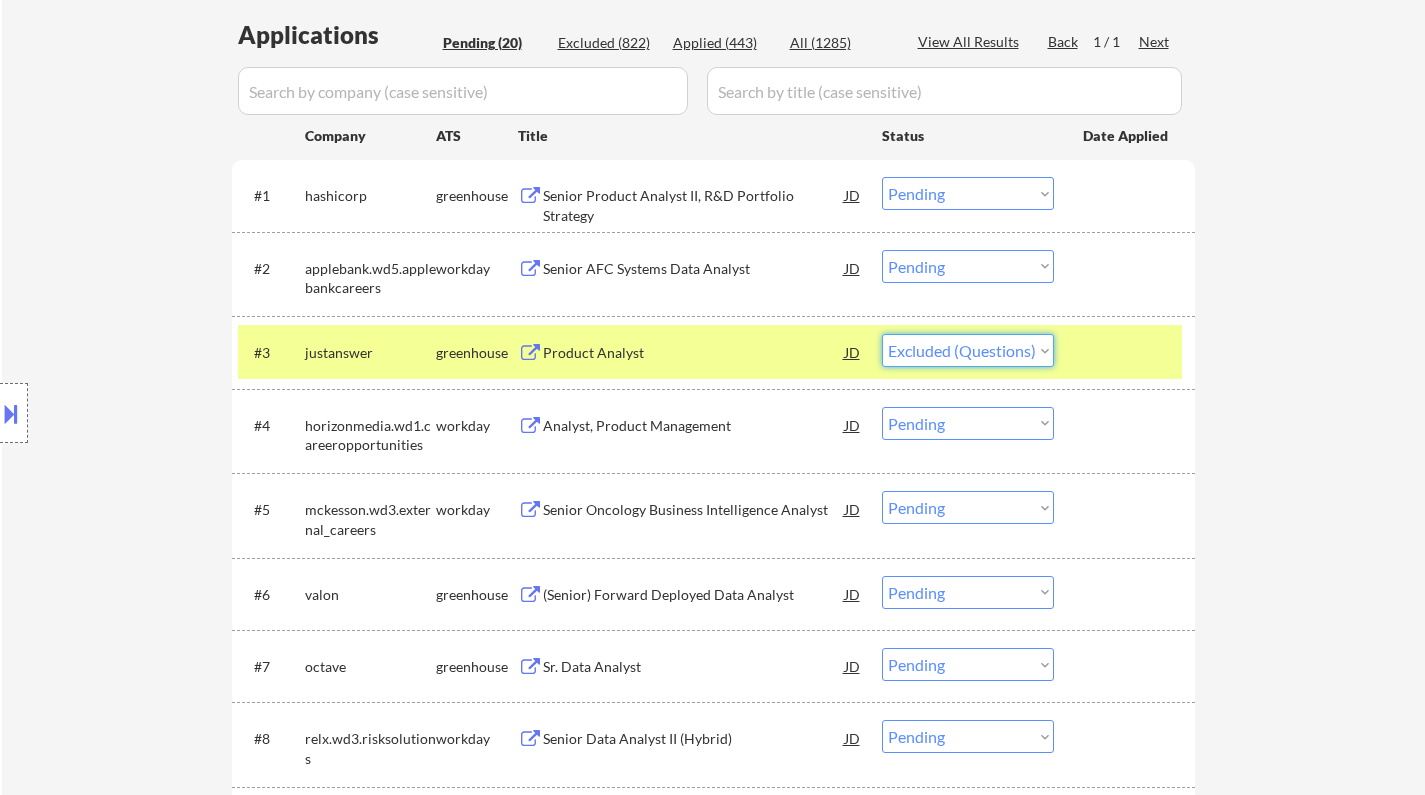 click on "Choose an option... Pending Applied Excluded (Questions) Excluded (Expired) Excluded (Location) Excluded (Bad Match) Excluded (Blocklist) Excluded (Salary) Excluded (Other)" at bounding box center (968, 350) 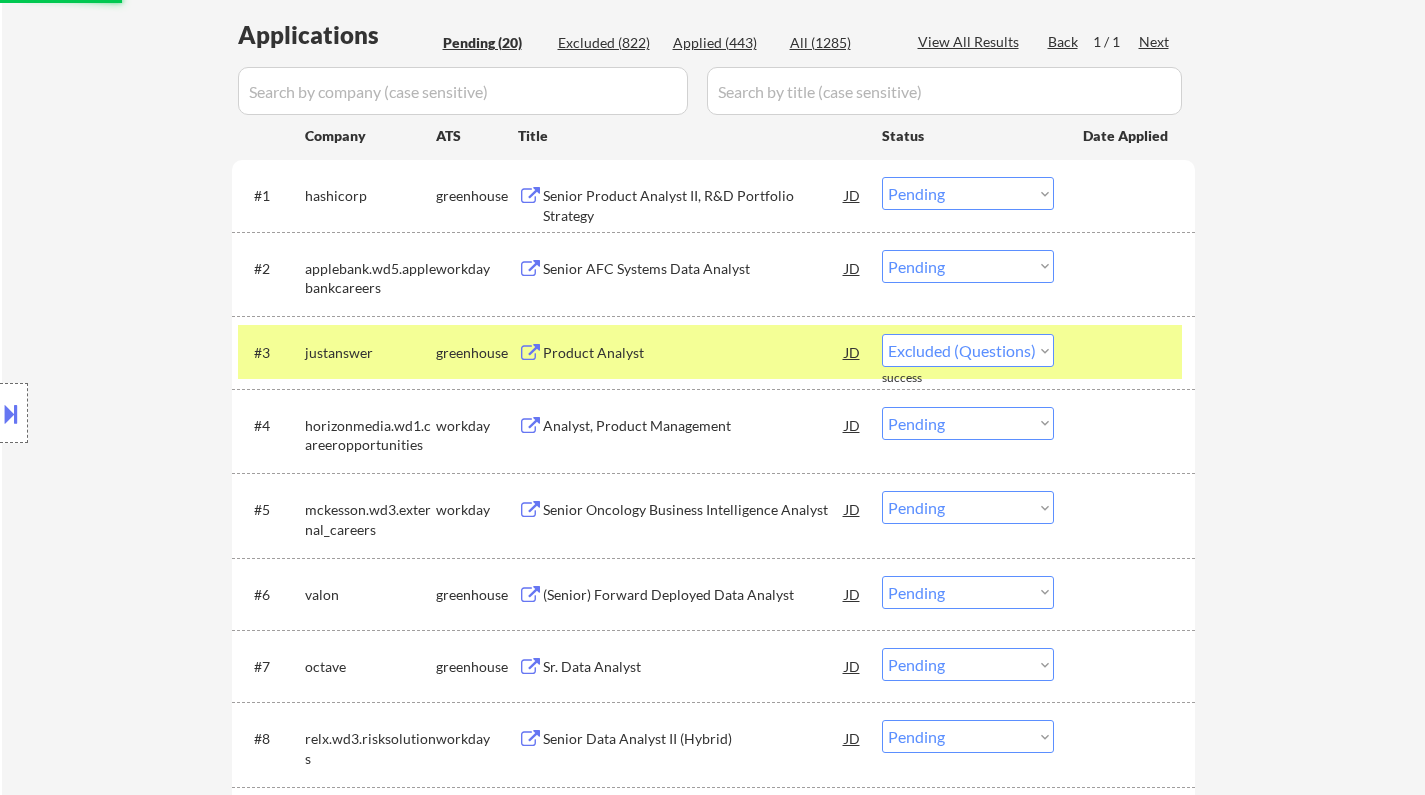 select on ""pending"" 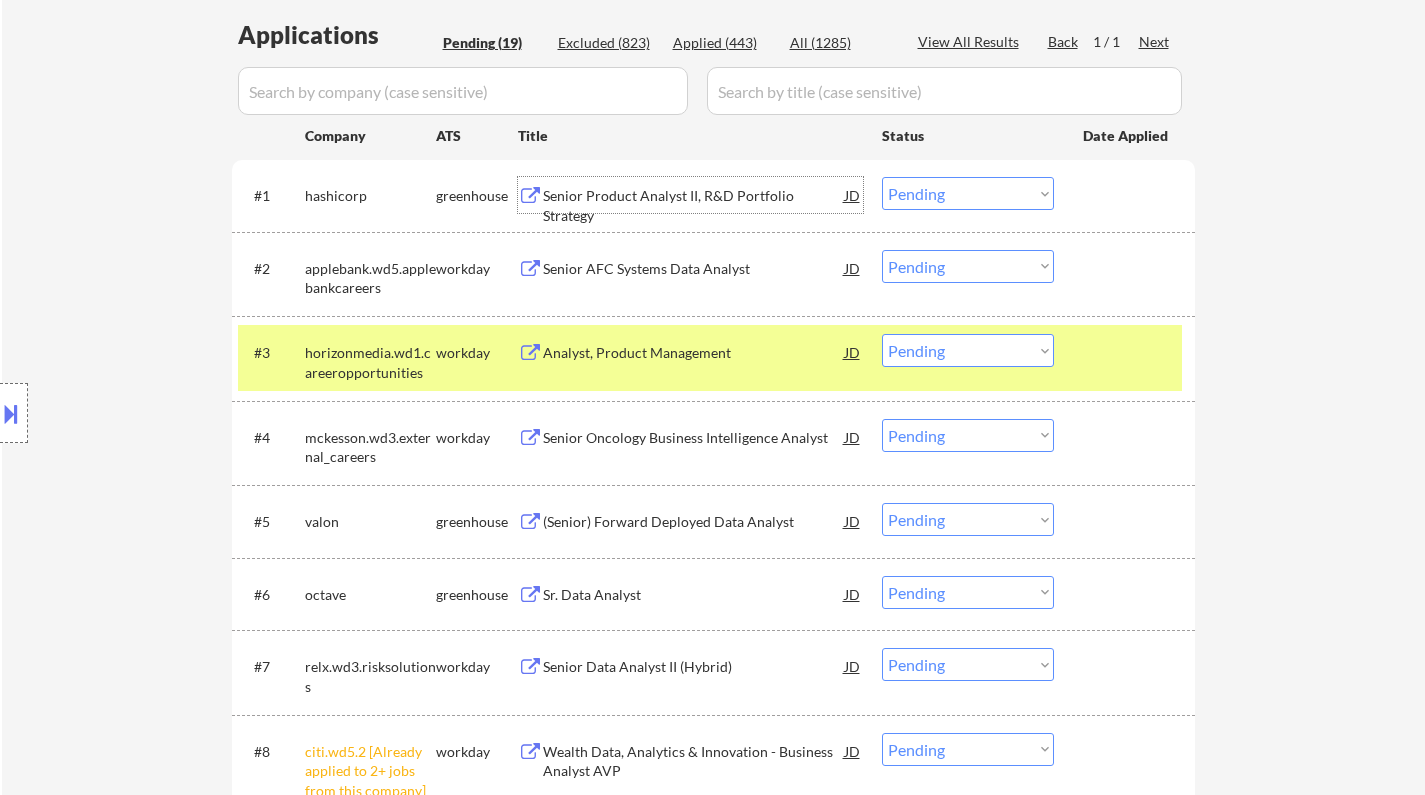 click on "Senior Product Analyst II, R&D Portfolio Strategy" at bounding box center [694, 205] 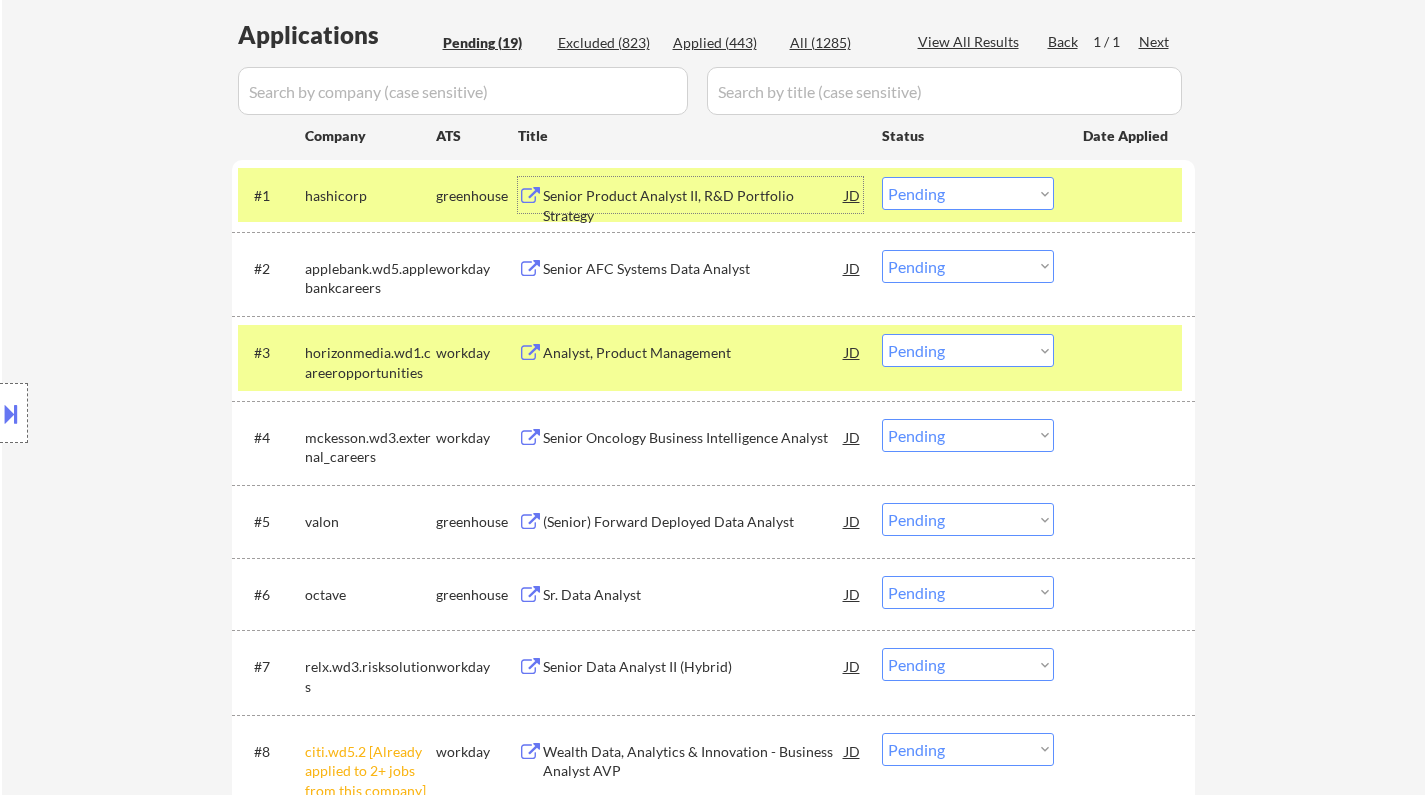 click on "Choose an option... Pending Applied Excluded (Questions) Excluded (Expired) Excluded (Location) Excluded (Bad Match) Excluded (Blocklist) Excluded (Salary) Excluded (Other)" at bounding box center (968, 193) 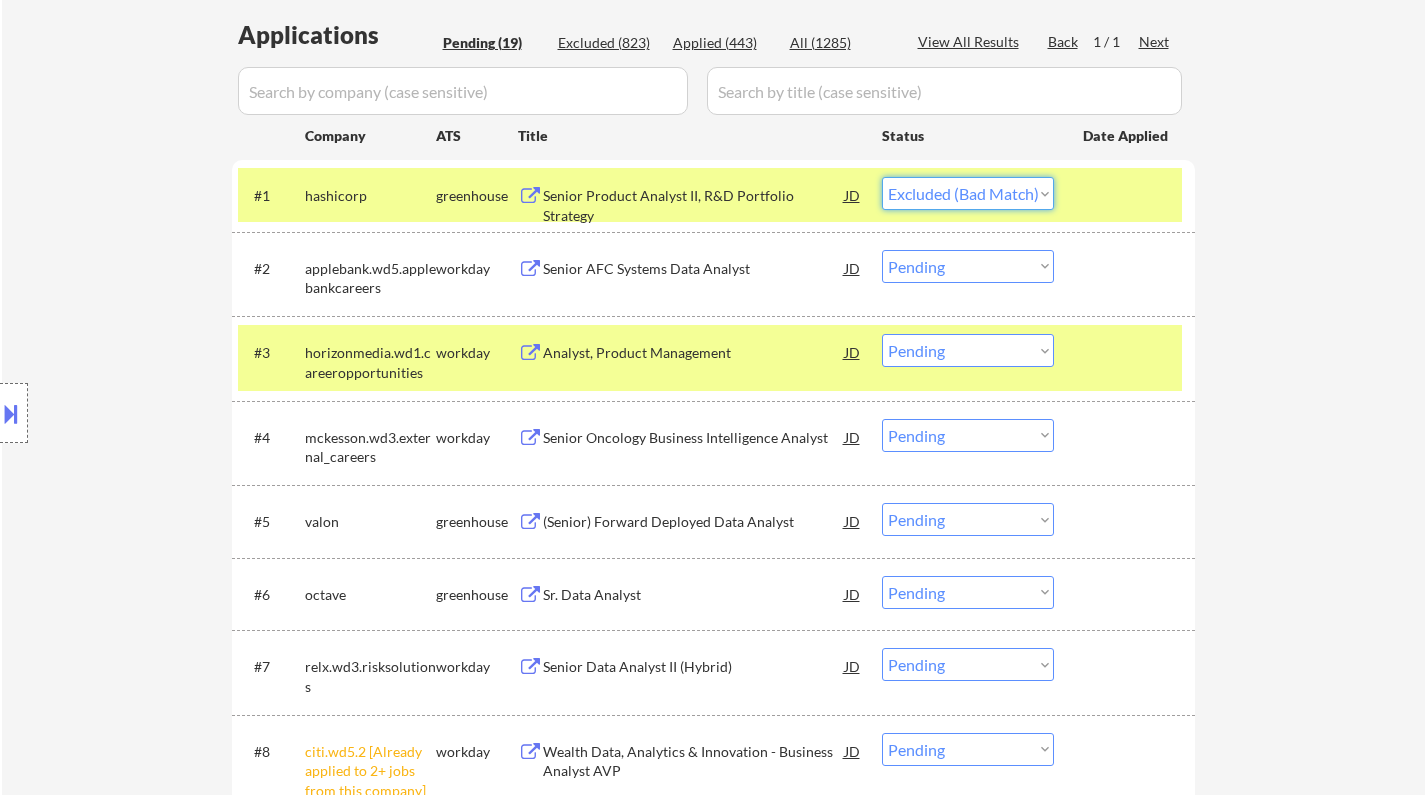 click on "Choose an option... Pending Applied Excluded (Questions) Excluded (Expired) Excluded (Location) Excluded (Bad Match) Excluded (Blocklist) Excluded (Salary) Excluded (Other)" at bounding box center [968, 193] 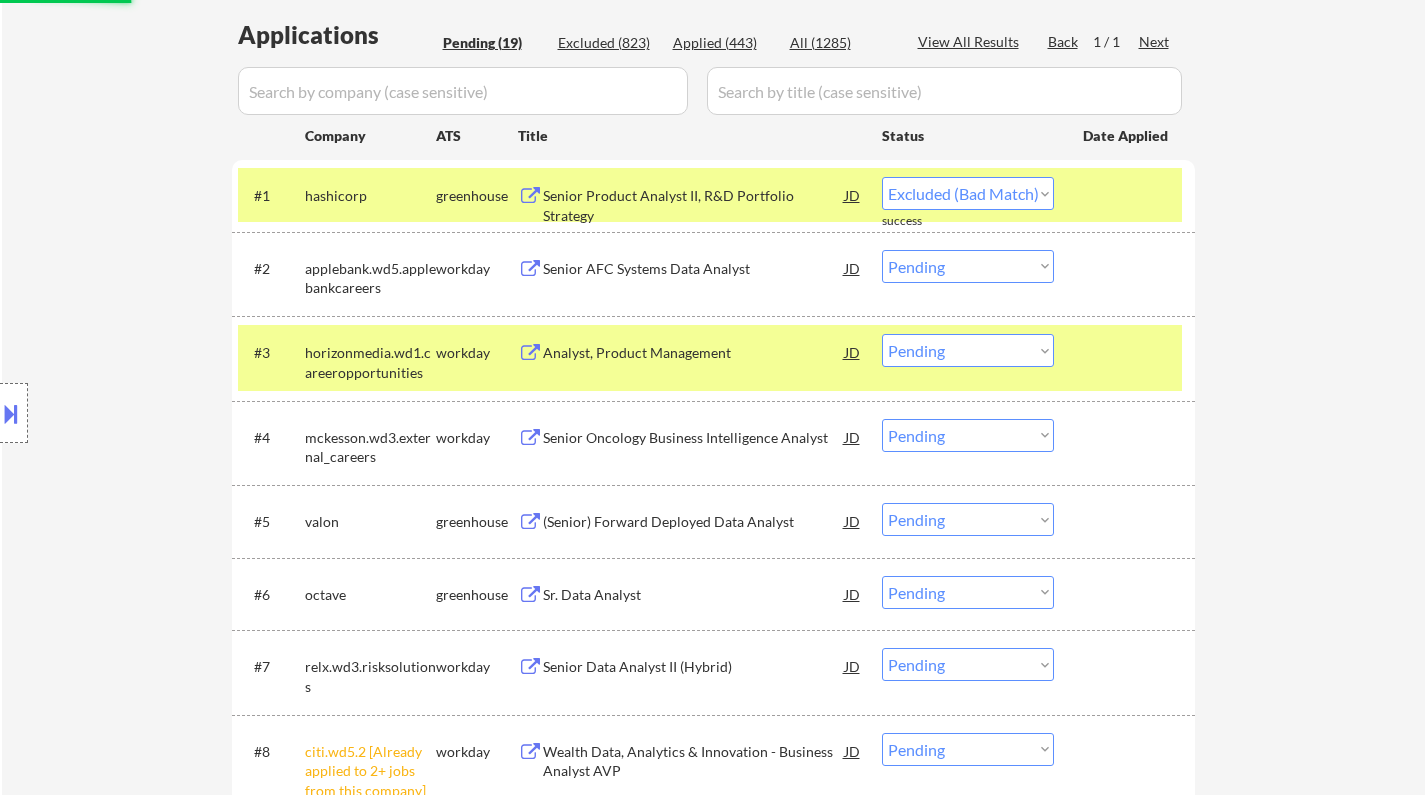 select on ""pending"" 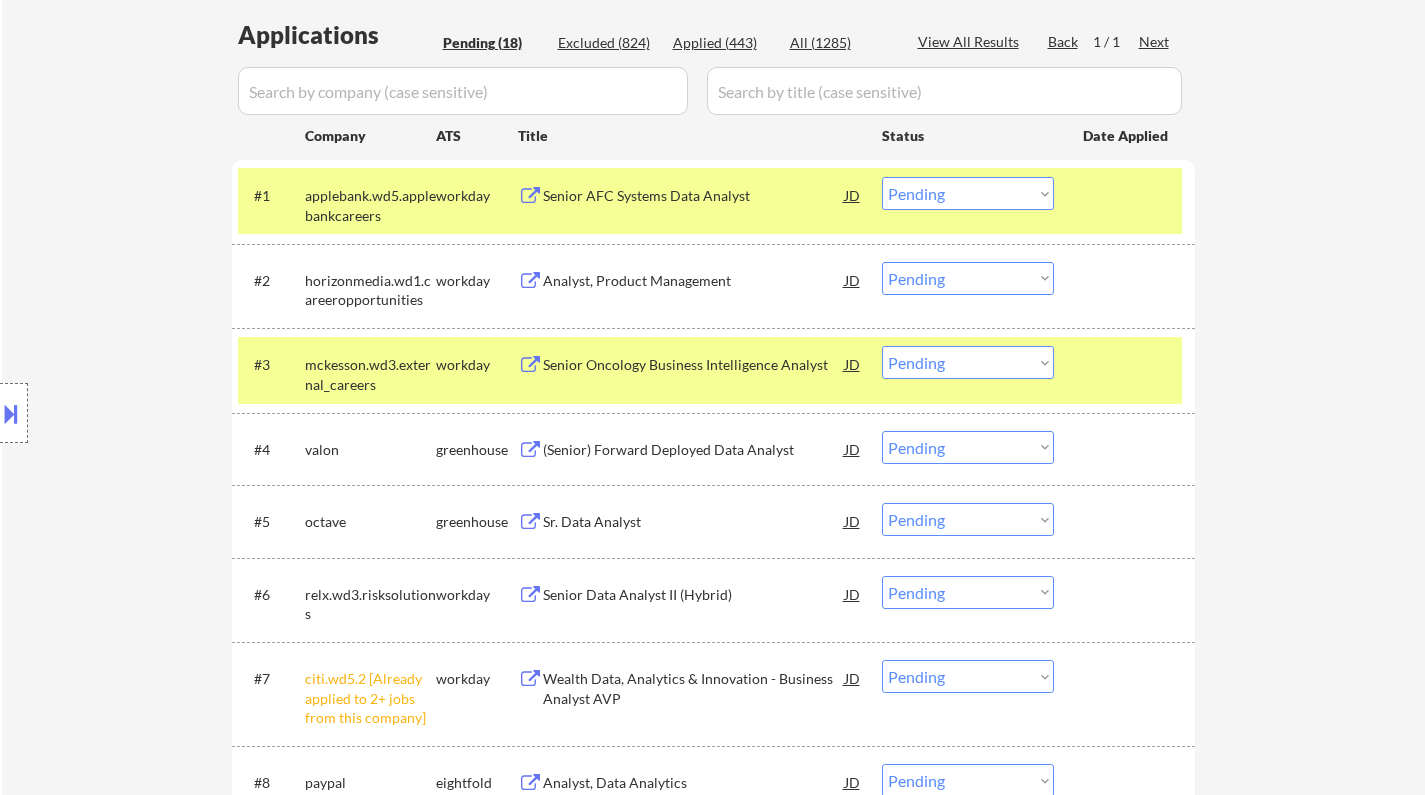 click on "(Senior) Forward Deployed Data Analyst" at bounding box center [694, 450] 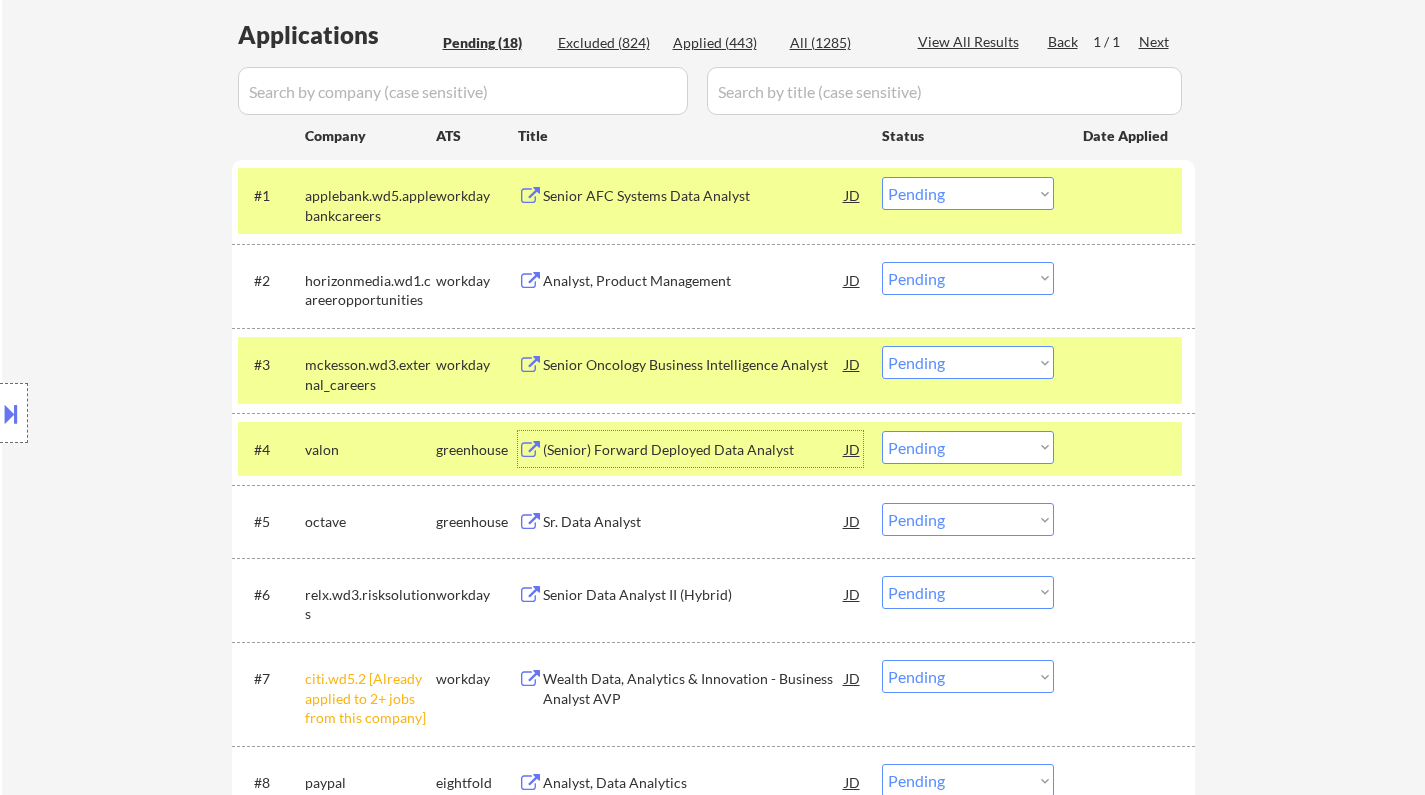 click on "Choose an option... Pending Applied Excluded (Questions) Excluded (Expired) Excluded (Location) Excluded (Bad Match) Excluded (Blocklist) Excluded (Salary) Excluded (Other)" at bounding box center (968, 447) 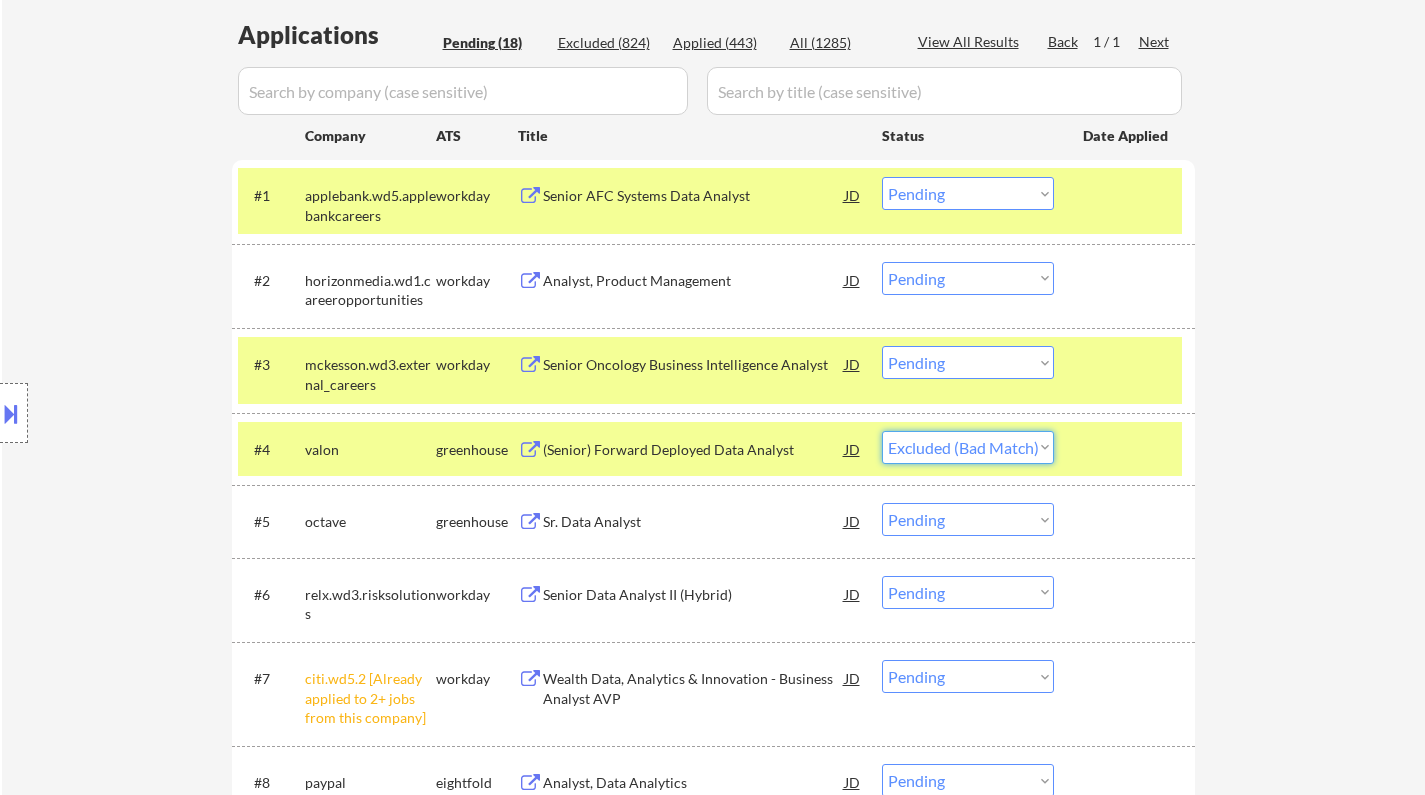 click on "Choose an option... Pending Applied Excluded (Questions) Excluded (Expired) Excluded (Location) Excluded (Bad Match) Excluded (Blocklist) Excluded (Salary) Excluded (Other)" at bounding box center [968, 447] 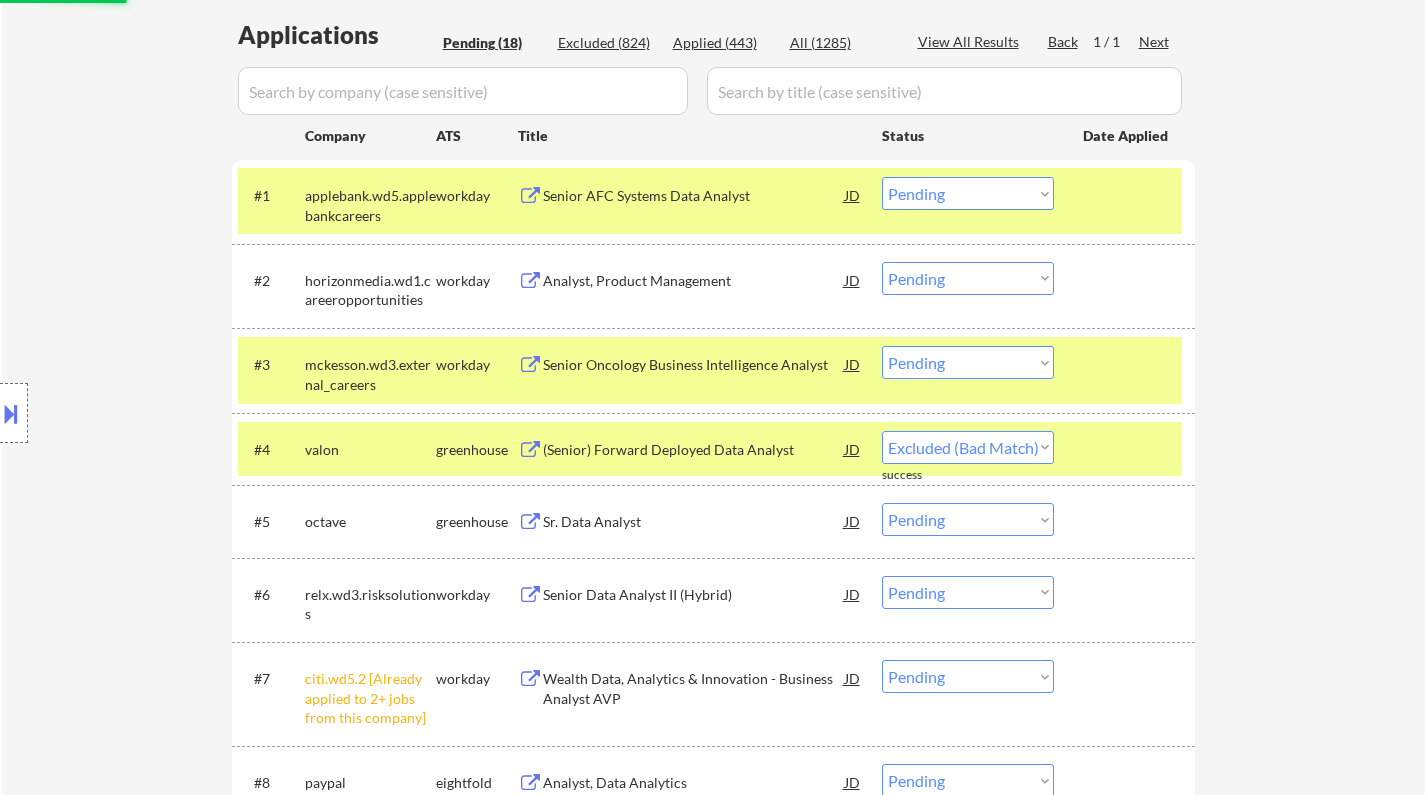 select on ""pending"" 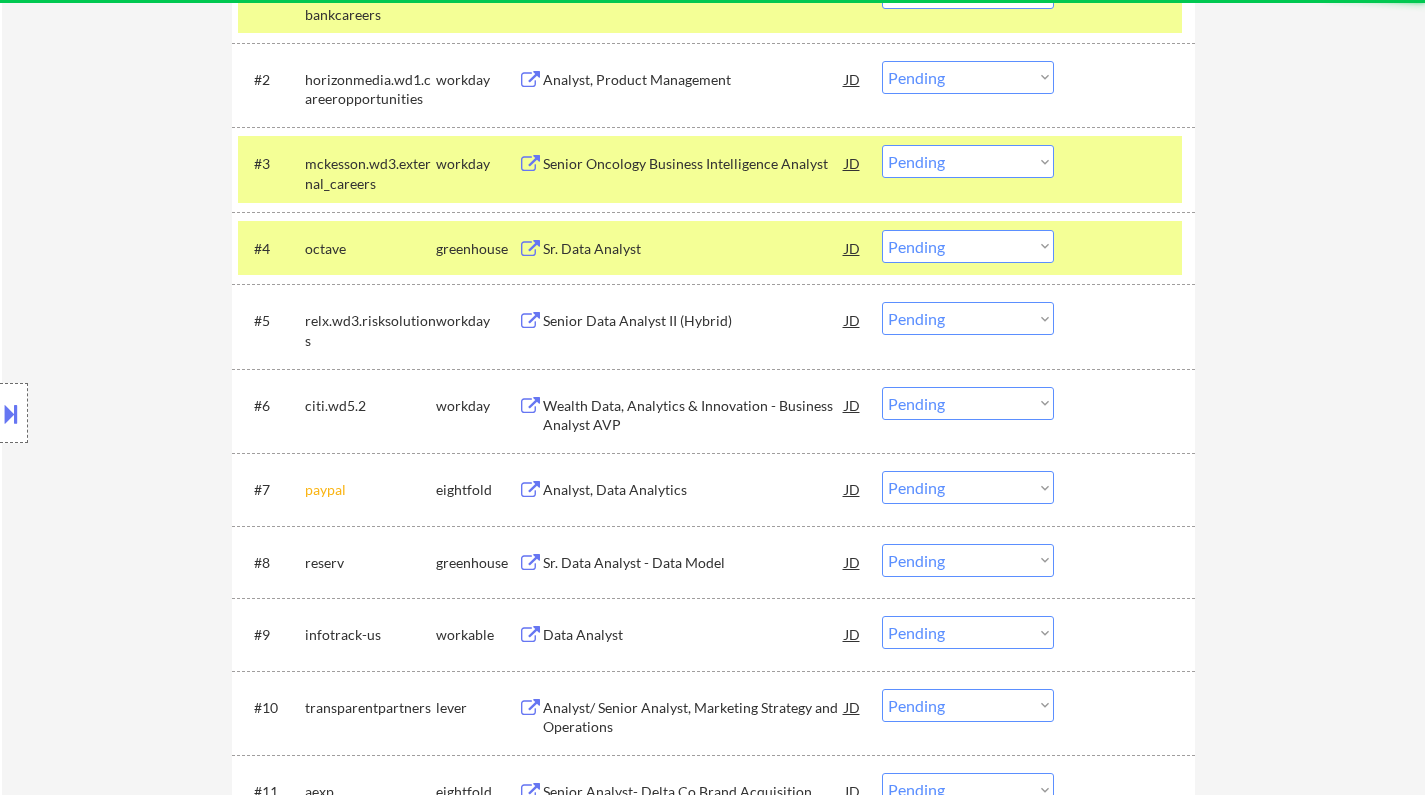 scroll, scrollTop: 800, scrollLeft: 0, axis: vertical 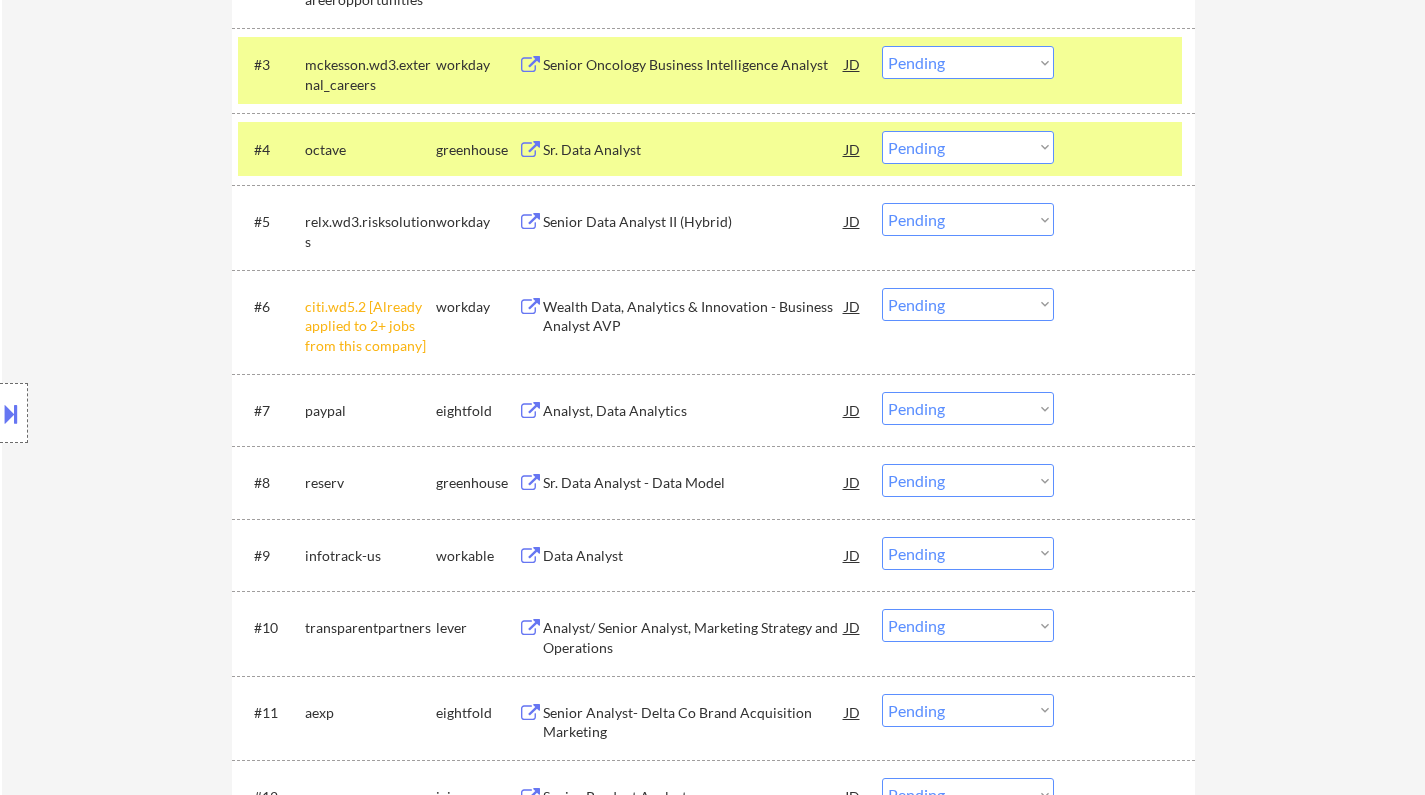 drag, startPoint x: 986, startPoint y: 299, endPoint x: 1030, endPoint y: 624, distance: 327.96494 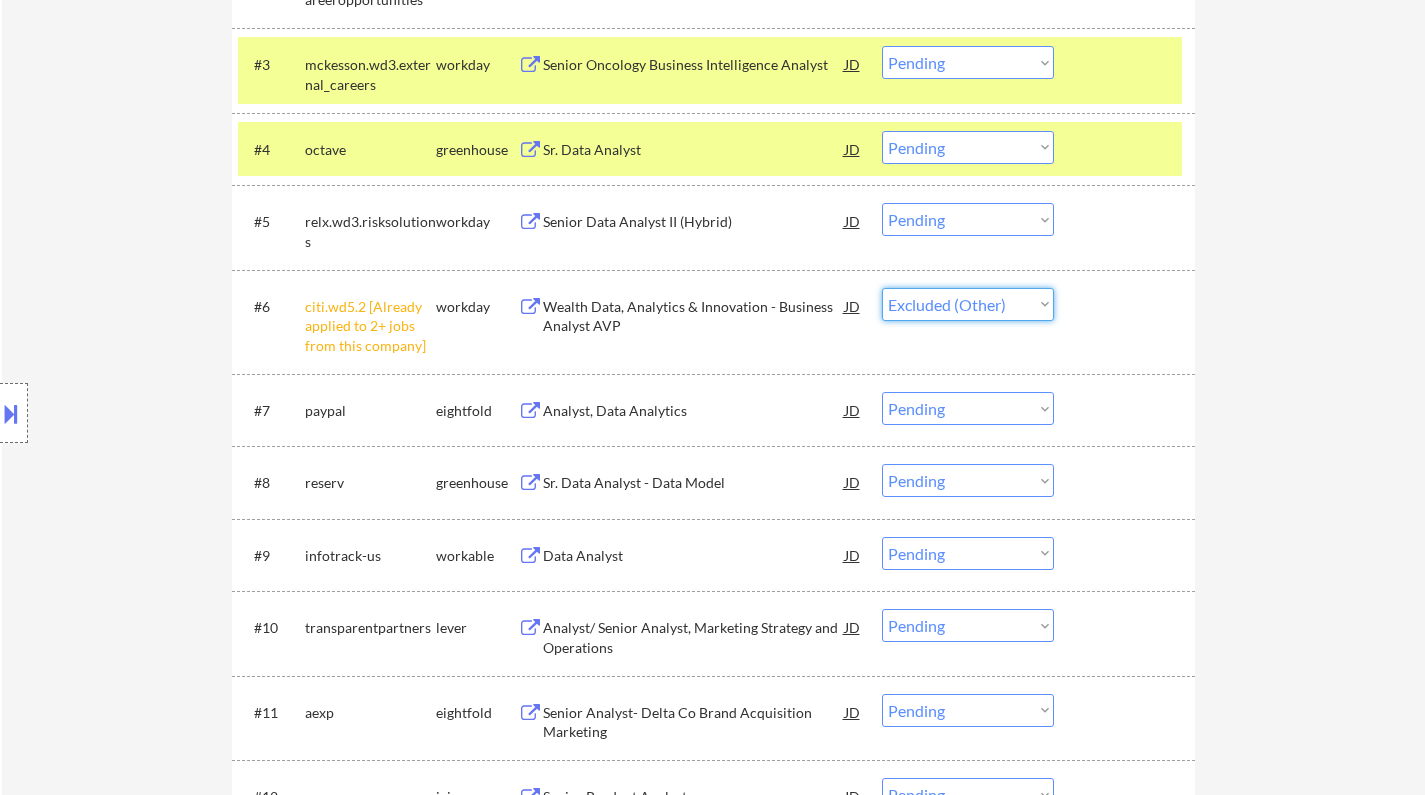 click on "Choose an option... Pending Applied Excluded (Questions) Excluded (Expired) Excluded (Location) Excluded (Bad Match) Excluded (Blocklist) Excluded (Salary) Excluded (Other)" at bounding box center (968, 304) 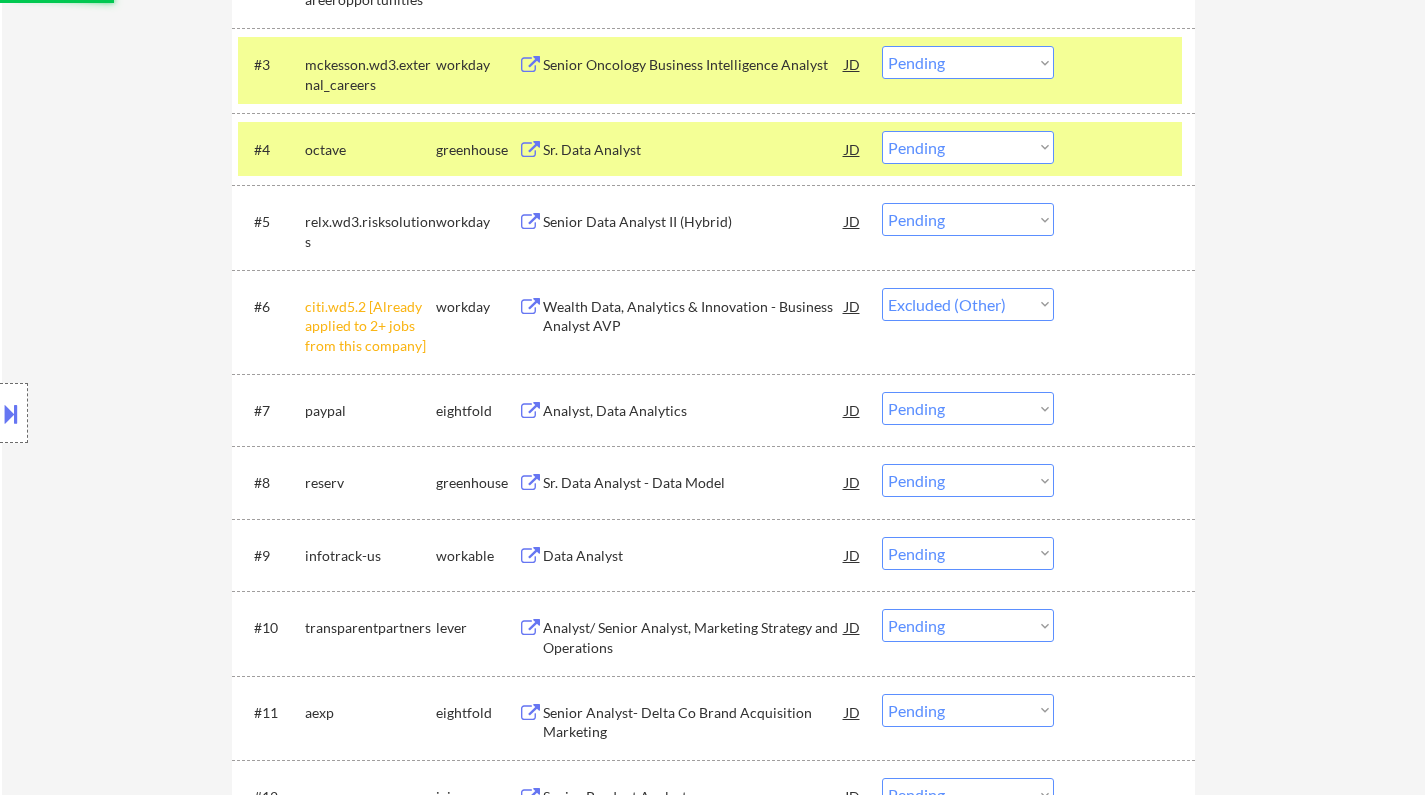 scroll, scrollTop: 500, scrollLeft: 0, axis: vertical 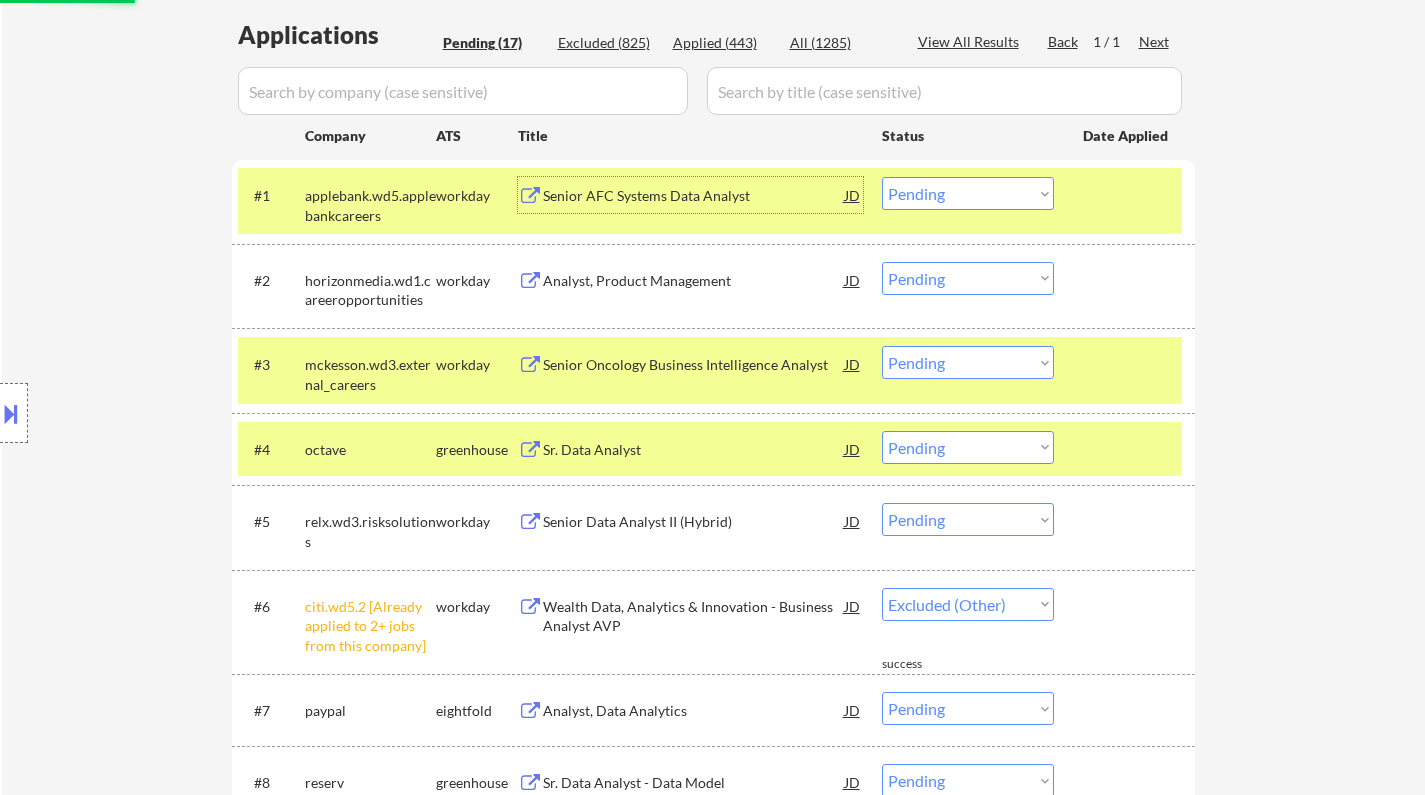 click on "Senior AFC Systems Data Analyst" at bounding box center (694, 196) 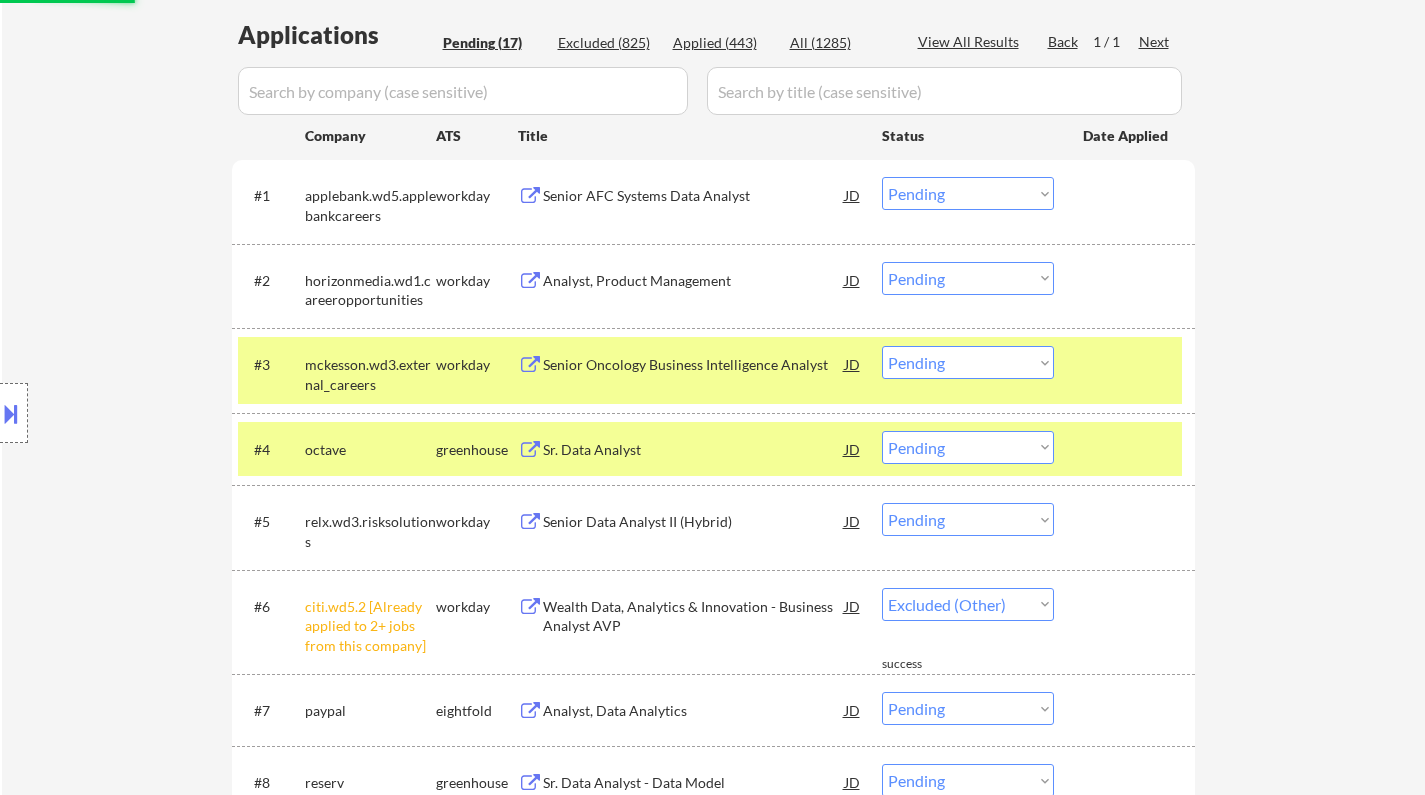 select on ""pending"" 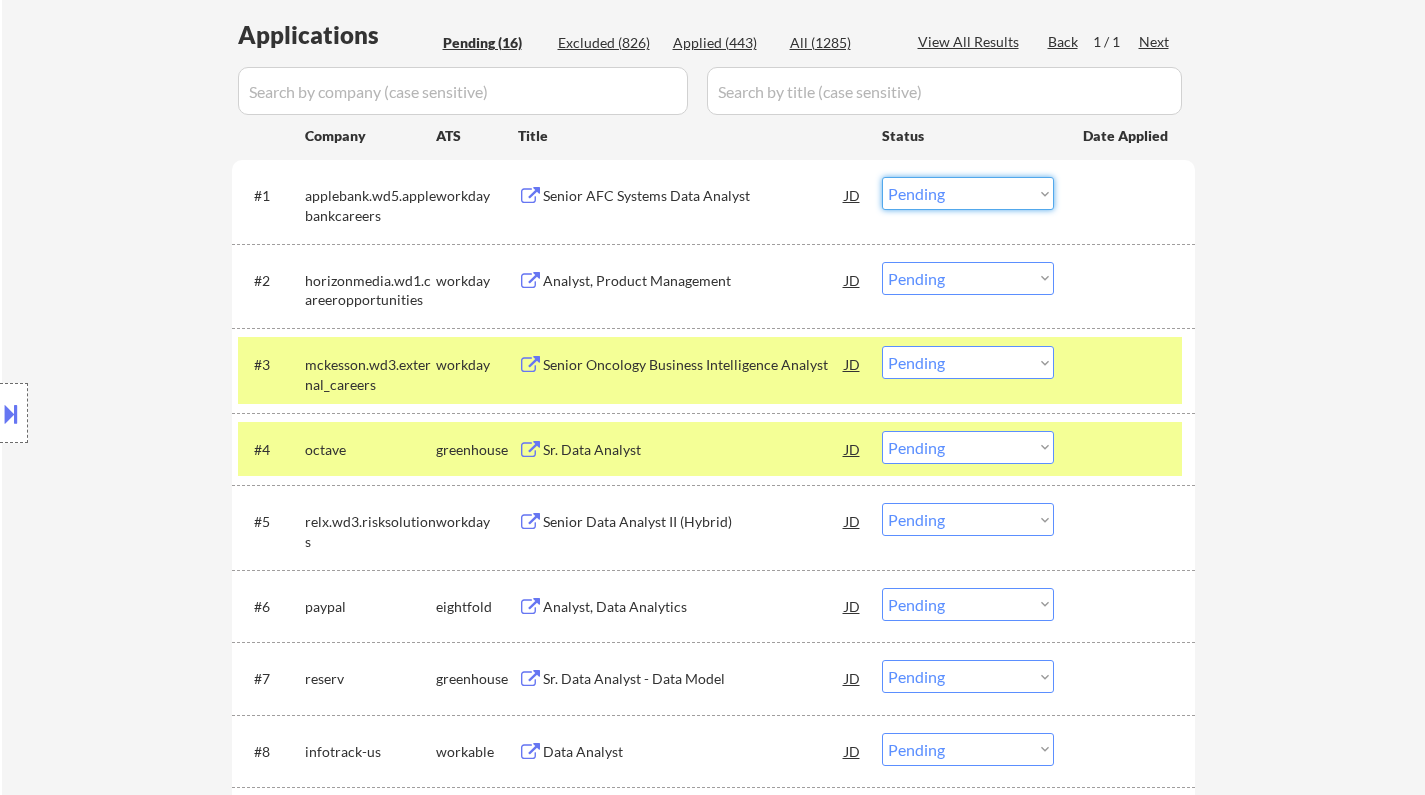 drag, startPoint x: 959, startPoint y: 186, endPoint x: 969, endPoint y: 209, distance: 25.079872 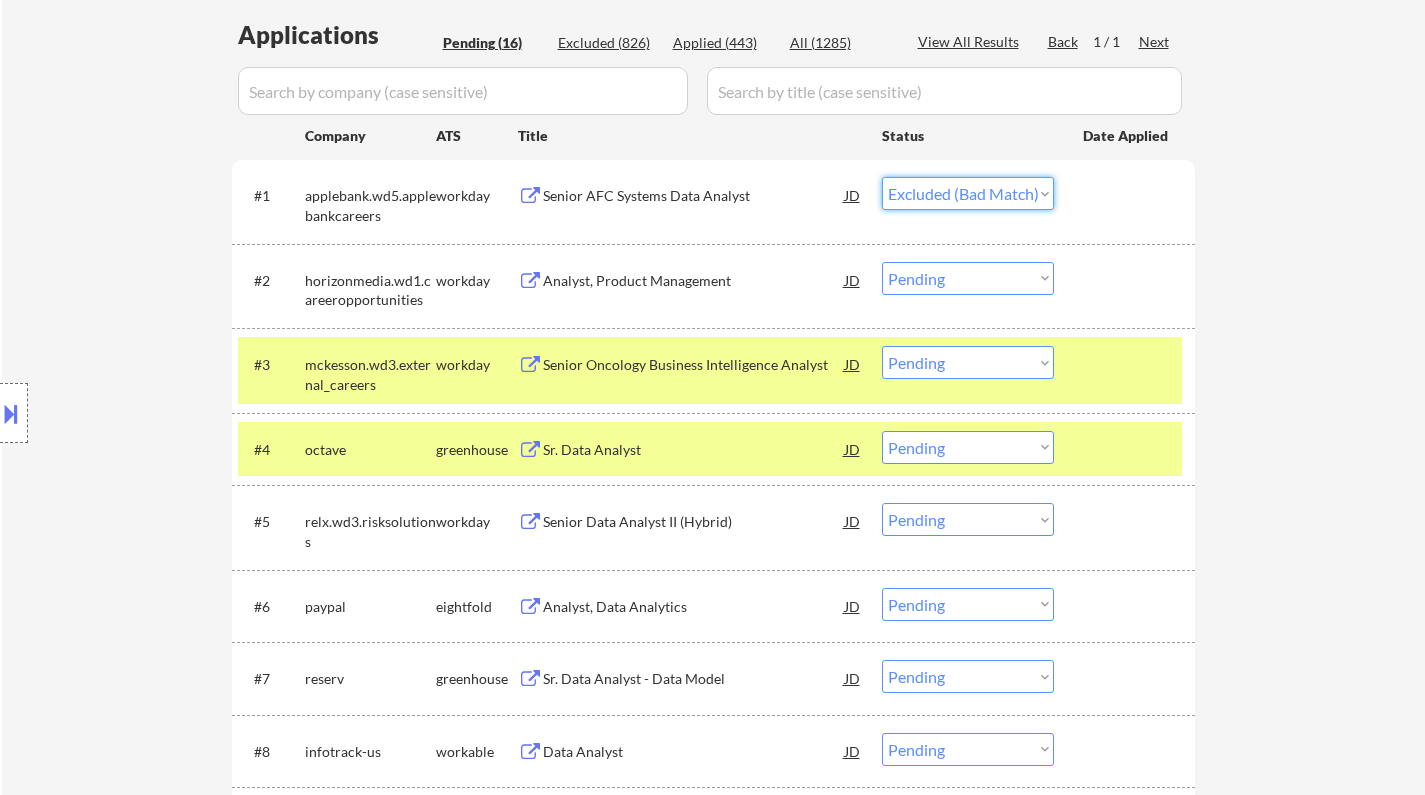 click on "Choose an option... Pending Applied Excluded (Questions) Excluded (Expired) Excluded (Location) Excluded (Bad Match) Excluded (Blocklist) Excluded (Salary) Excluded (Other)" at bounding box center [968, 193] 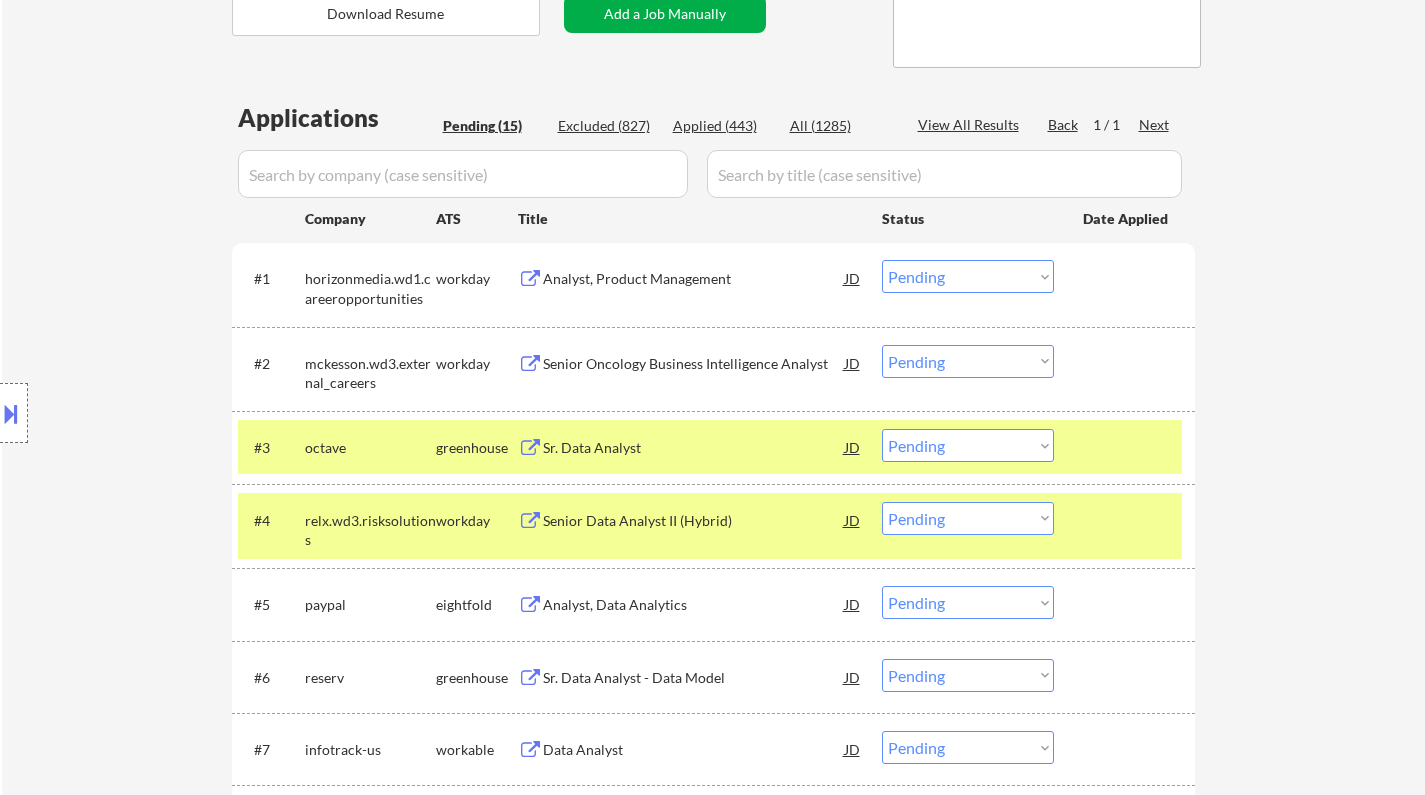 scroll, scrollTop: 500, scrollLeft: 0, axis: vertical 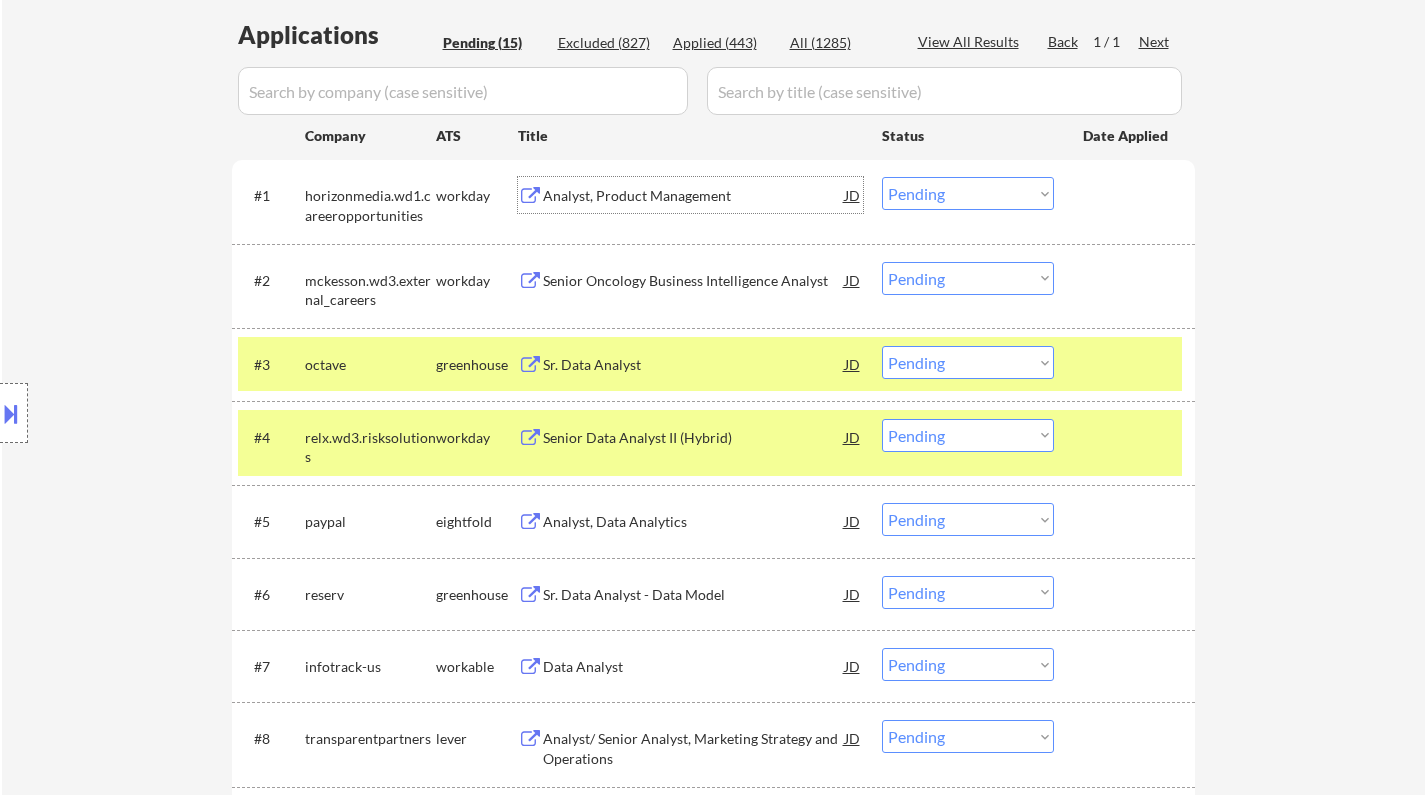 click on "Analyst, Product Management" at bounding box center (694, 196) 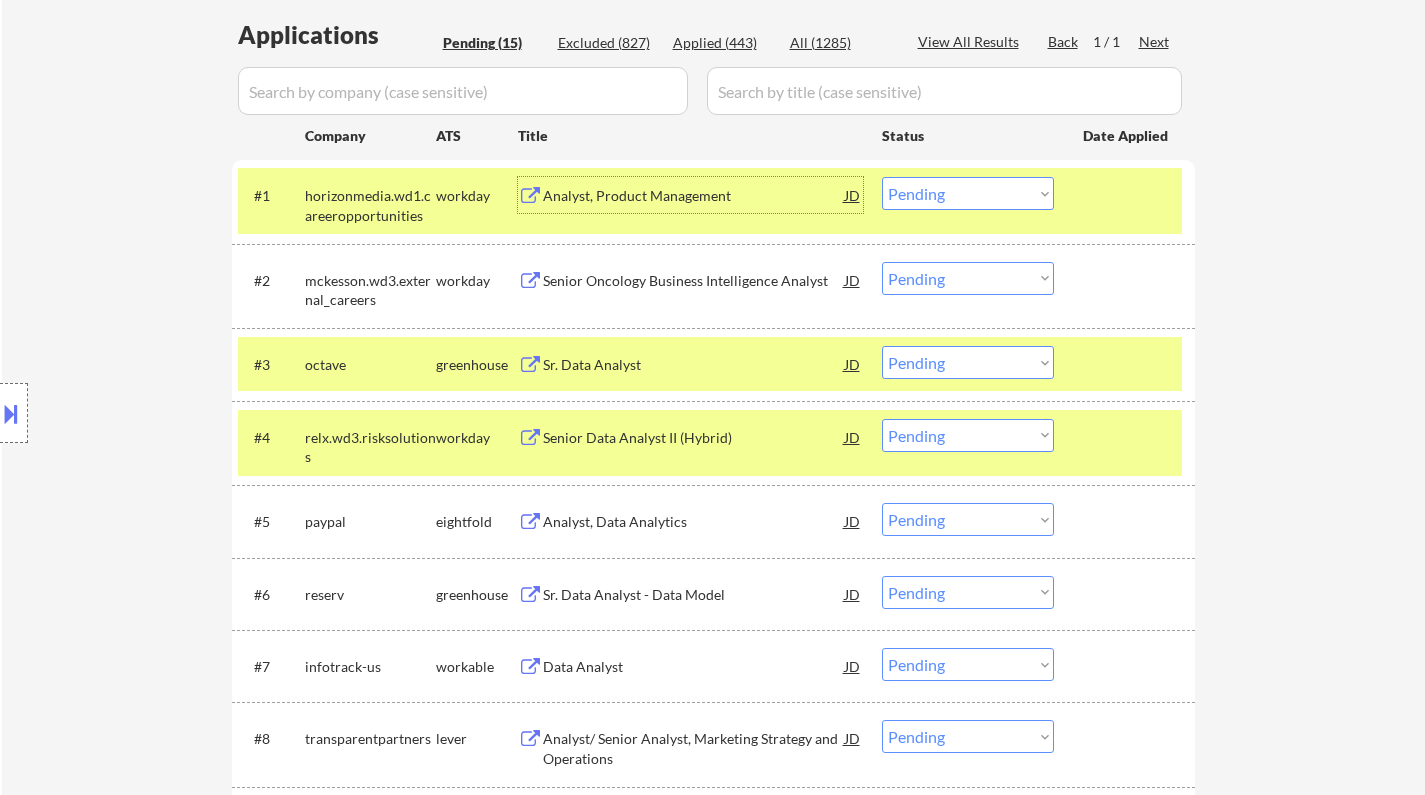 drag, startPoint x: 988, startPoint y: 187, endPoint x: 995, endPoint y: 205, distance: 19.313208 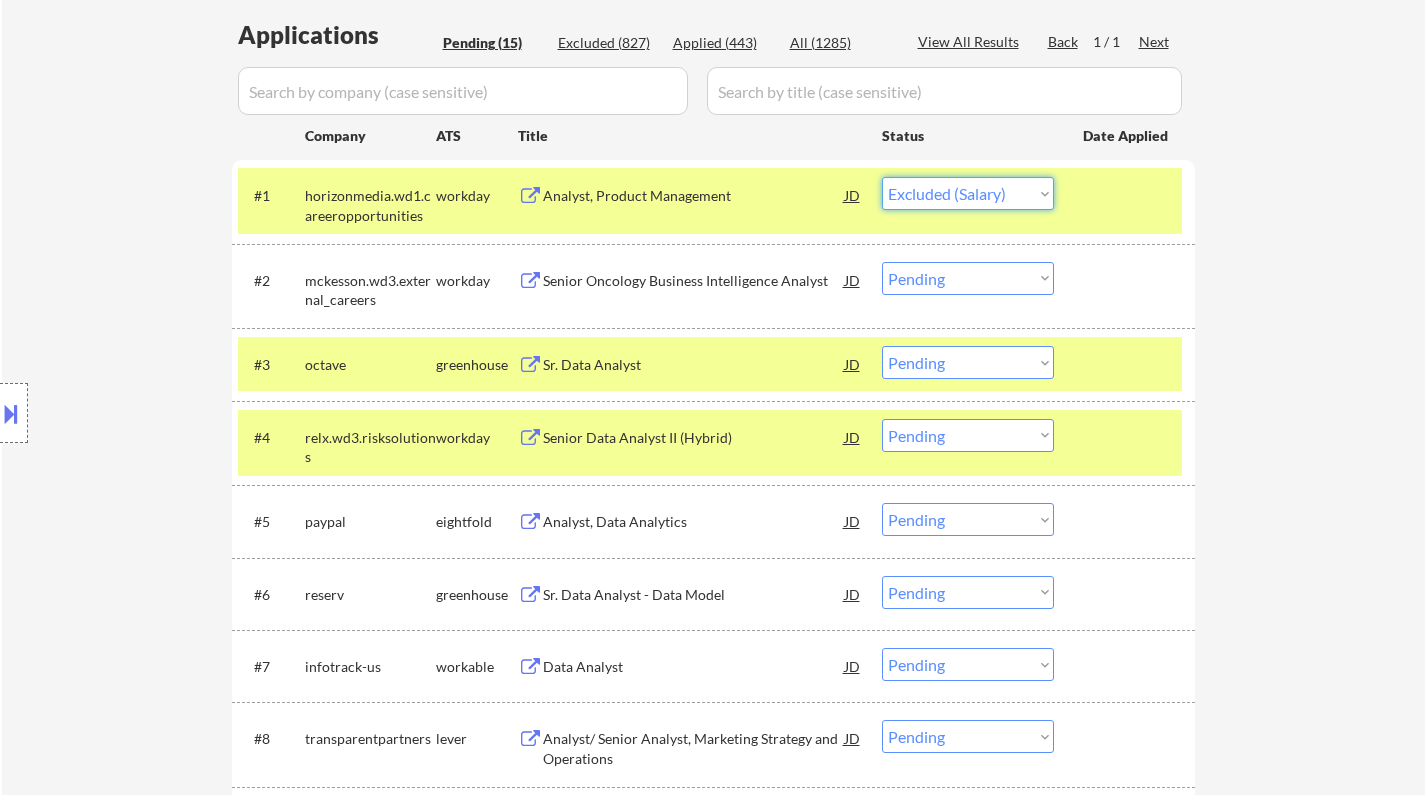 click on "Choose an option... Pending Applied Excluded (Questions) Excluded (Expired) Excluded (Location) Excluded (Bad Match) Excluded (Blocklist) Excluded (Salary) Excluded (Other)" at bounding box center (968, 193) 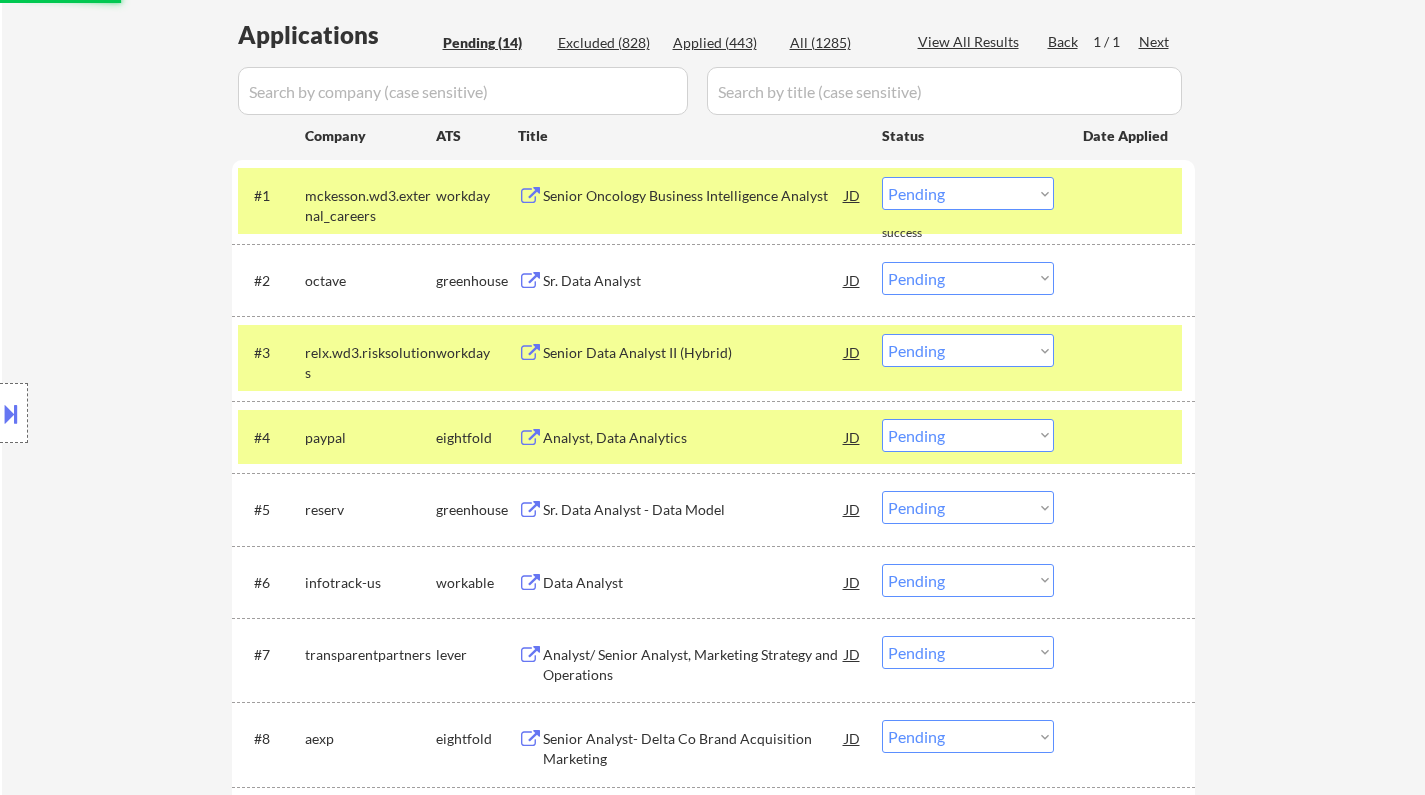 click on "Senior Oncology Business Intelligence Analyst" at bounding box center (694, 196) 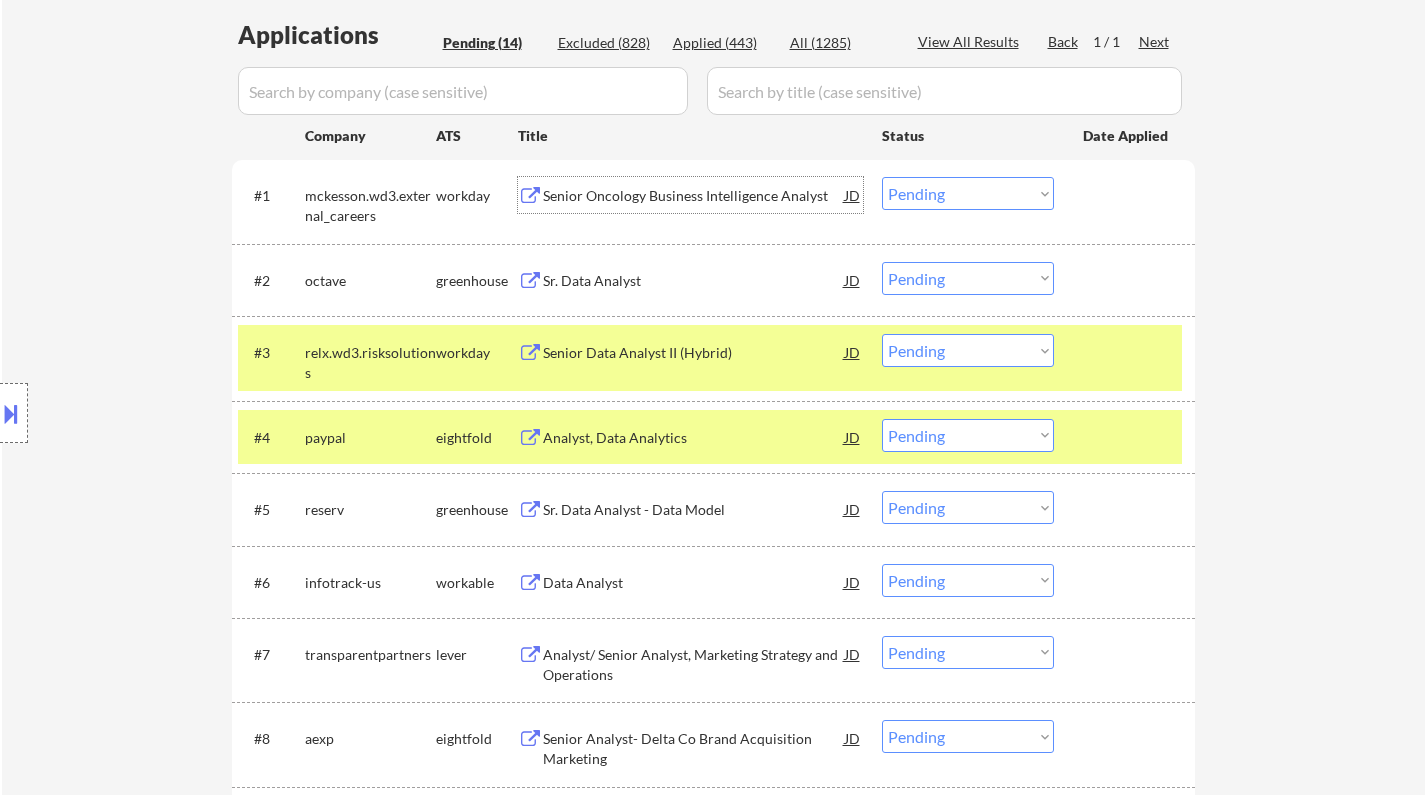 click on "Choose an option... Pending Applied Excluded (Questions) Excluded (Expired) Excluded (Location) Excluded (Bad Match) Excluded (Blocklist) Excluded (Salary) Excluded (Other)" at bounding box center [968, 193] 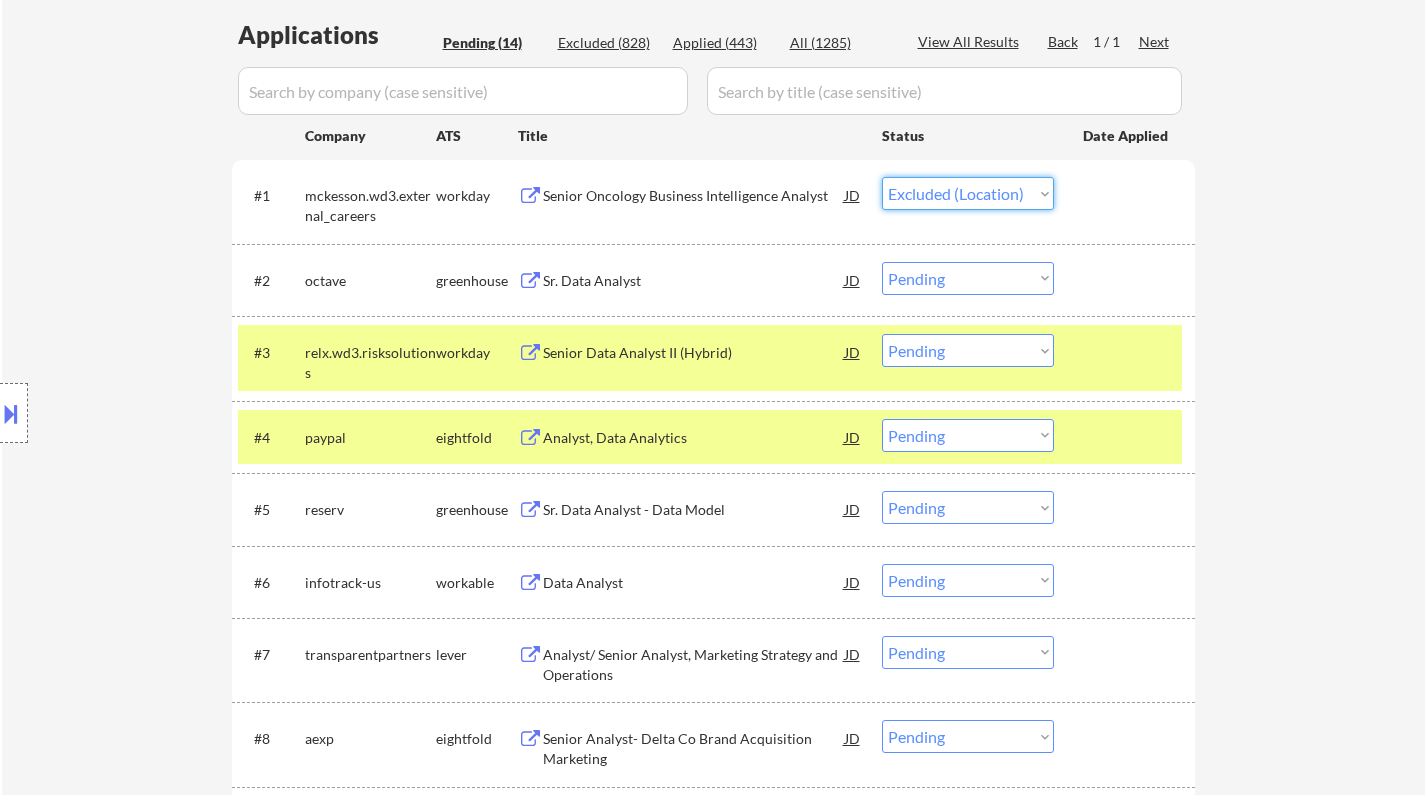 click on "Choose an option... Pending Applied Excluded (Questions) Excluded (Expired) Excluded (Location) Excluded (Bad Match) Excluded (Blocklist) Excluded (Salary) Excluded (Other)" at bounding box center (968, 193) 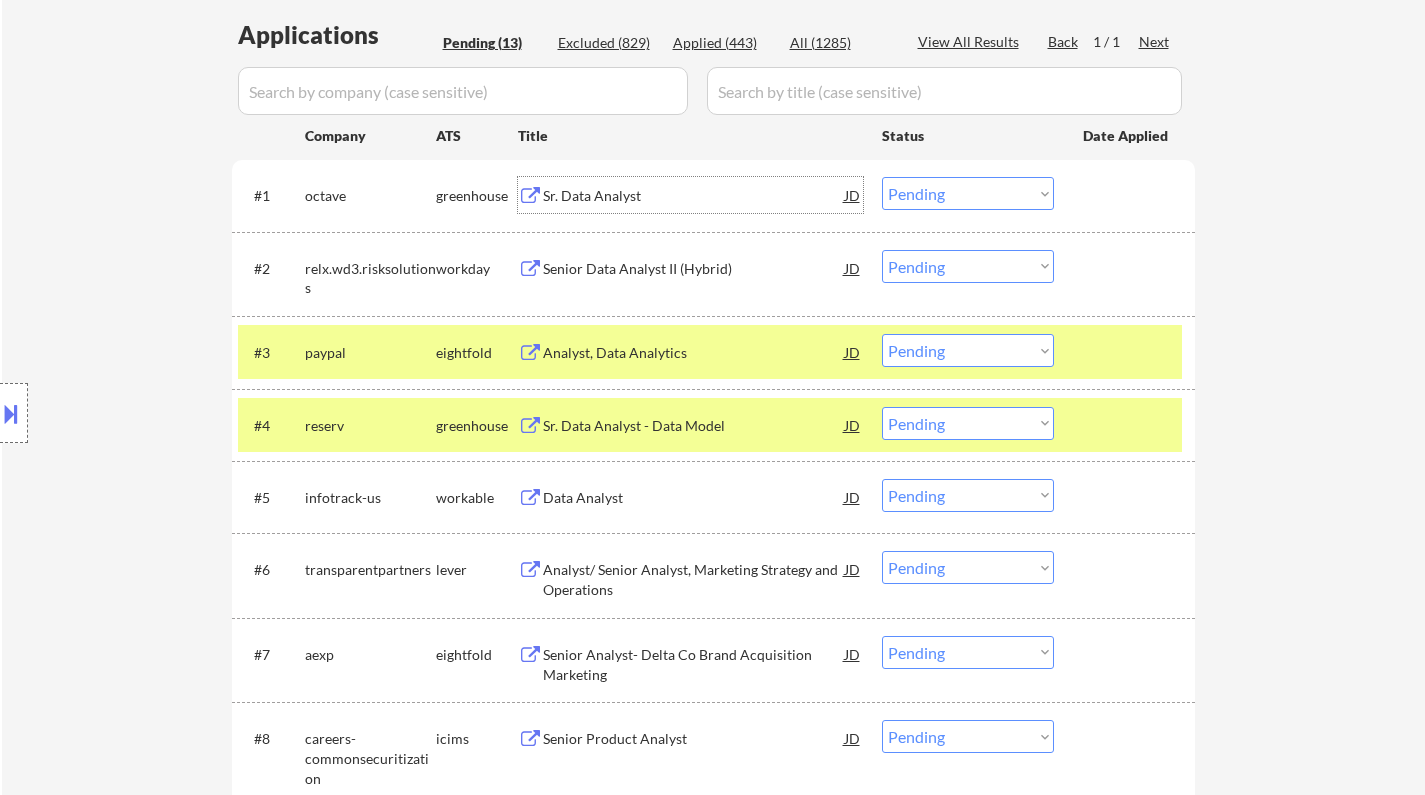 click on "Sr. Data Analyst" at bounding box center [694, 196] 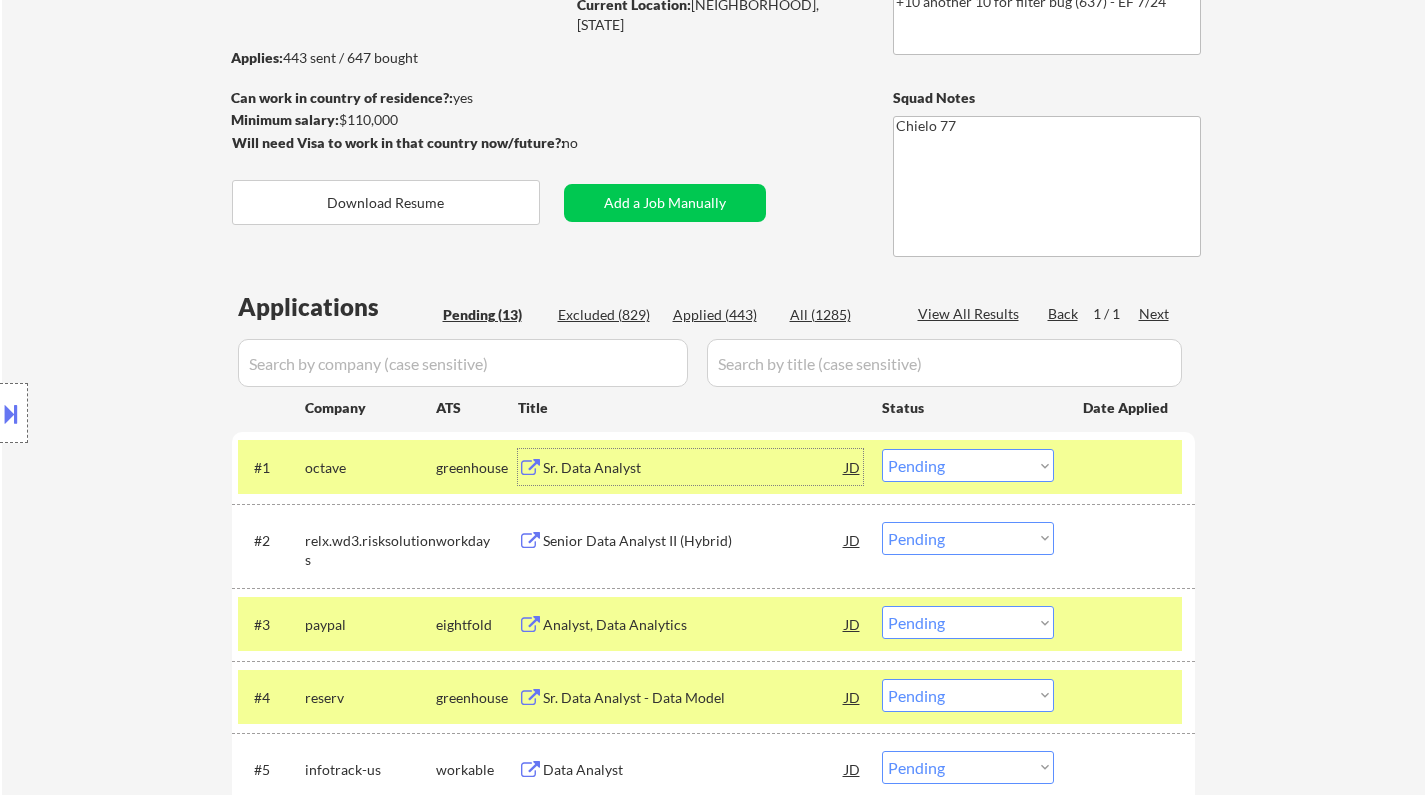 scroll, scrollTop: 100, scrollLeft: 0, axis: vertical 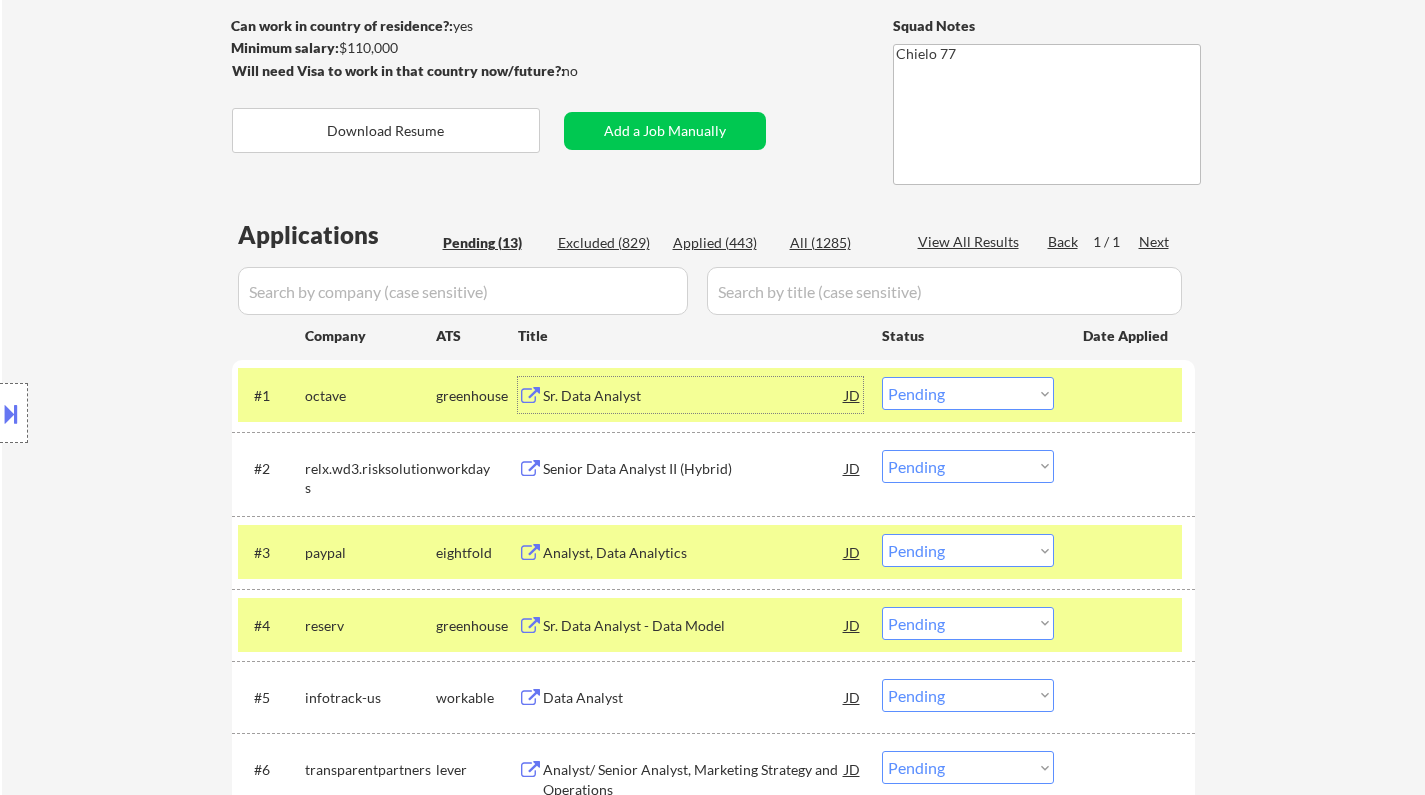 drag, startPoint x: 970, startPoint y: 393, endPoint x: 960, endPoint y: 404, distance: 14.866069 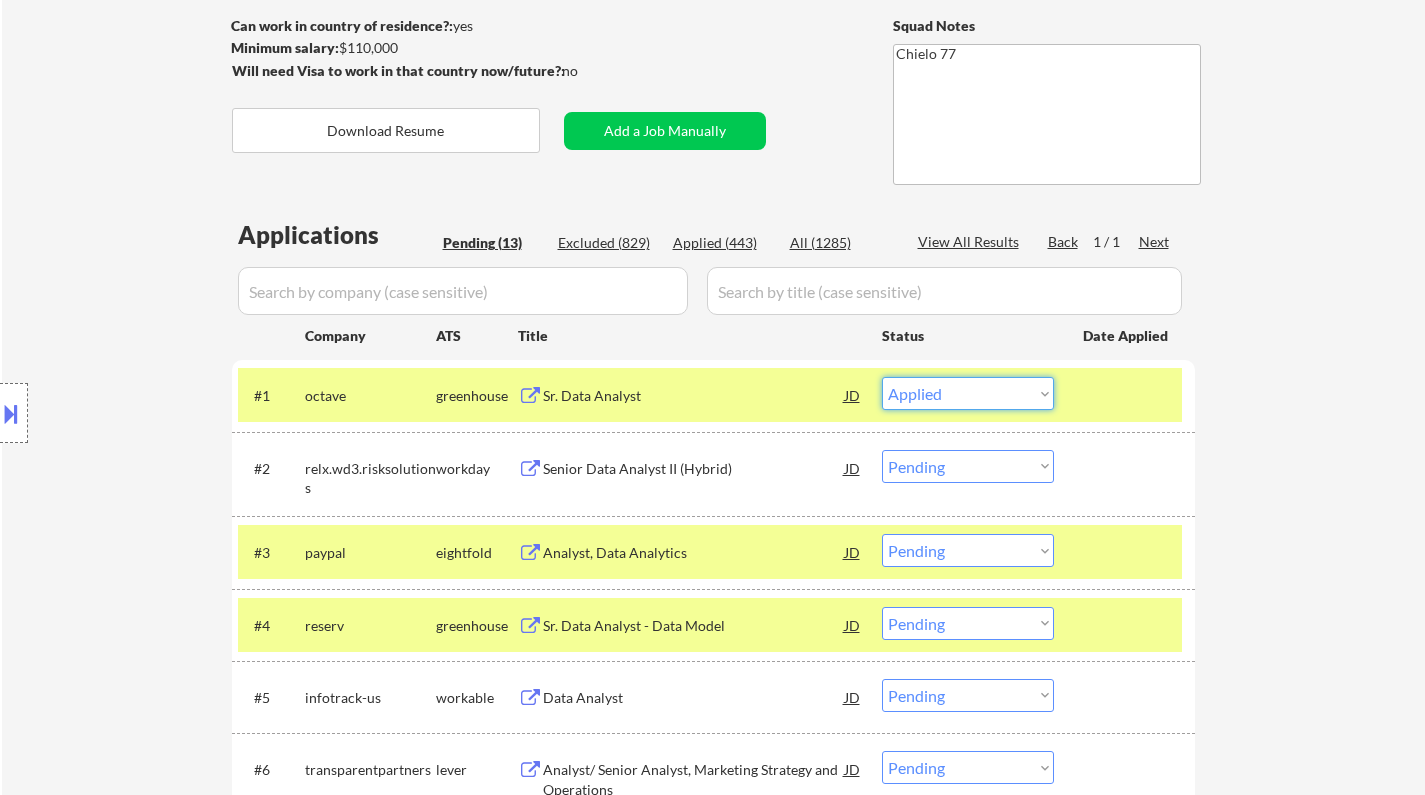 click on "Choose an option... Pending Applied Excluded (Questions) Excluded (Expired) Excluded (Location) Excluded (Bad Match) Excluded (Blocklist) Excluded (Salary) Excluded (Other)" at bounding box center (968, 393) 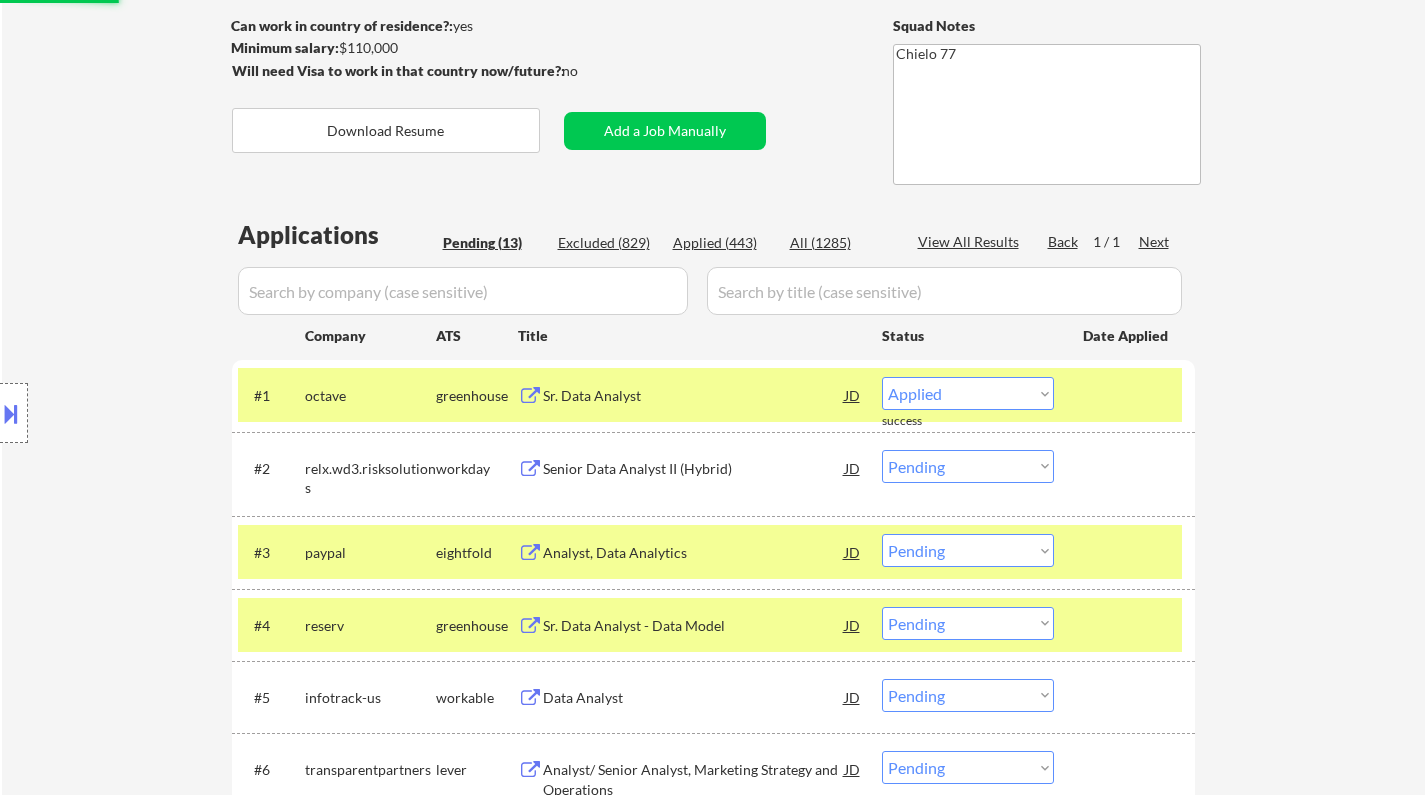 select on ""pending"" 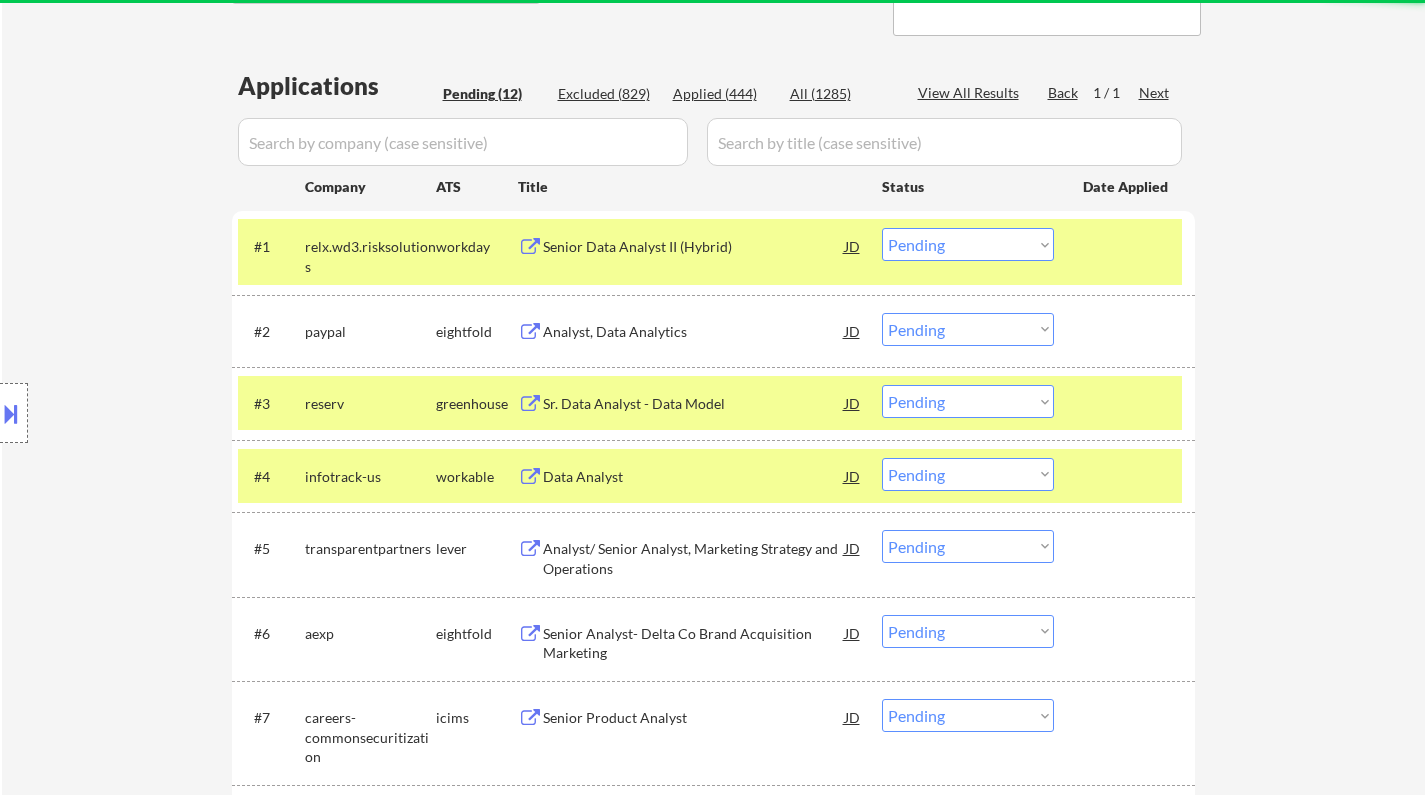 scroll, scrollTop: 500, scrollLeft: 0, axis: vertical 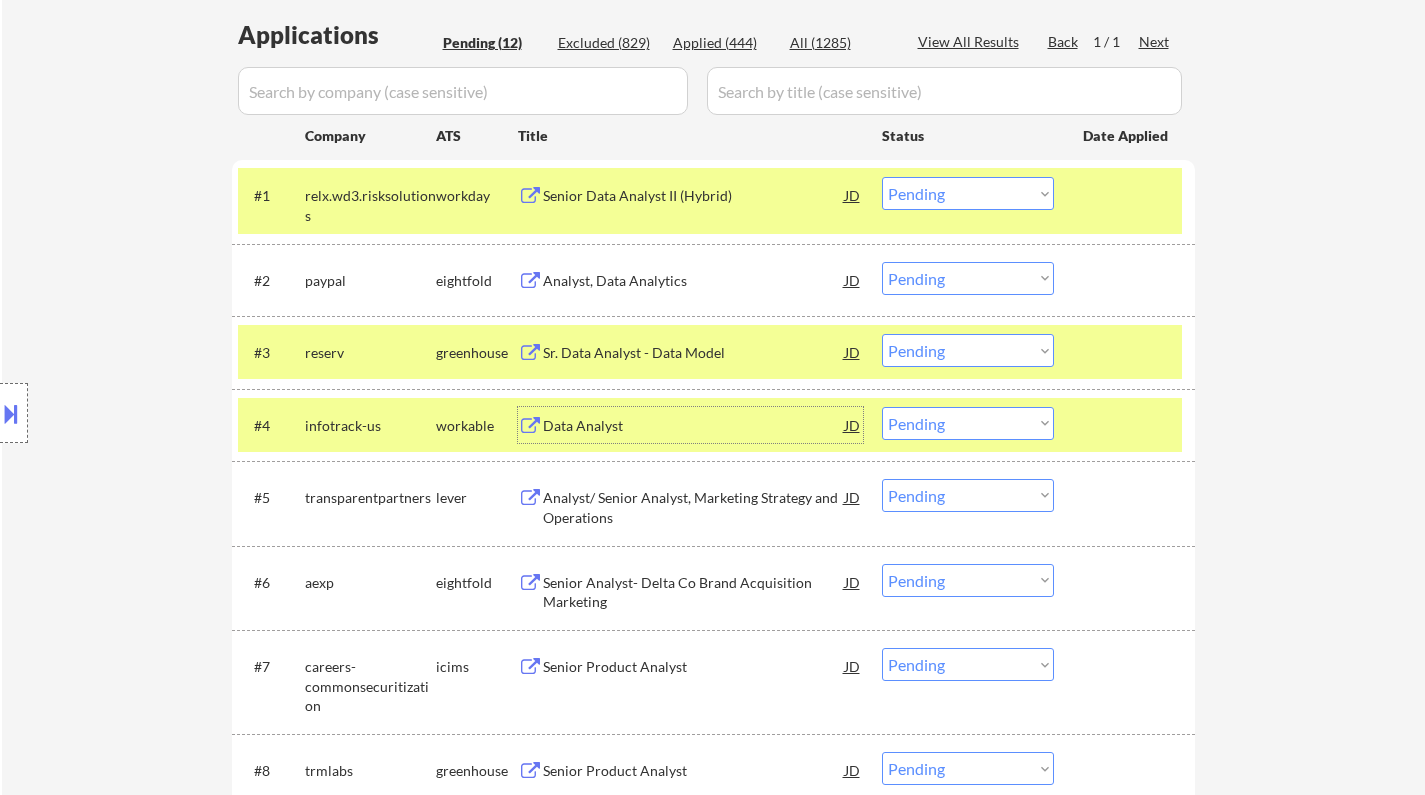 click on "Data Analyst" at bounding box center [694, 425] 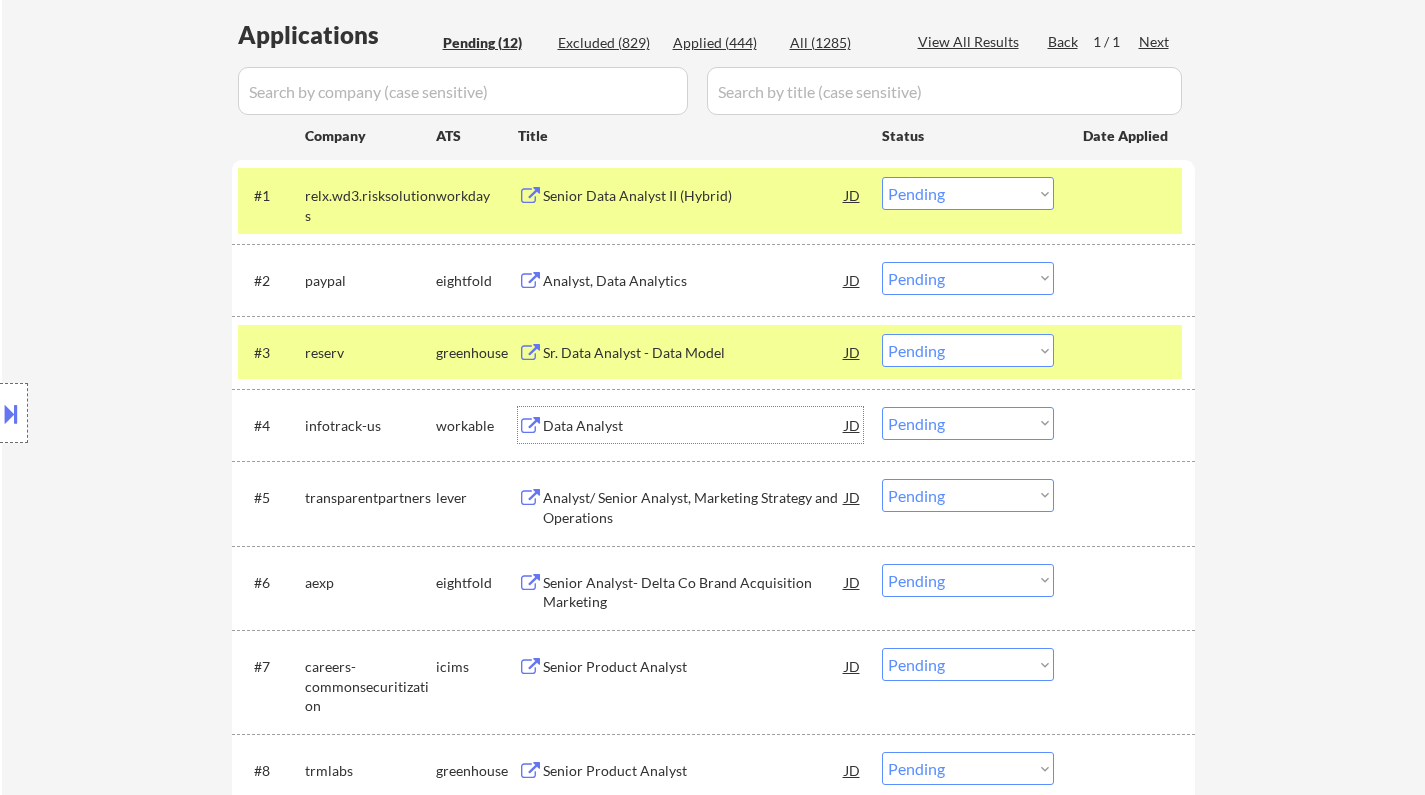 click on "Choose an option... Pending Applied Excluded (Questions) Excluded (Expired) Excluded (Location) Excluded (Bad Match) Excluded (Blocklist) Excluded (Salary) Excluded (Other)" at bounding box center (968, 423) 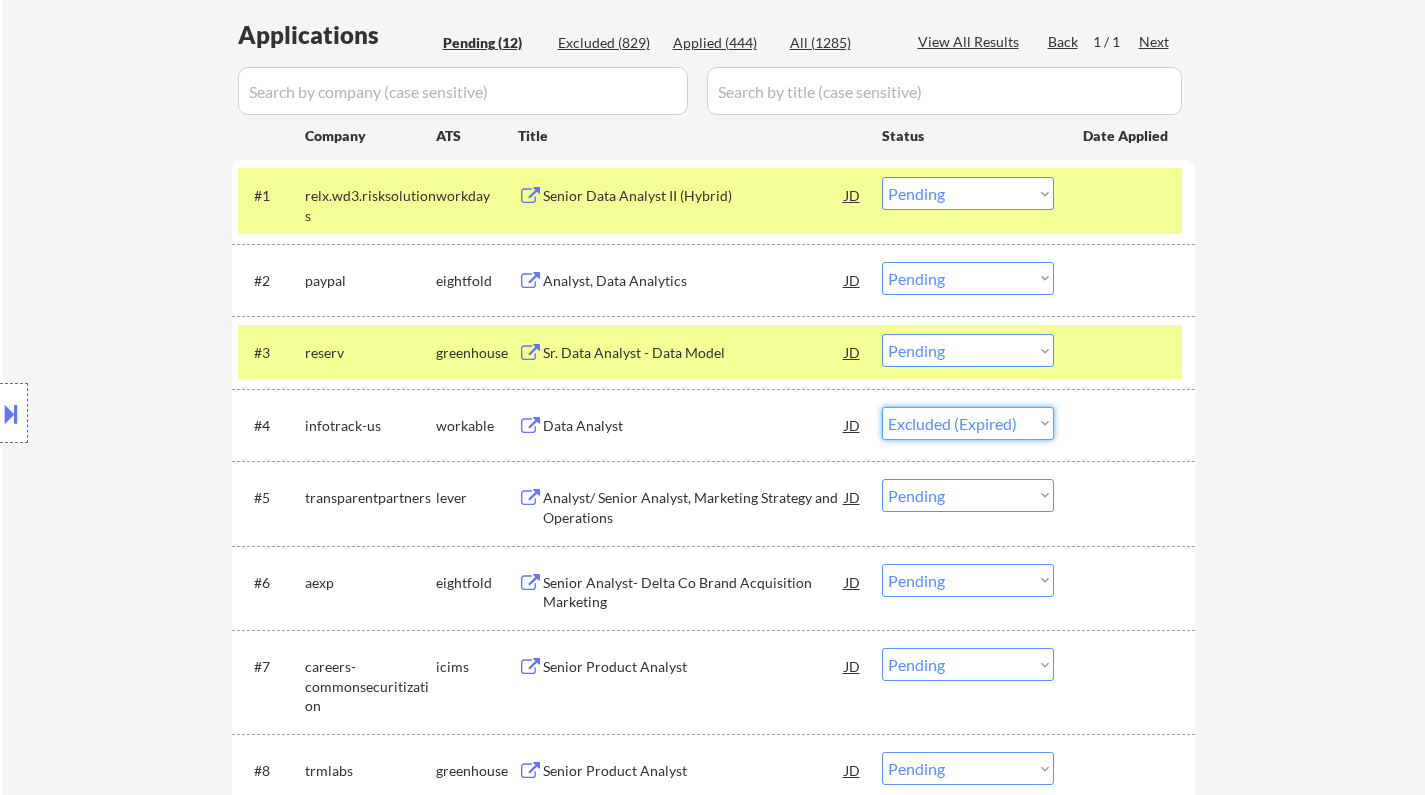 click on "Choose an option... Pending Applied Excluded (Questions) Excluded (Expired) Excluded (Location) Excluded (Bad Match) Excluded (Blocklist) Excluded (Salary) Excluded (Other)" at bounding box center [968, 423] 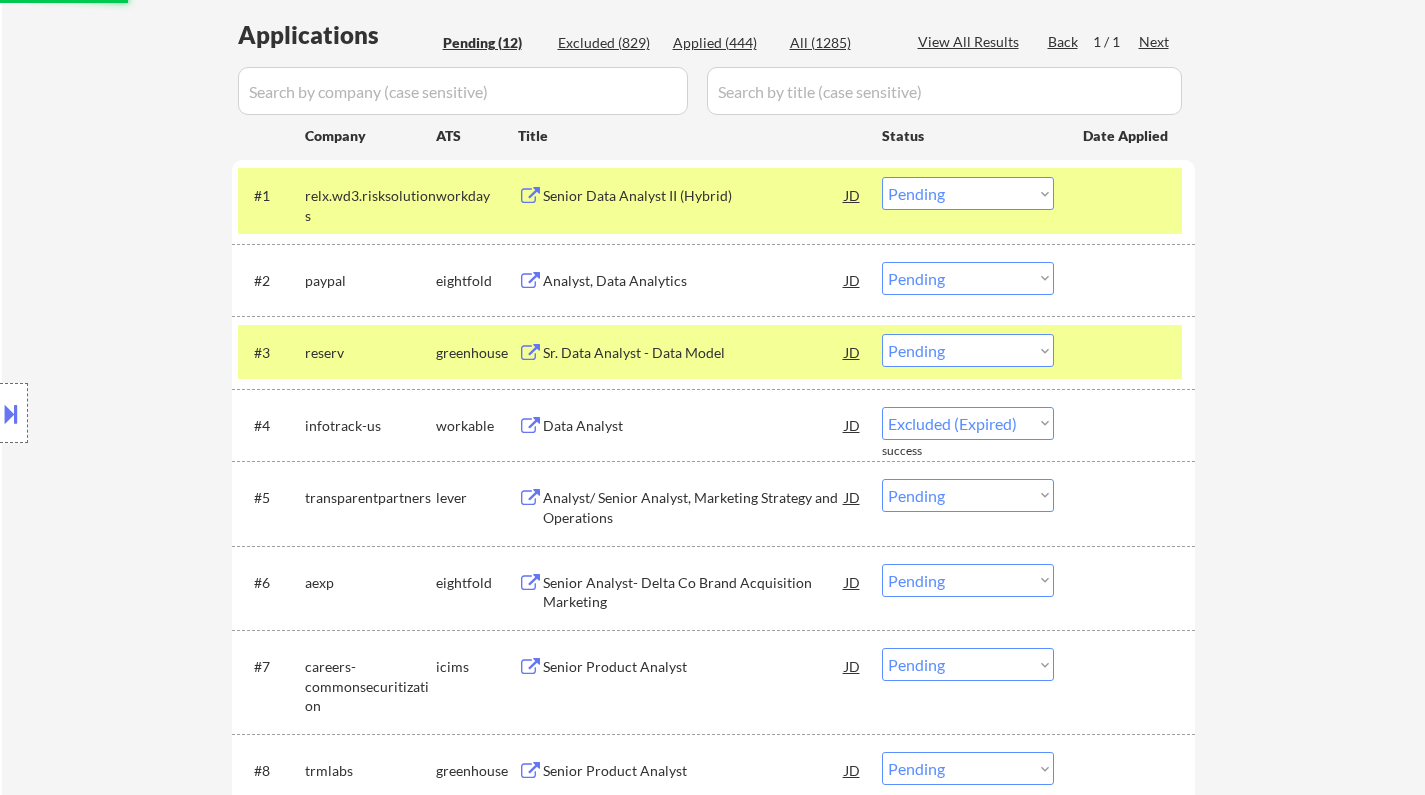 select on ""pending"" 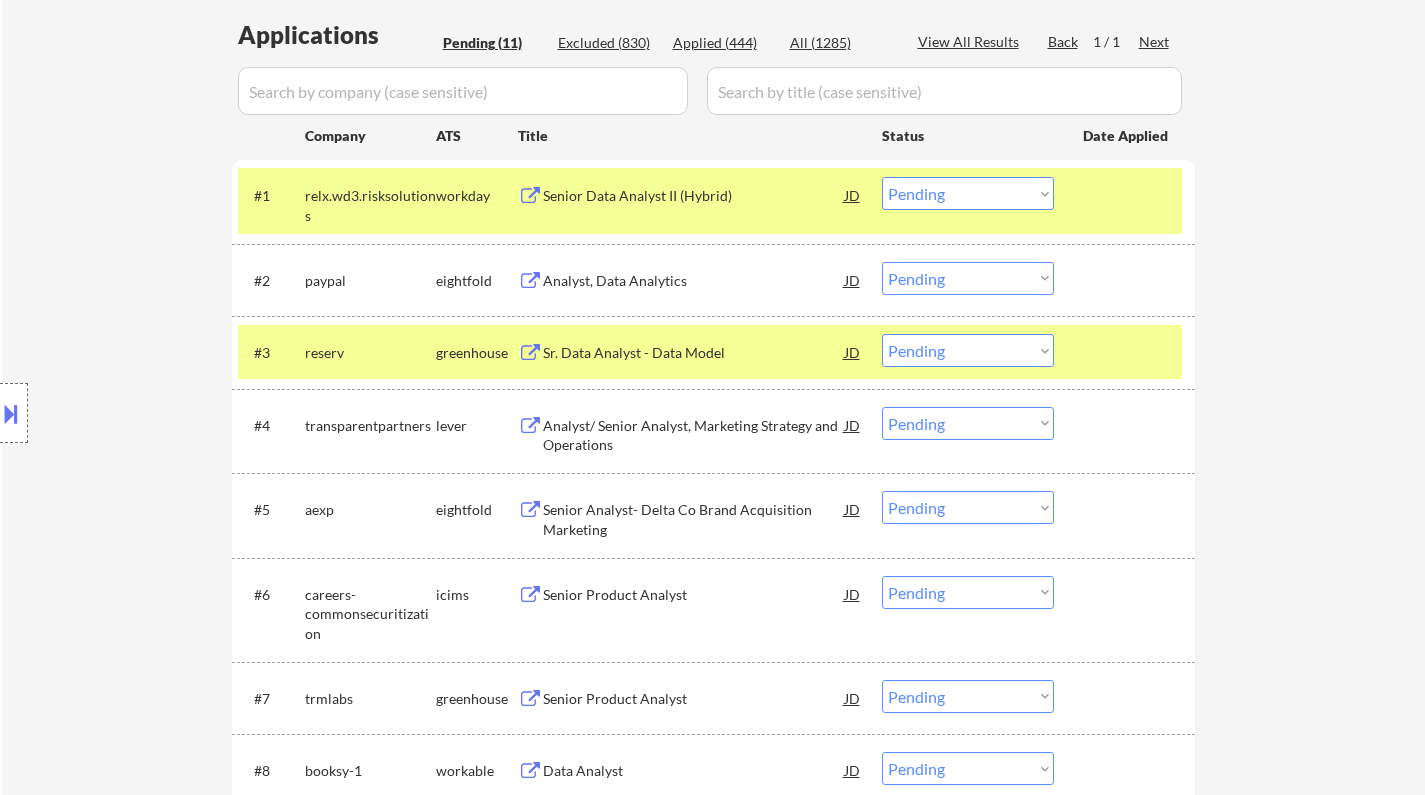 click on "Sr. Data Analyst - Data Model" at bounding box center [694, 352] 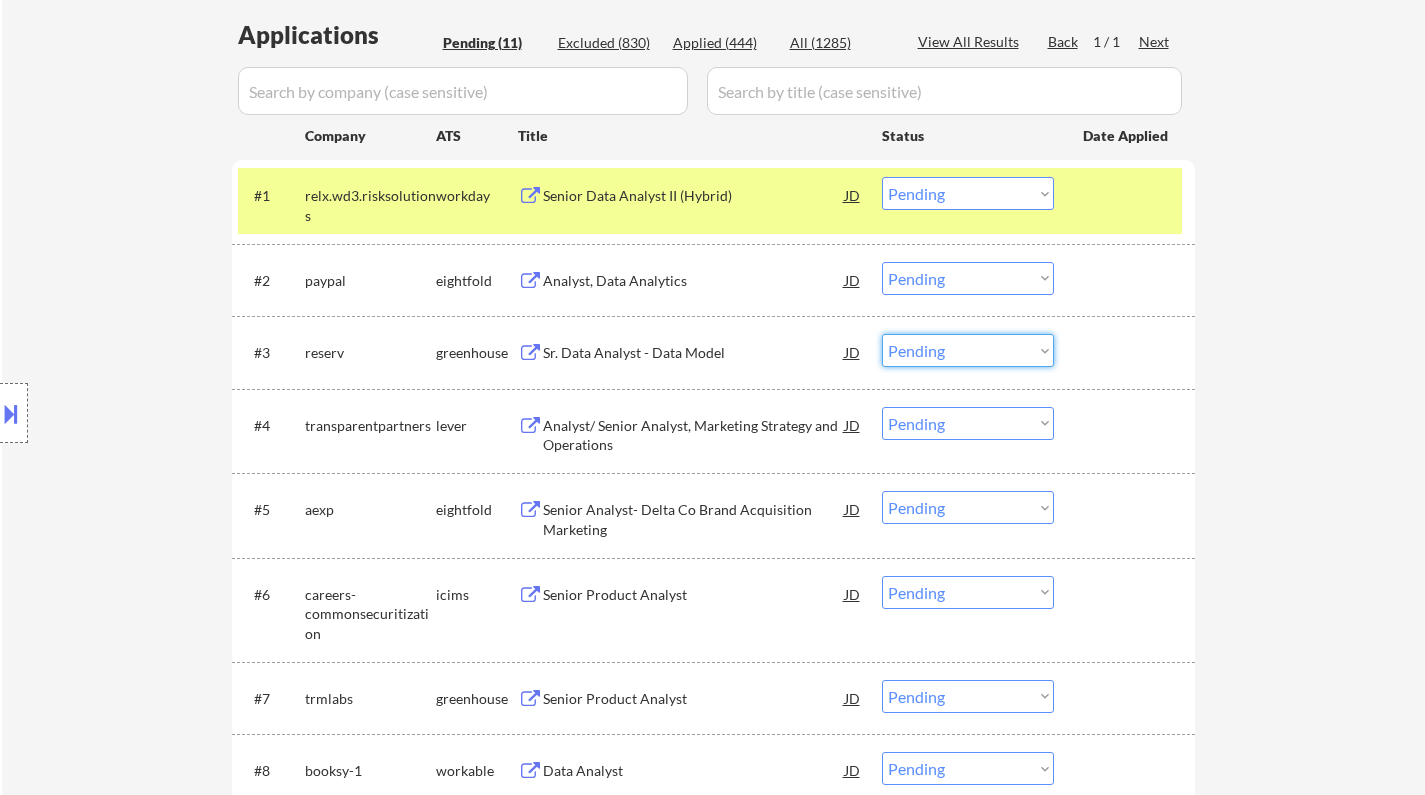 drag, startPoint x: 957, startPoint y: 357, endPoint x: 950, endPoint y: 366, distance: 11.401754 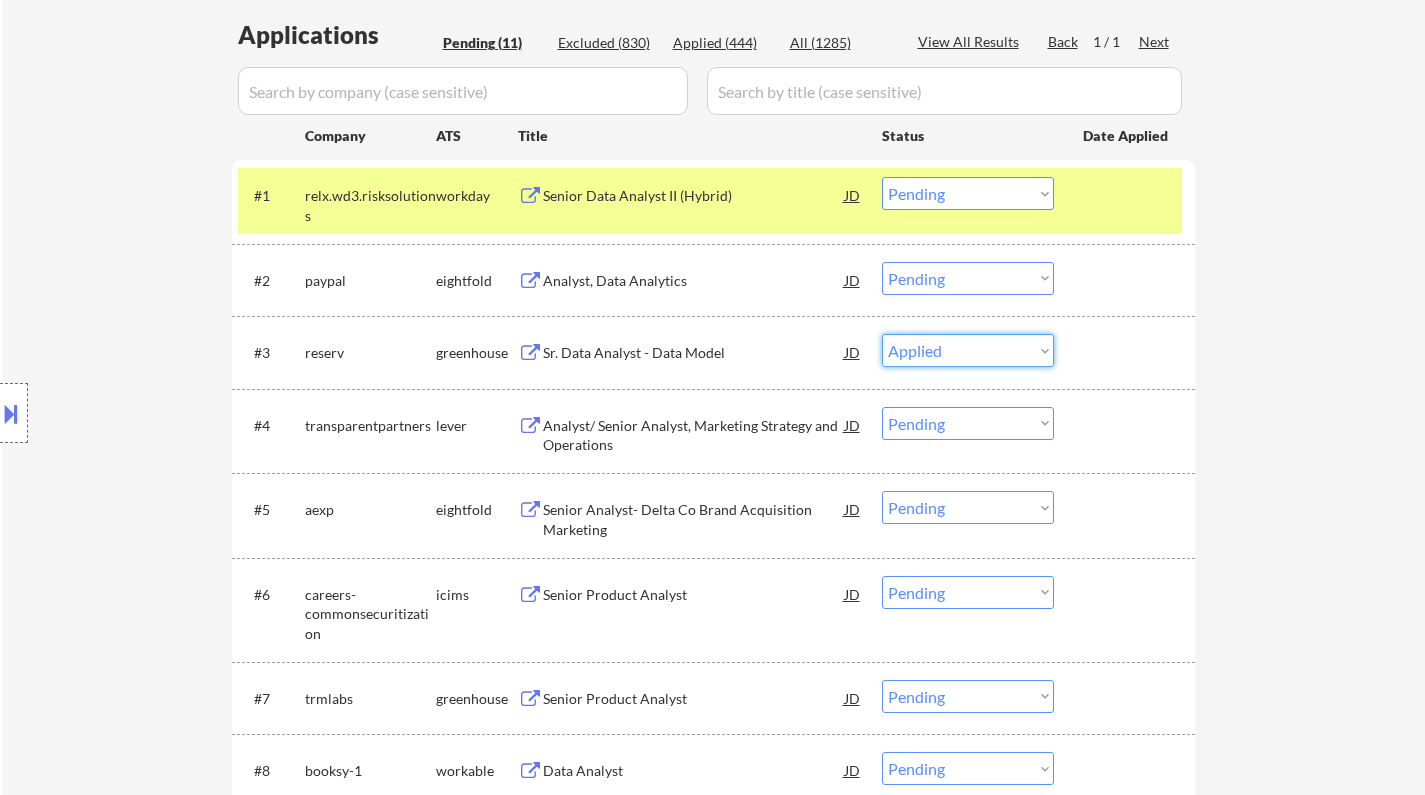 click on "Choose an option... Pending Applied Excluded (Questions) Excluded (Expired) Excluded (Location) Excluded (Bad Match) Excluded (Blocklist) Excluded (Salary) Excluded (Other)" at bounding box center (968, 350) 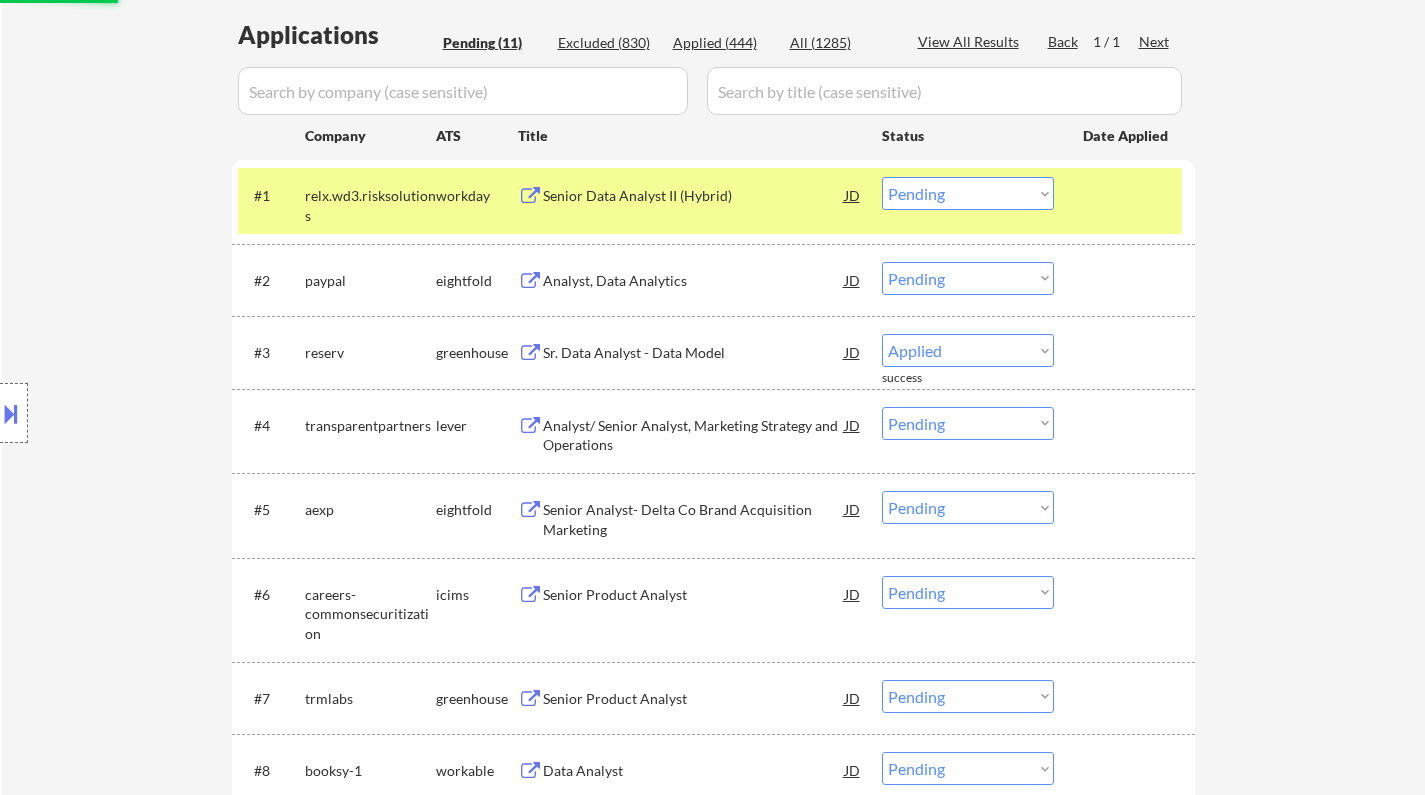 select on ""pending"" 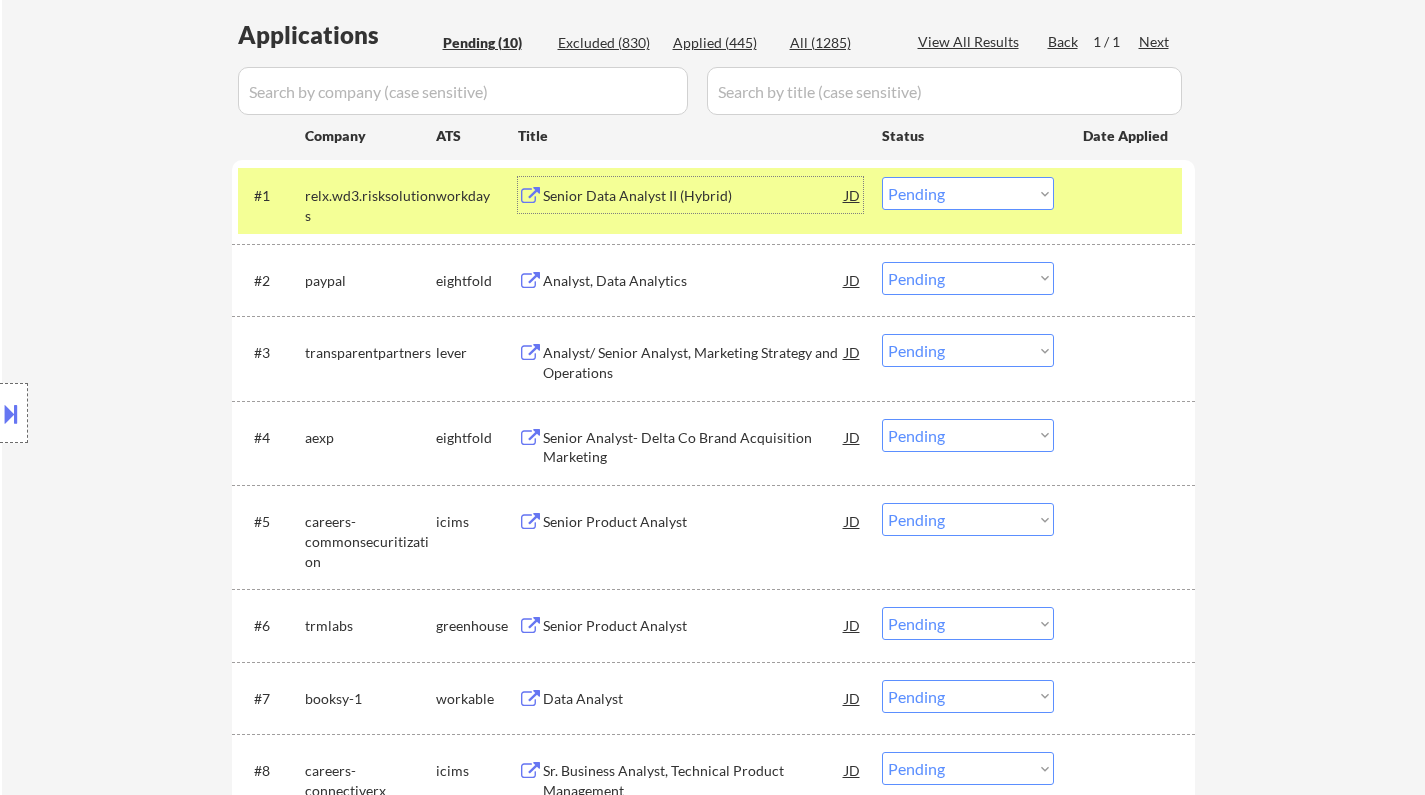click on "Senior Data Analyst II (Hybrid)" at bounding box center [694, 196] 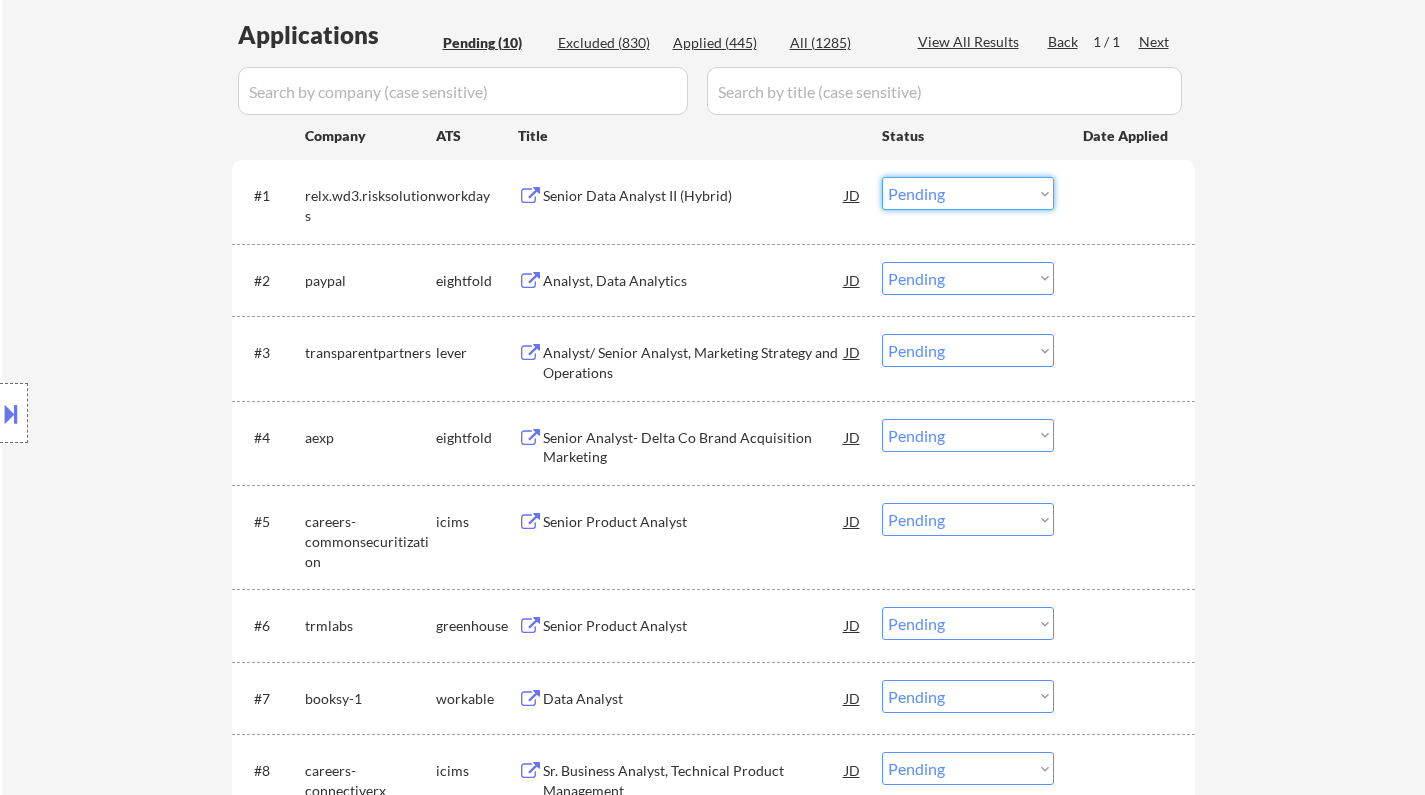click on "Choose an option... Pending Applied Excluded (Questions) Excluded (Expired) Excluded (Location) Excluded (Bad Match) Excluded (Blocklist) Excluded (Salary) Excluded (Other)" at bounding box center [968, 193] 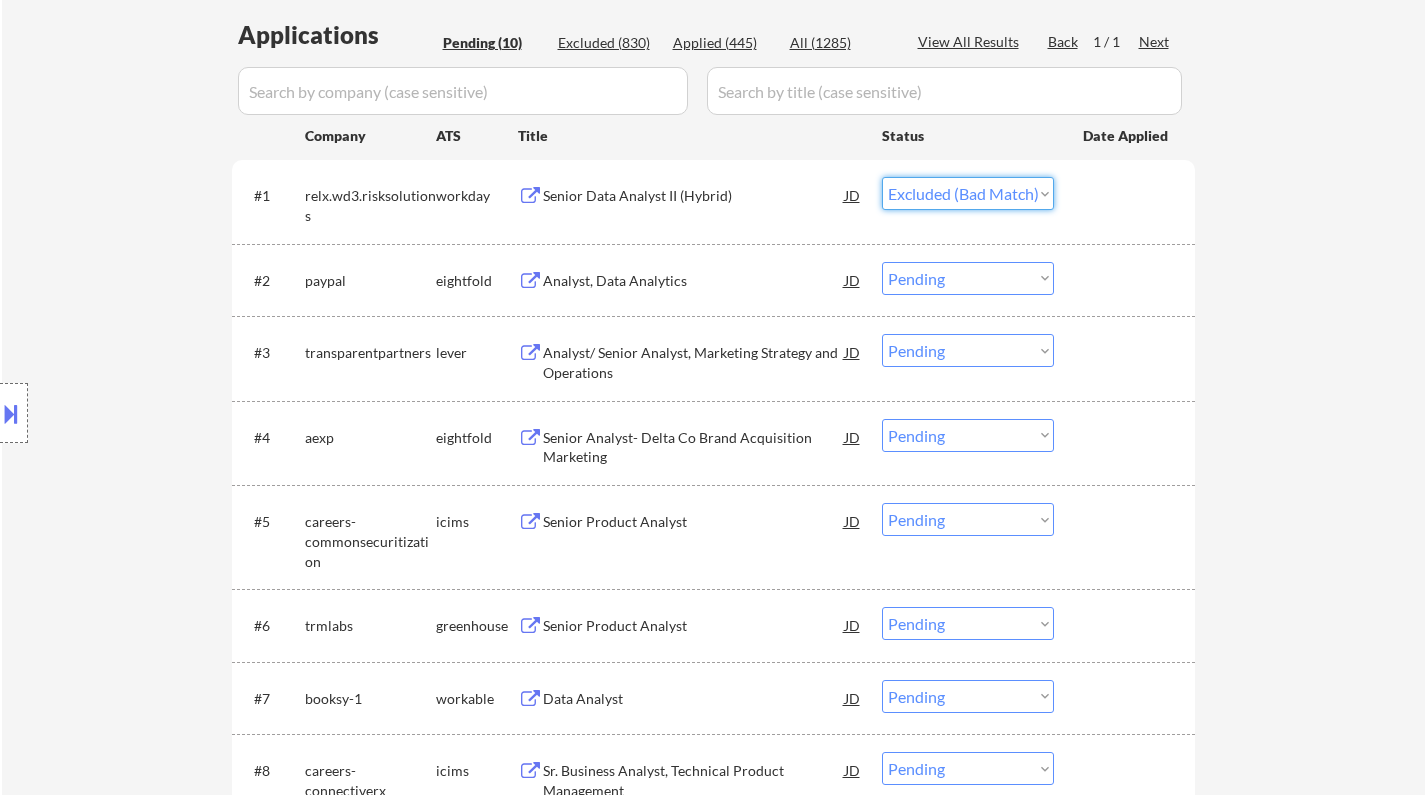 click on "Choose an option... Pending Applied Excluded (Questions) Excluded (Expired) Excluded (Location) Excluded (Bad Match) Excluded (Blocklist) Excluded (Salary) Excluded (Other)" at bounding box center (968, 193) 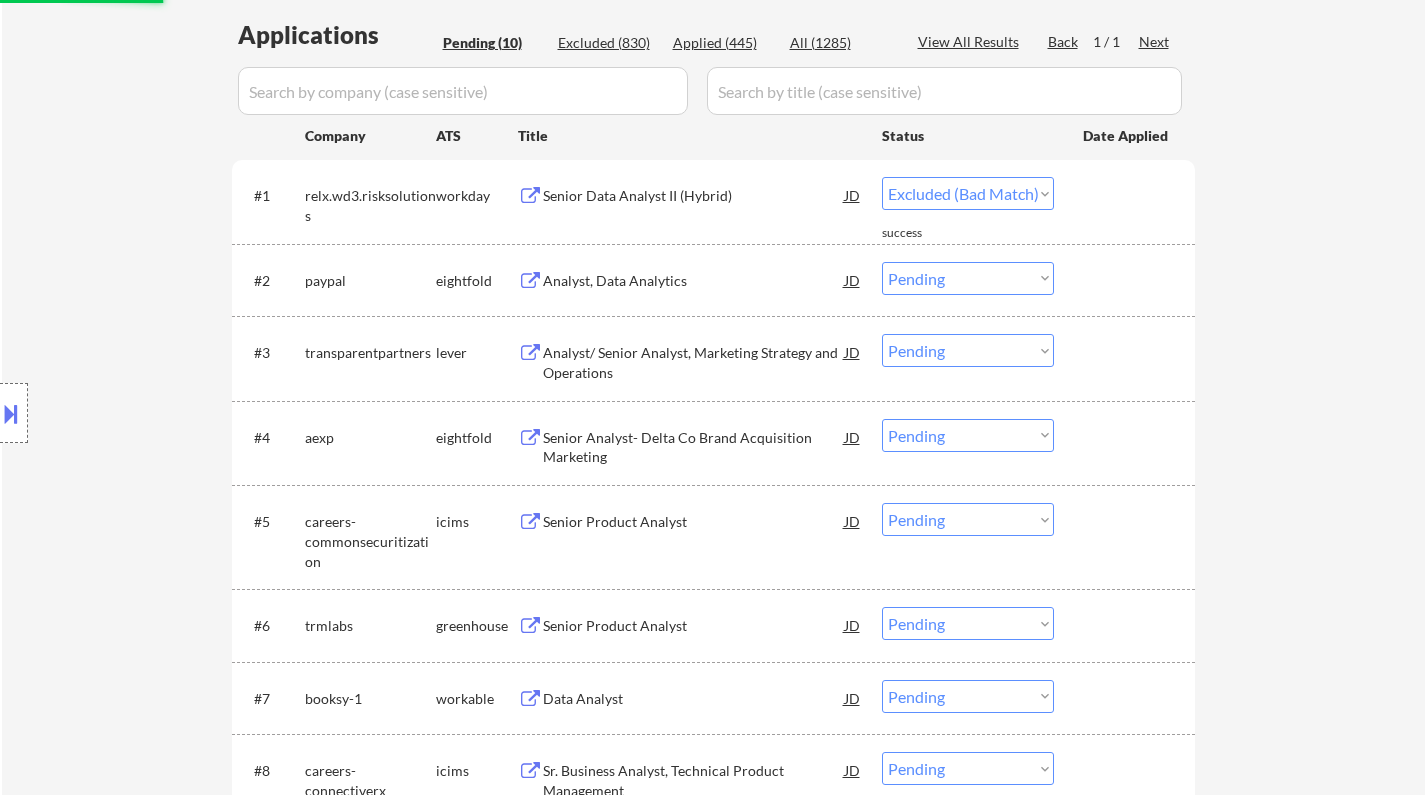 select on ""pending"" 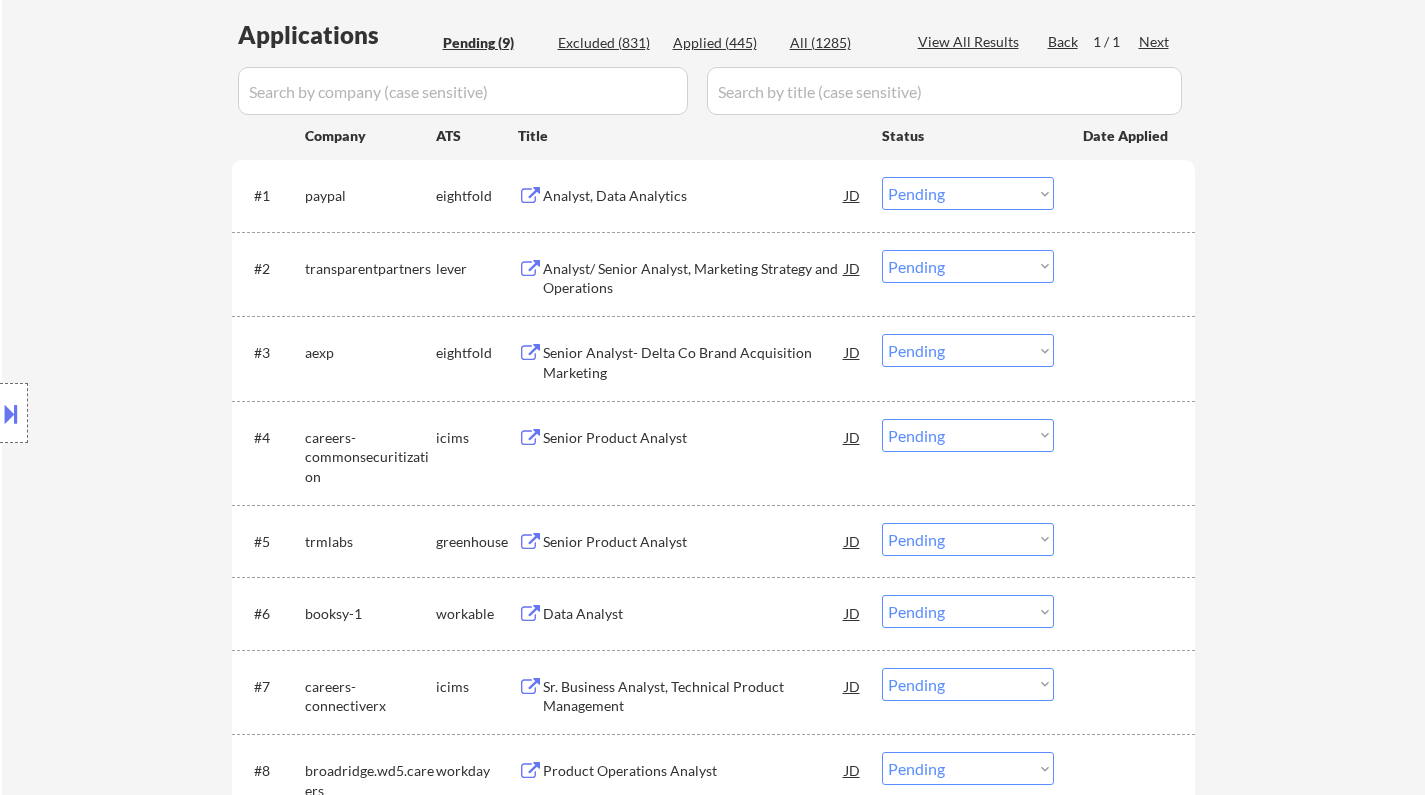 click on "Choose an option... Pending Applied Excluded (Questions) Excluded (Expired) Excluded (Location) Excluded (Bad Match) Excluded (Blocklist) Excluded (Salary) Excluded (Other)" at bounding box center (968, 350) 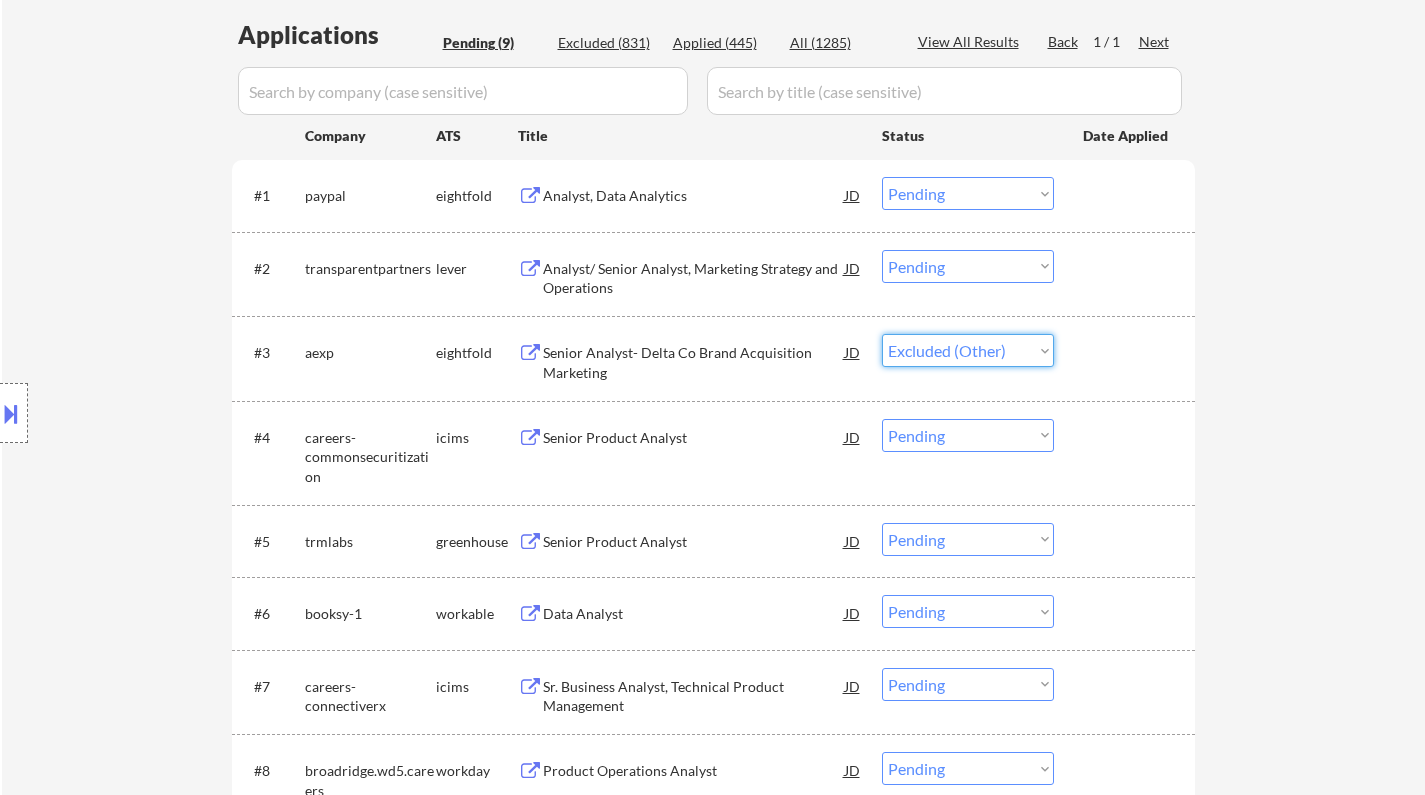click on "Choose an option... Pending Applied Excluded (Questions) Excluded (Expired) Excluded (Location) Excluded (Bad Match) Excluded (Blocklist) Excluded (Salary) Excluded (Other)" at bounding box center (968, 350) 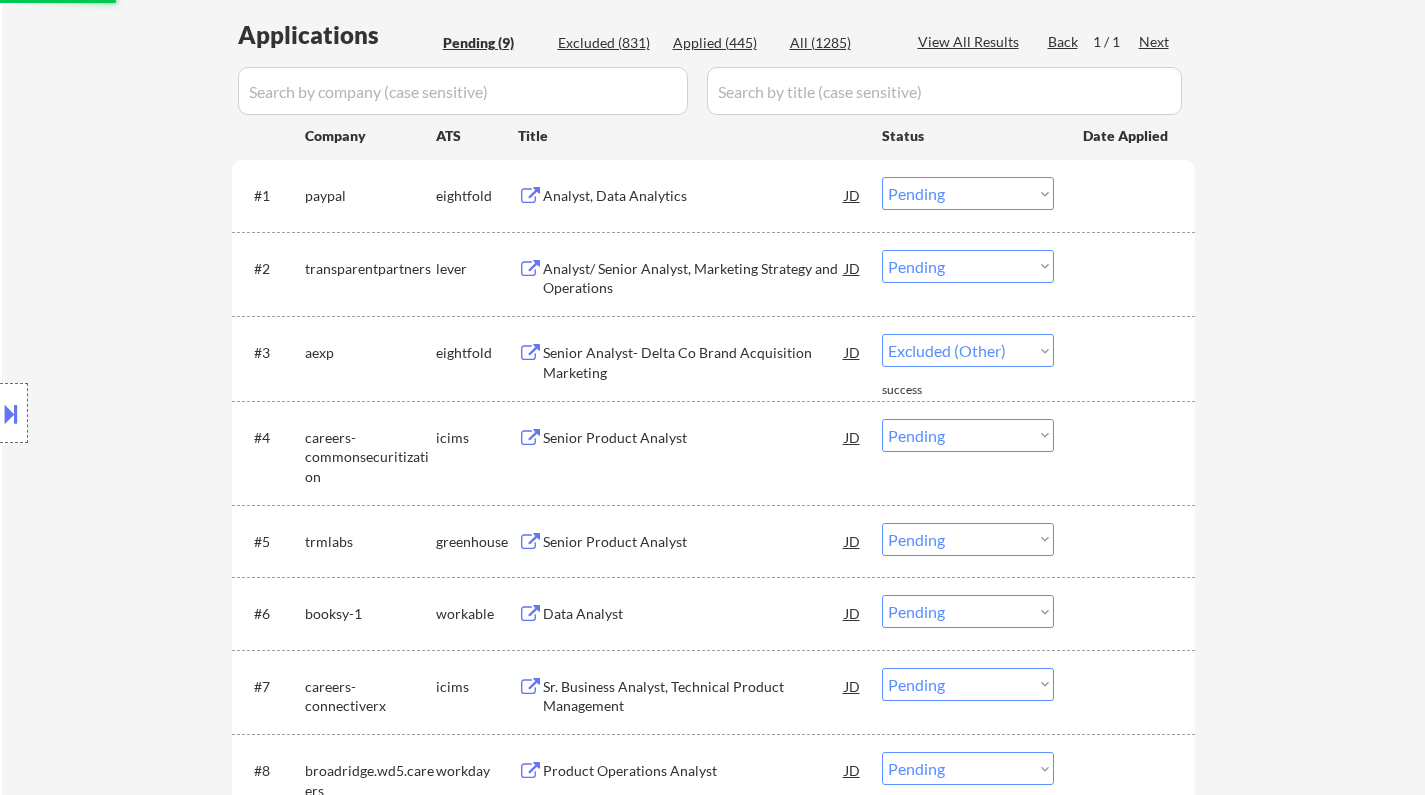 select on ""pending"" 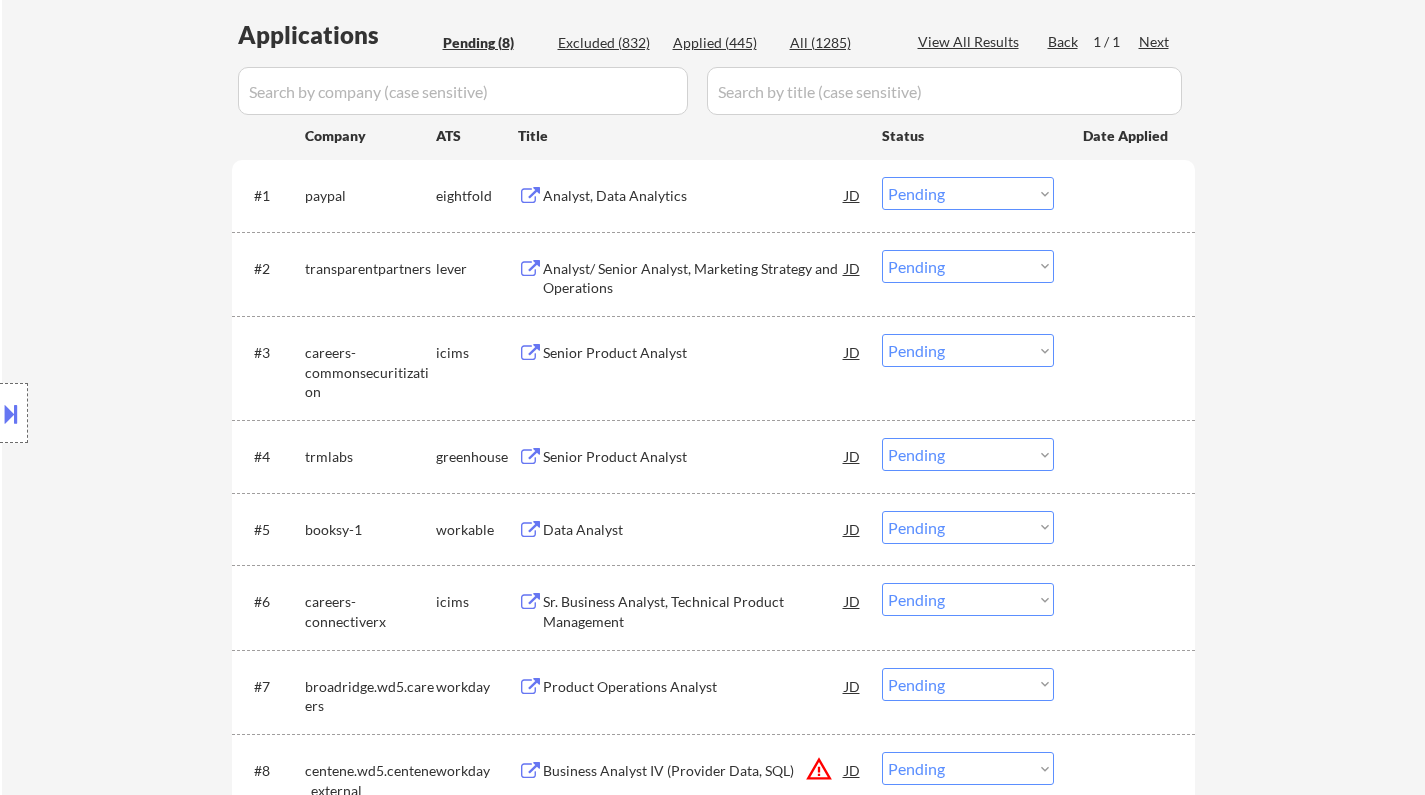 click on "Senior Product Analyst" at bounding box center [694, 457] 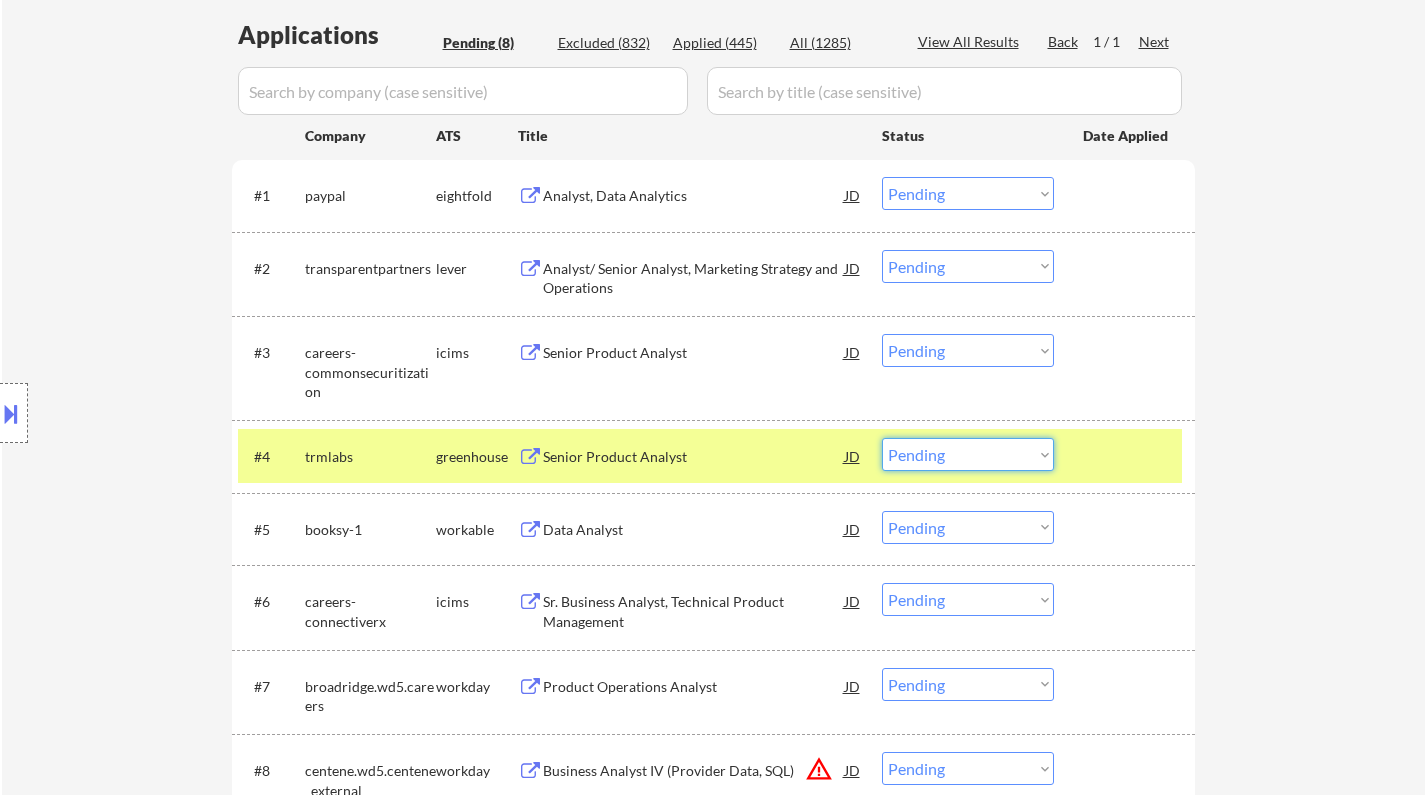 drag, startPoint x: 957, startPoint y: 453, endPoint x: 982, endPoint y: 465, distance: 27.730848 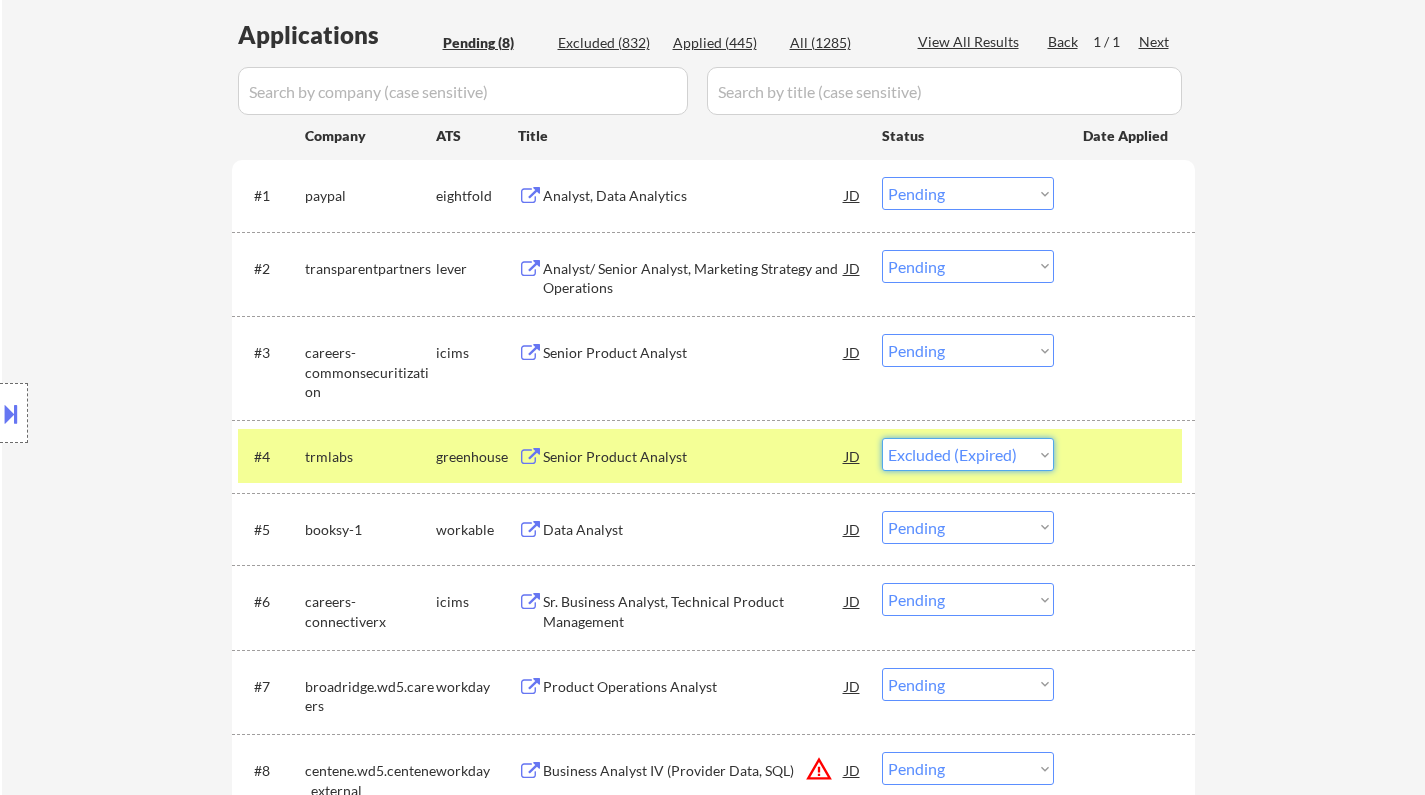 click on "Choose an option... Pending Applied Excluded (Questions) Excluded (Expired) Excluded (Location) Excluded (Bad Match) Excluded (Blocklist) Excluded (Salary) Excluded (Other)" at bounding box center [968, 454] 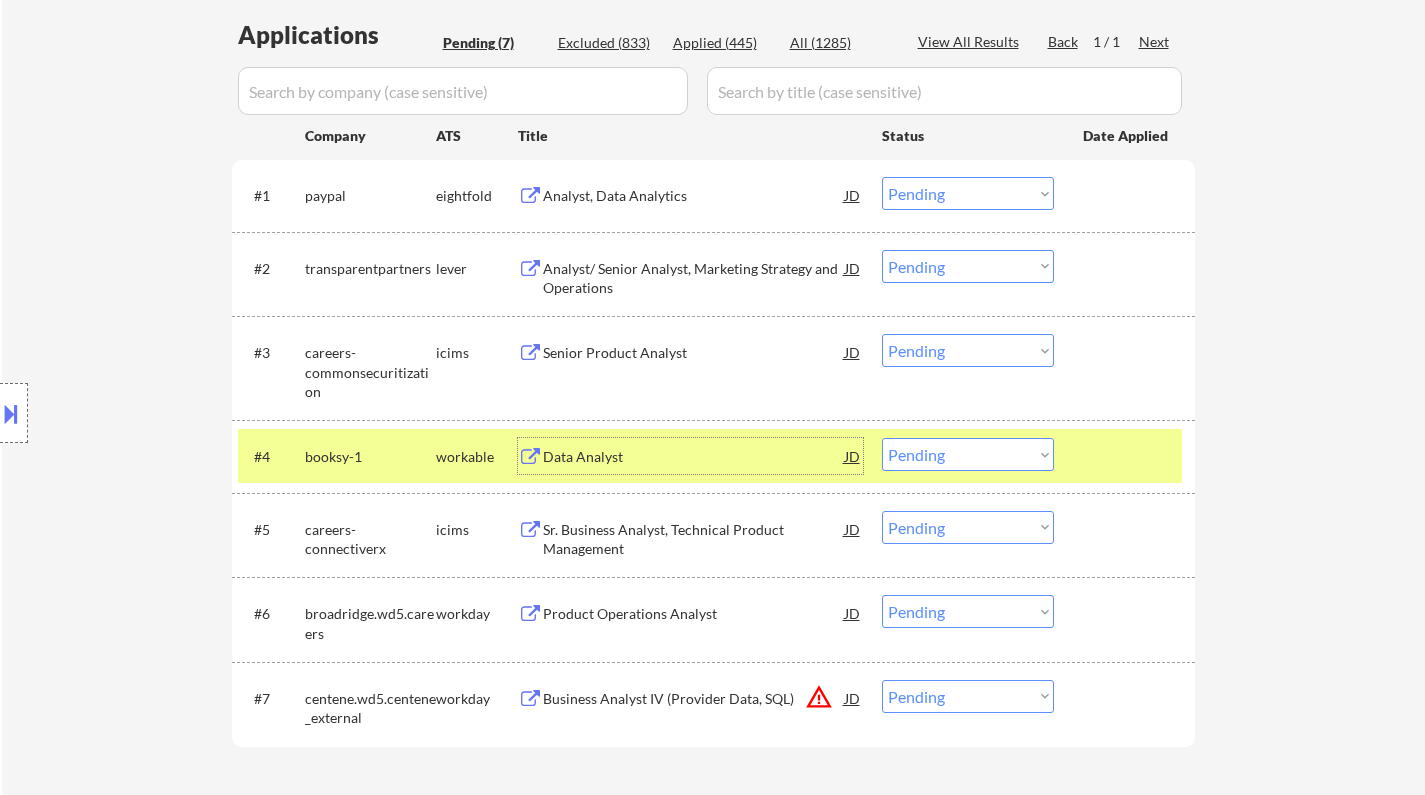 click on "Data Analyst" at bounding box center [694, 457] 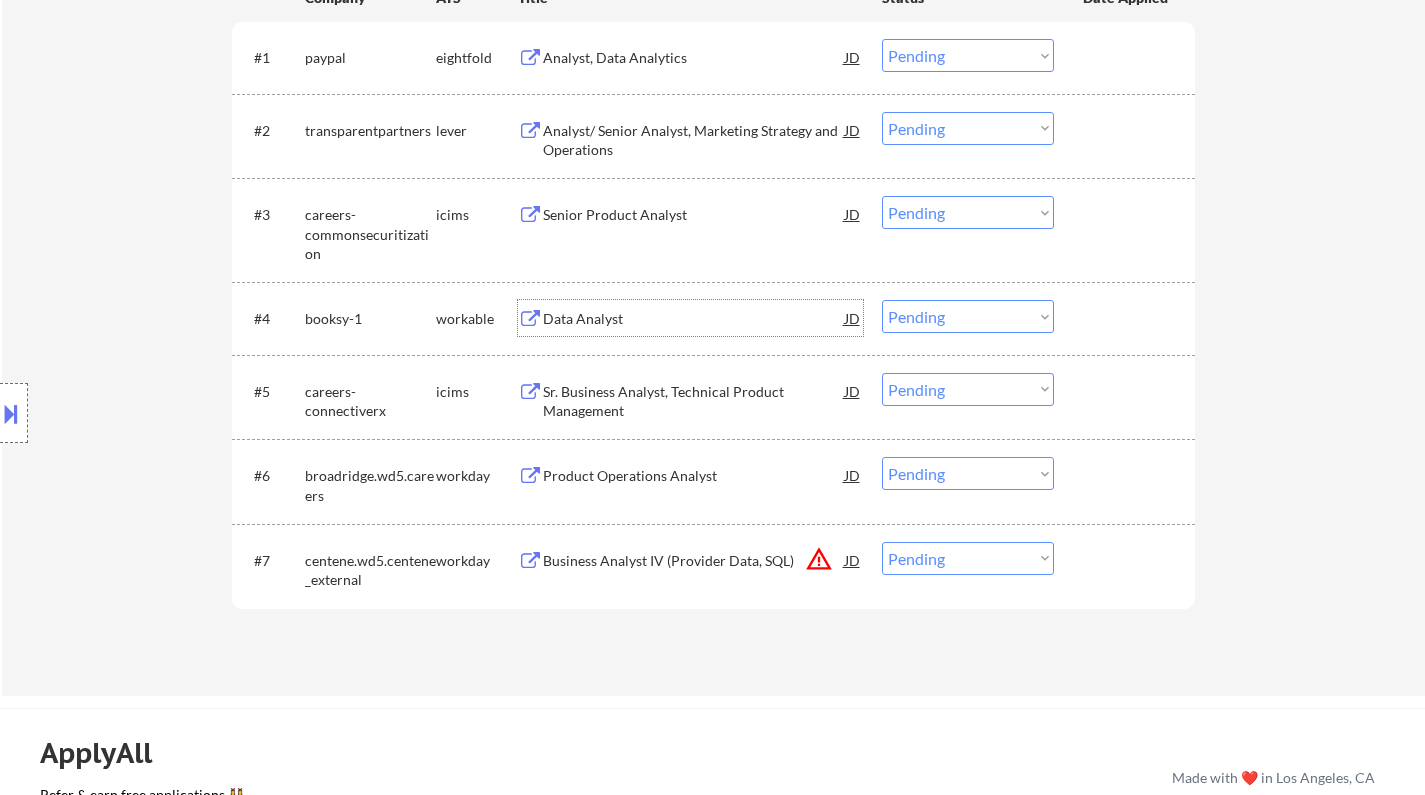 scroll, scrollTop: 700, scrollLeft: 0, axis: vertical 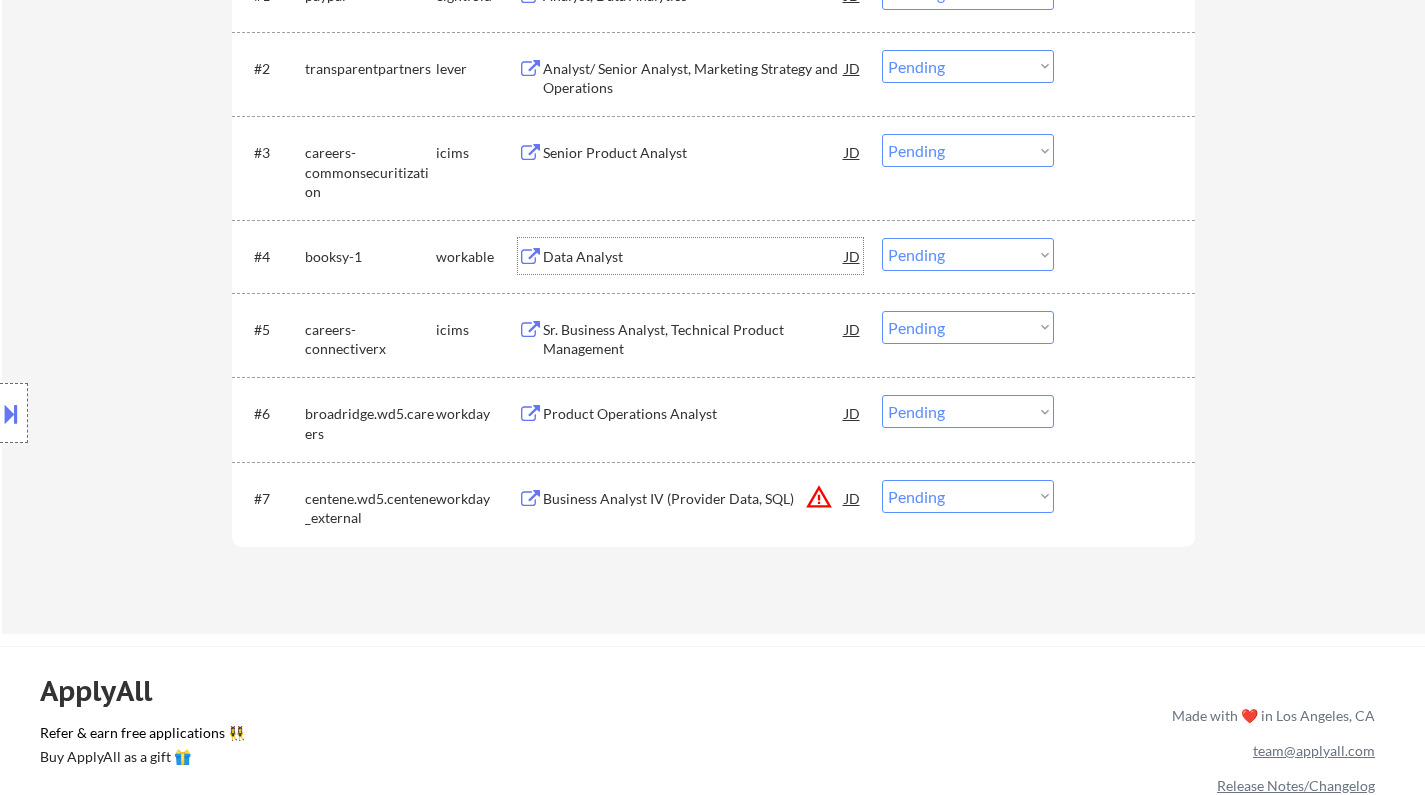 drag, startPoint x: 966, startPoint y: 253, endPoint x: 968, endPoint y: 265, distance: 12.165525 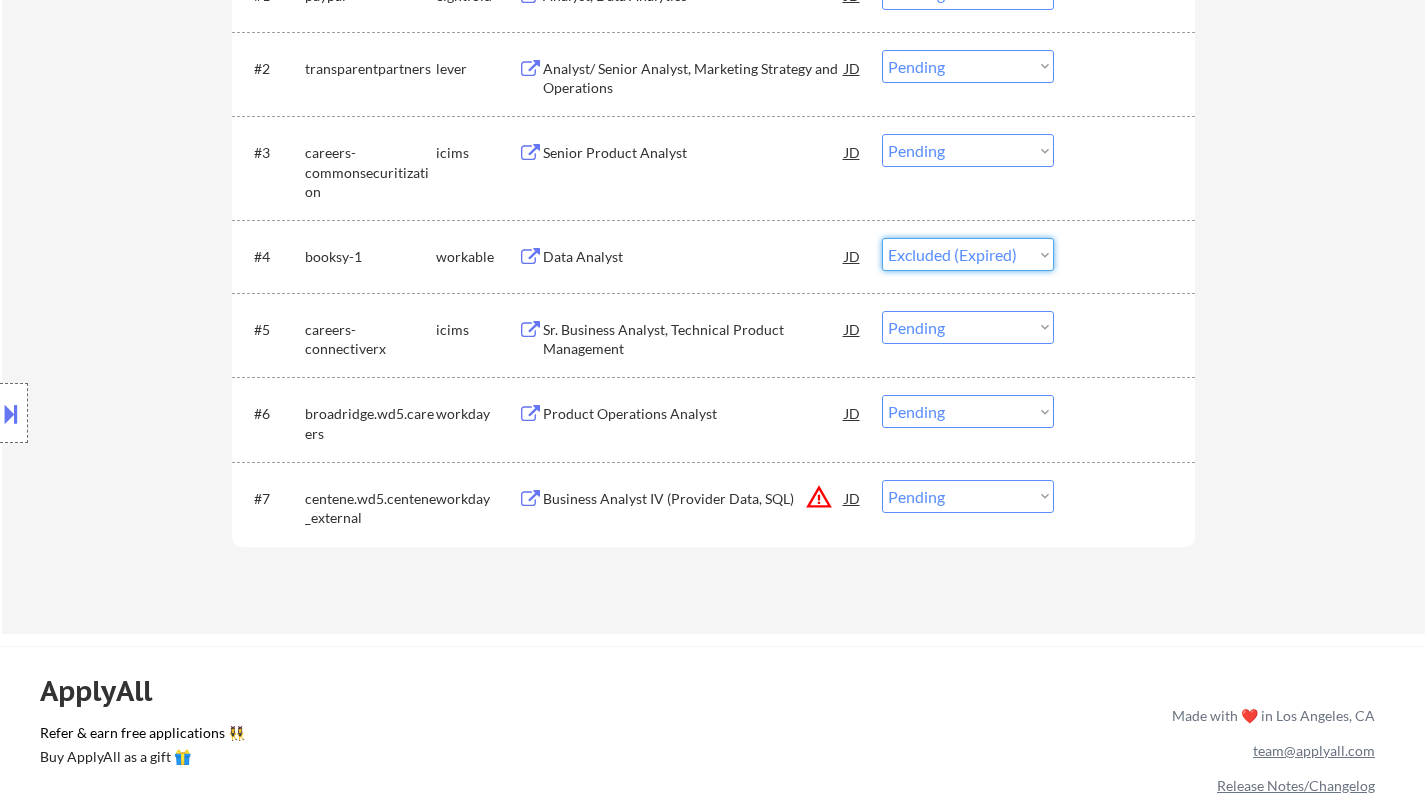 click on "Choose an option... Pending Applied Excluded (Questions) Excluded (Expired) Excluded (Location) Excluded (Bad Match) Excluded (Blocklist) Excluded (Salary) Excluded (Other)" at bounding box center [968, 254] 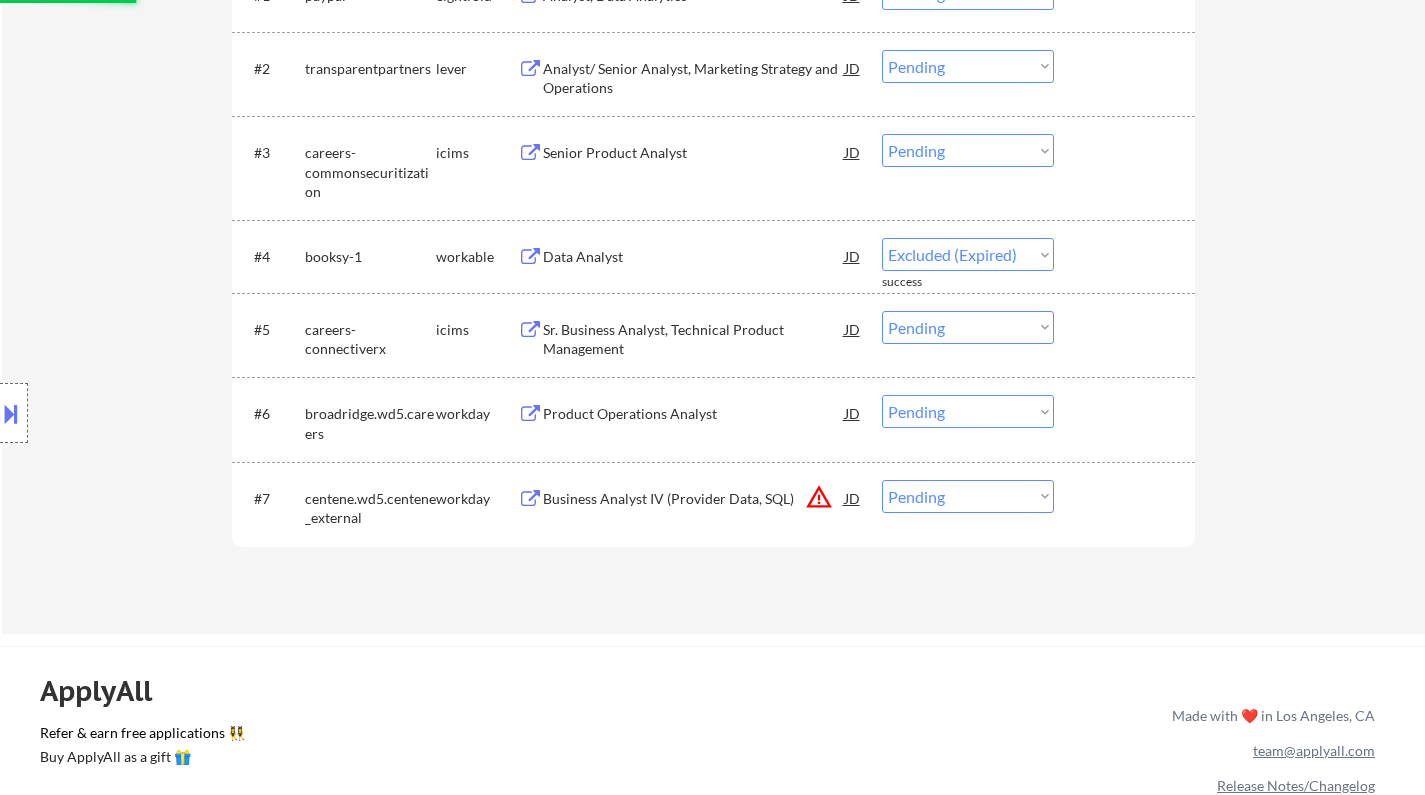 select on ""pending"" 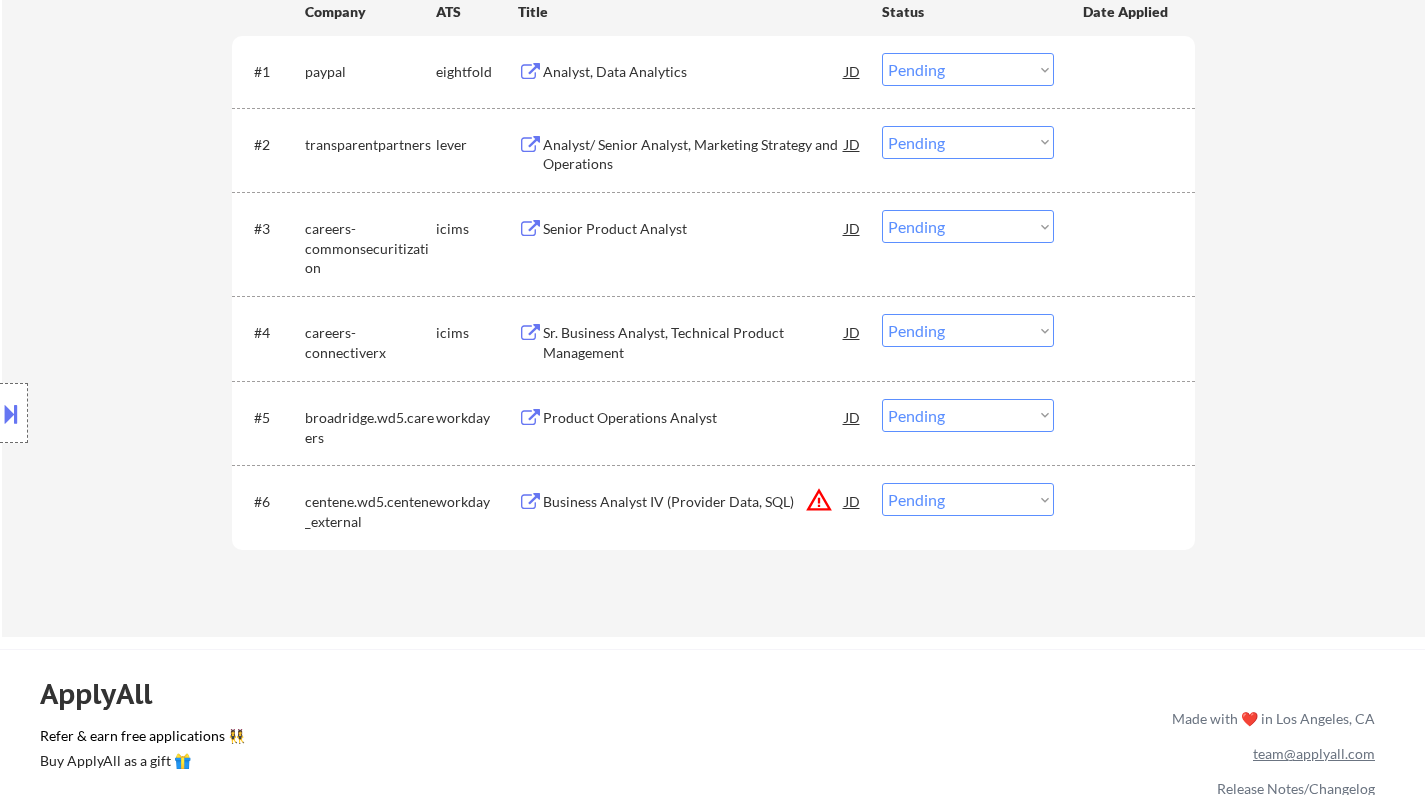 scroll, scrollTop: 600, scrollLeft: 0, axis: vertical 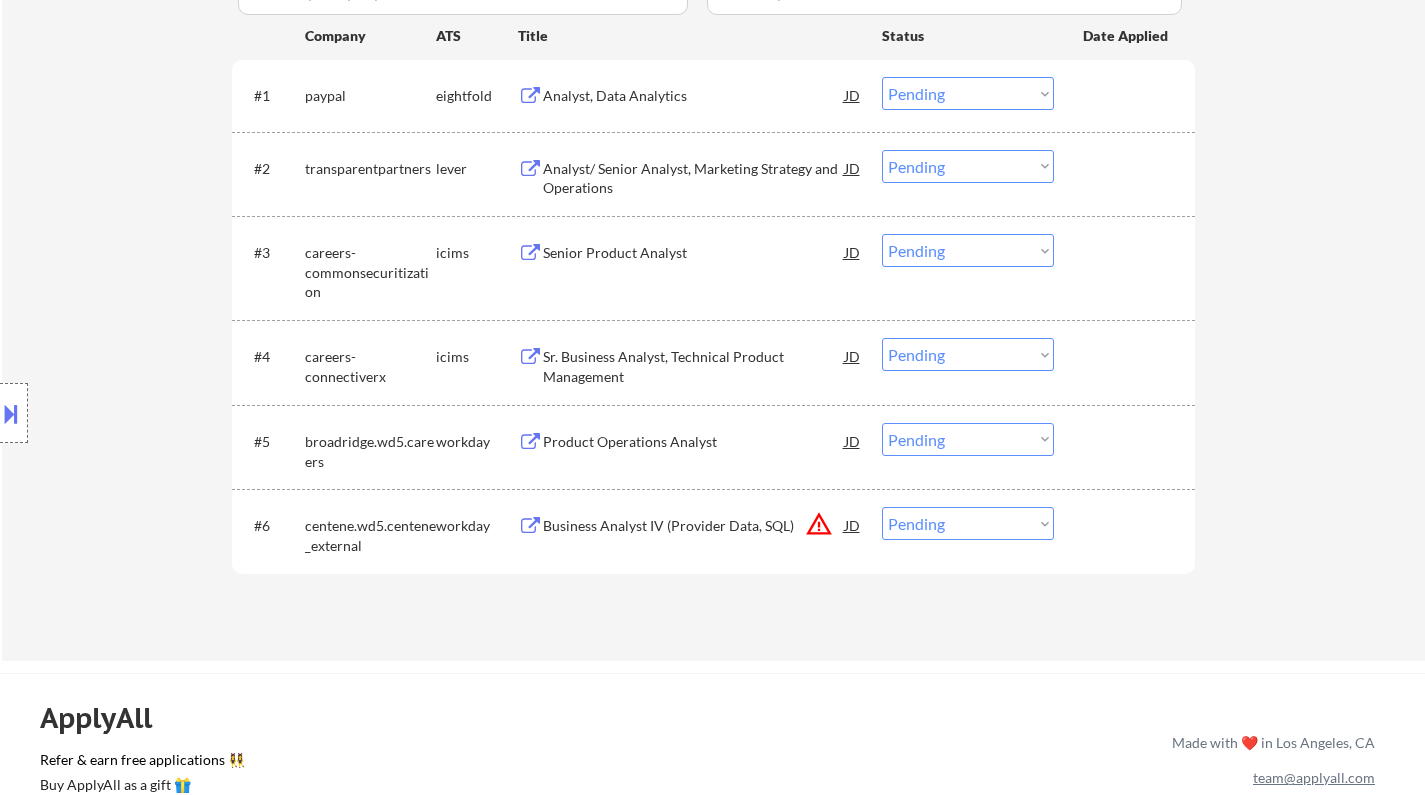 click on "Product Operations Analyst" at bounding box center (694, 442) 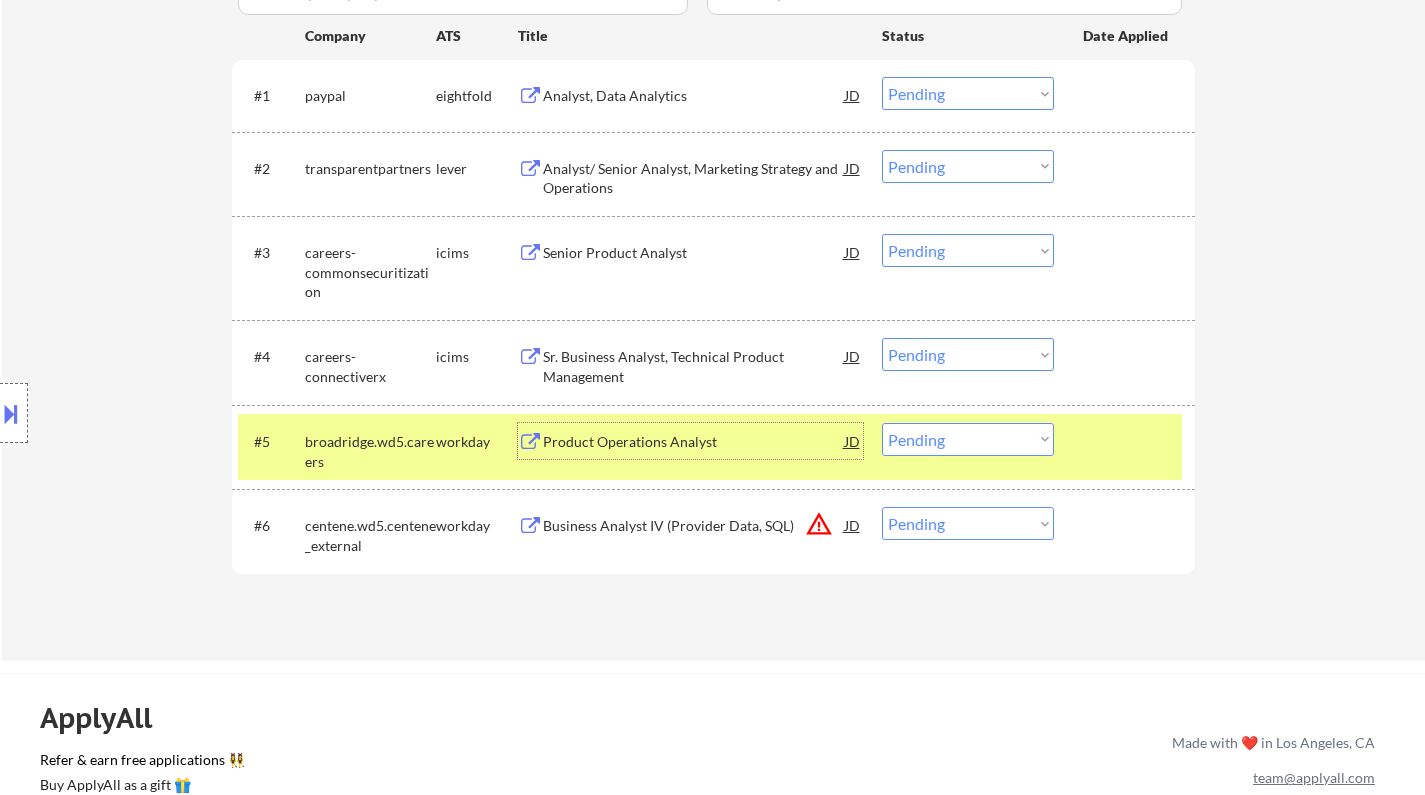 click on "Choose an option... Pending Applied Excluded (Questions) Excluded (Expired) Excluded (Location) Excluded (Bad Match) Excluded (Blocklist) Excluded (Salary) Excluded (Other)" at bounding box center (968, 439) 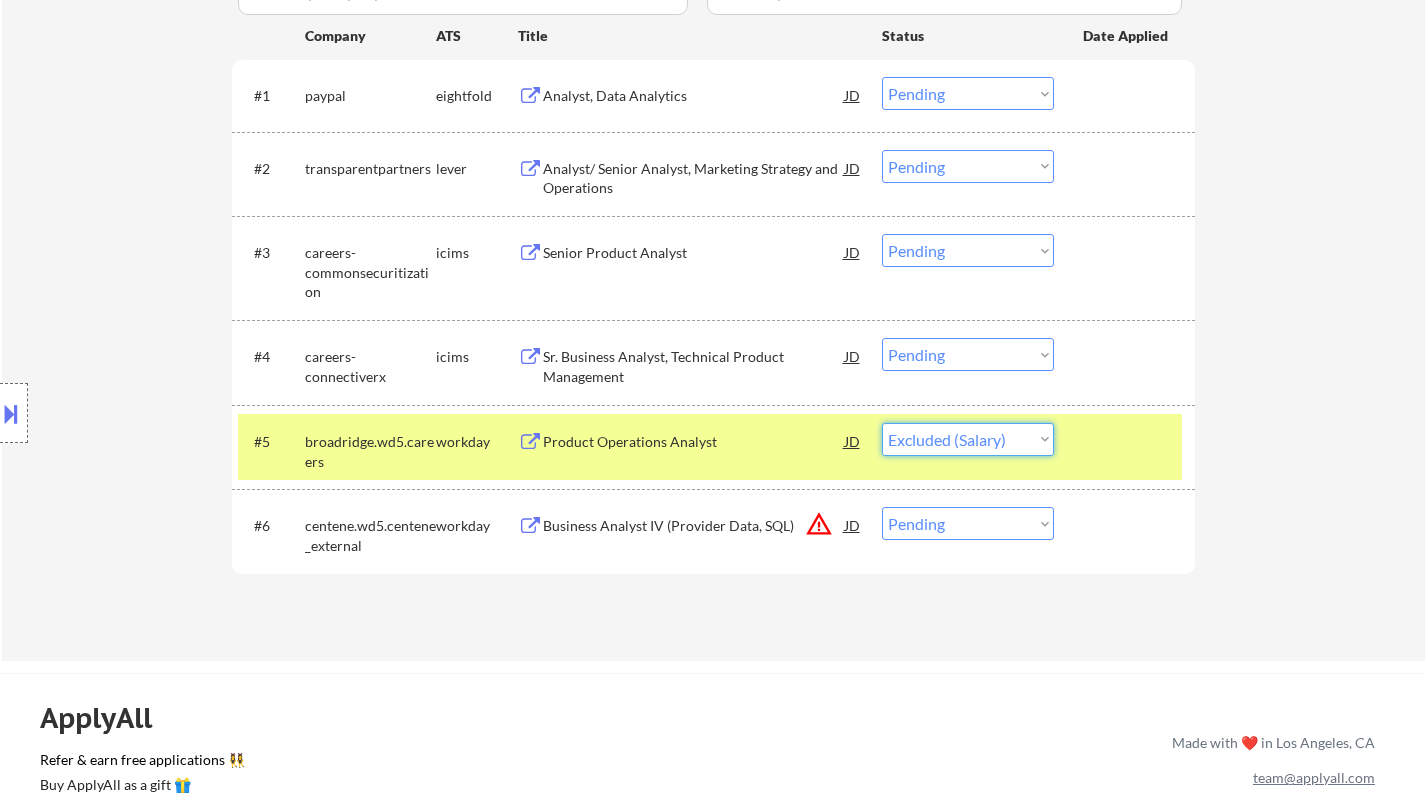 click on "Choose an option... Pending Applied Excluded (Questions) Excluded (Expired) Excluded (Location) Excluded (Bad Match) Excluded (Blocklist) Excluded (Salary) Excluded (Other)" at bounding box center [968, 439] 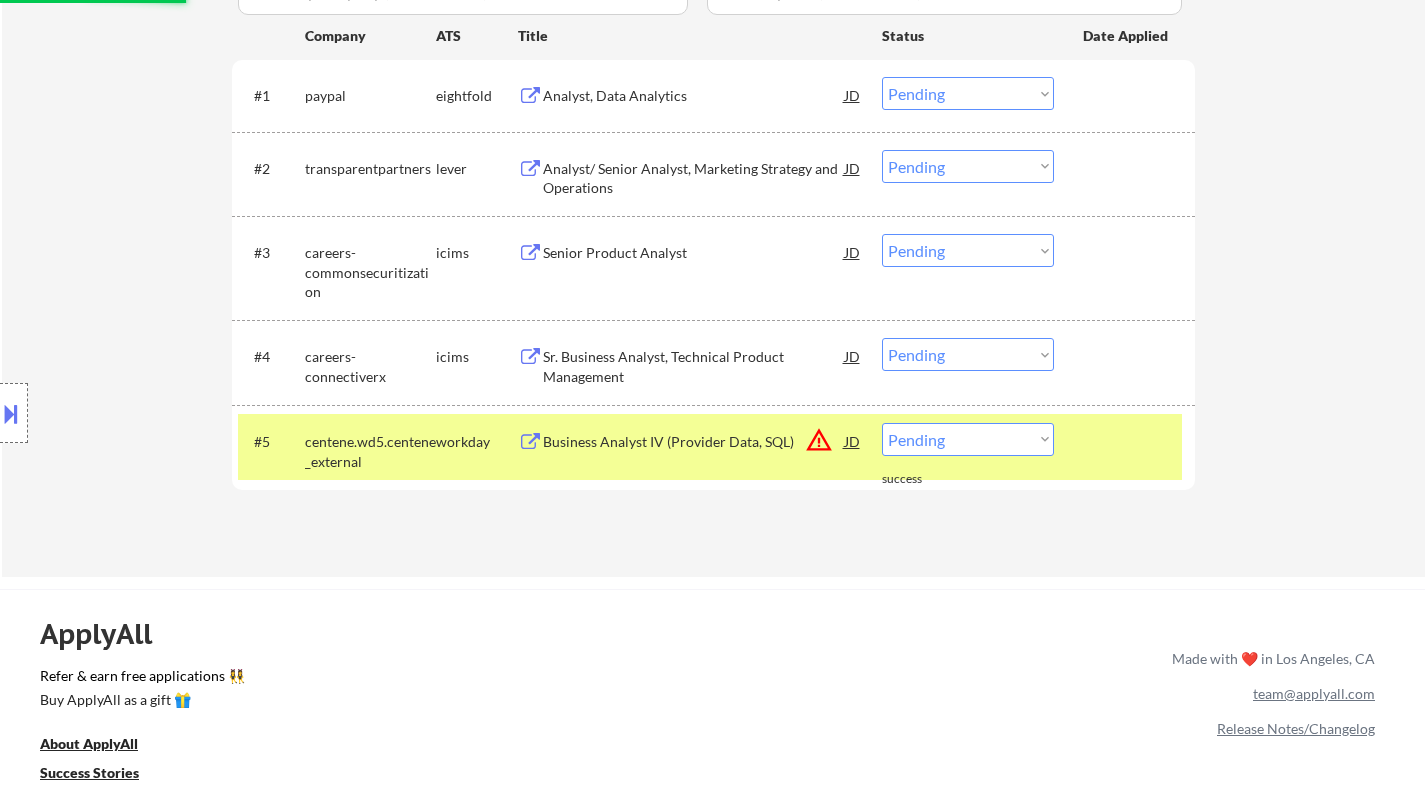 drag, startPoint x: 975, startPoint y: 450, endPoint x: 989, endPoint y: 455, distance: 14.866069 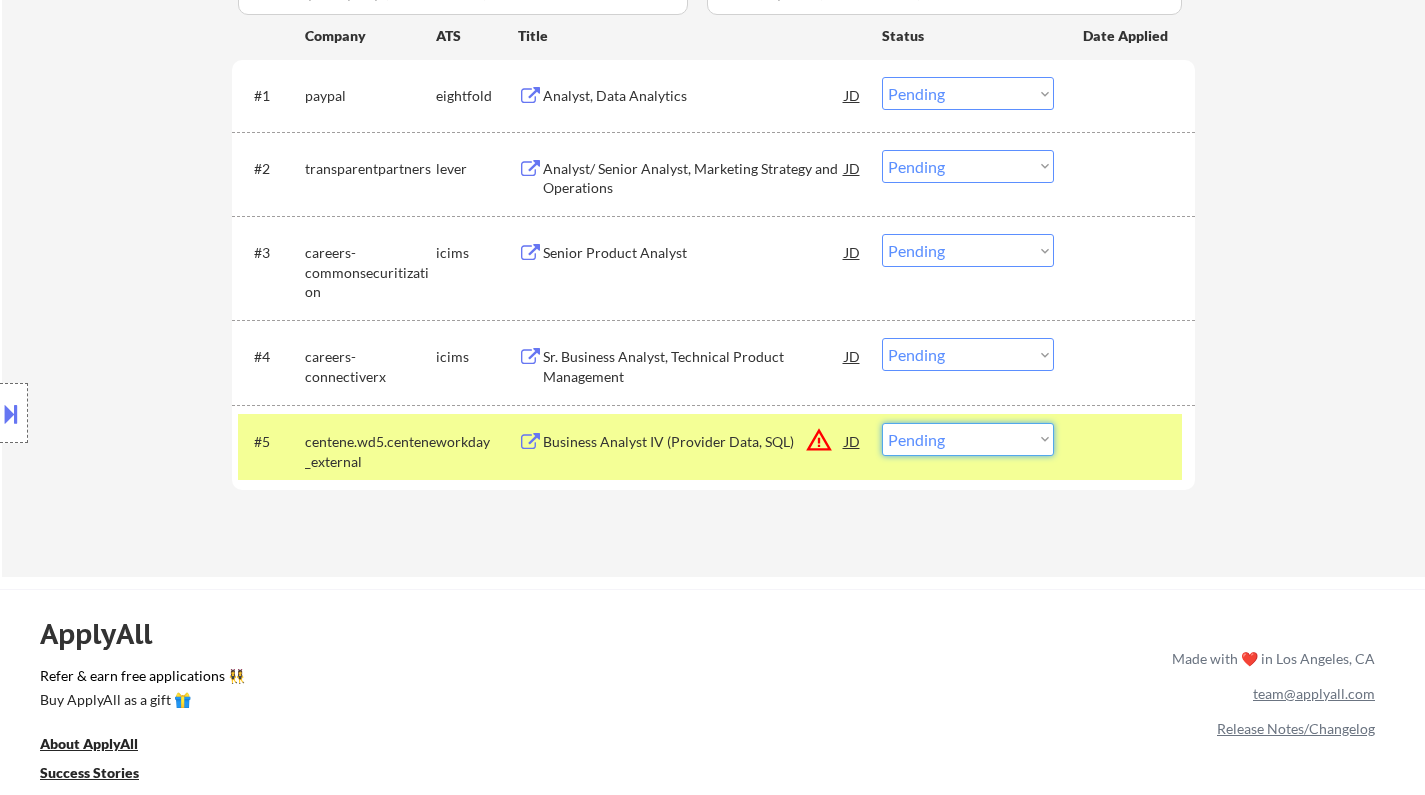 select on ""excluded__location_"" 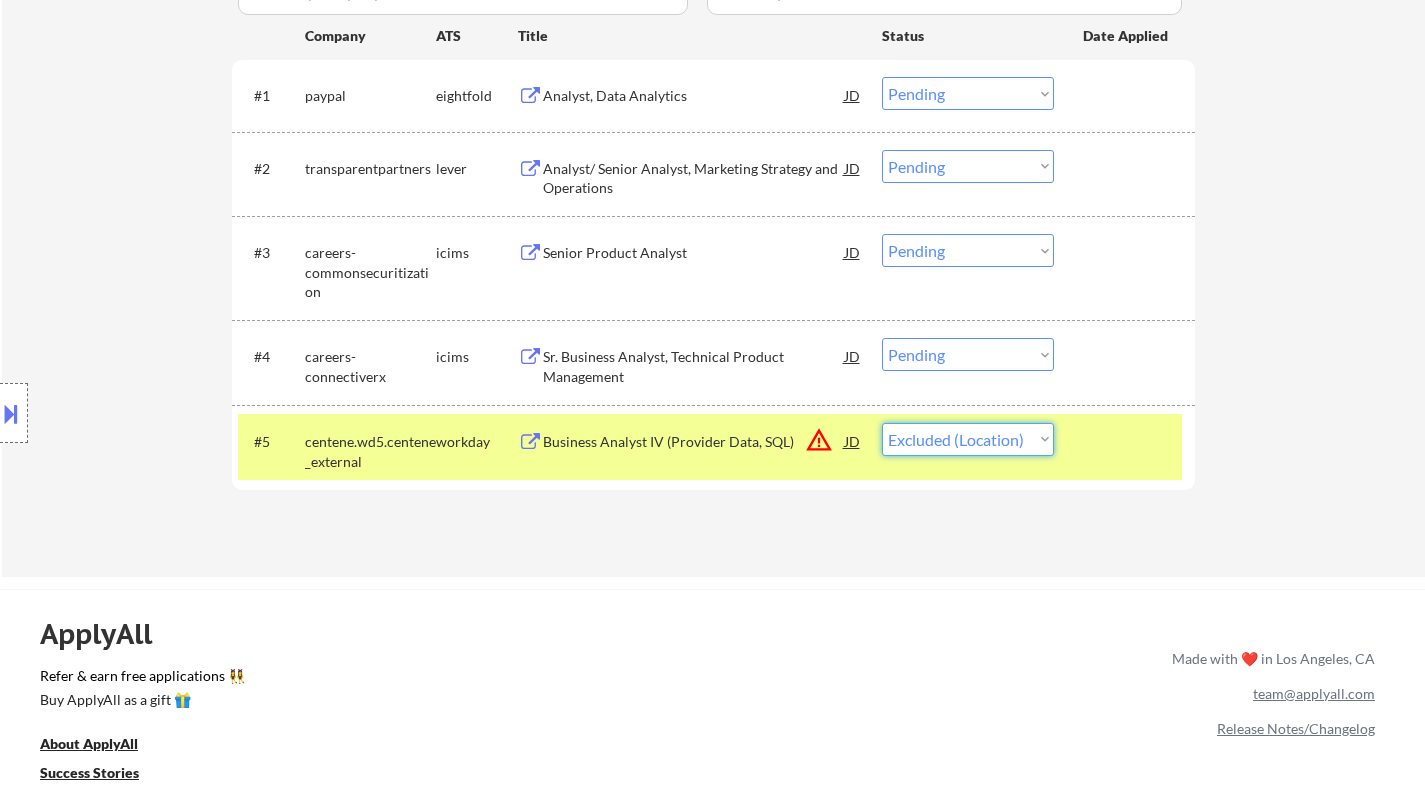click on "Choose an option... Pending Applied Excluded (Questions) Excluded (Expired) Excluded (Location) Excluded (Bad Match) Excluded (Blocklist) Excluded (Salary) Excluded (Other)" at bounding box center (968, 439) 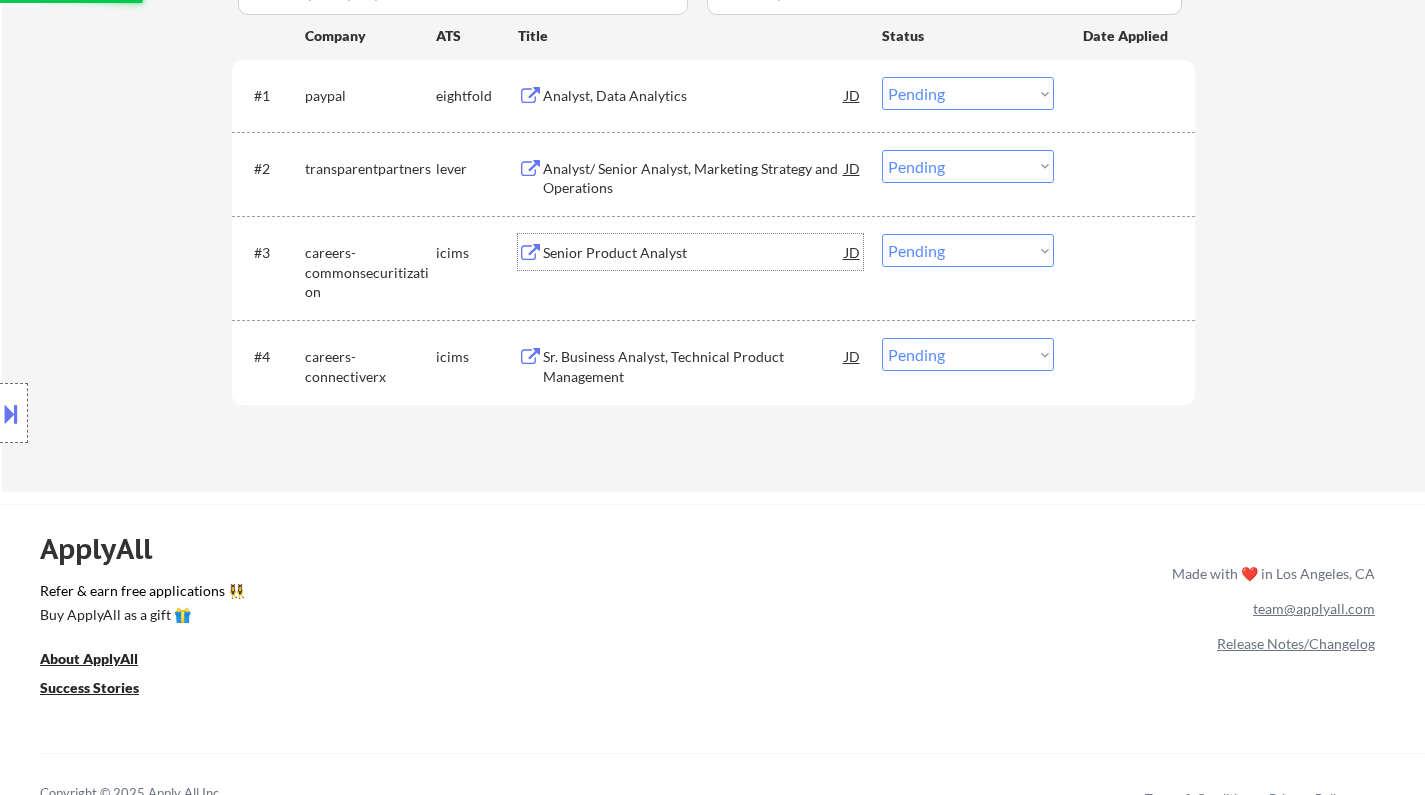click on "Senior Product Analyst" at bounding box center (694, 253) 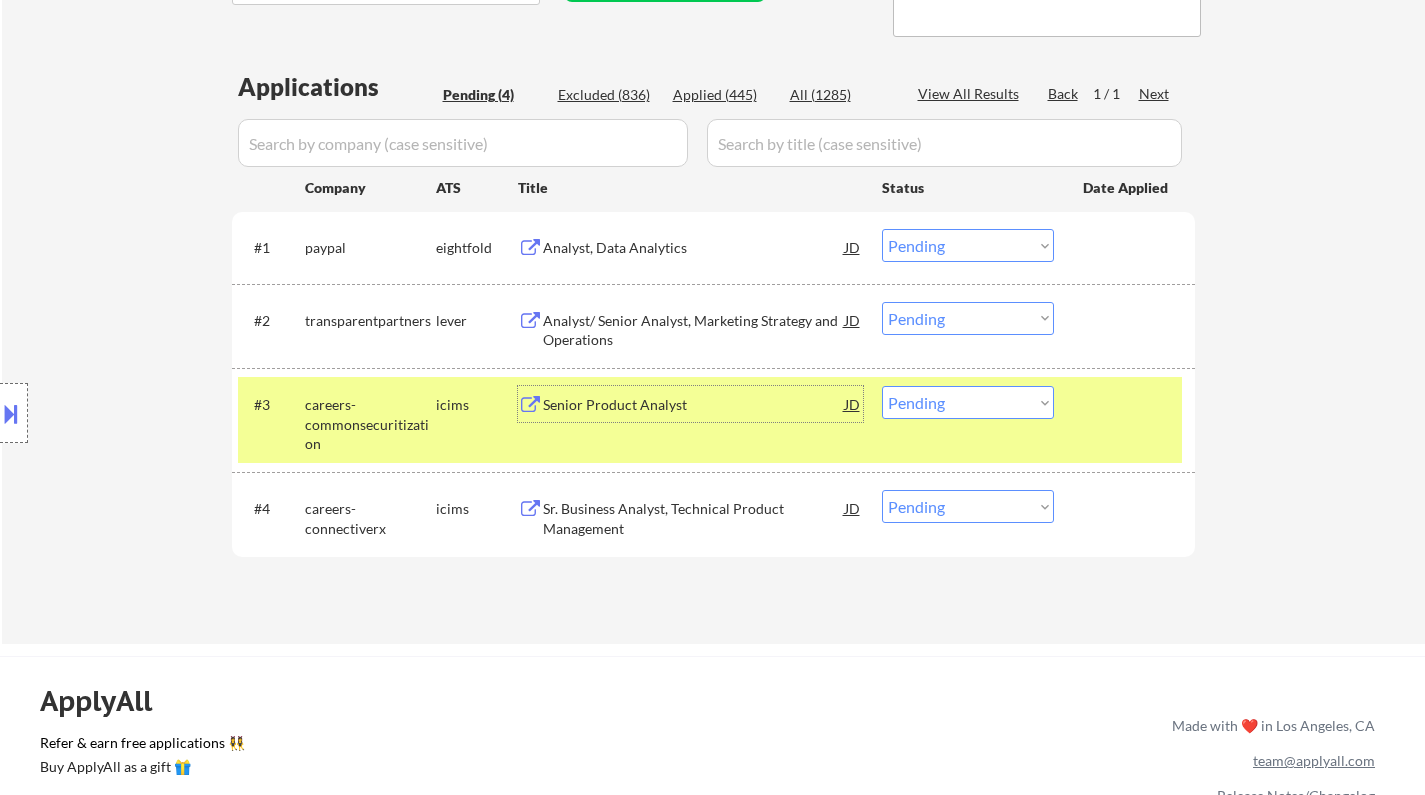scroll, scrollTop: 500, scrollLeft: 0, axis: vertical 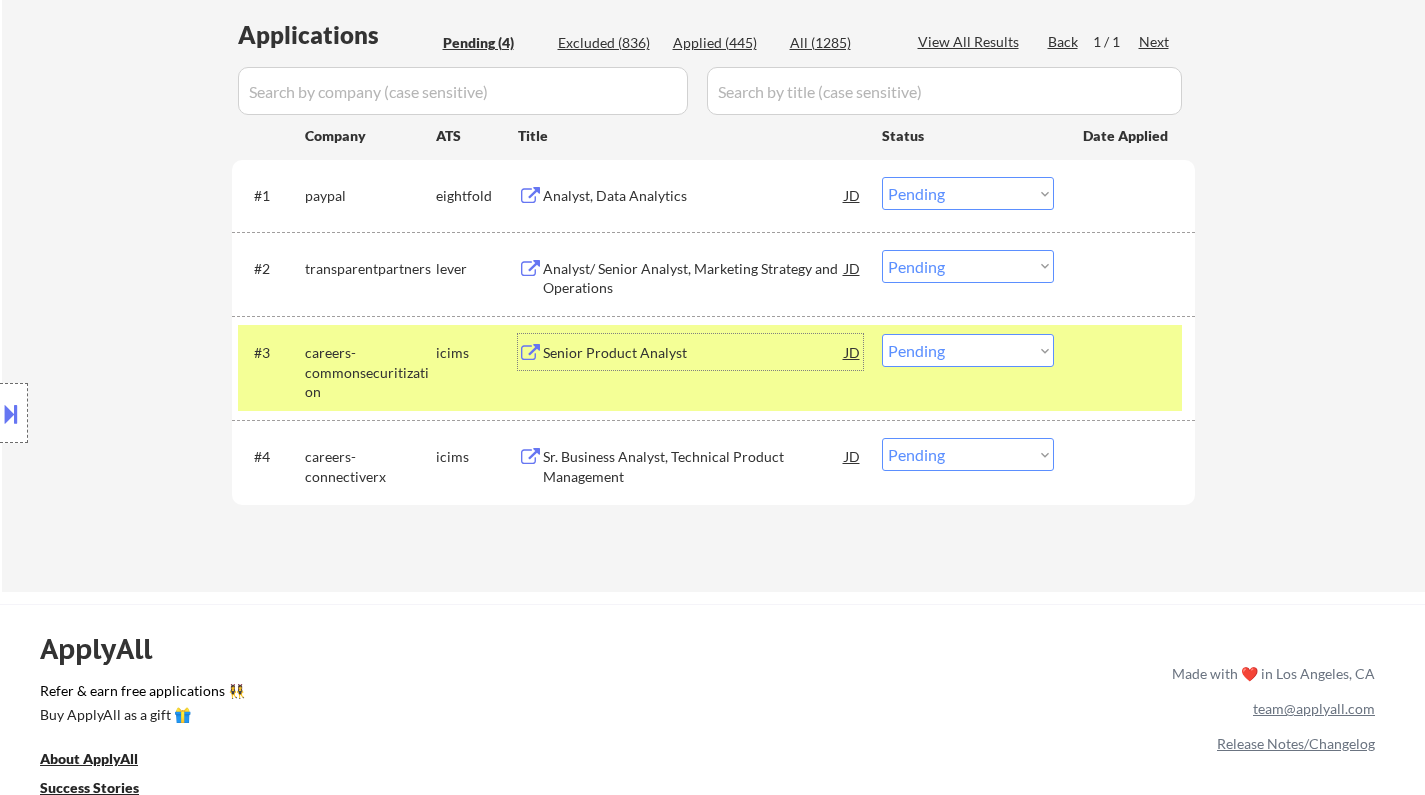 click on "Senior Product Analyst" at bounding box center [694, 353] 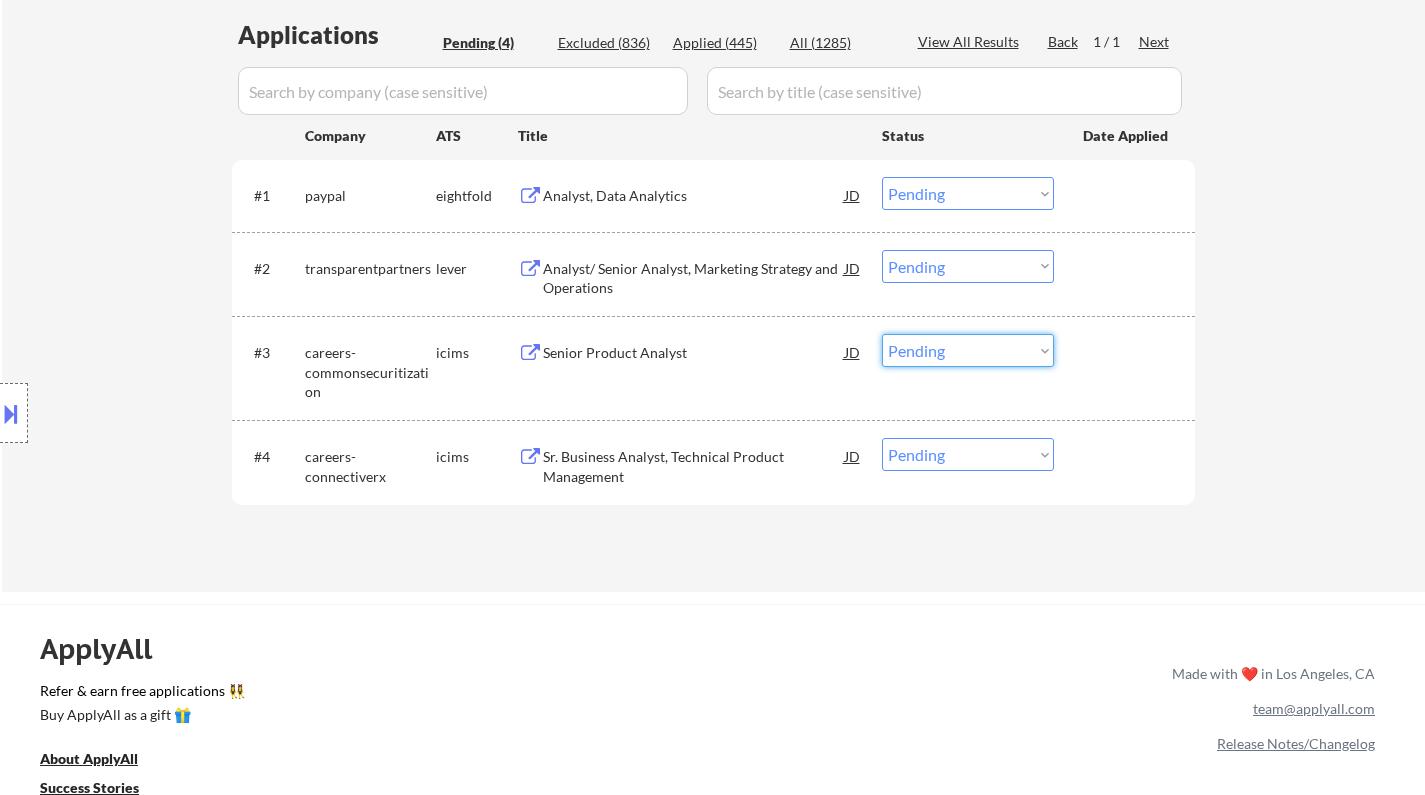 click on "Choose an option... Pending Applied Excluded (Questions) Excluded (Expired) Excluded (Location) Excluded (Bad Match) Excluded (Blocklist) Excluded (Salary) Excluded (Other)" at bounding box center [968, 350] 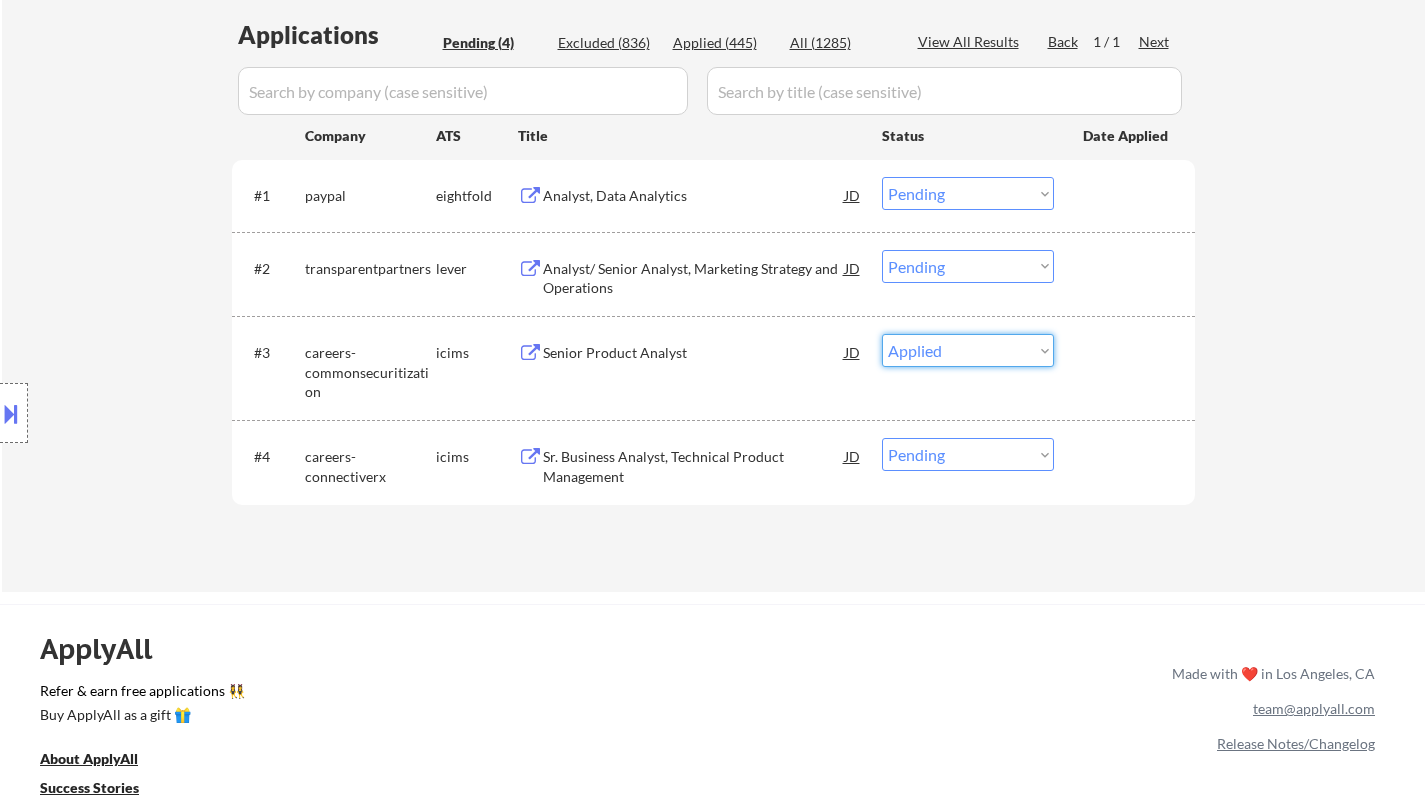 click on "Choose an option... Pending Applied Excluded (Questions) Excluded (Expired) Excluded (Location) Excluded (Bad Match) Excluded (Blocklist) Excluded (Salary) Excluded (Other)" at bounding box center [968, 350] 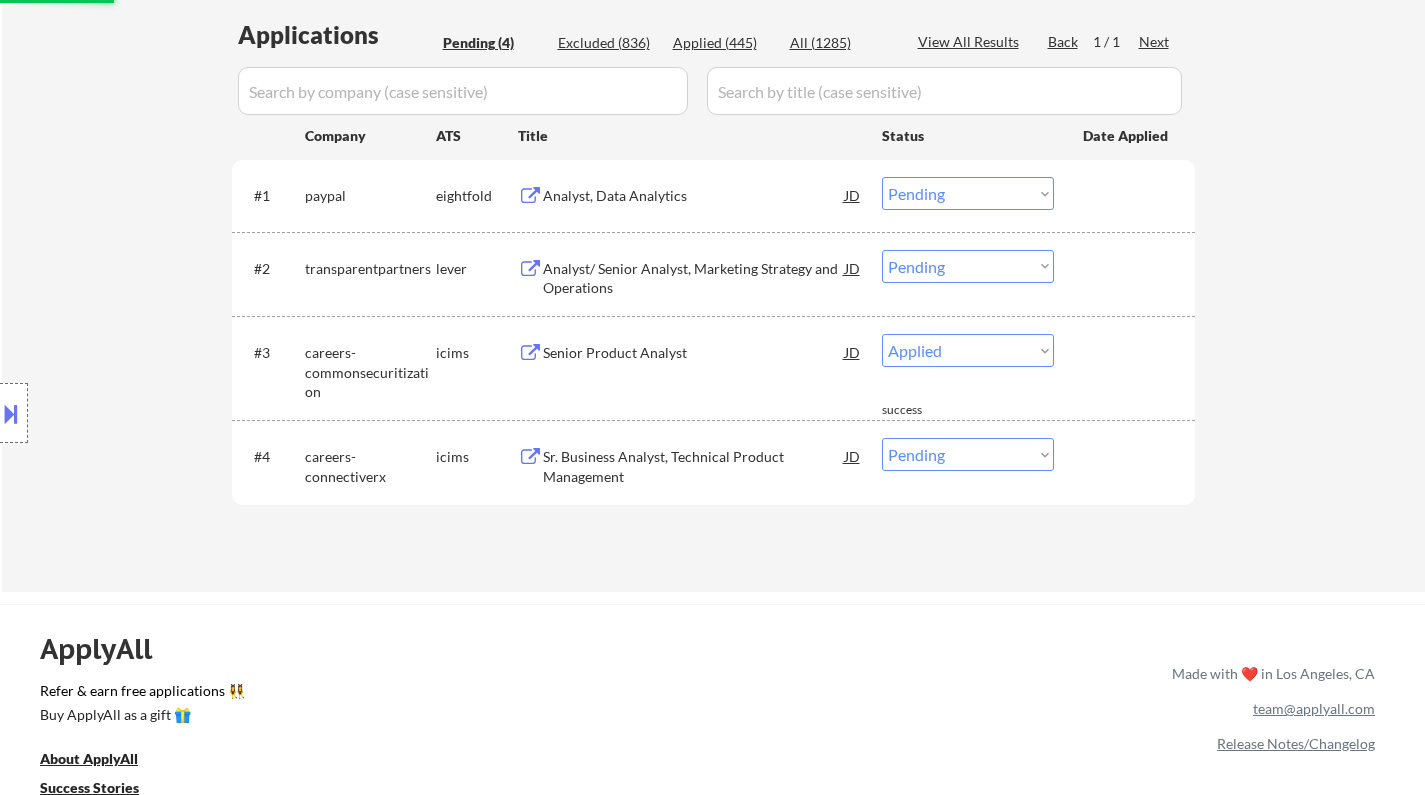 select on ""pending"" 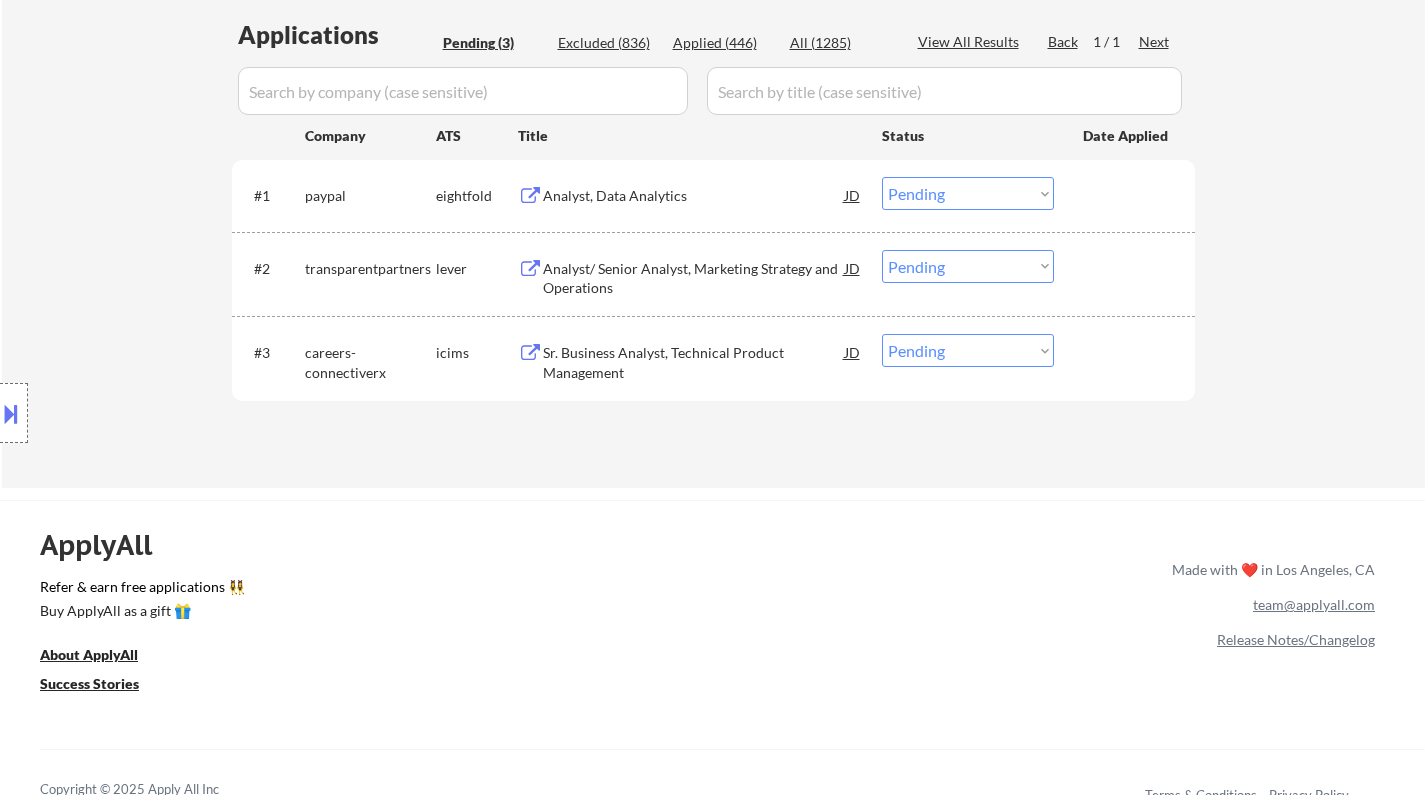 click on "Analyst/ Senior Analyst, Marketing Strategy and Operations" at bounding box center [694, 278] 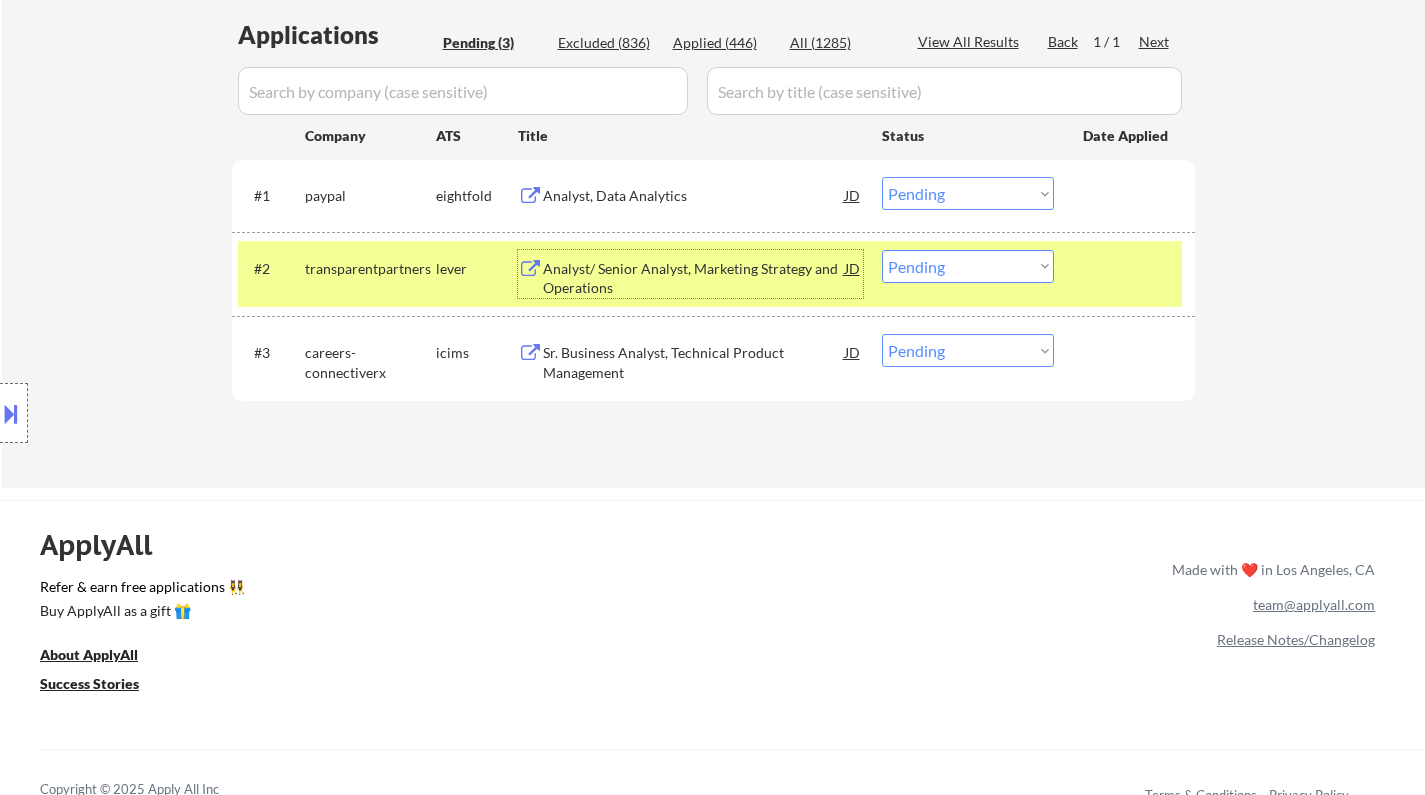 click on "Choose an option... Pending Applied Excluded (Questions) Excluded (Expired) Excluded (Location) Excluded (Bad Match) Excluded (Blocklist) Excluded (Salary) Excluded (Other)" at bounding box center (968, 266) 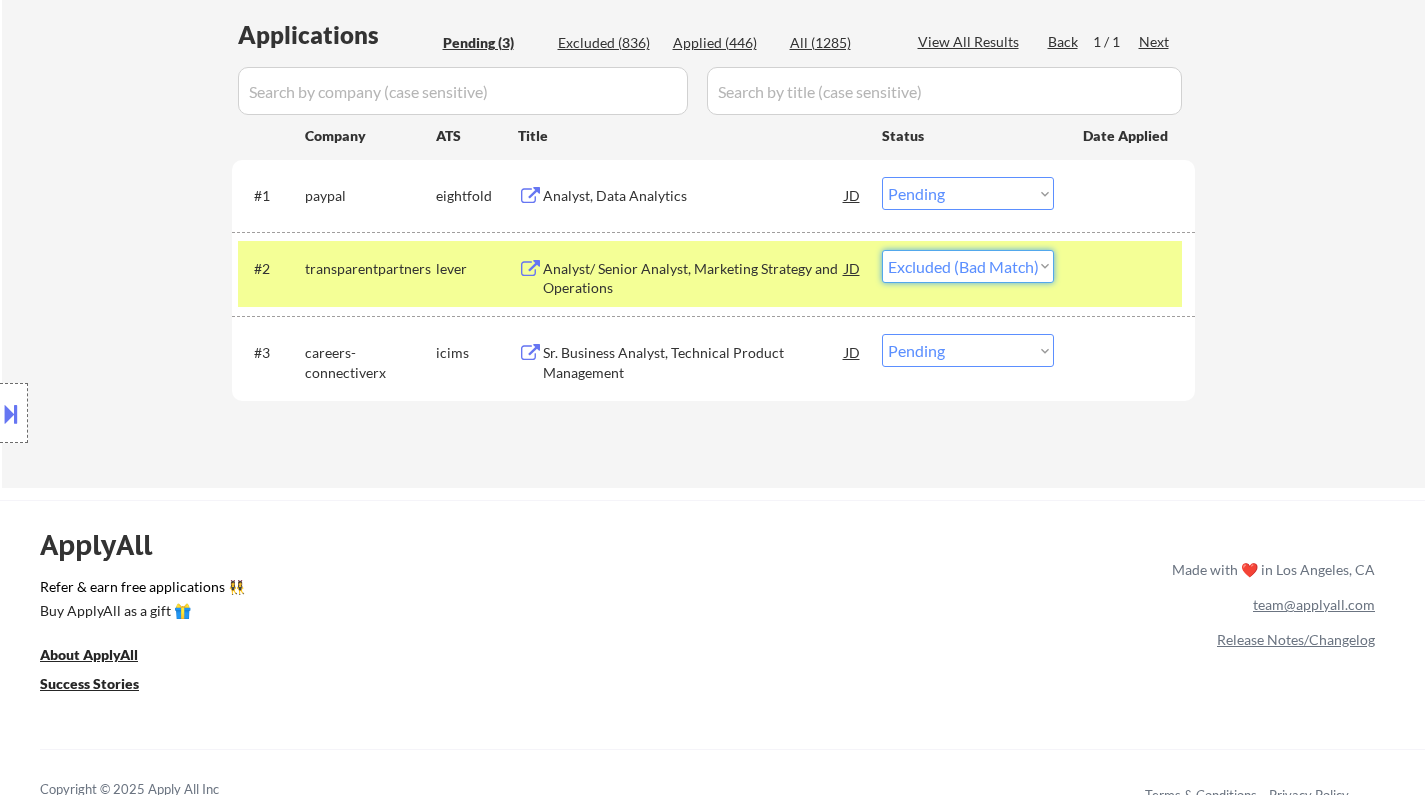 click on "Choose an option... Pending Applied Excluded (Questions) Excluded (Expired) Excluded (Location) Excluded (Bad Match) Excluded (Blocklist) Excluded (Salary) Excluded (Other)" at bounding box center (968, 266) 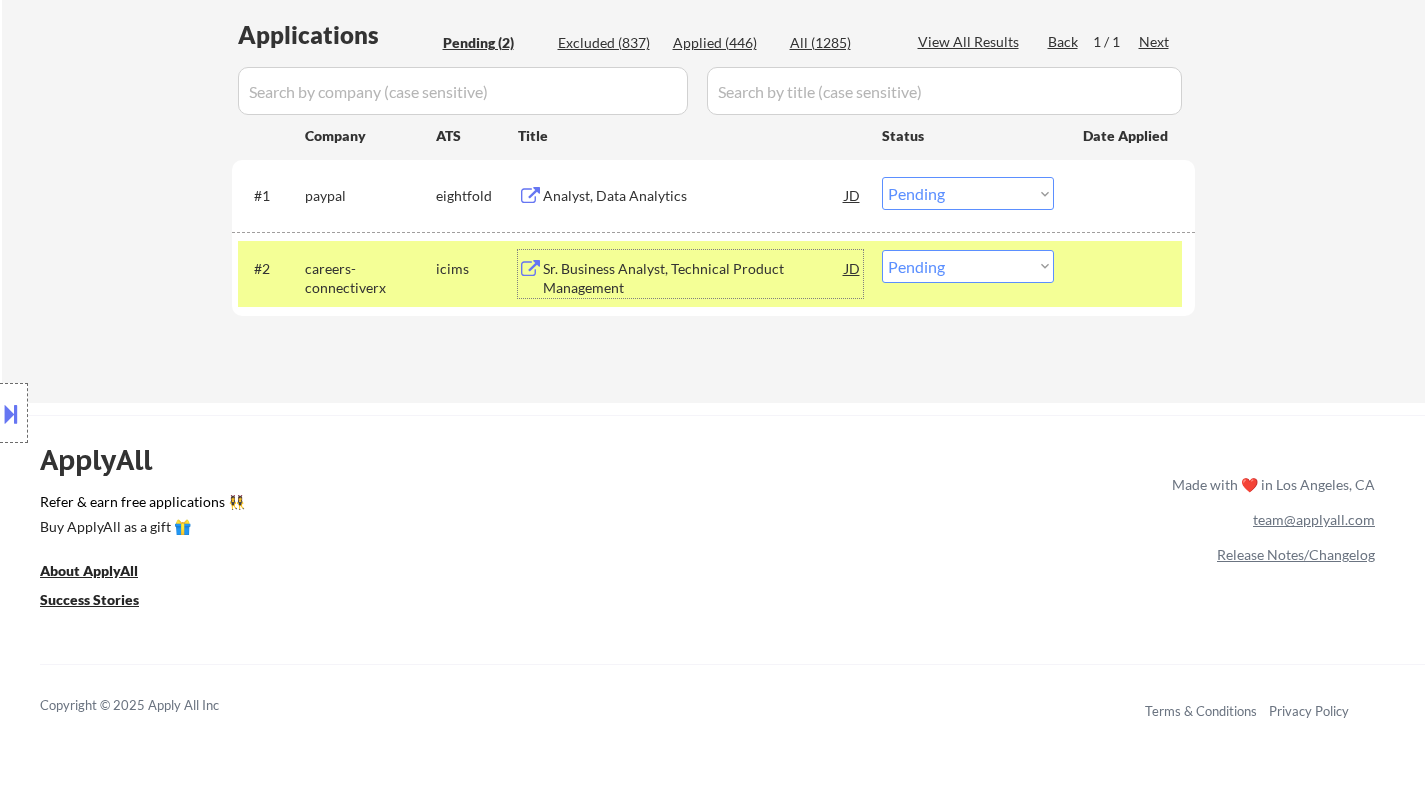 click on "Sr. Business Analyst, Technical Product Management" at bounding box center (694, 278) 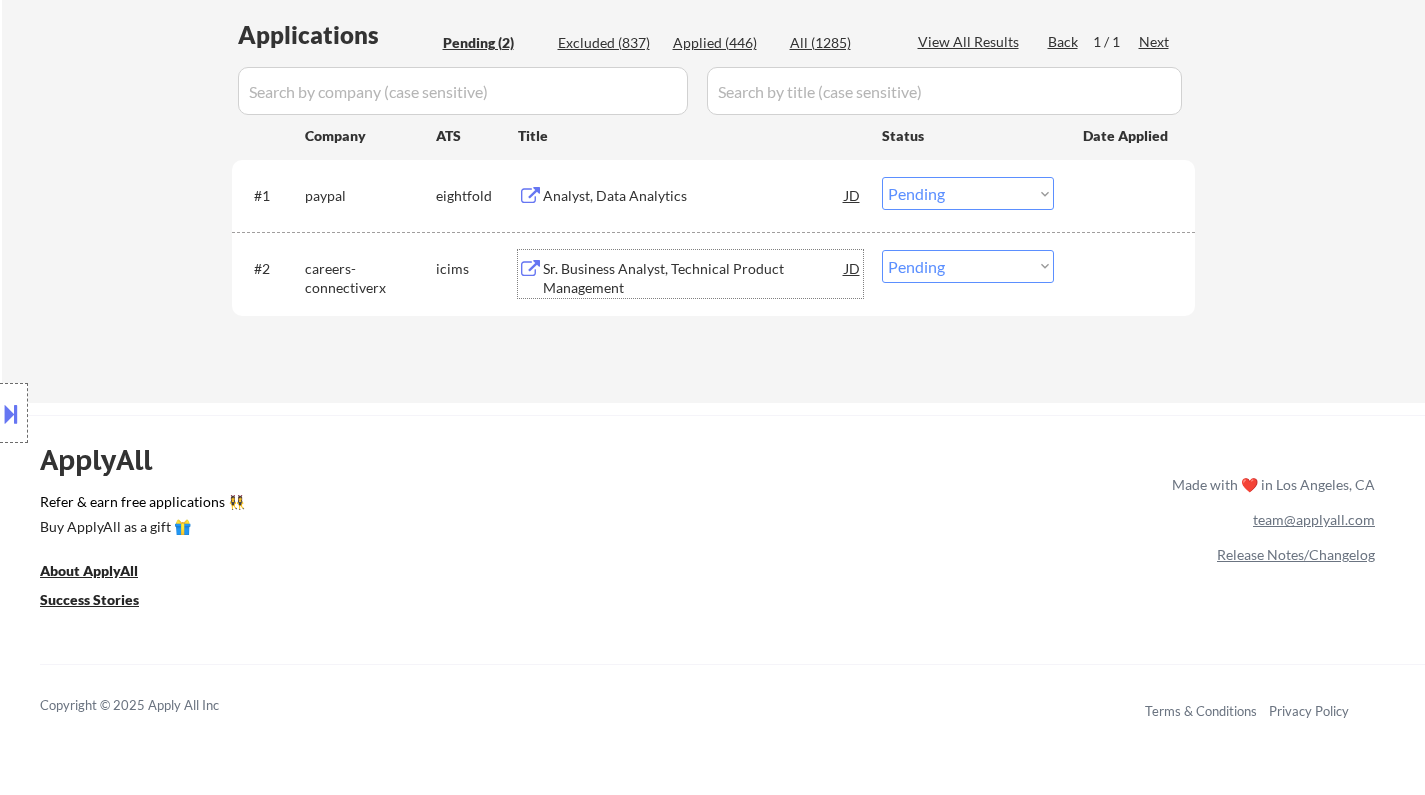 click on "Choose an option... Pending Applied Excluded (Questions) Excluded (Expired) Excluded (Location) Excluded (Bad Match) Excluded (Blocklist) Excluded (Salary) Excluded (Other)" at bounding box center (968, 266) 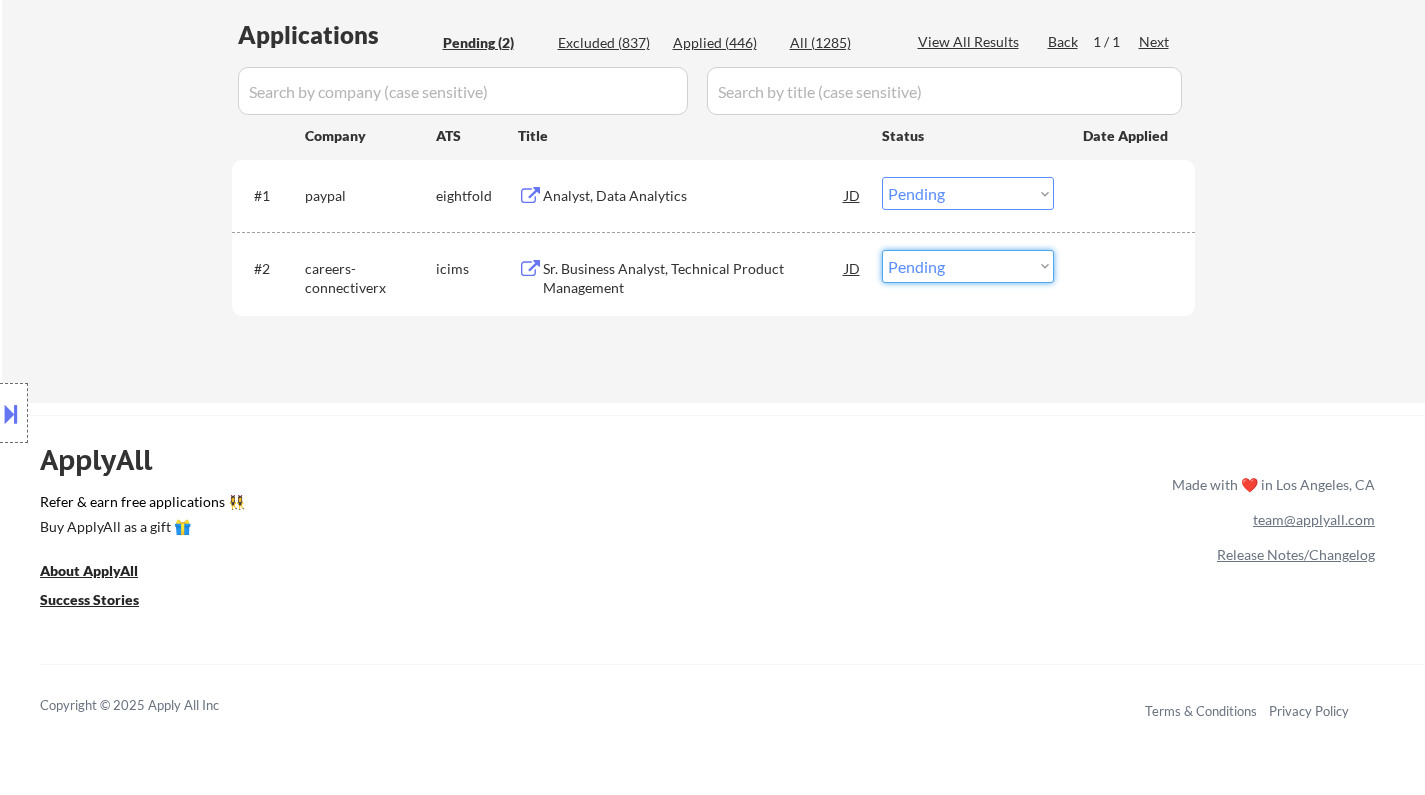 select on ""excluded__bad_match_"" 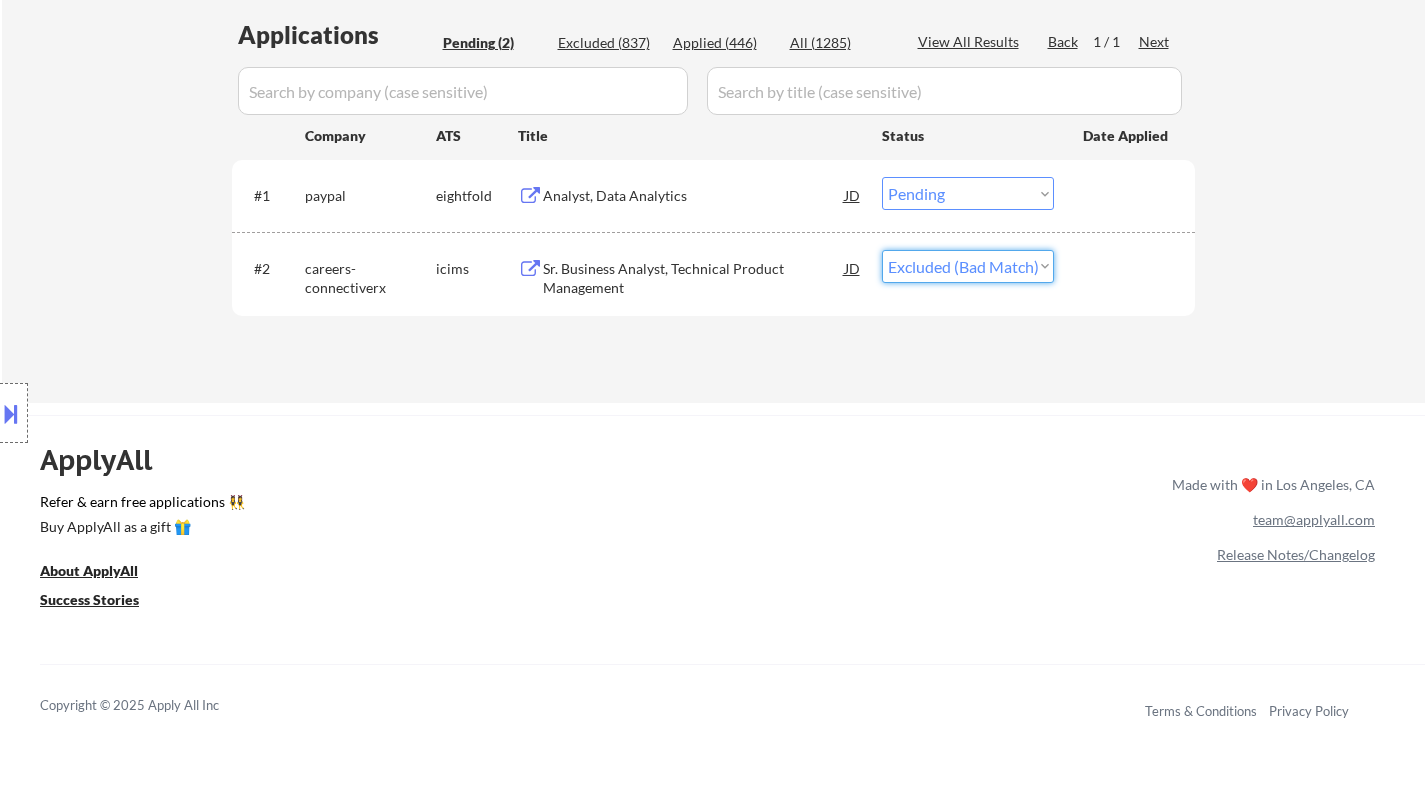 click on "Choose an option... Pending Applied Excluded (Questions) Excluded (Expired) Excluded (Location) Excluded (Bad Match) Excluded (Blocklist) Excluded (Salary) Excluded (Other)" at bounding box center [968, 266] 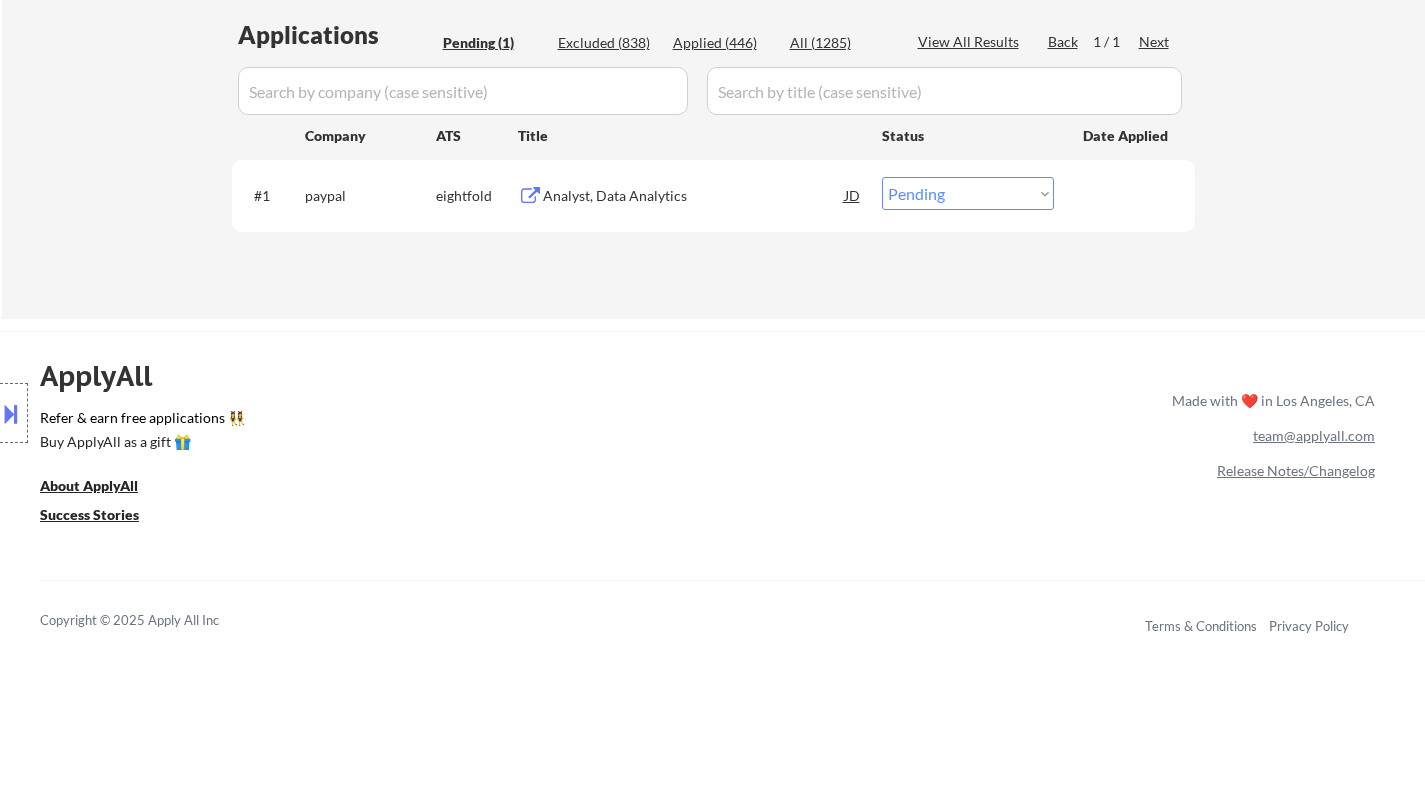 click on "Analyst, Data Analytics" at bounding box center (694, 196) 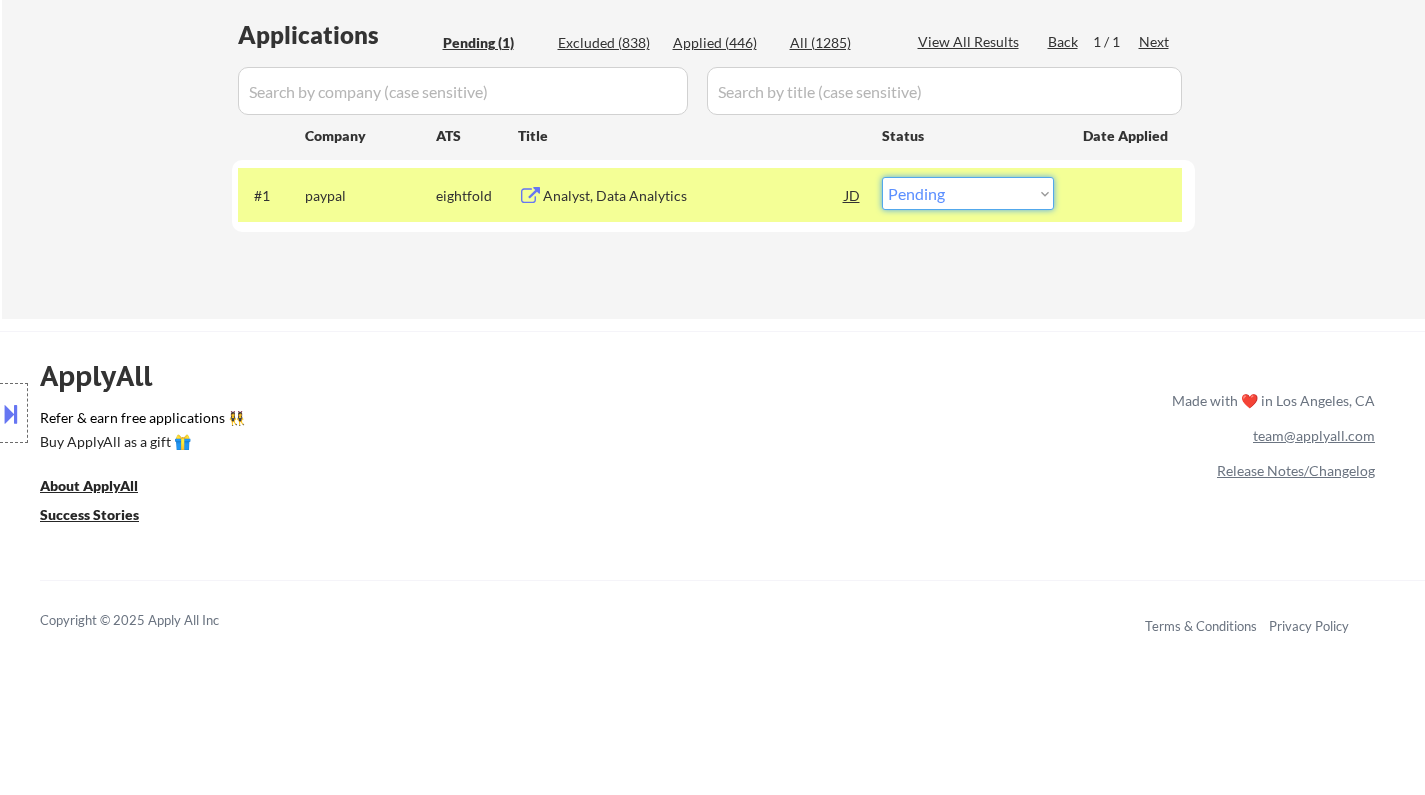 drag, startPoint x: 1012, startPoint y: 198, endPoint x: 1012, endPoint y: 209, distance: 11 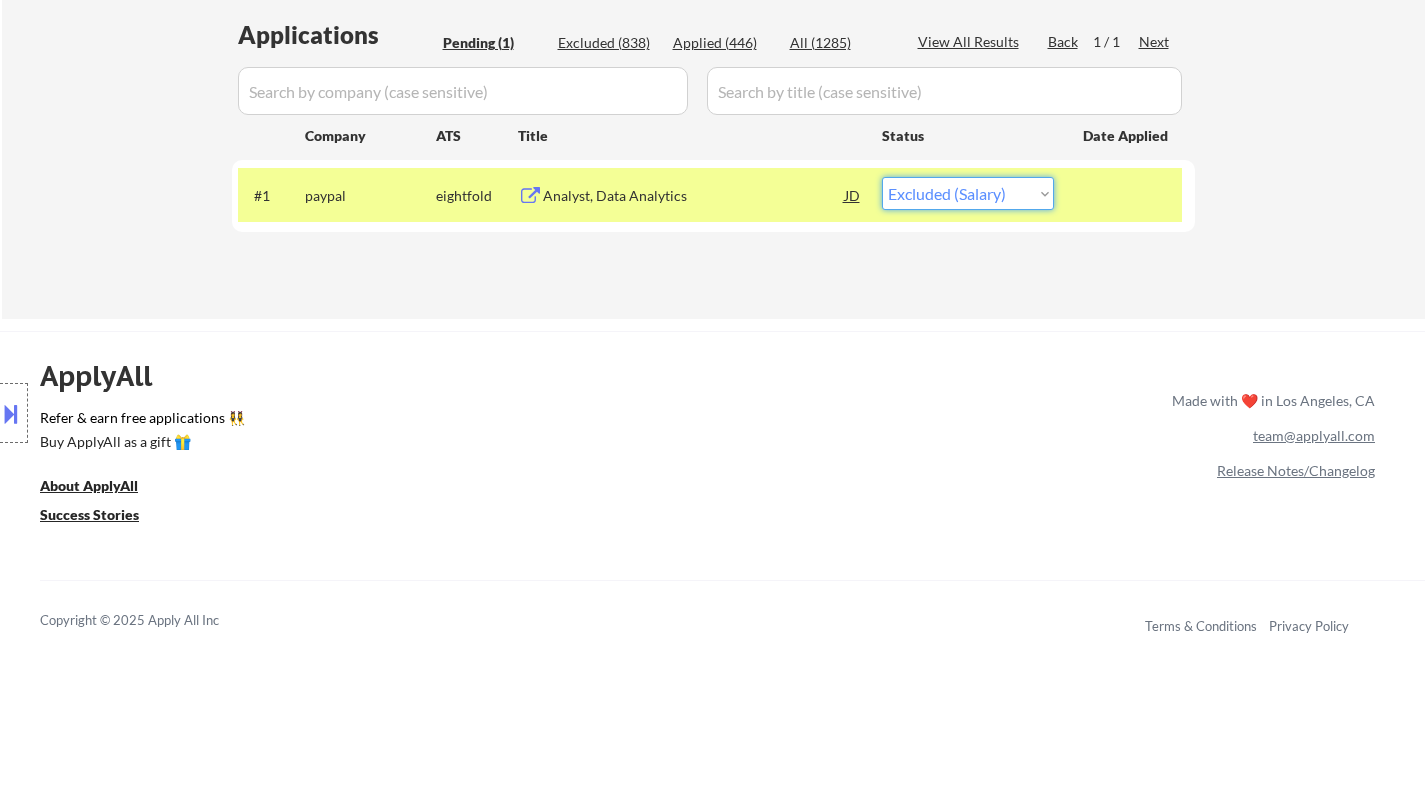 click on "Choose an option... Pending Applied Excluded (Questions) Excluded (Expired) Excluded (Location) Excluded (Bad Match) Excluded (Blocklist) Excluded (Salary) Excluded (Other)" at bounding box center (968, 193) 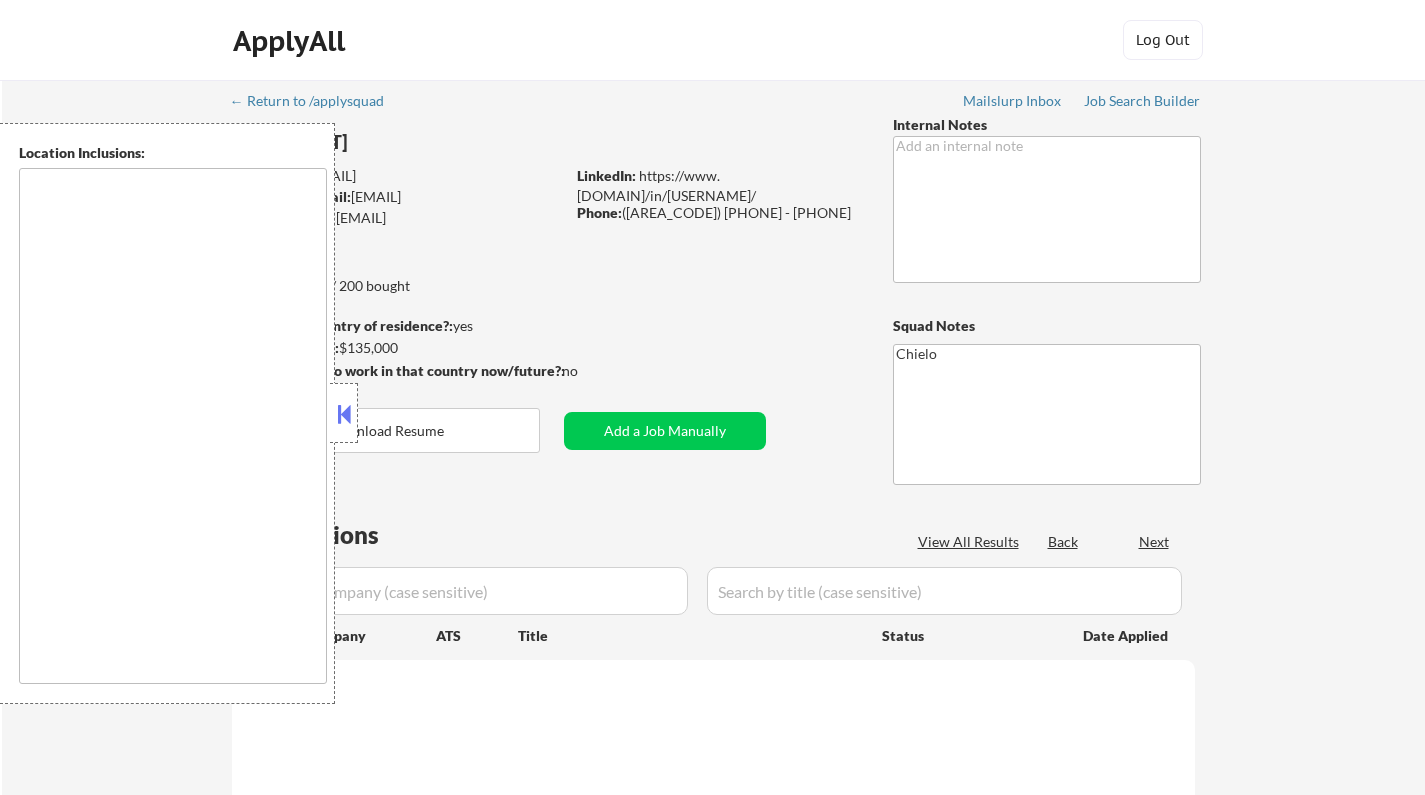 scroll, scrollTop: 0, scrollLeft: 0, axis: both 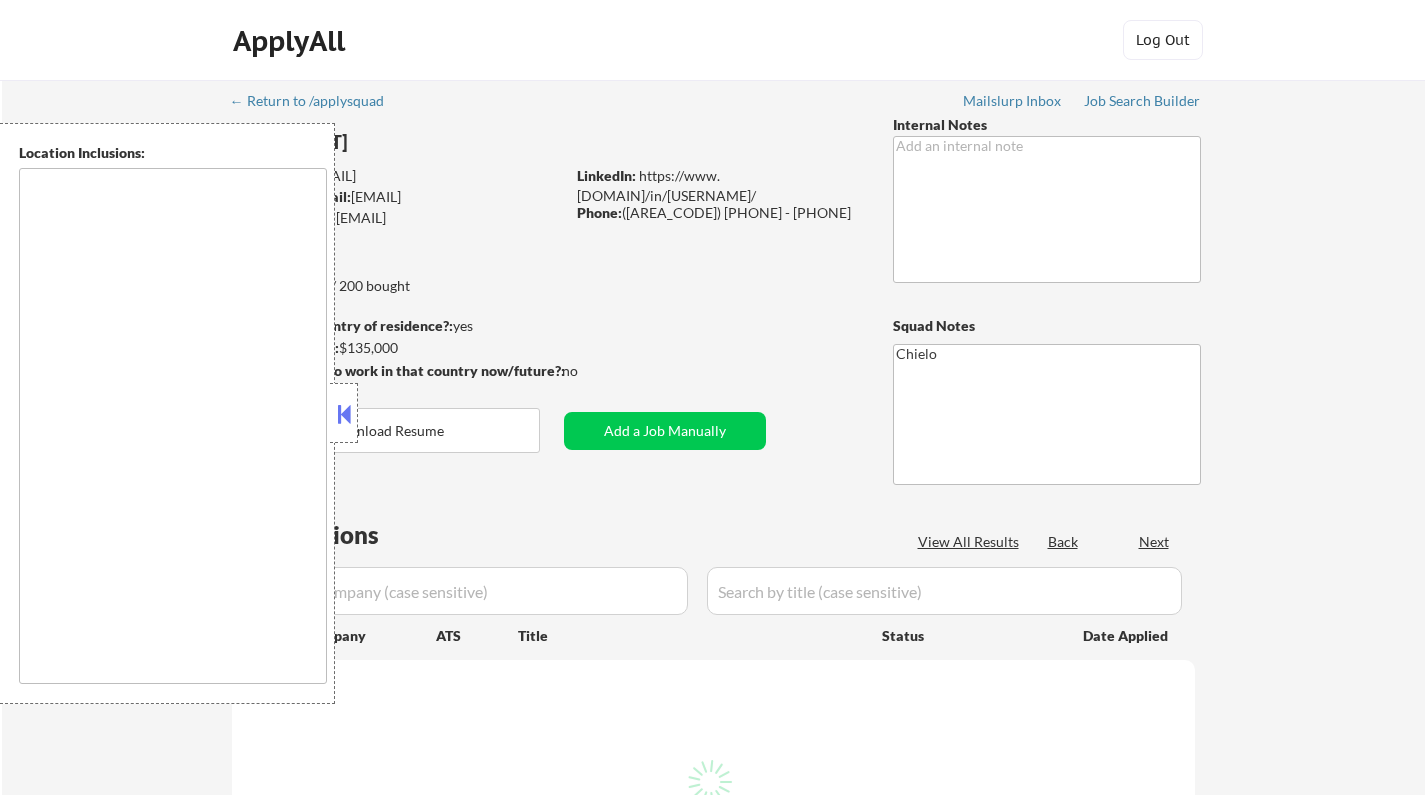 type on "[CITY], [STATE]   [CITY], [STATE]   [CITY], [STATE]   [CITY], [STATE]   [CITY], [STATE]   [CITY], [STATE]   [CITY], [STATE]   [CITY], [STATE]   [CITY], [STATE]   [CITY], [STATE]   [CITY], [STATE]   [CITY], [STATE]   [CITY], [STATE]   [CITY], [STATE]   [CITY], [STATE]   [CITY], [STATE]   [CITY], [STATE]   [CITY], [STATE]   [CITY], [STATE]   [CITY], [STATE]   [CITY], [STATE]   [CITY], [STATE]   [CITY], [STATE]   [CITY], [STATE]   [CITY], [STATE]   [CITY], [STATE]   [CITY], [STATE]   [CITY], [STATE]   [CITY], [STATE]   [CITY], [STATE]   [CITY], [STATE]   [CITY], [STATE]   [CITY], [STATE]   [CITY], [STATE]   [CITY], [STATE]   [CITY], [STATE]   [CITY], [STATE]   [CITY], [STATE]   [CITY], [STATE]   [CITY], [STATE]   [CITY], [STATE]   [CITY], [STATE]   [CITY], [STATE]   [CITY], [STATE]   [CITY], [STATE]   [CITY], [STATE]" 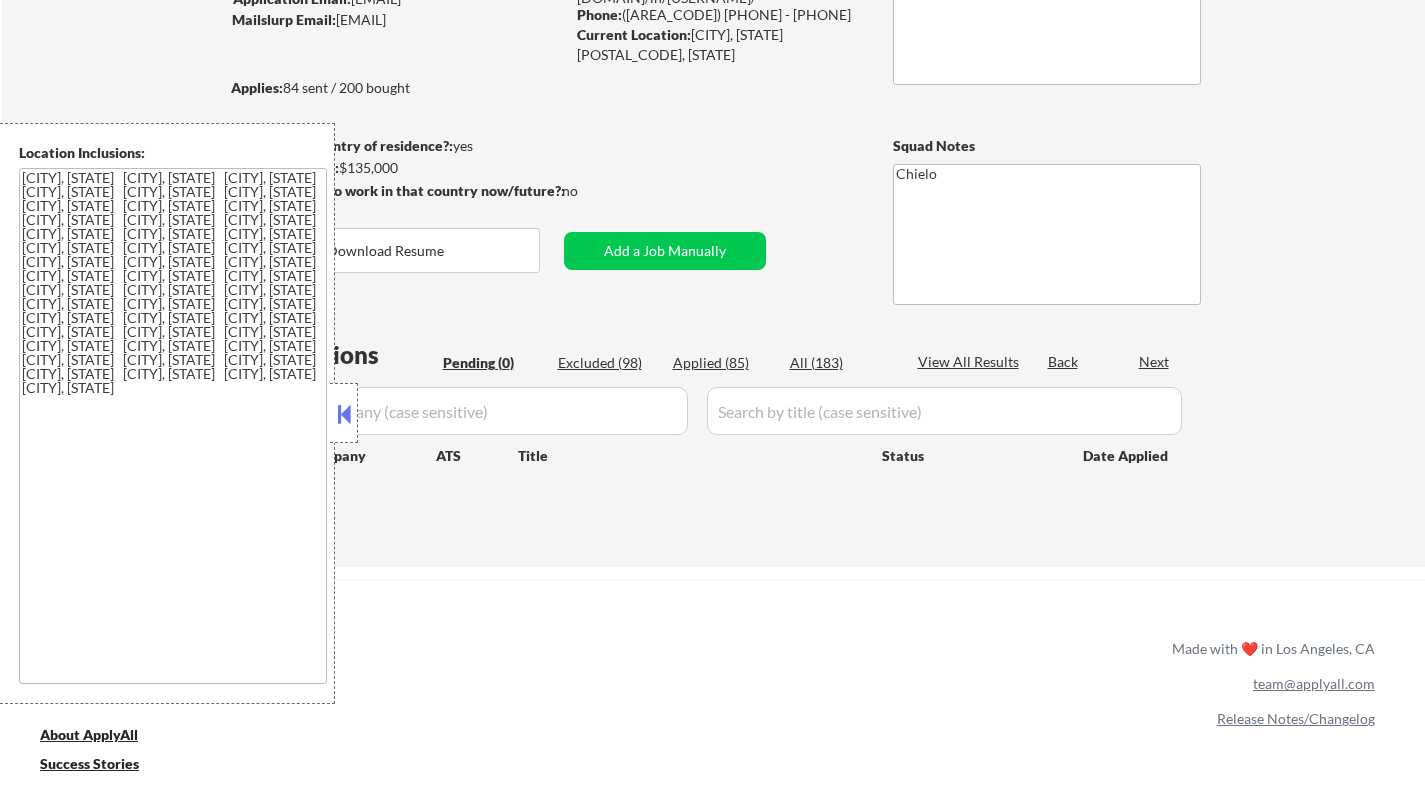 scroll, scrollTop: 200, scrollLeft: 0, axis: vertical 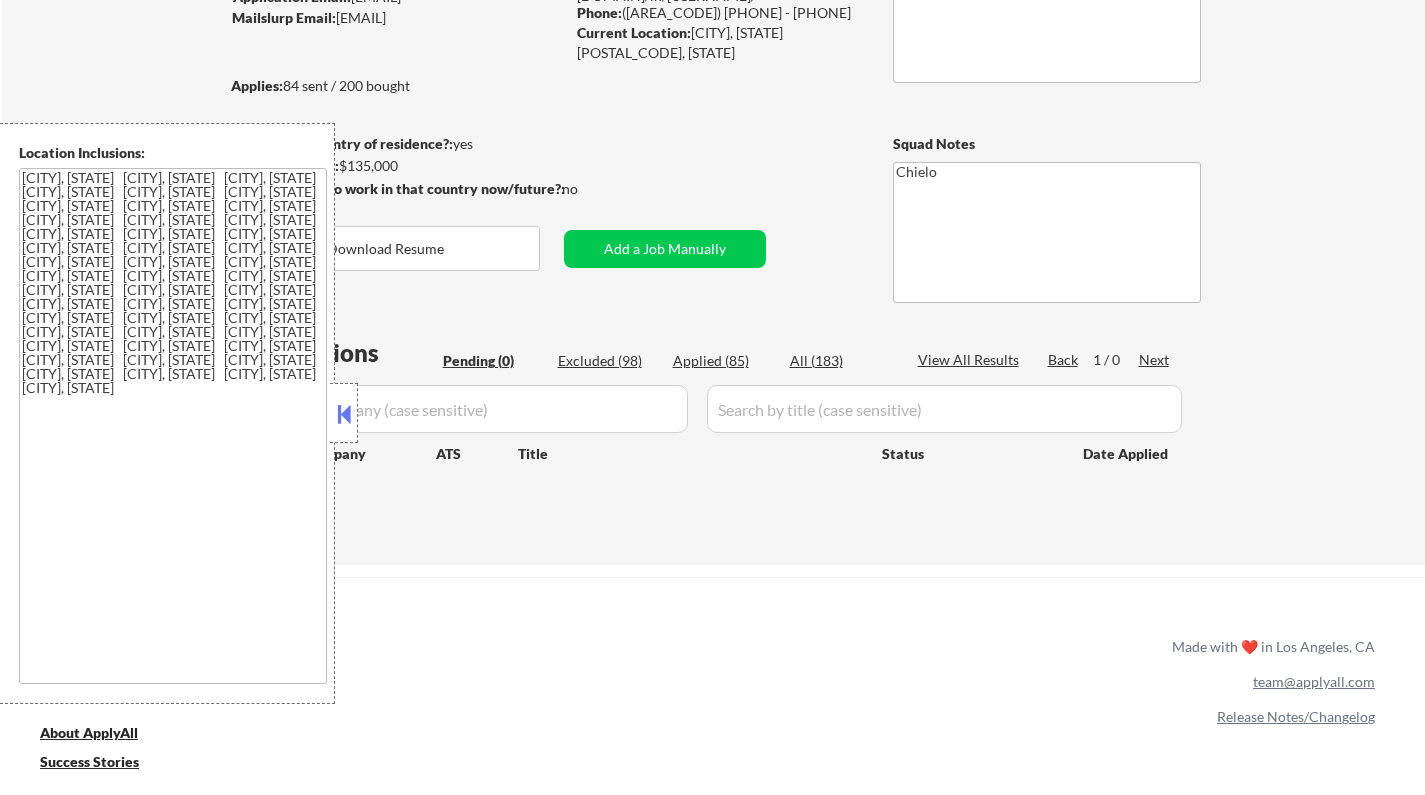 click at bounding box center [344, 414] 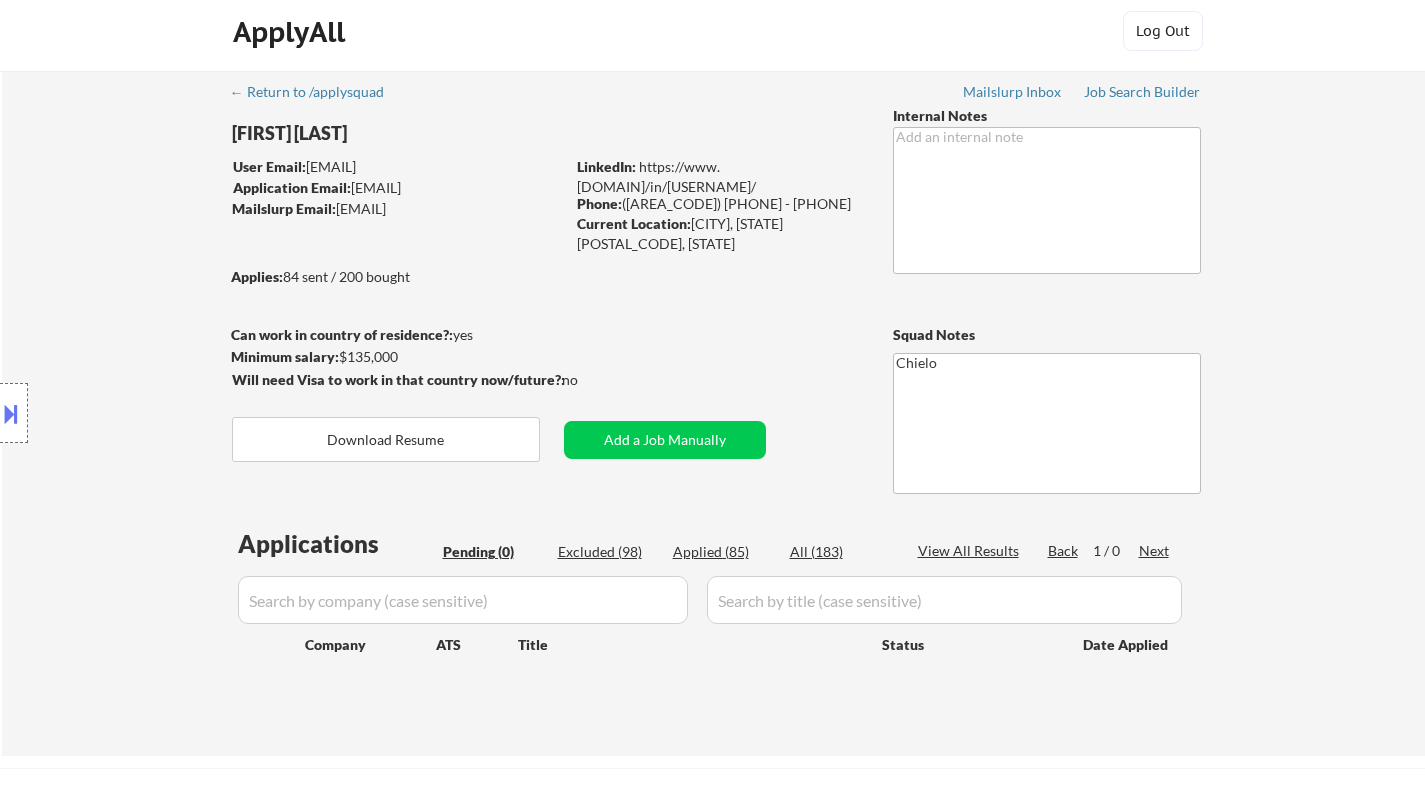 scroll, scrollTop: 0, scrollLeft: 0, axis: both 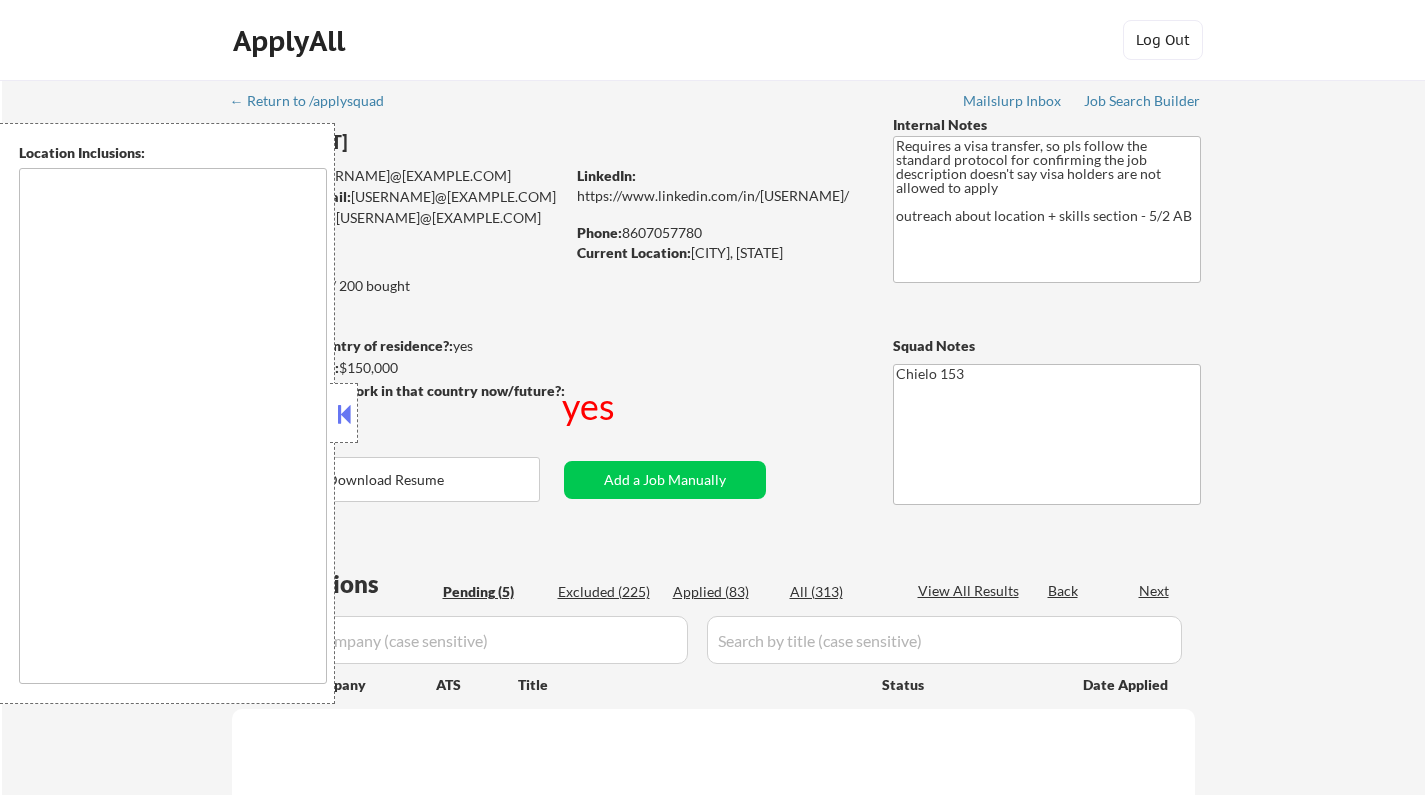 select on ""pending"" 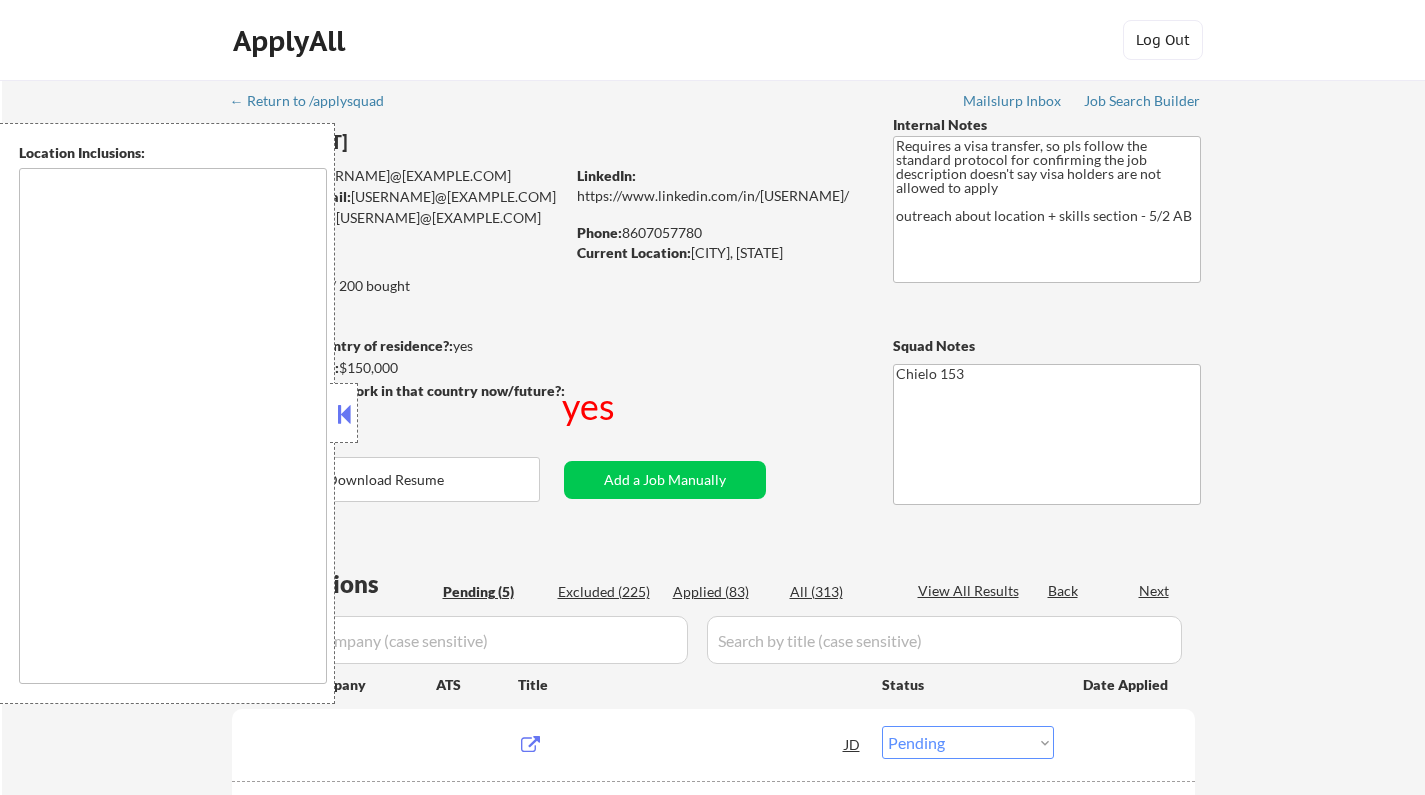 scroll, scrollTop: 300, scrollLeft: 0, axis: vertical 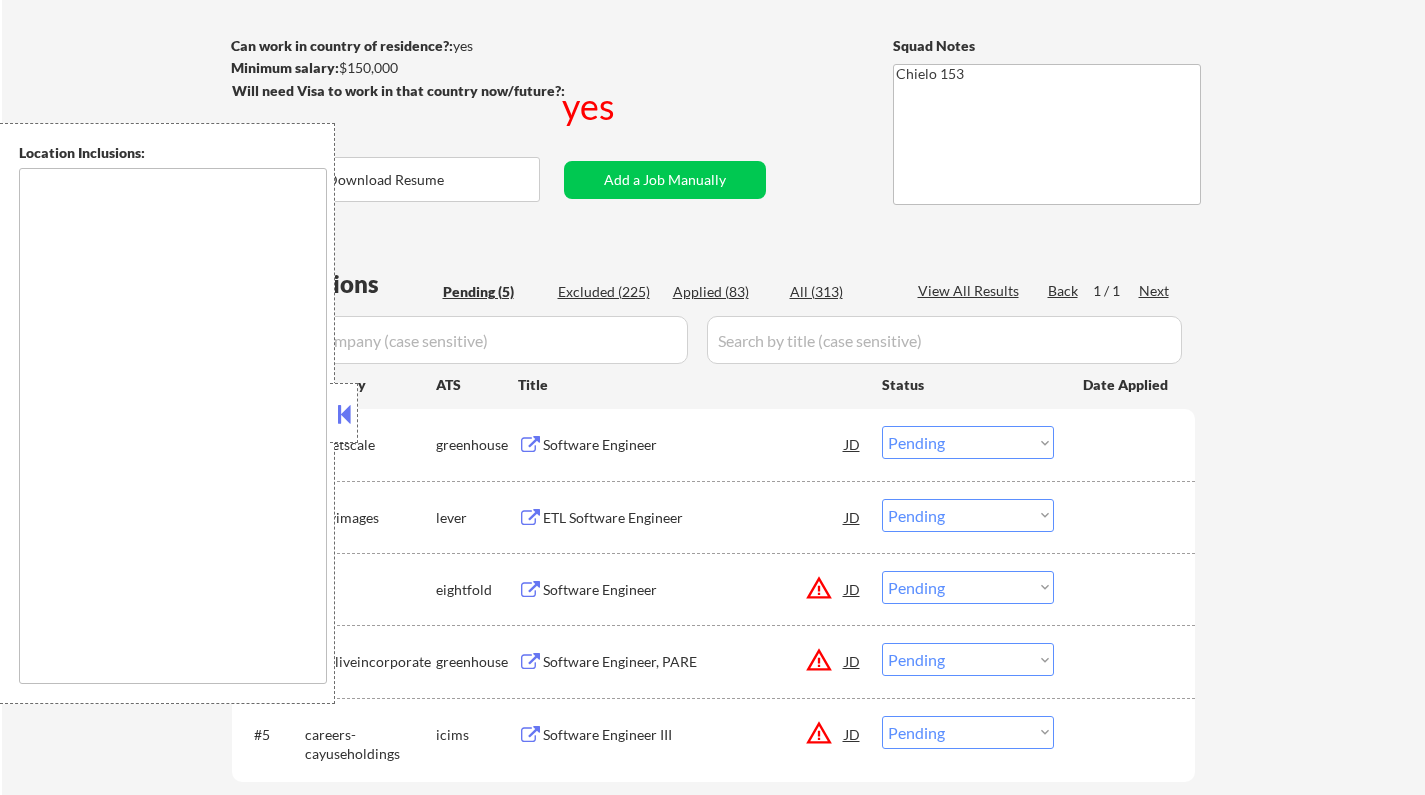 click at bounding box center (344, 414) 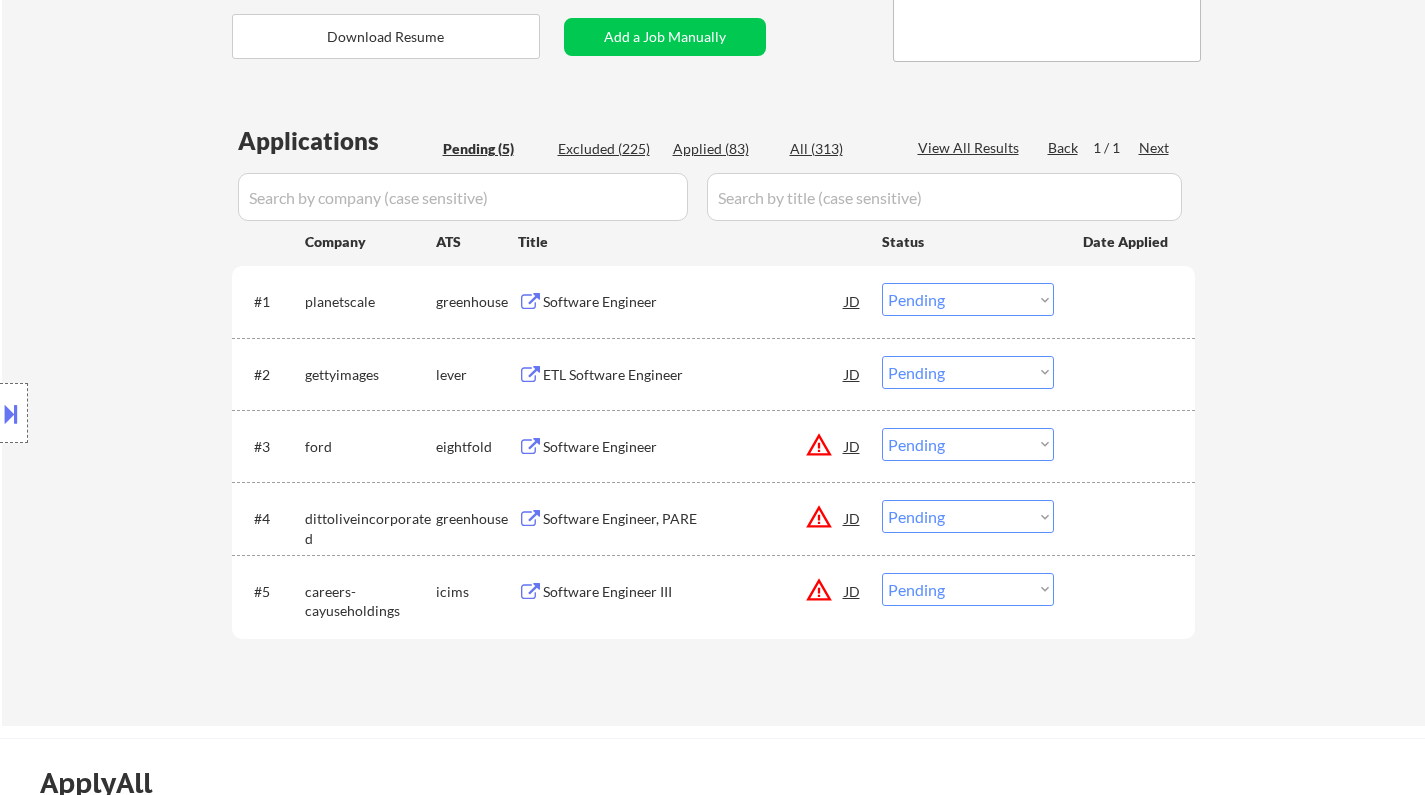 scroll, scrollTop: 600, scrollLeft: 0, axis: vertical 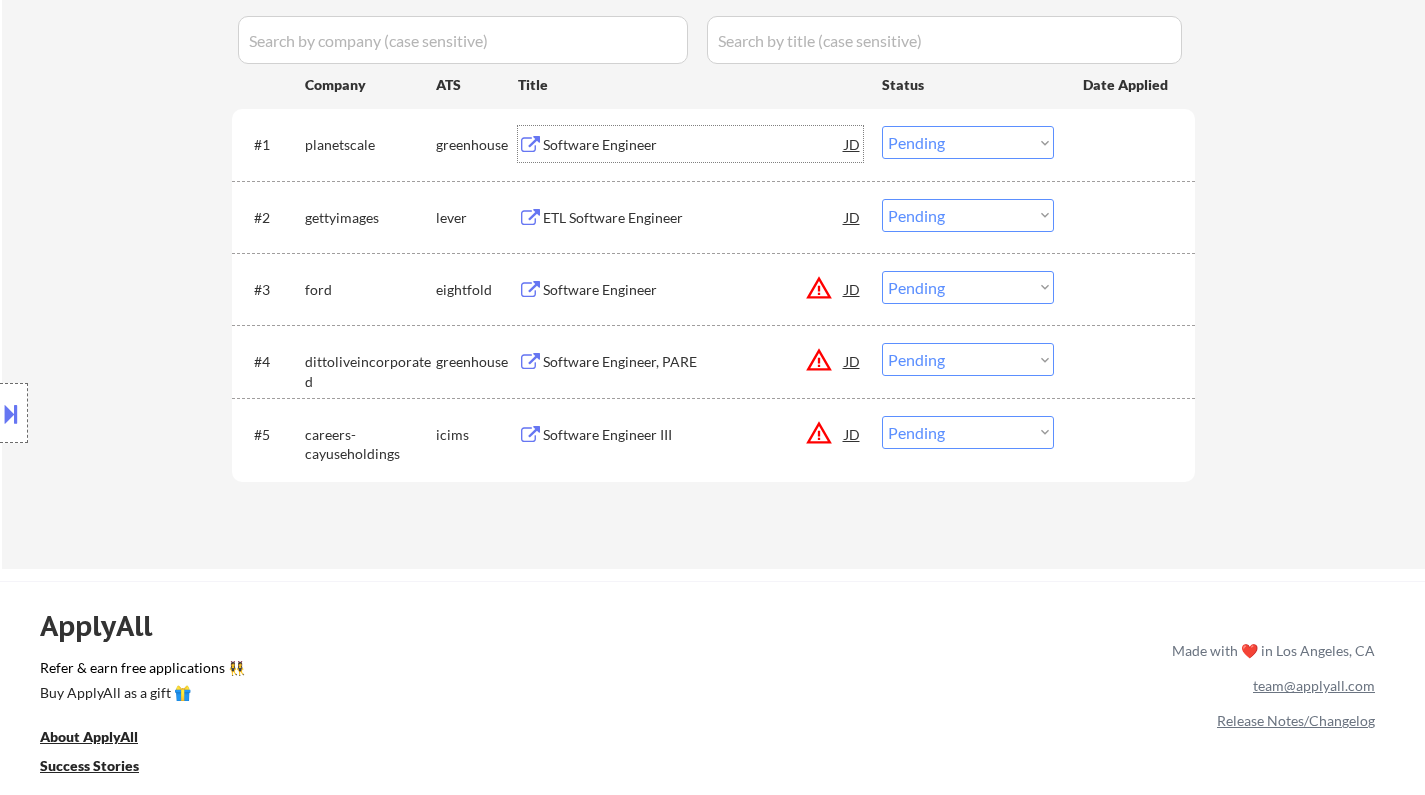 click on "Software Engineer" at bounding box center [694, 145] 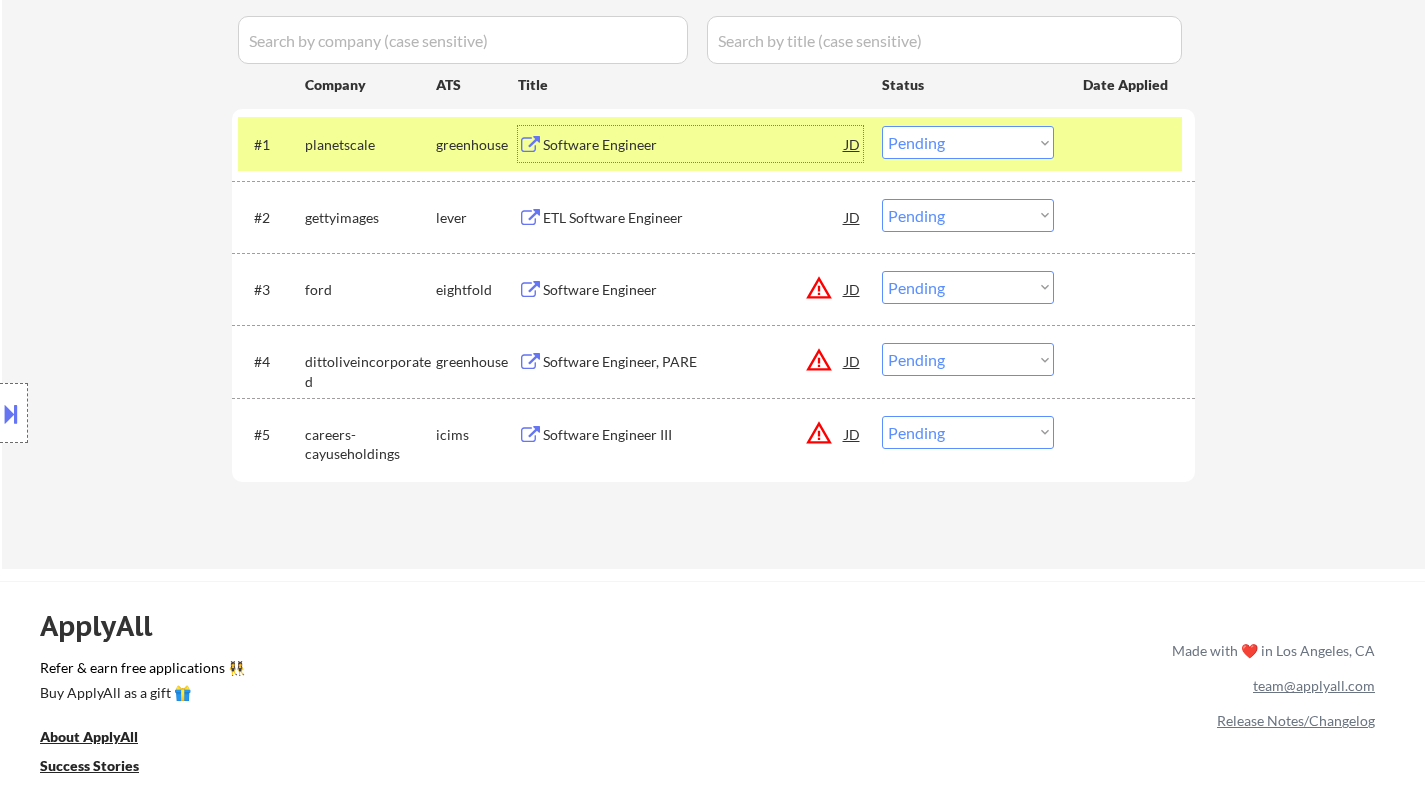 drag, startPoint x: 955, startPoint y: 134, endPoint x: 962, endPoint y: 152, distance: 19.313208 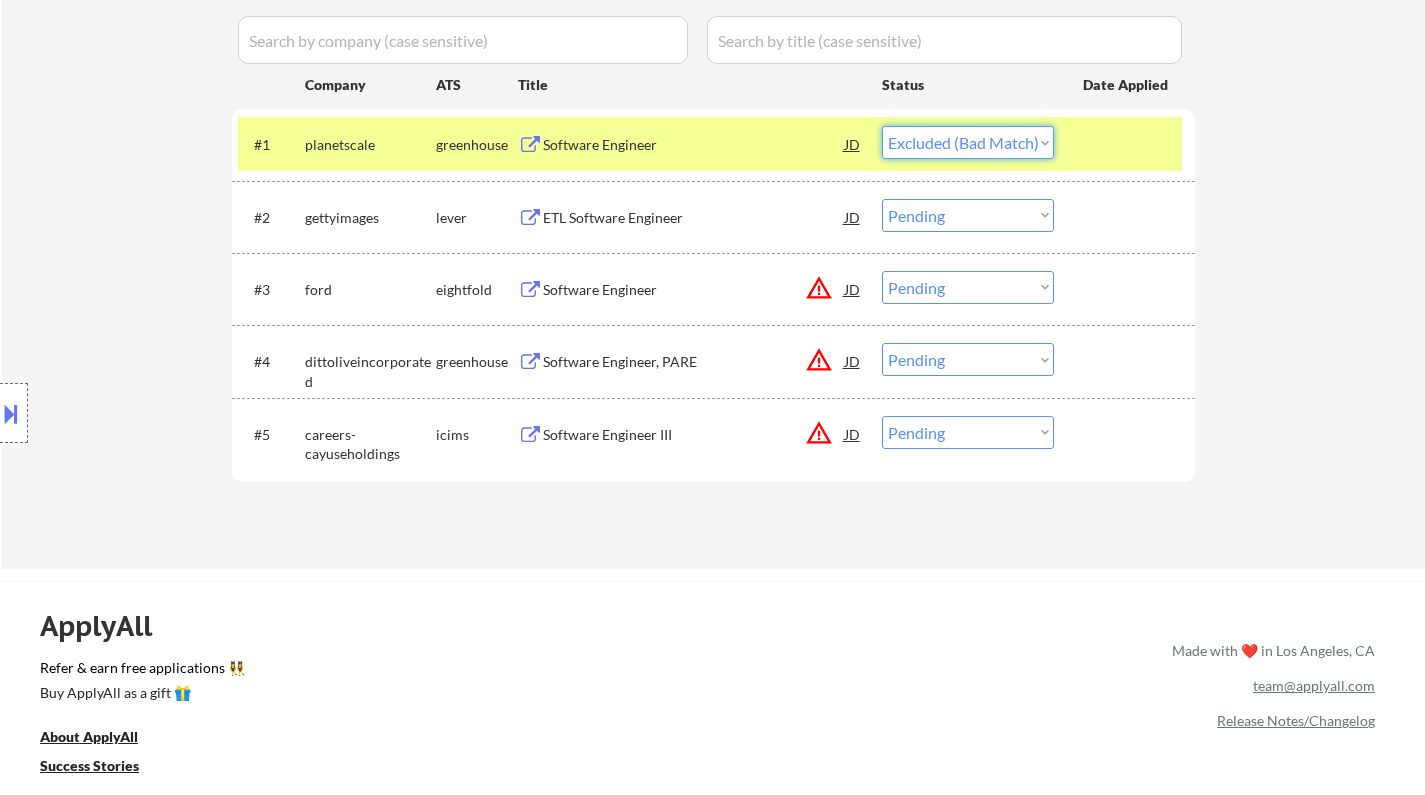 click on "Choose an option... Pending Applied Excluded (Questions) Excluded (Expired) Excluded (Location) Excluded (Bad Match) Excluded (Blocklist) Excluded (Salary) Excluded (Other)" at bounding box center [968, 142] 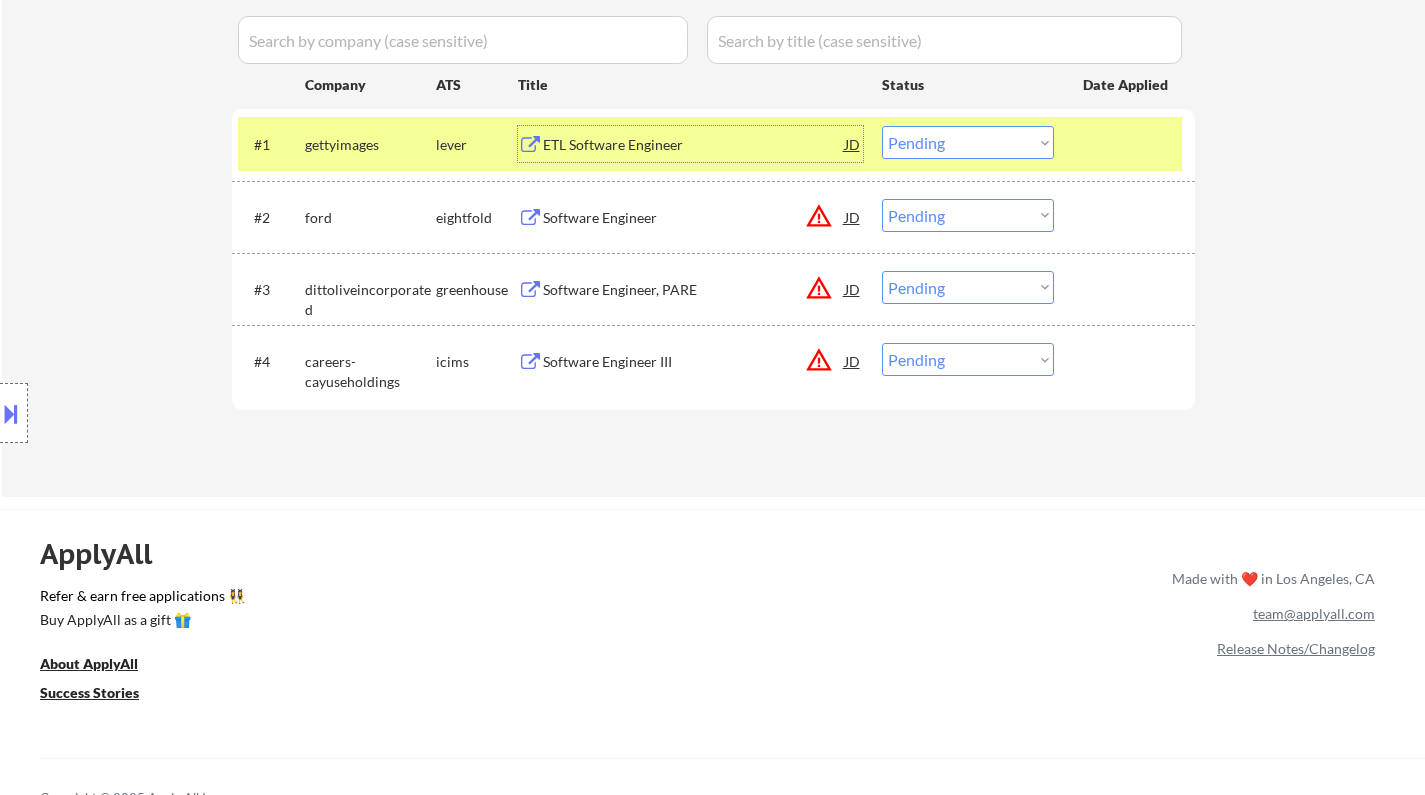 click on "ETL Software Engineer" at bounding box center [694, 145] 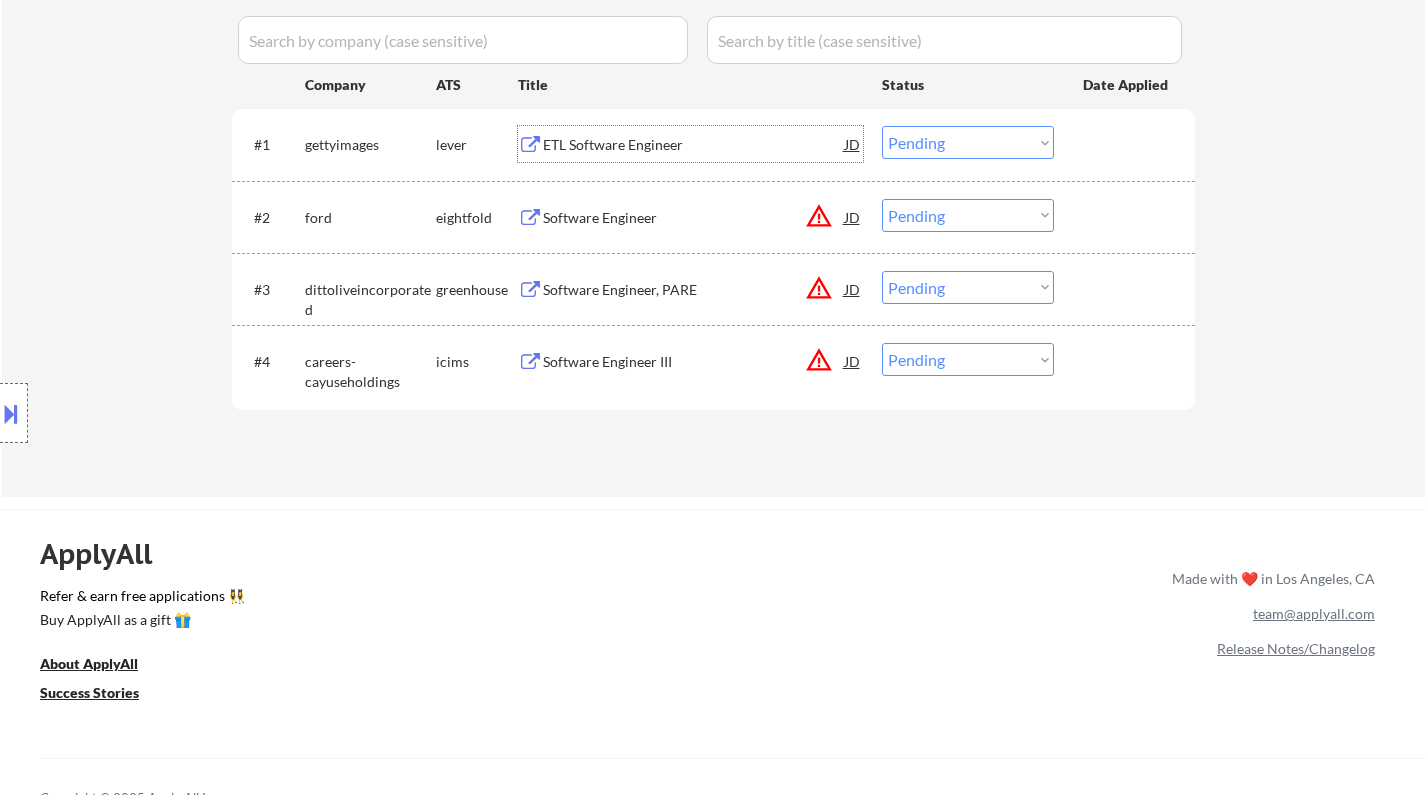 drag, startPoint x: 960, startPoint y: 137, endPoint x: 965, endPoint y: 158, distance: 21.587032 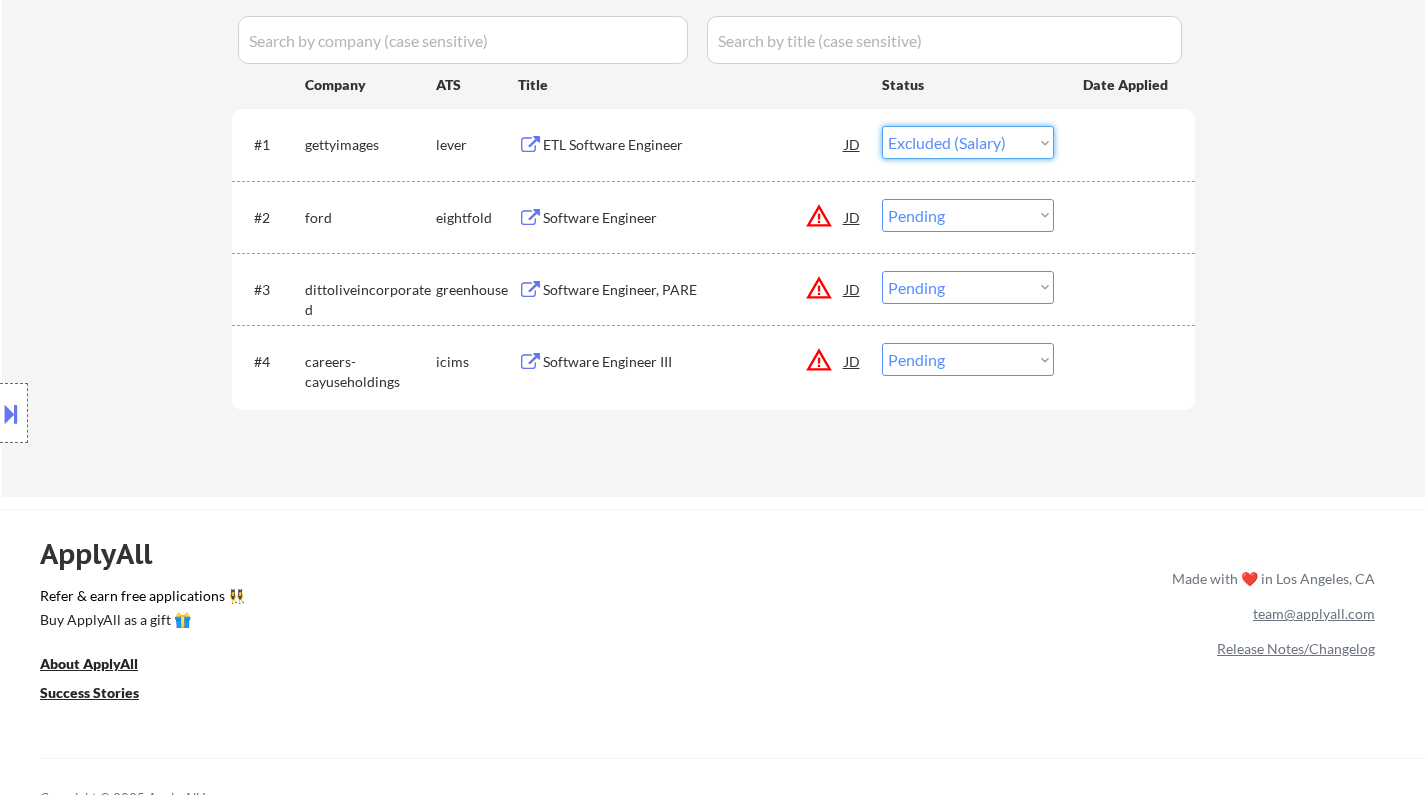 click on "Choose an option... Pending Applied Excluded (Questions) Excluded (Expired) Excluded (Location) Excluded (Bad Match) Excluded (Blocklist) Excluded (Salary) Excluded (Other)" at bounding box center (968, 142) 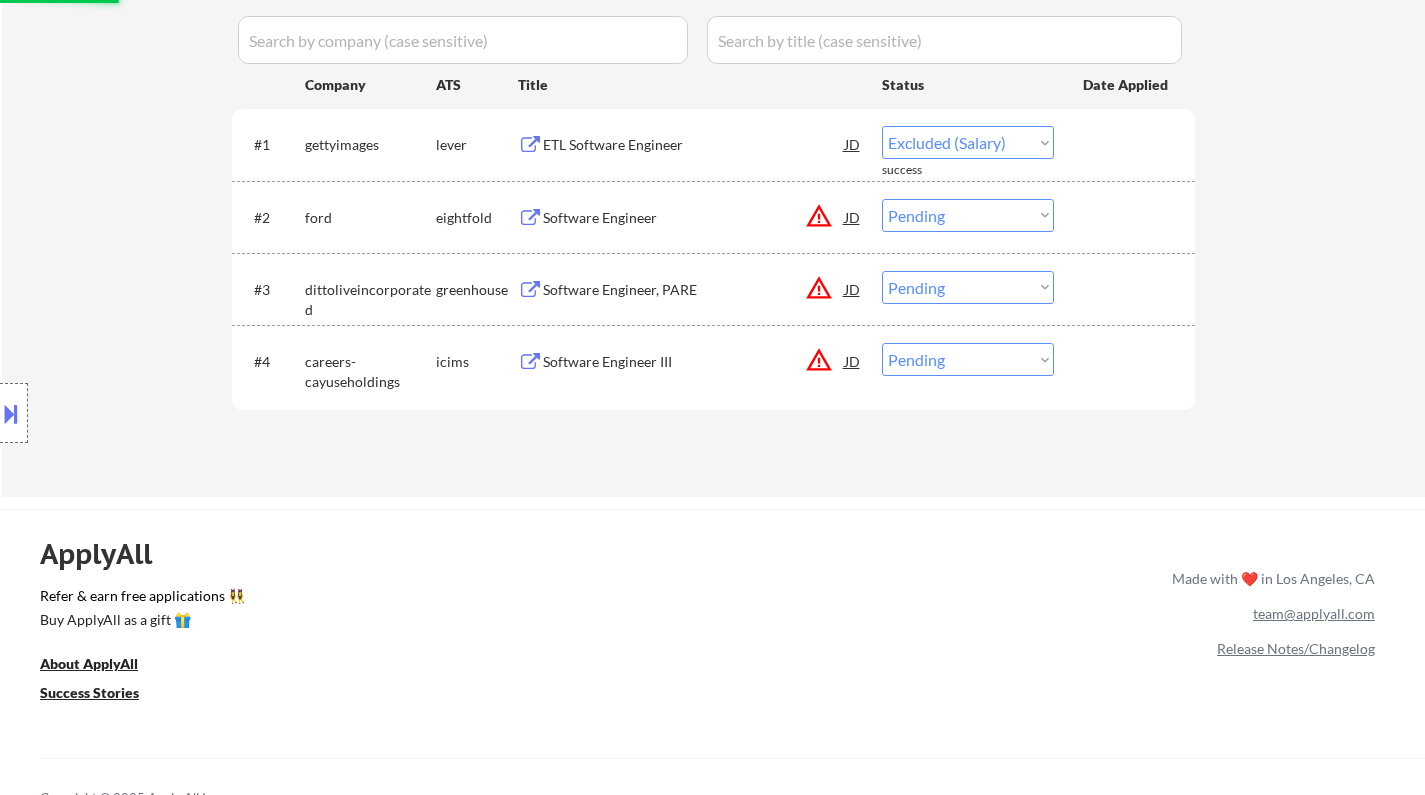 select on ""pending"" 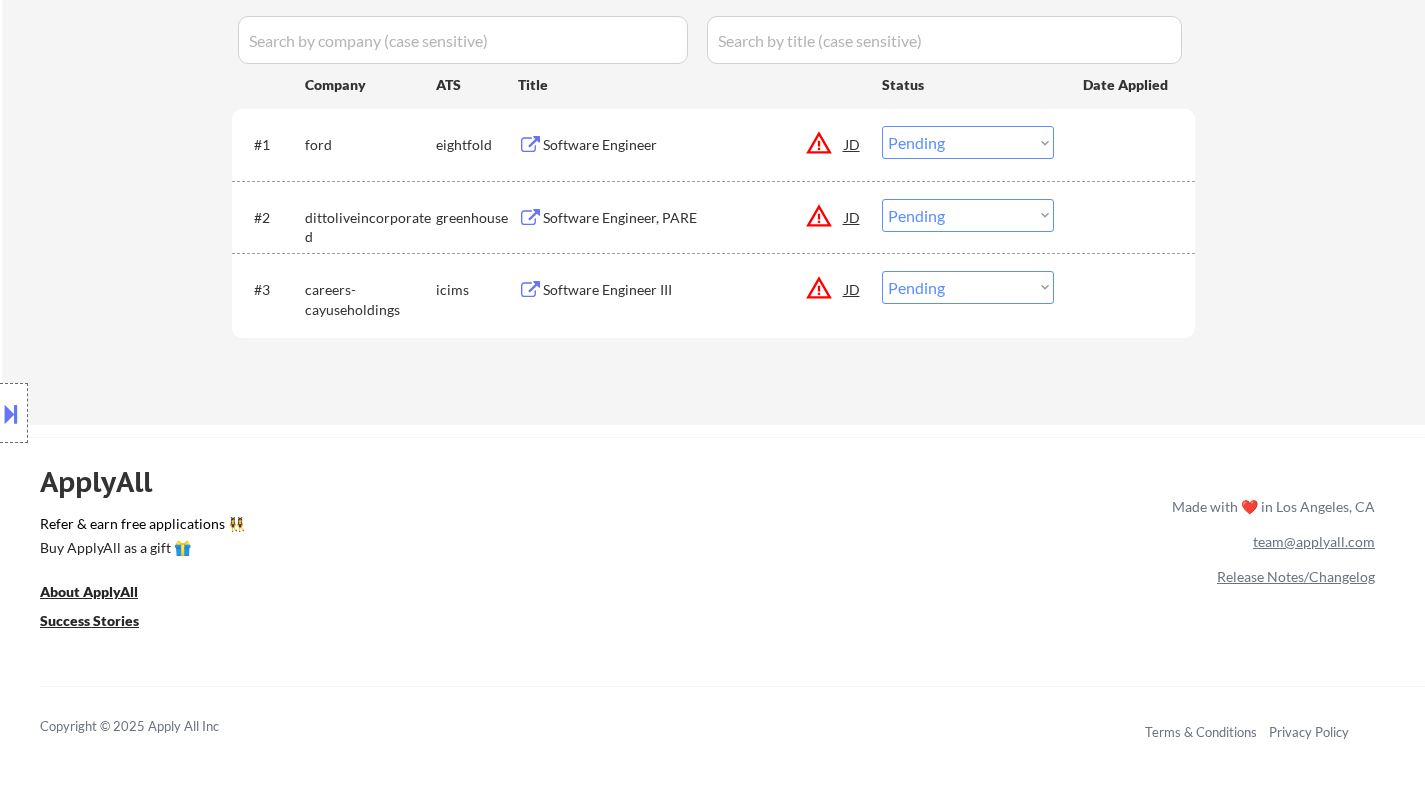 click on "Software Engineer, PARE" at bounding box center [694, 217] 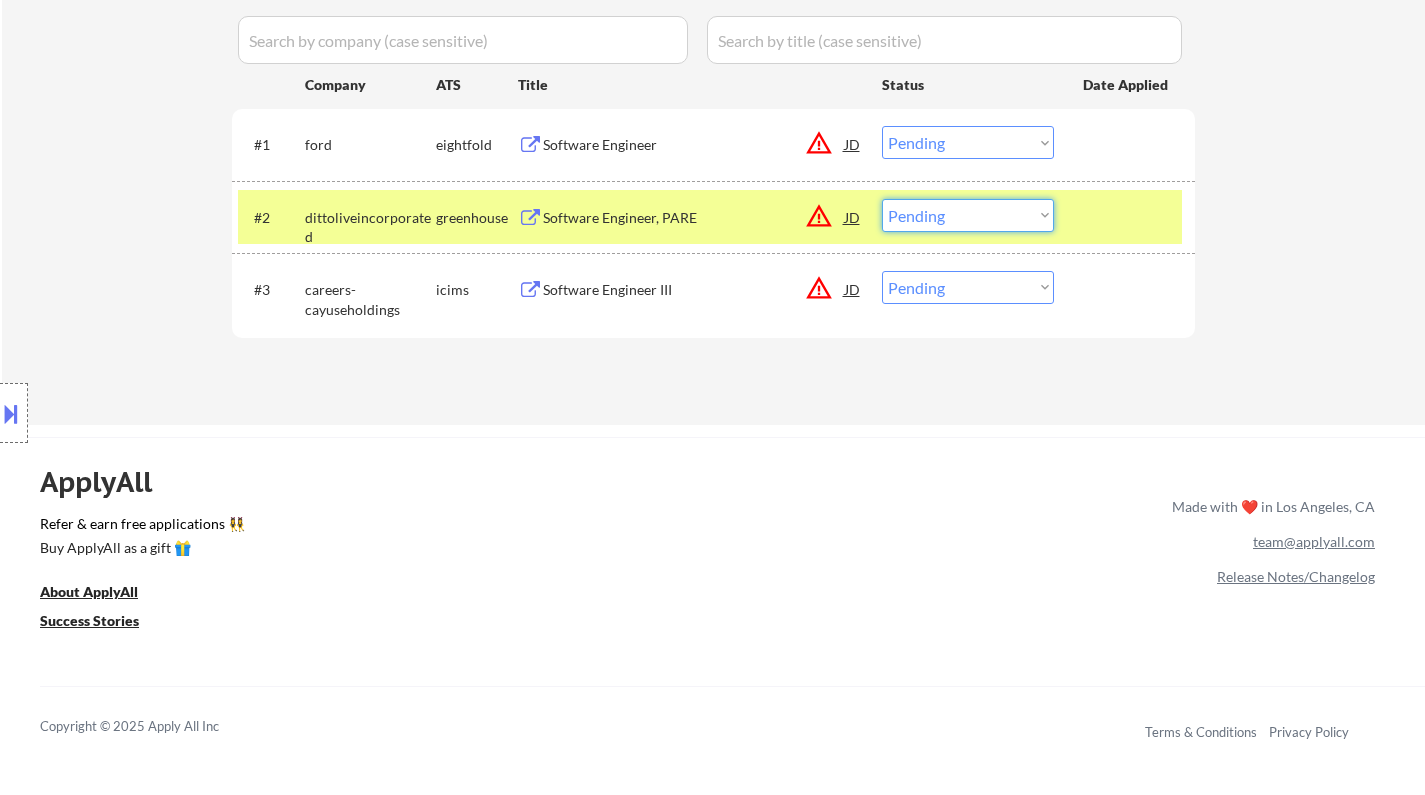 click on "Choose an option... Pending Applied Excluded (Questions) Excluded (Expired) Excluded (Location) Excluded (Bad Match) Excluded (Blocklist) Excluded (Salary) Excluded (Other)" at bounding box center [968, 215] 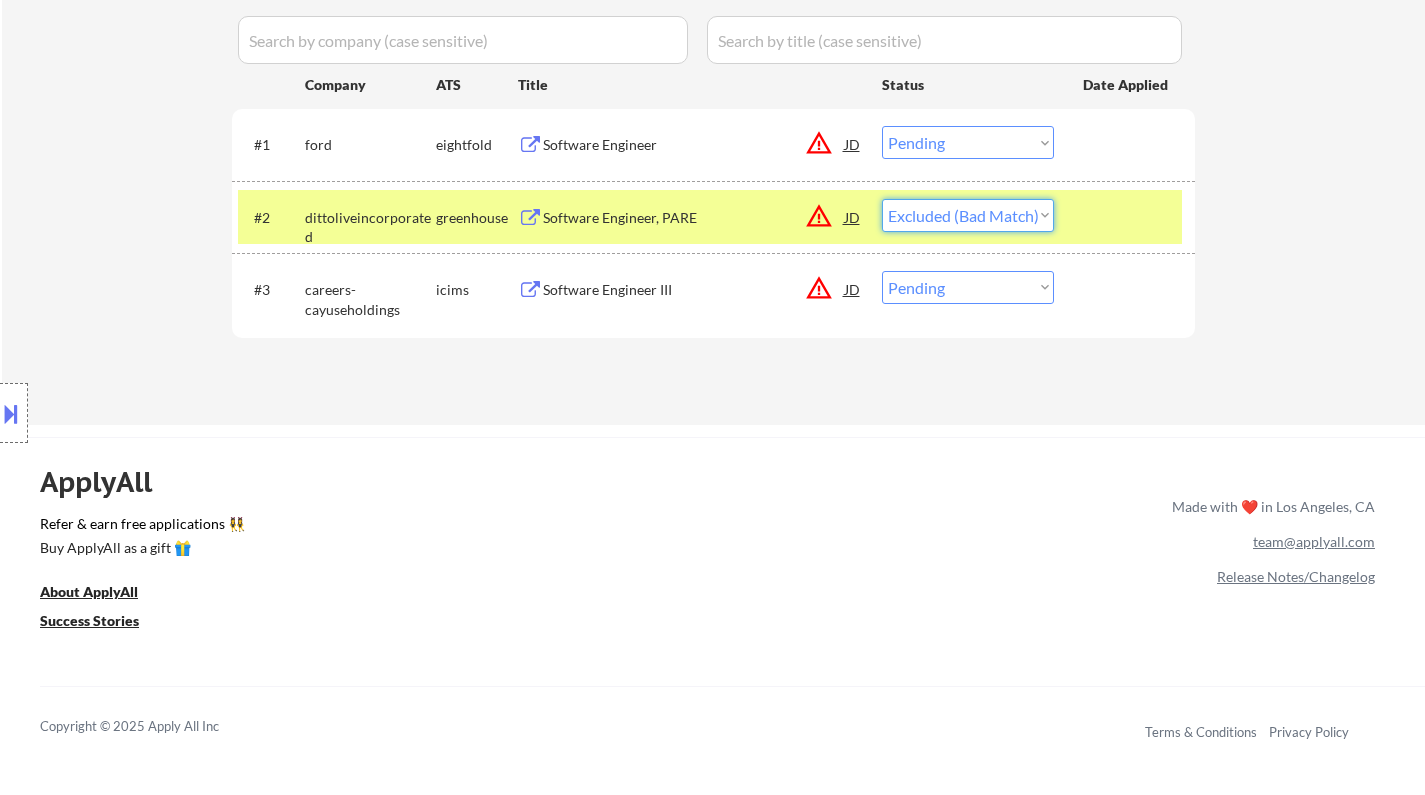 click on "Choose an option... Pending Applied Excluded (Questions) Excluded (Expired) Excluded (Location) Excluded (Bad Match) Excluded (Blocklist) Excluded (Salary) Excluded (Other)" at bounding box center (968, 215) 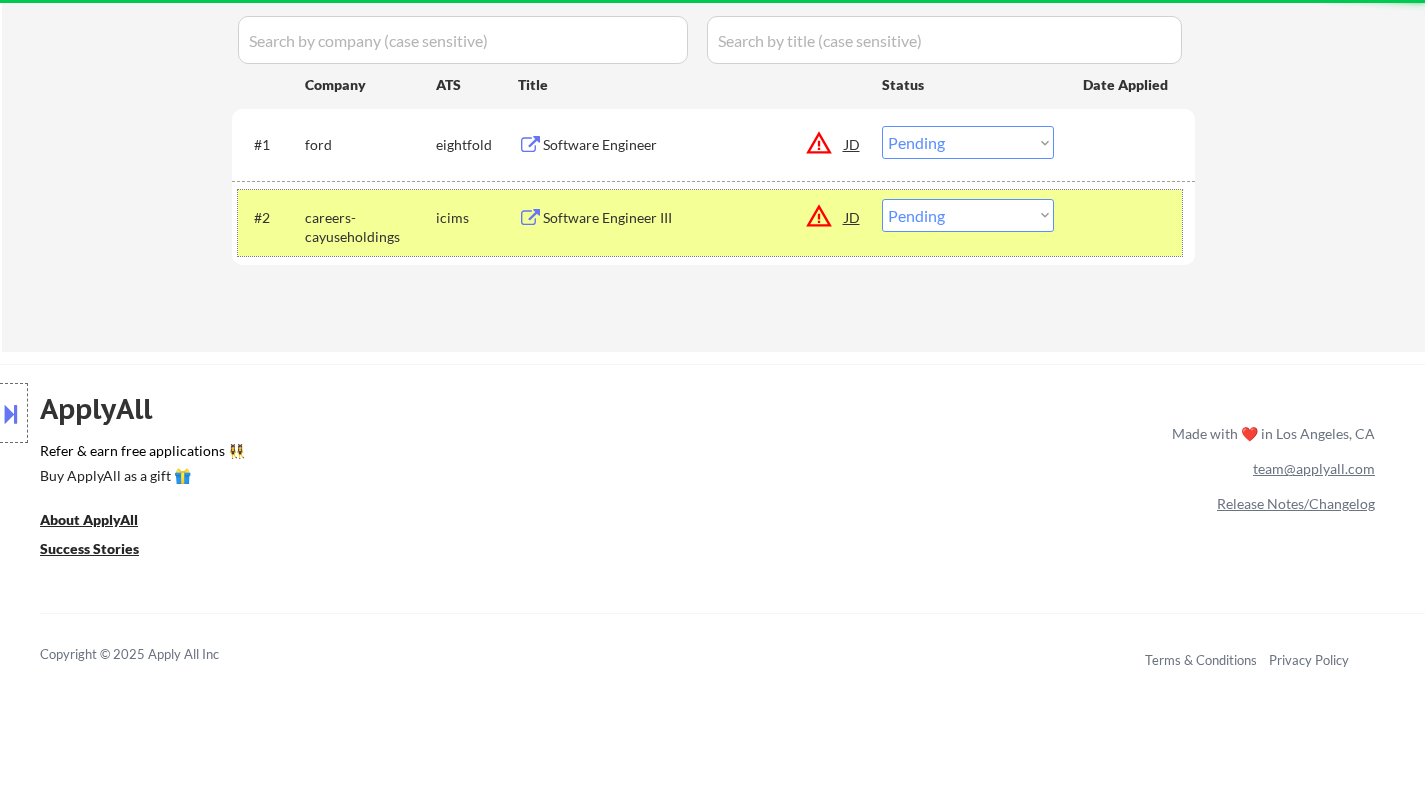 click on "#2 careers-cayuseholdings icims Software Engineer III JD warning_amber Choose an option... Pending Applied Excluded (Questions) Excluded (Expired) Excluded (Location) Excluded (Bad Match) Excluded (Blocklist) Excluded (Salary) Excluded (Other)" at bounding box center [710, 223] 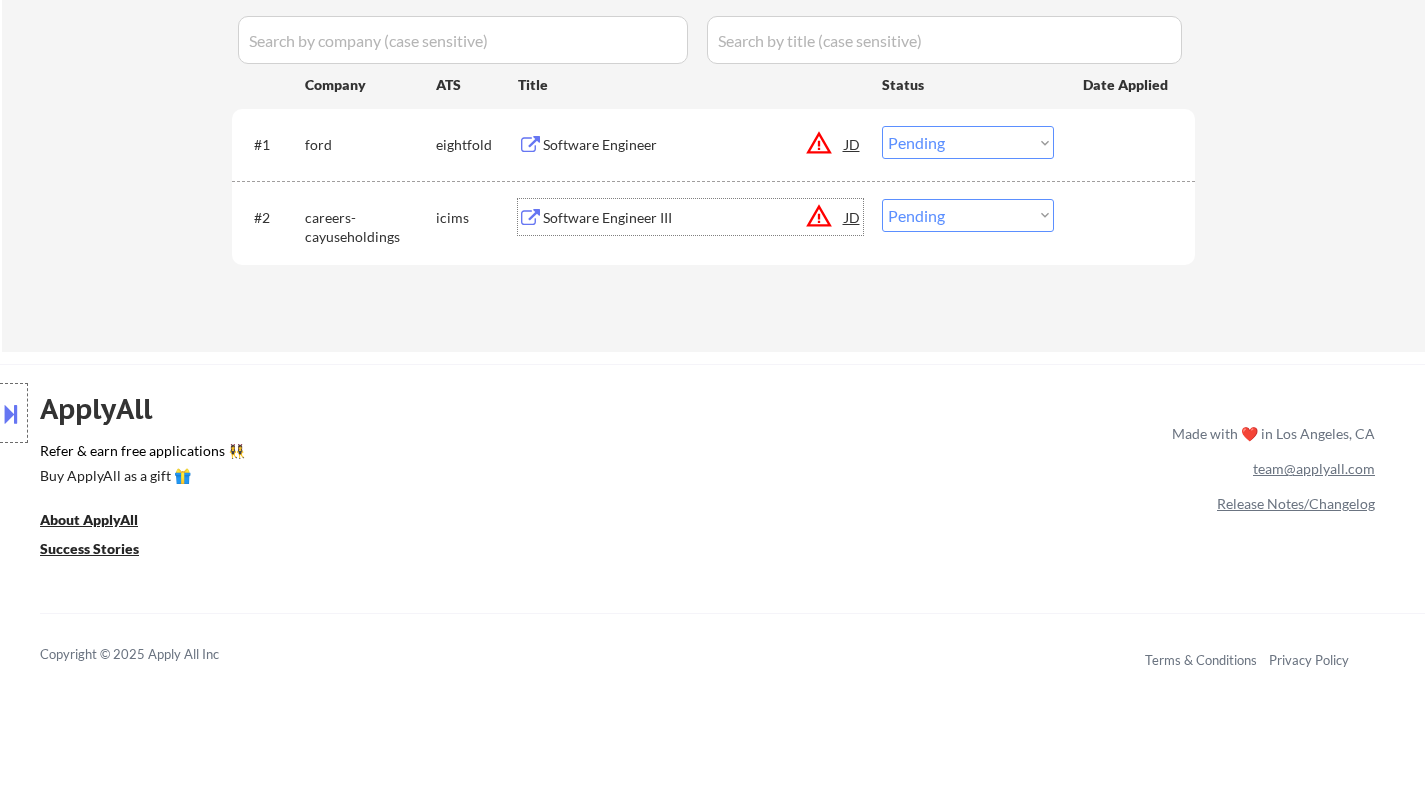 click on "Software Engineer III" at bounding box center [694, 218] 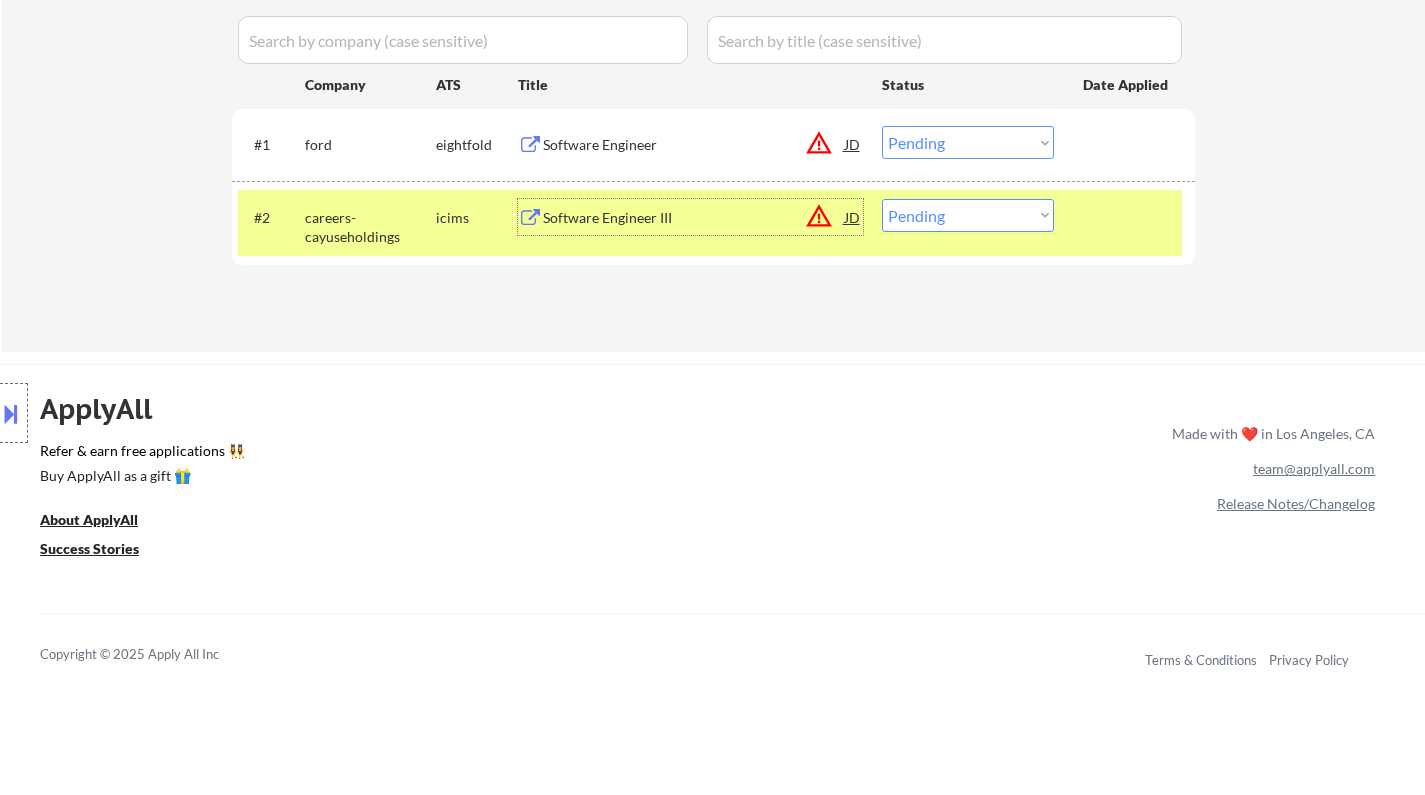 click on "Choose an option... Pending Applied Excluded (Questions) Excluded (Expired) Excluded (Location) Excluded (Bad Match) Excluded (Blocklist) Excluded (Salary) Excluded (Other)" at bounding box center [968, 215] 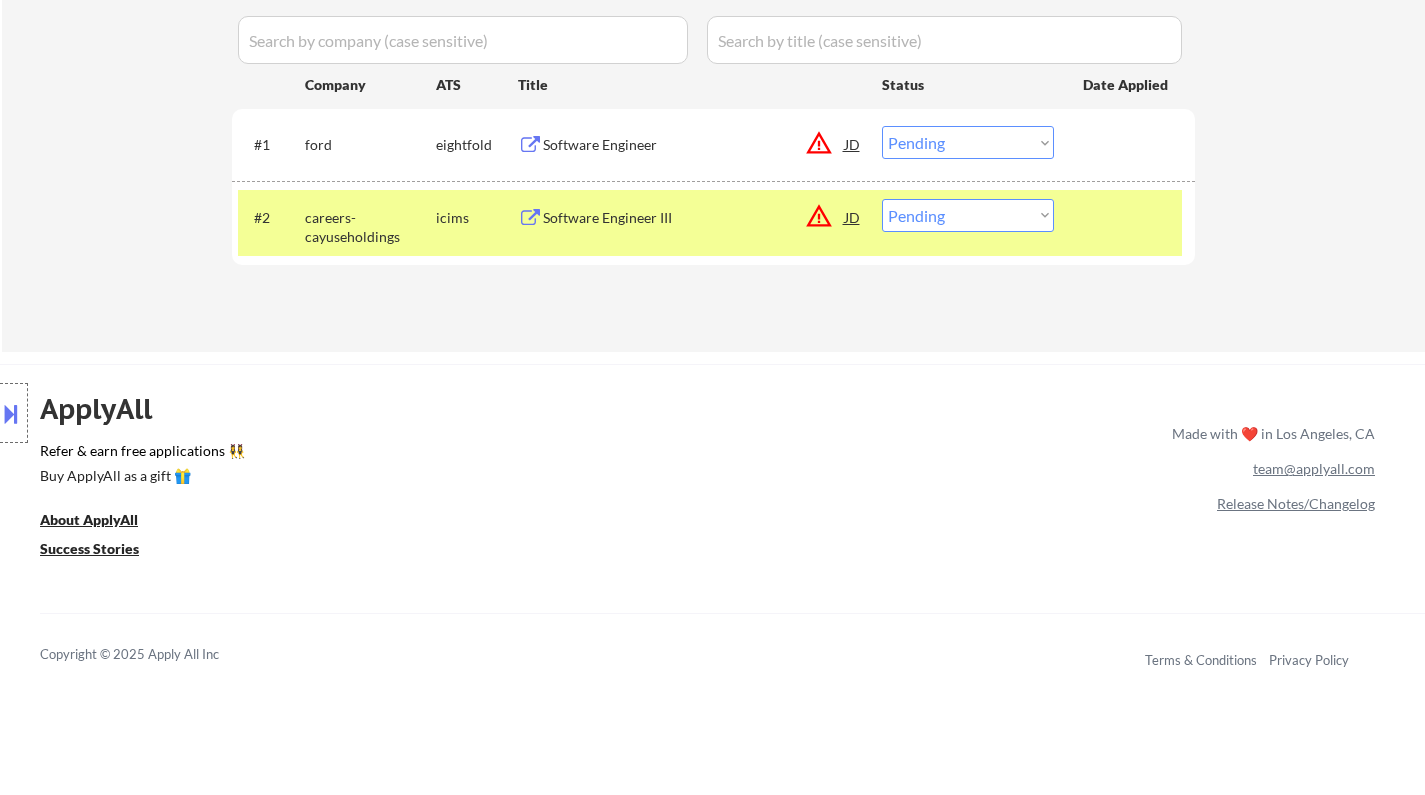 click on "← Return to /applysquad Mailslurp Inbox Job Search Builder Vignesh Manishankar User Email:  vignesh.manishankar@gmail.com Application Email:  vignesh.manishankar@gmail.com Mailslurp Email:  vignesh.manishankar@mailflux.com LinkedIn:   https://www.linkedin.com/in/vignesh-manishankar/
Phone:  8607057780 Current Location:  San Ramon, California Applies:  83 sent / 200 bought Internal Notes Requires a visa transfer, so pls follow the standard protocol for confirming the job description doesn't say visa holders are not allowed to apply
outreach about location + skills section - 5/2 AB Can work in country of residence?:  yes Squad Notes Minimum salary:  $150,000 Will need Visa to work in that country now/future?:   yes Download Resume Add a Job Manually Chielo 153 Applications Pending (2) Excluded (228) Applied (83) All (313) View All Results Back 1 / 1
Next Company ATS Title Status Date Applied #1 ford eightfold Software Engineer JD warning_amber Choose an option... Pending Applied Excluded (Questions) #2 JD" at bounding box center [713, -84] 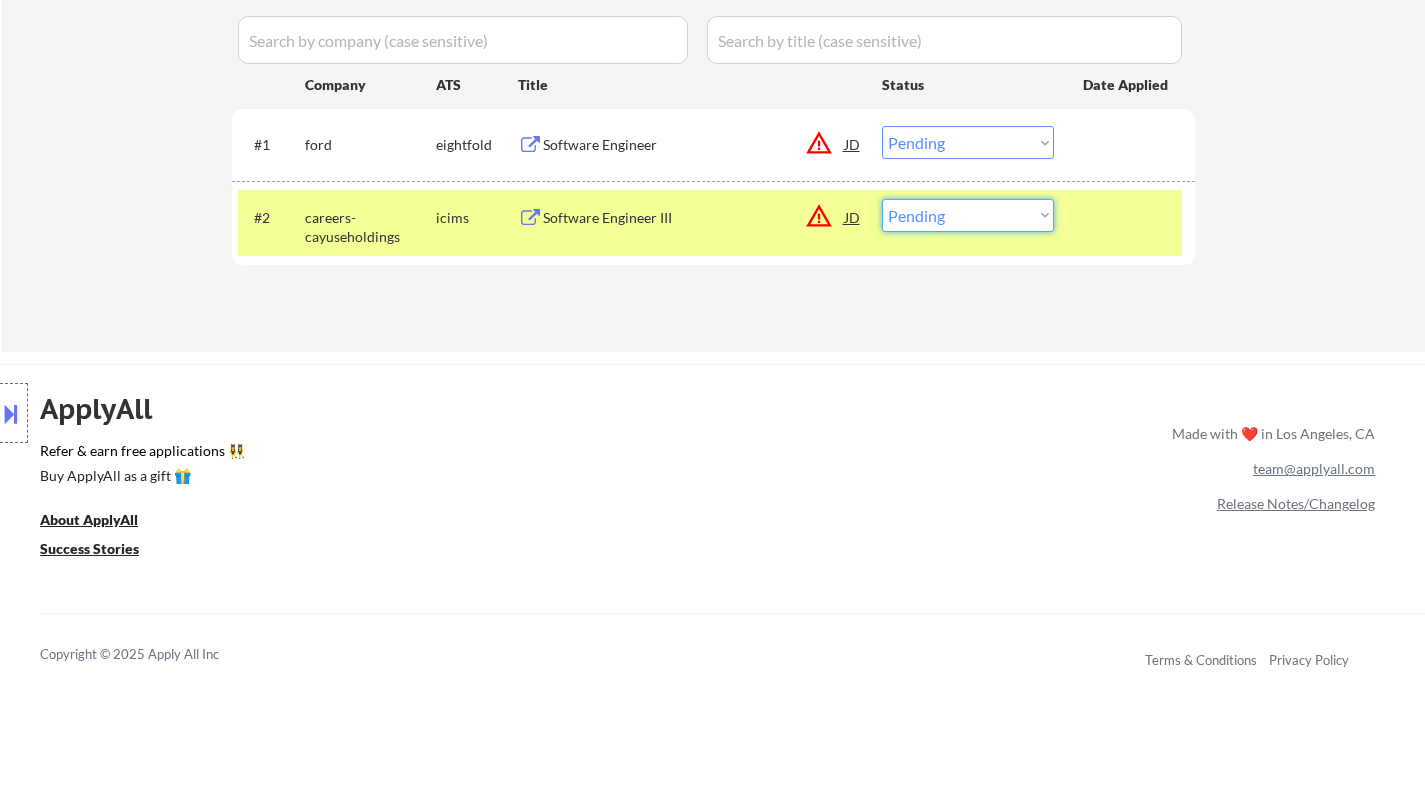 drag, startPoint x: 999, startPoint y: 214, endPoint x: 1005, endPoint y: 228, distance: 15.231546 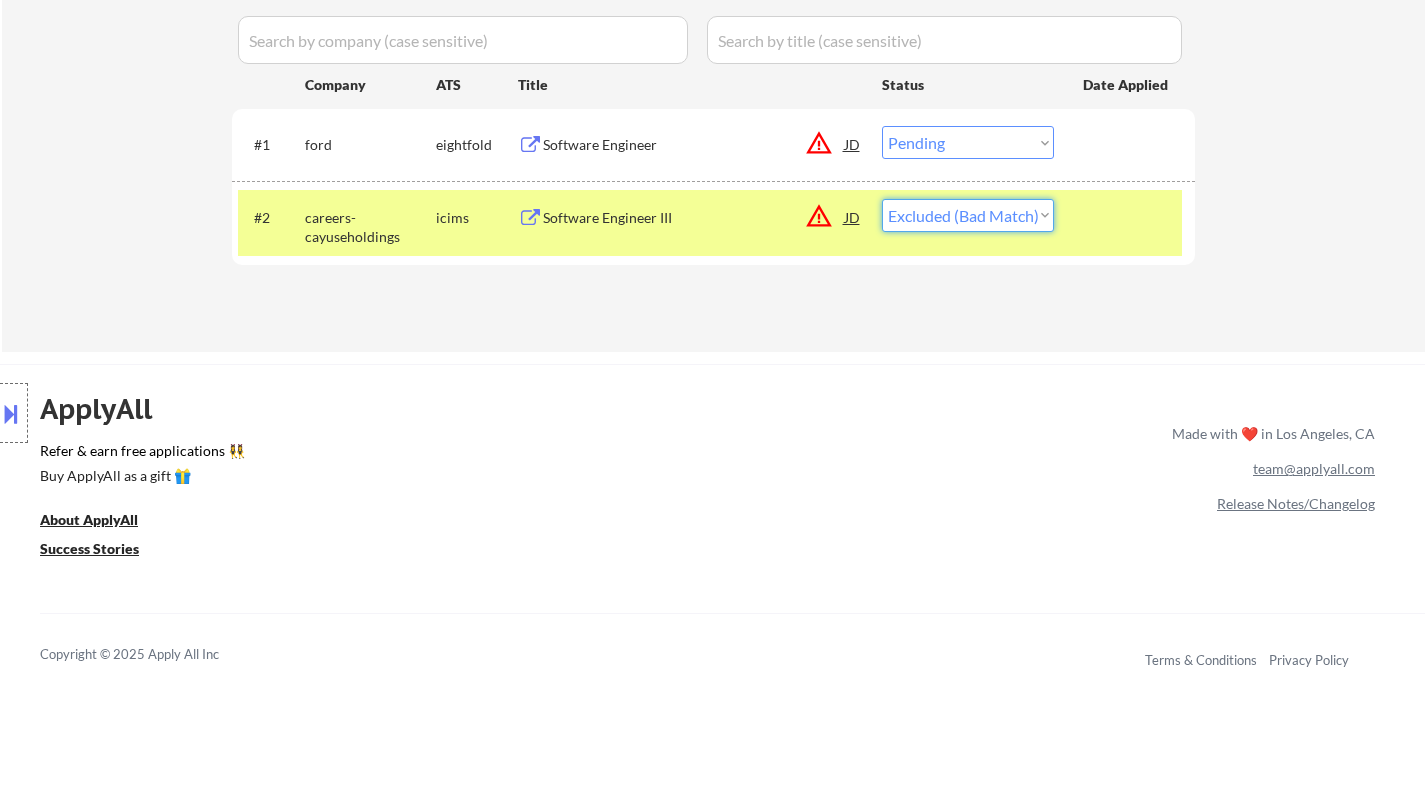 click on "Choose an option... Pending Applied Excluded (Questions) Excluded (Expired) Excluded (Location) Excluded (Bad Match) Excluded (Blocklist) Excluded (Salary) Excluded (Other)" at bounding box center [968, 215] 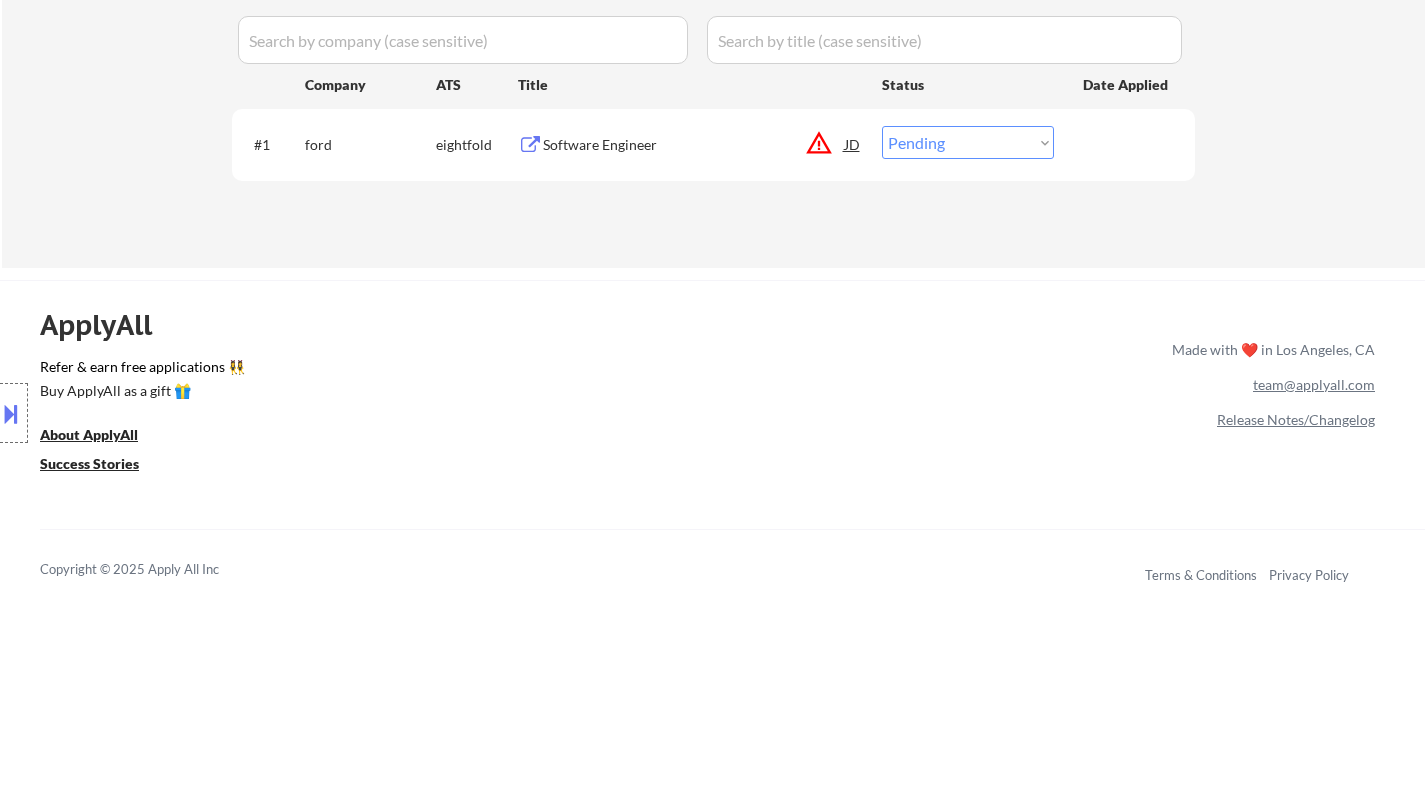 click on "Software Engineer" at bounding box center [694, 145] 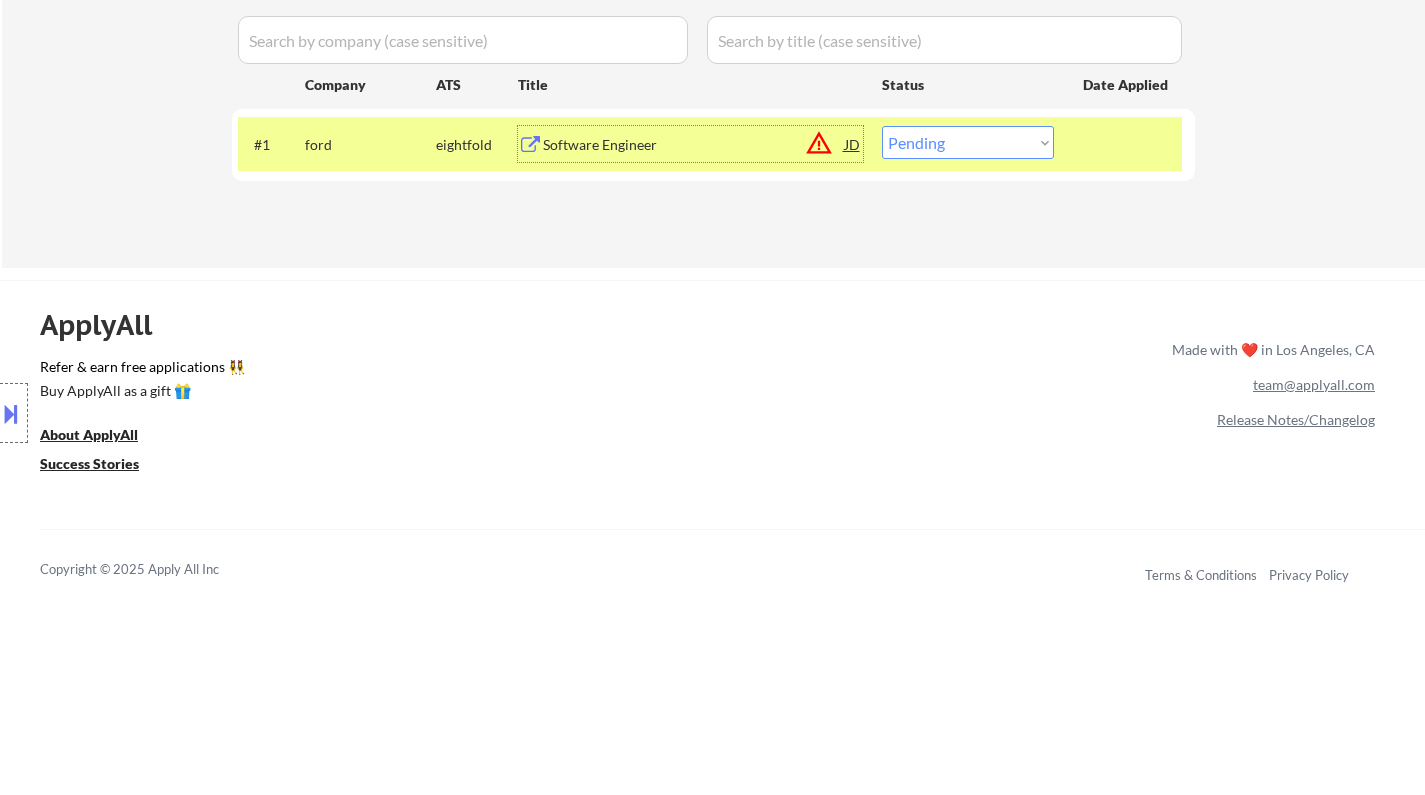 click at bounding box center [11, 413] 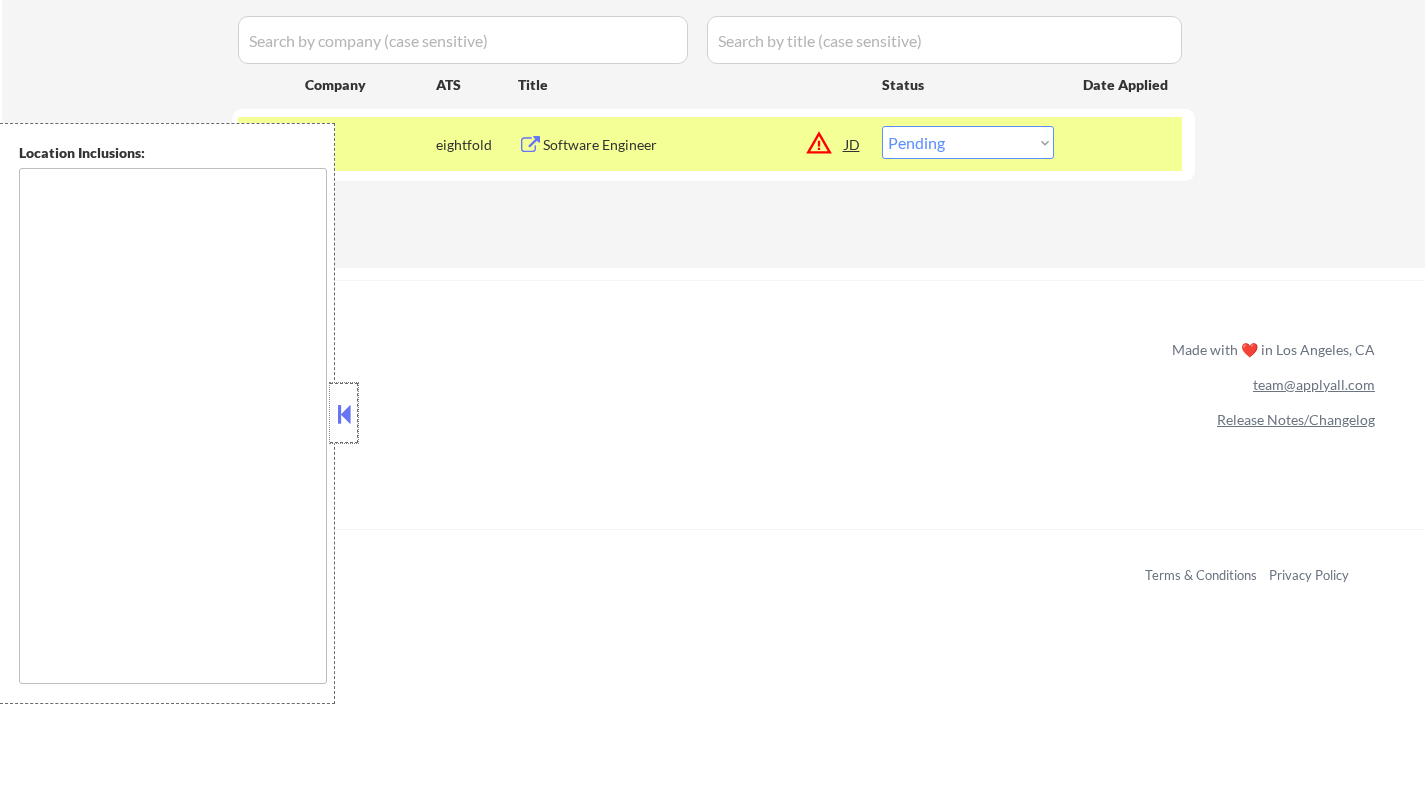 click at bounding box center [344, 413] 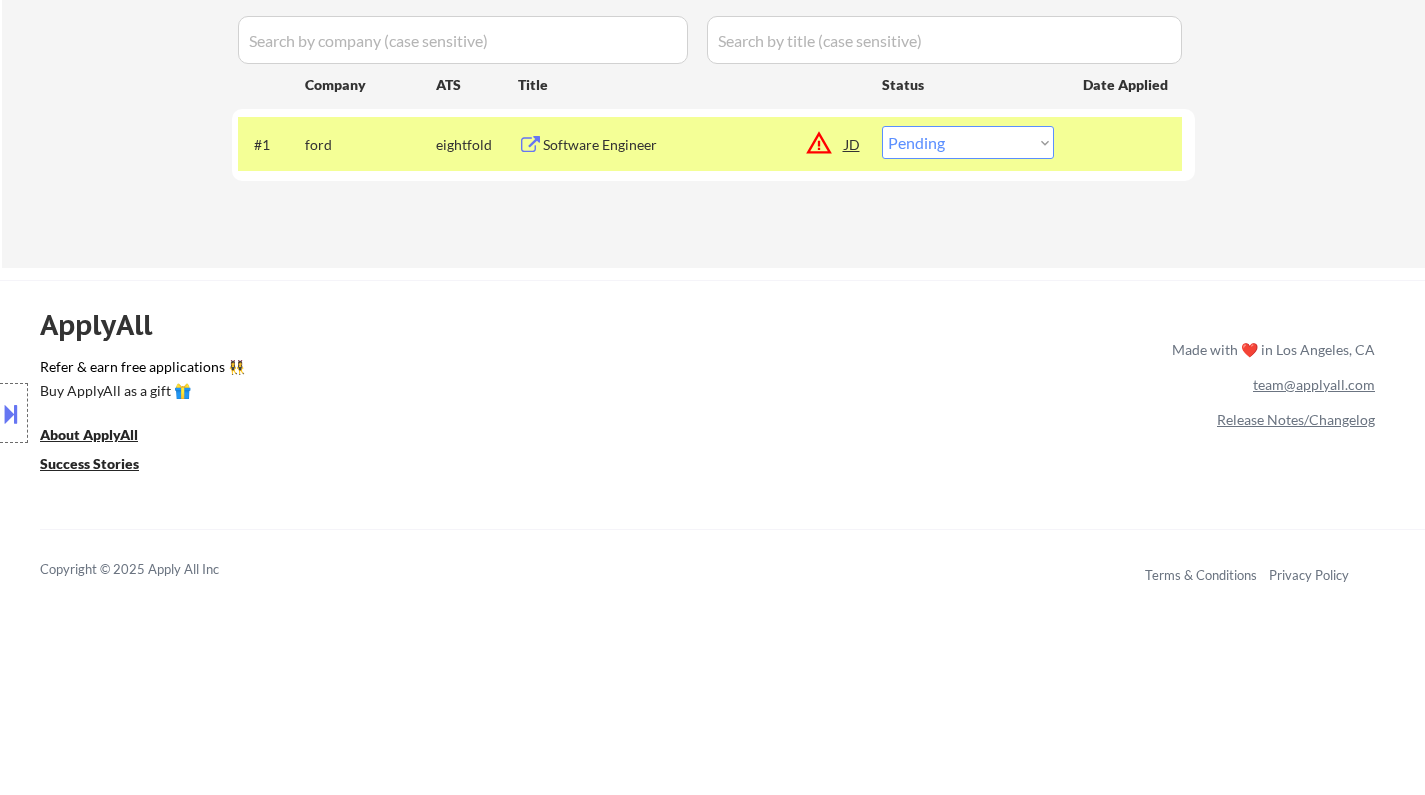 drag, startPoint x: 982, startPoint y: 128, endPoint x: 983, endPoint y: 138, distance: 10.049875 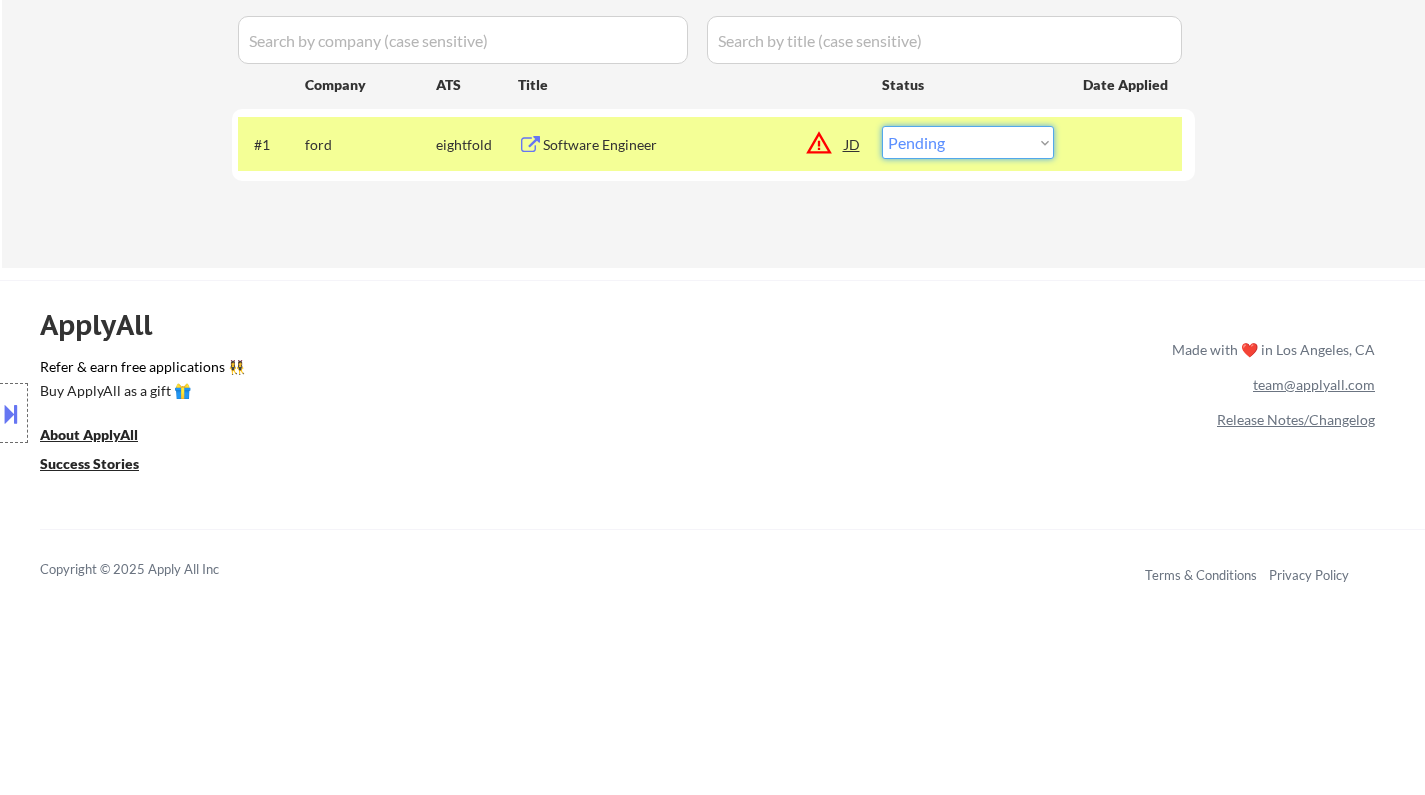select on ""excluded__location_"" 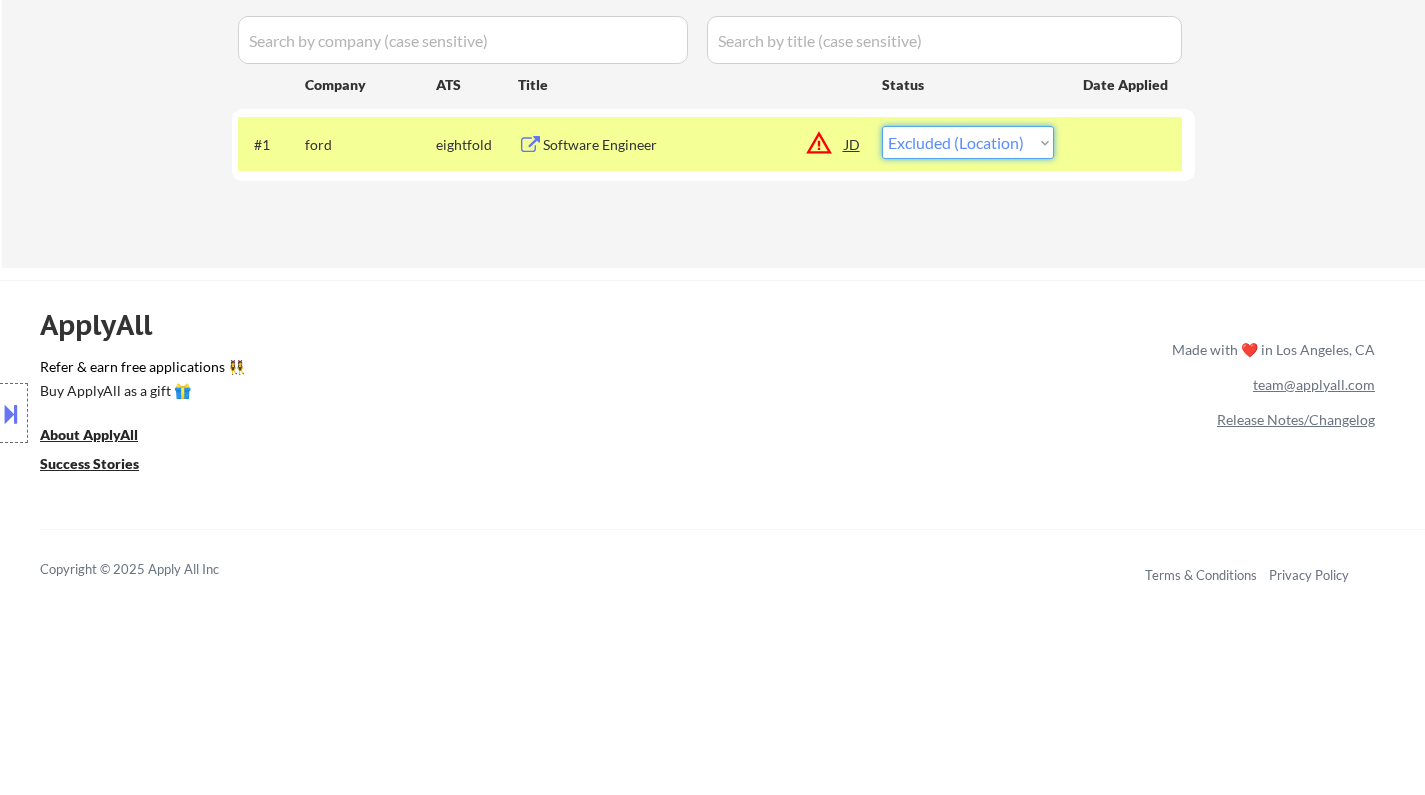 click on "Choose an option... Pending Applied Excluded (Questions) Excluded (Expired) Excluded (Location) Excluded (Bad Match) Excluded (Blocklist) Excluded (Salary) Excluded (Other)" at bounding box center [968, 142] 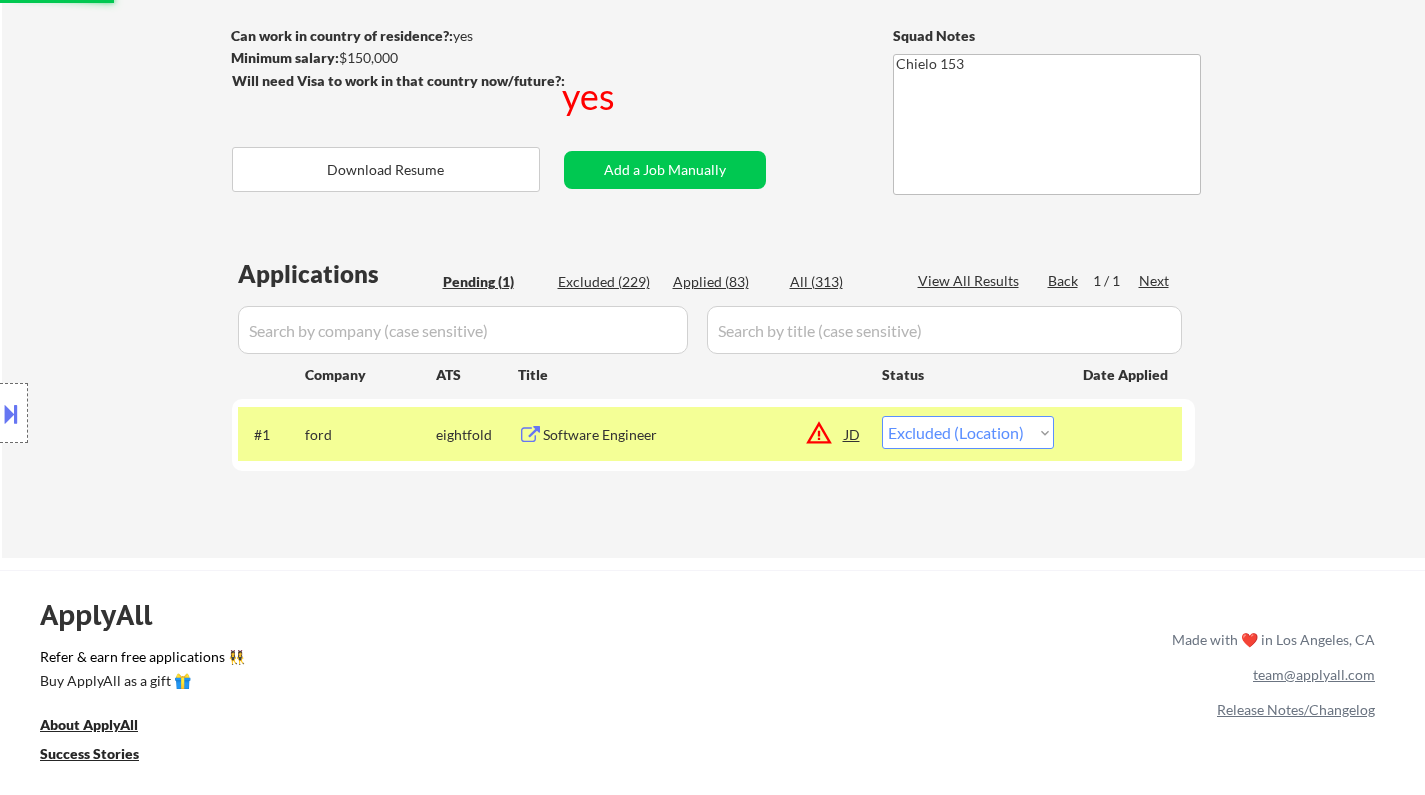 scroll, scrollTop: 300, scrollLeft: 0, axis: vertical 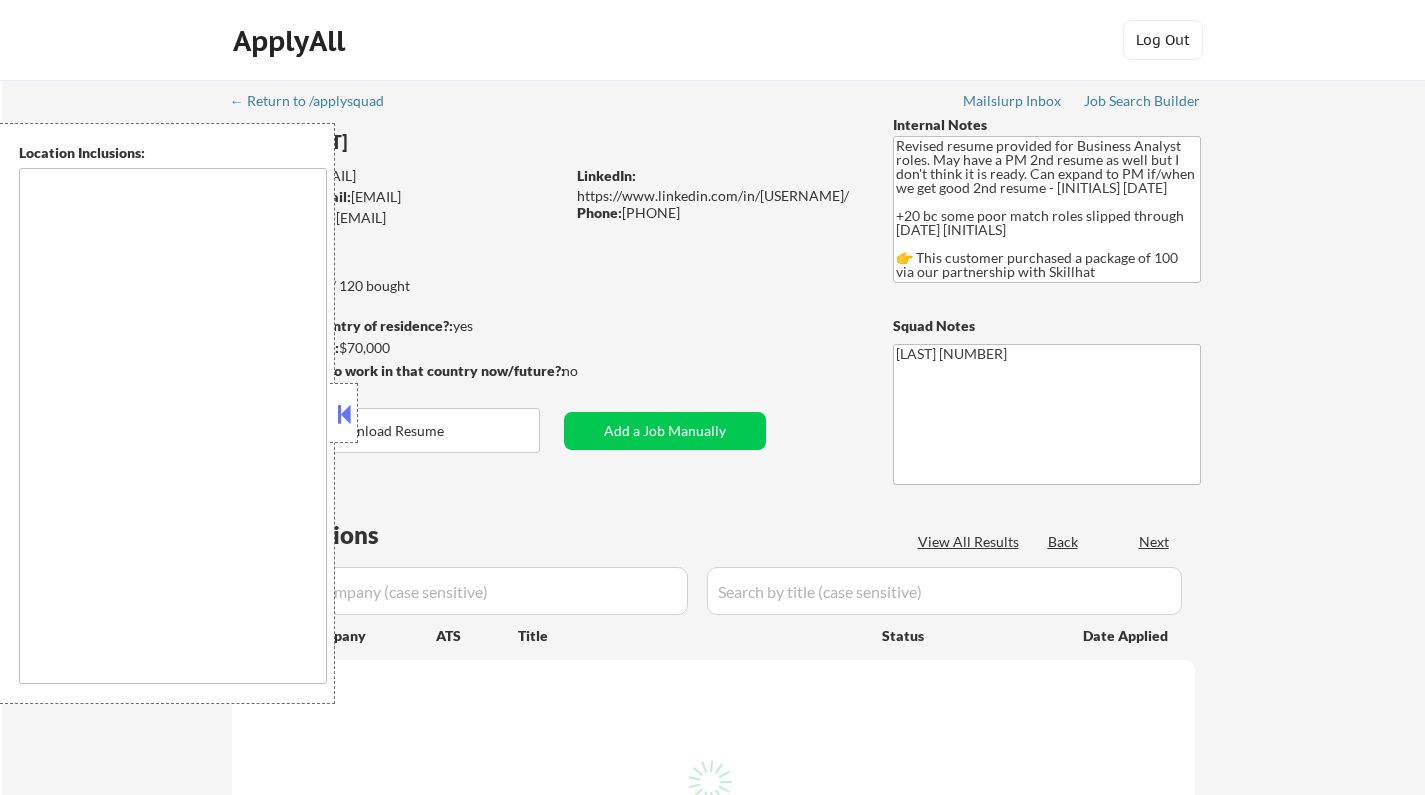 type on "[CITY], [STATE]   [CITY], [STATE]   [CITY], [STATE]   [CITY], [STATE]   [CITY], [STATE]   [CITY], [STATE]   [CITY], [STATE]   [CITY], [STATE]   [CITY], [STATE]   [CITY], [STATE]   [CITY], [STATE]   [CITY], [STATE]   [CITY], [STATE]   [CITY], [STATE]   [CITY], [STATE]   [CITY], [STATE]   [CITY], [STATE]   [CITY], [STATE]   [CITY], [STATE] [CITY], [STATE]   [CITY], [STATE]   [CITY], [STATE]   [CITY], [STATE]   [CITY], [STATE]   [CITY], [STATE]   [CITY], [STATE]   [CITY], [STATE]   [CITY], [STATE]   [CITY], [STATE]   [CITY], [STATE]   [CITY], [STATE]   [CITY], [STATE]   [CITY], [STATE]   [CITY], [STATE]   [CITY], [STATE]   [CITY], [STATE]   [CITY], [STATE]   [CITY], [STATE]" 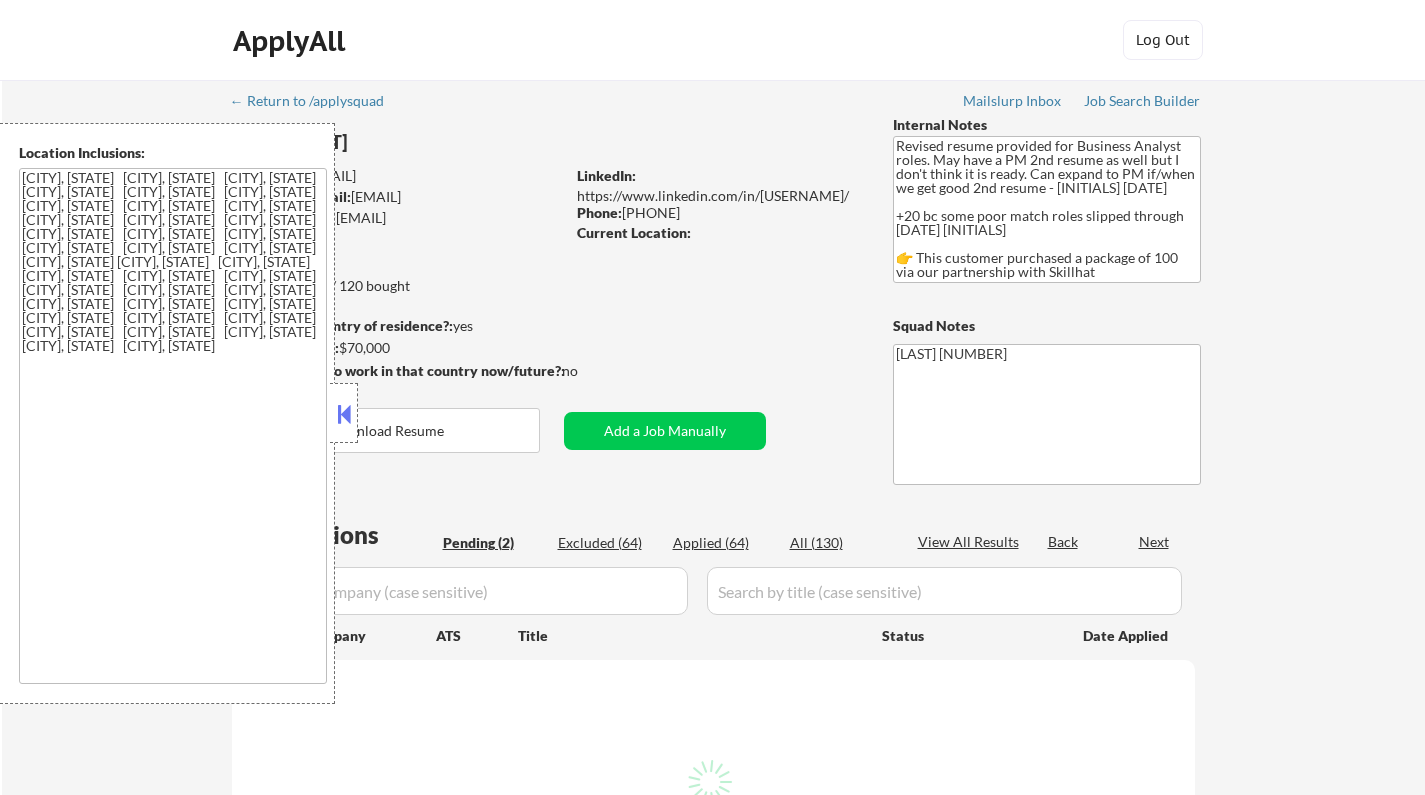 select on ""pending"" 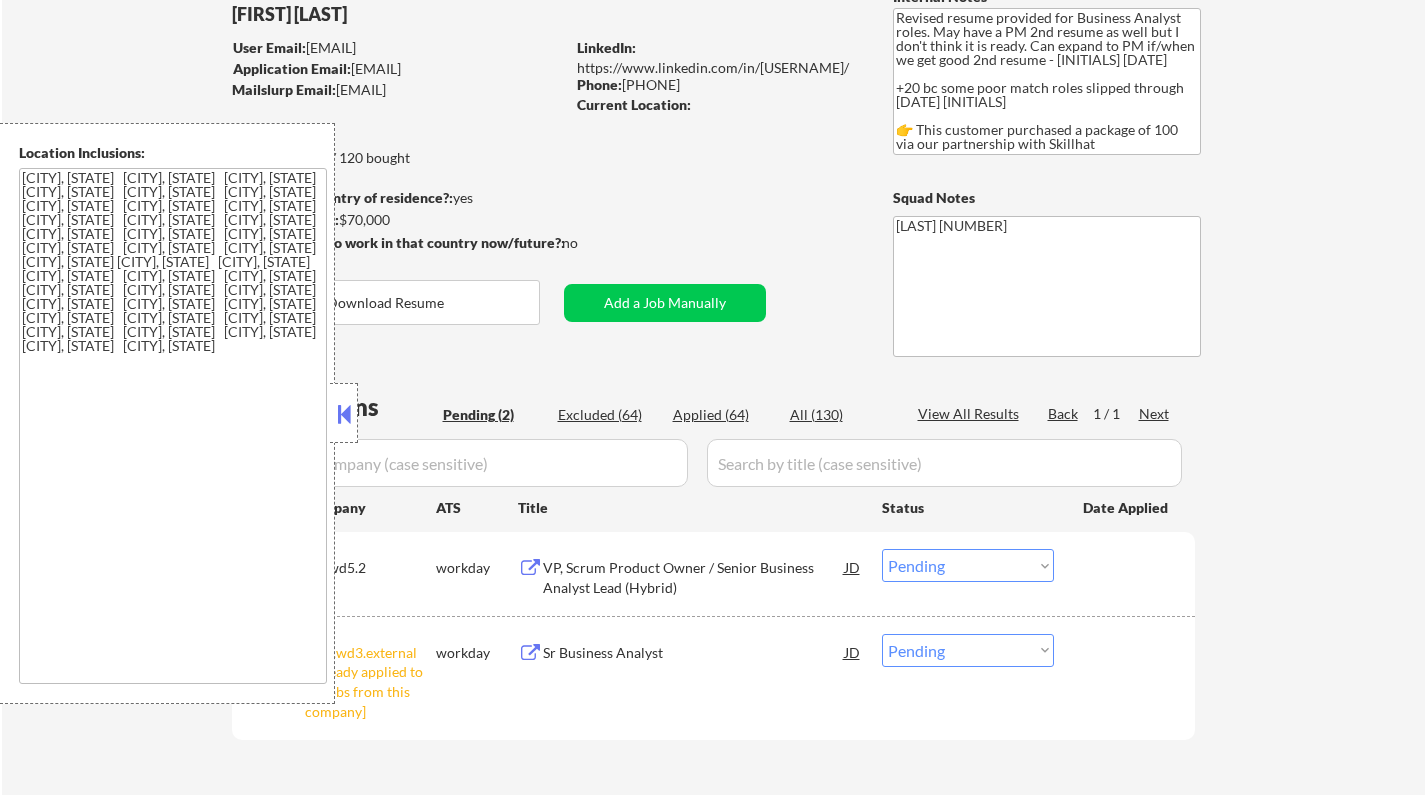 scroll, scrollTop: 300, scrollLeft: 0, axis: vertical 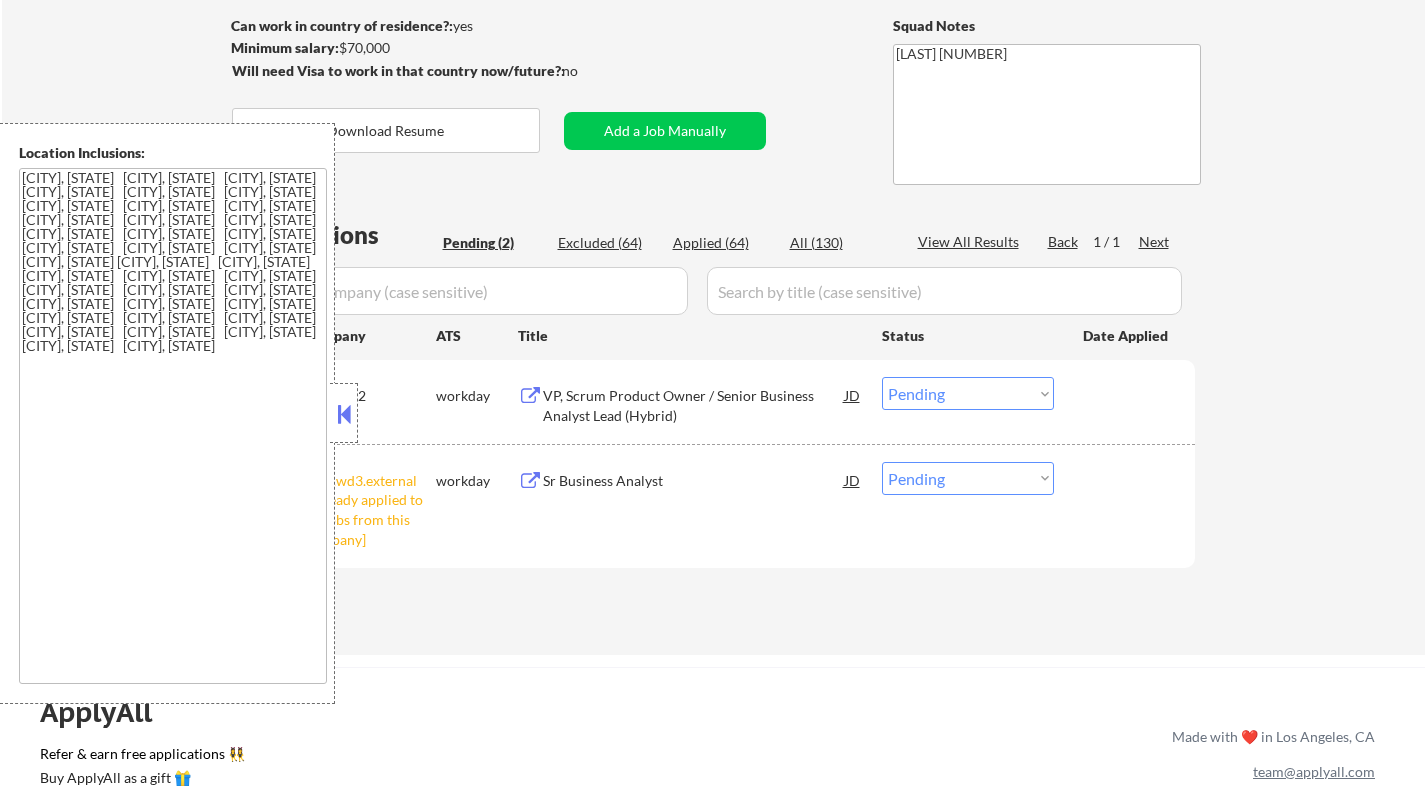 click on "Choose an option... Pending Applied Excluded (Questions) Excluded (Expired) Excluded (Location) Excluded (Bad Match) Excluded (Blocklist) Excluded (Salary) Excluded (Other)" at bounding box center (968, 478) 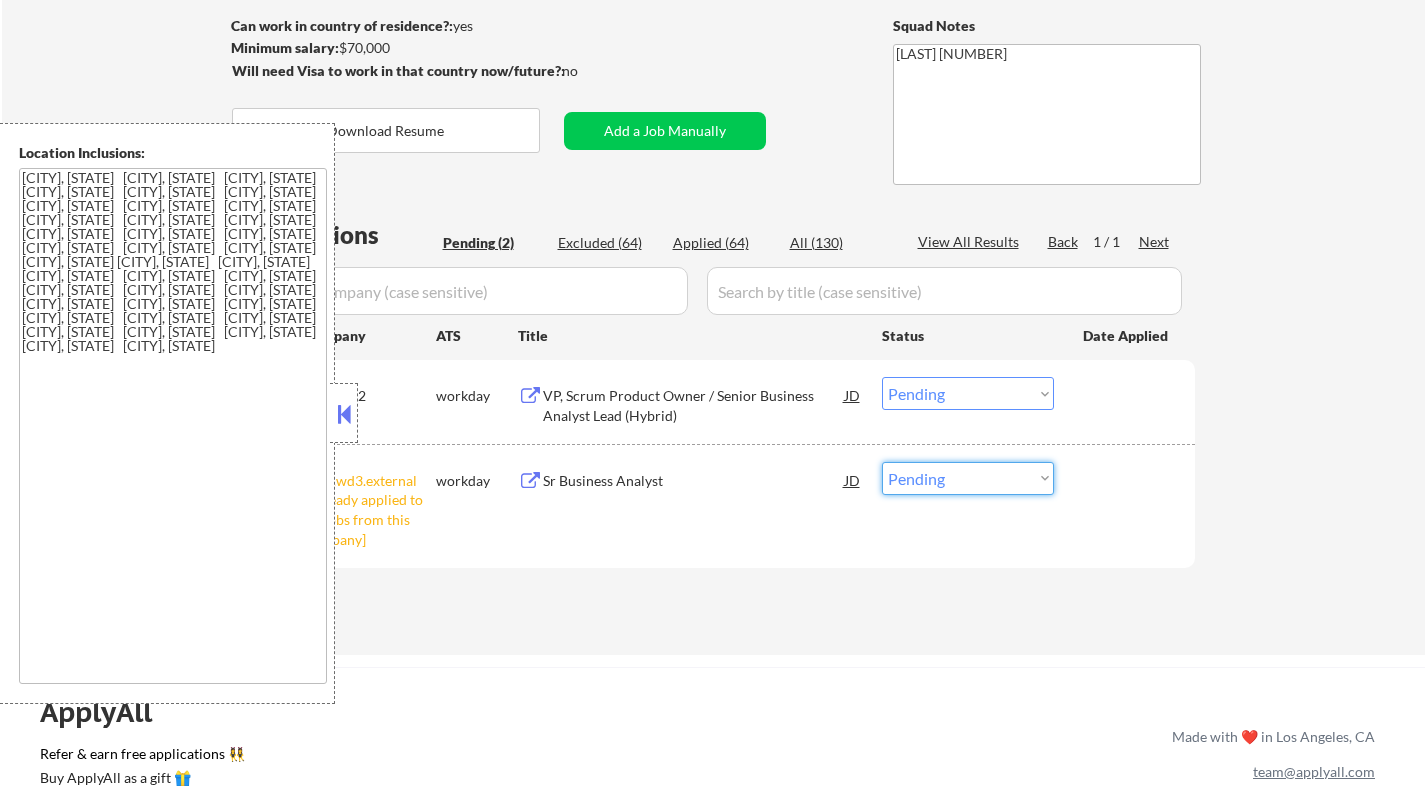 select on ""excluded__other_"" 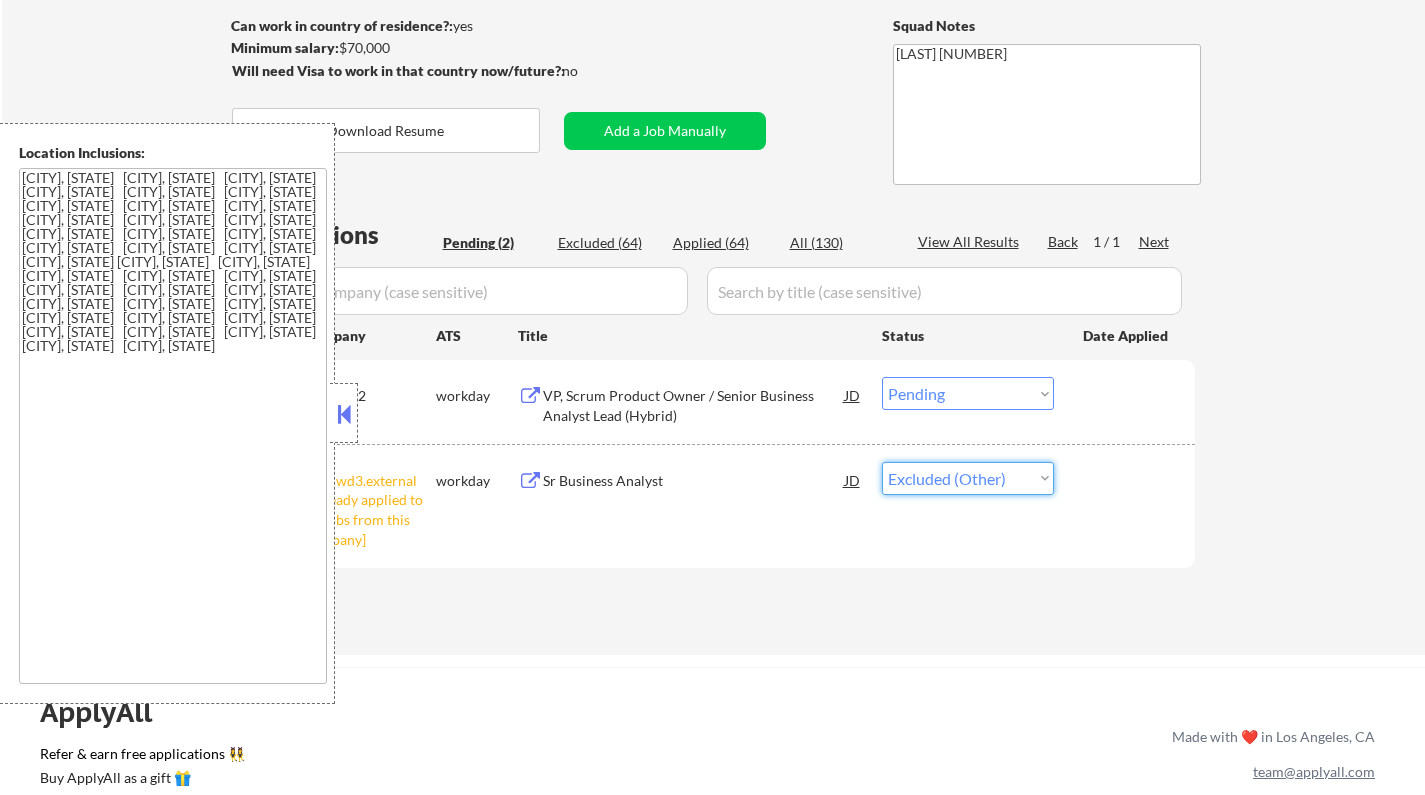 click on "Choose an option... Pending Applied Excluded (Questions) Excluded (Expired) Excluded (Location) Excluded (Bad Match) Excluded (Blocklist) Excluded (Salary) Excluded (Other)" at bounding box center (968, 478) 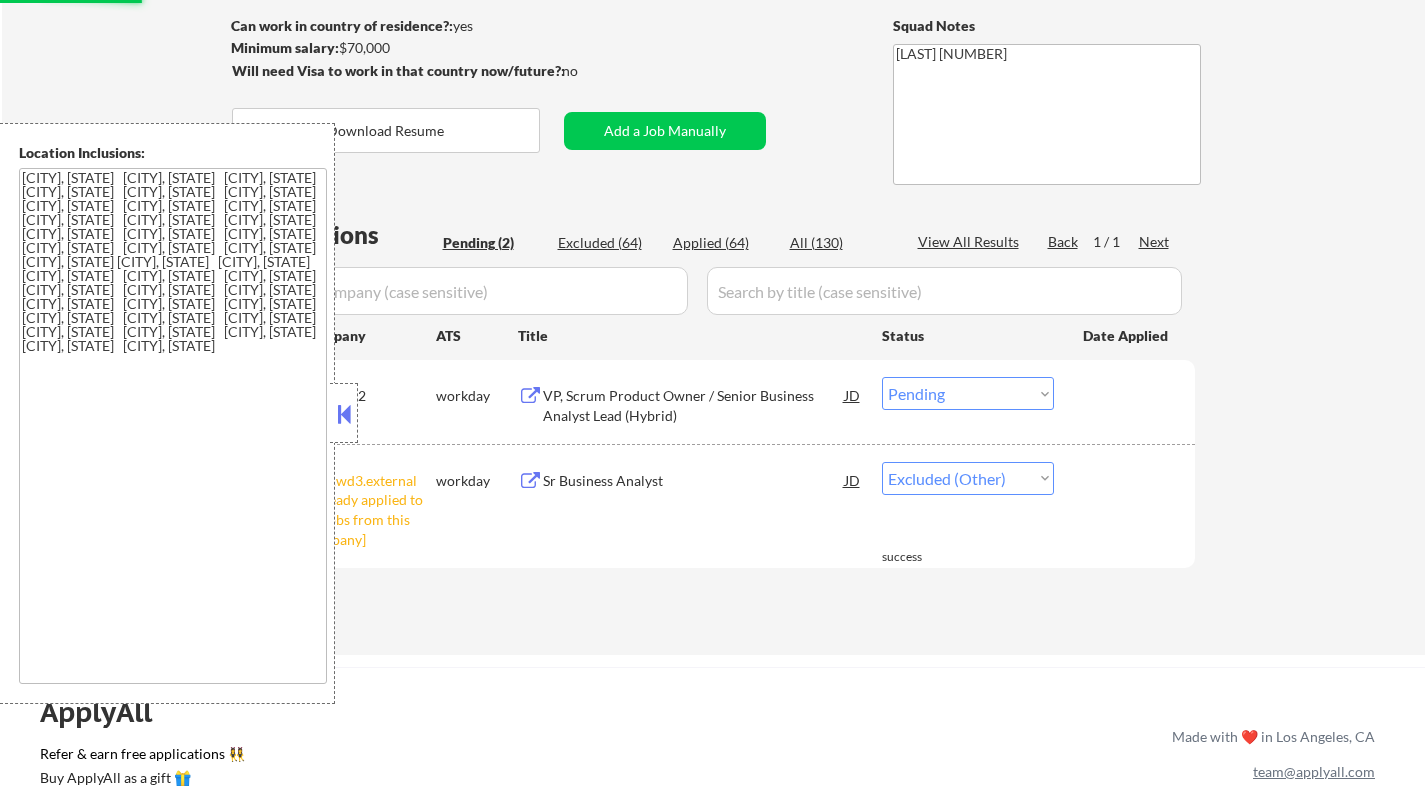 click at bounding box center (344, 414) 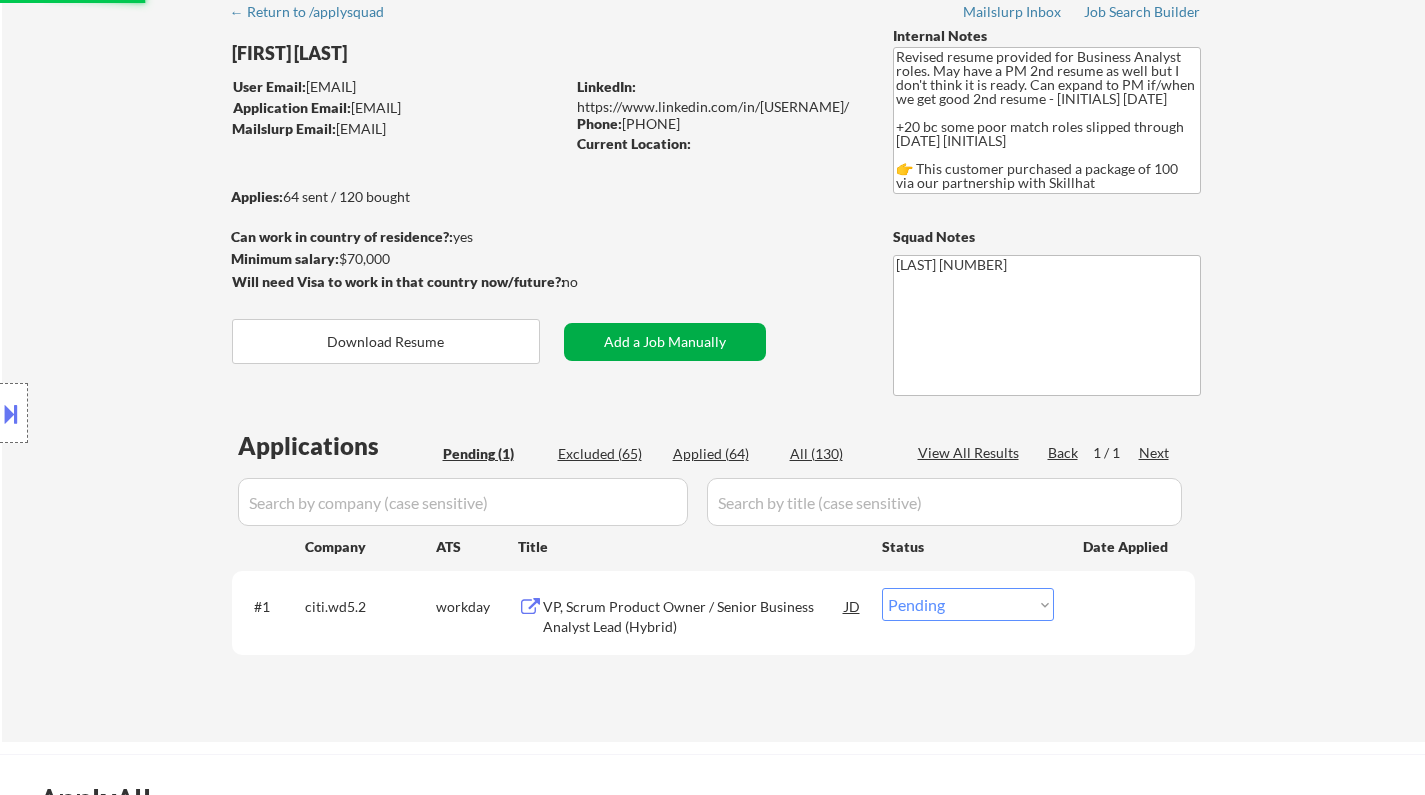scroll, scrollTop: 200, scrollLeft: 0, axis: vertical 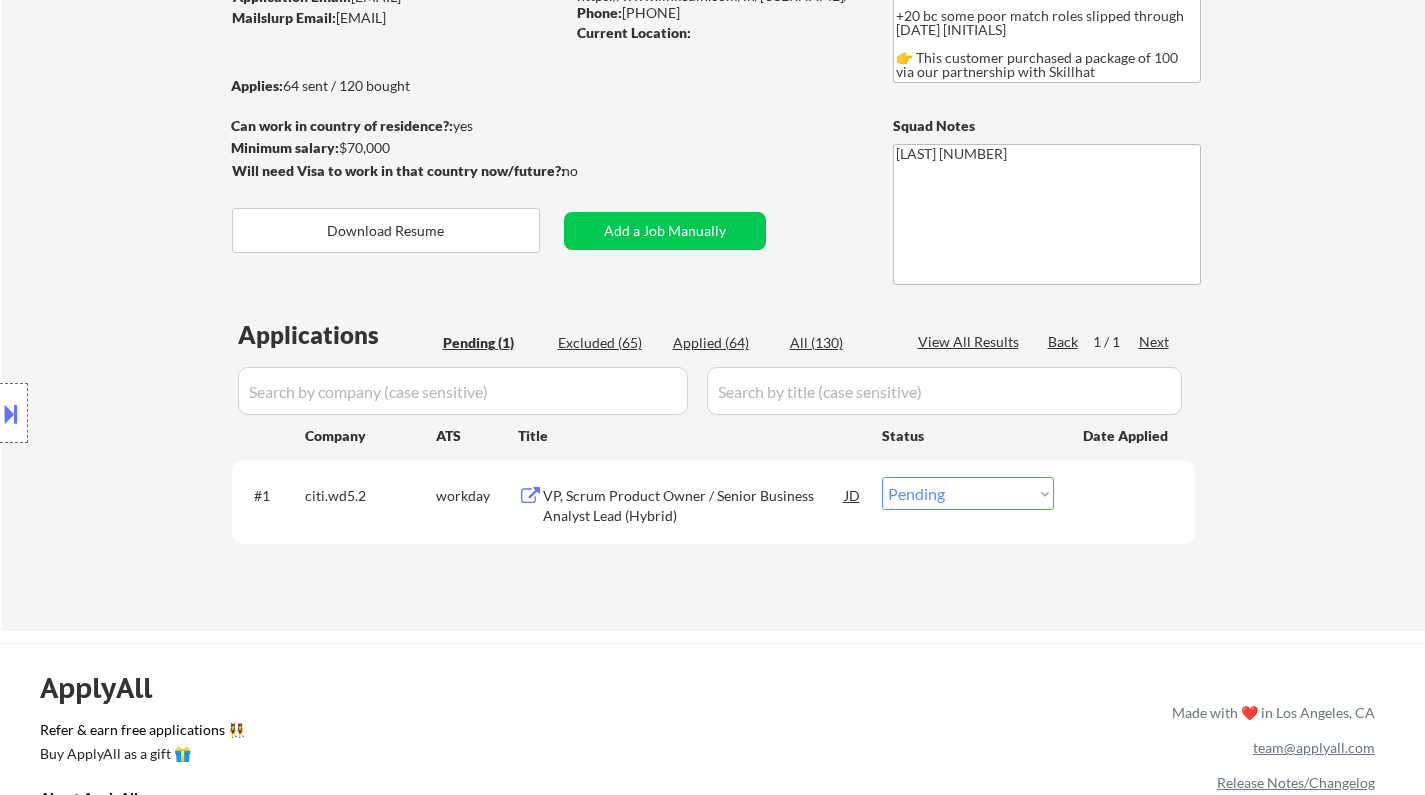 click on "Choose an option... Pending Applied Excluded (Questions) Excluded (Expired) Excluded (Location) Excluded (Bad Match) Excluded (Blocklist) Excluded (Salary) Excluded (Other)" at bounding box center (968, 493) 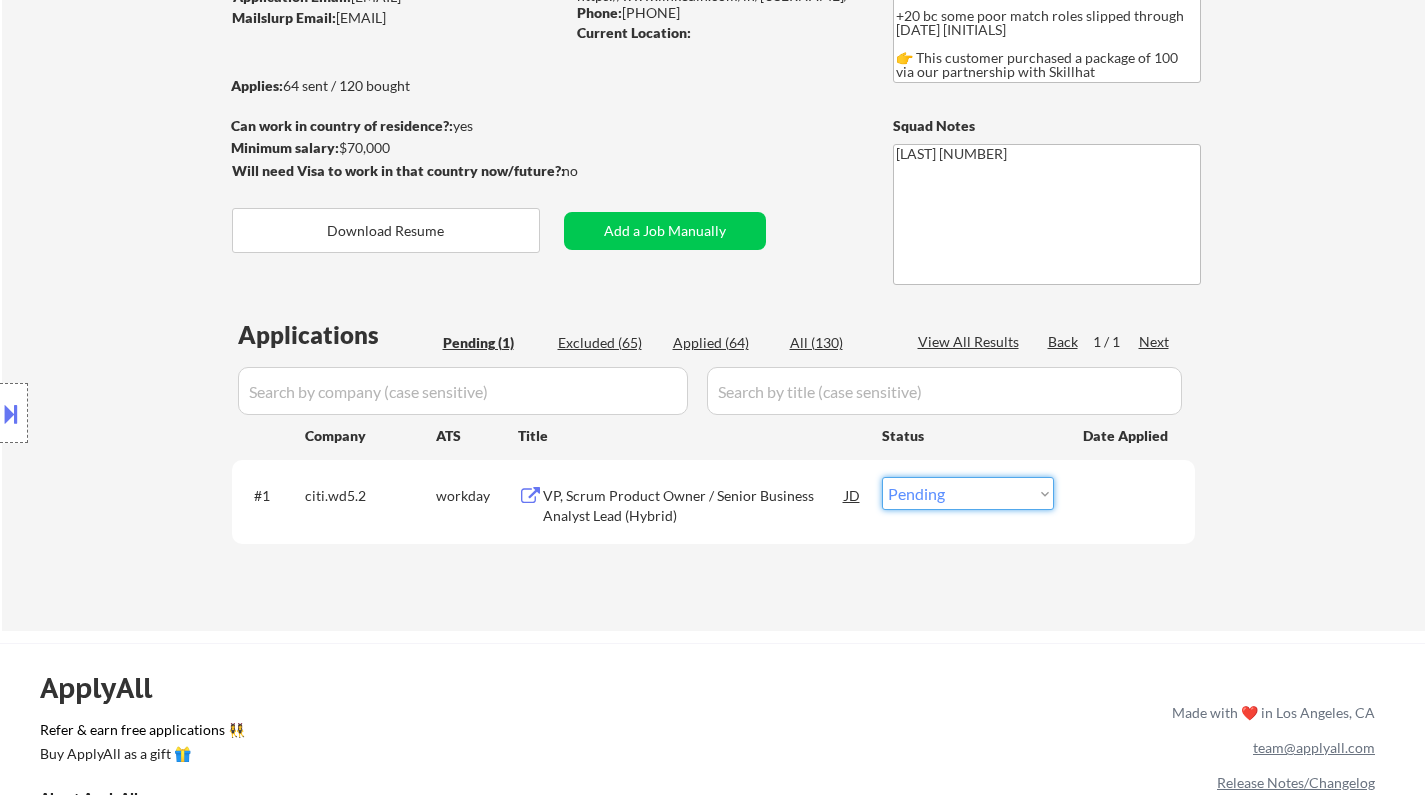 select on ""excluded__bad_match_"" 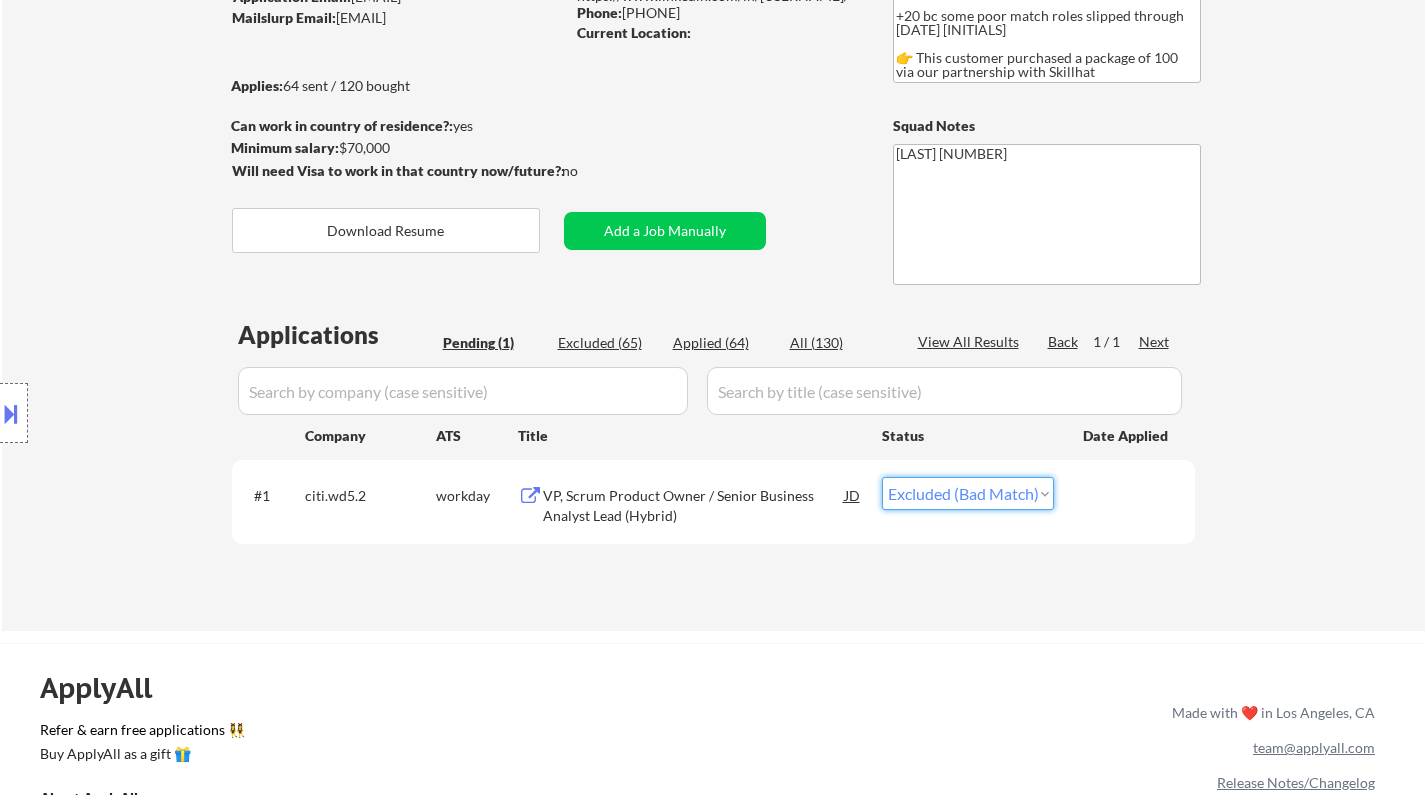 click on "Choose an option... Pending Applied Excluded (Questions) Excluded (Expired) Excluded (Location) Excluded (Bad Match) Excluded (Blocklist) Excluded (Salary) Excluded (Other)" at bounding box center (968, 493) 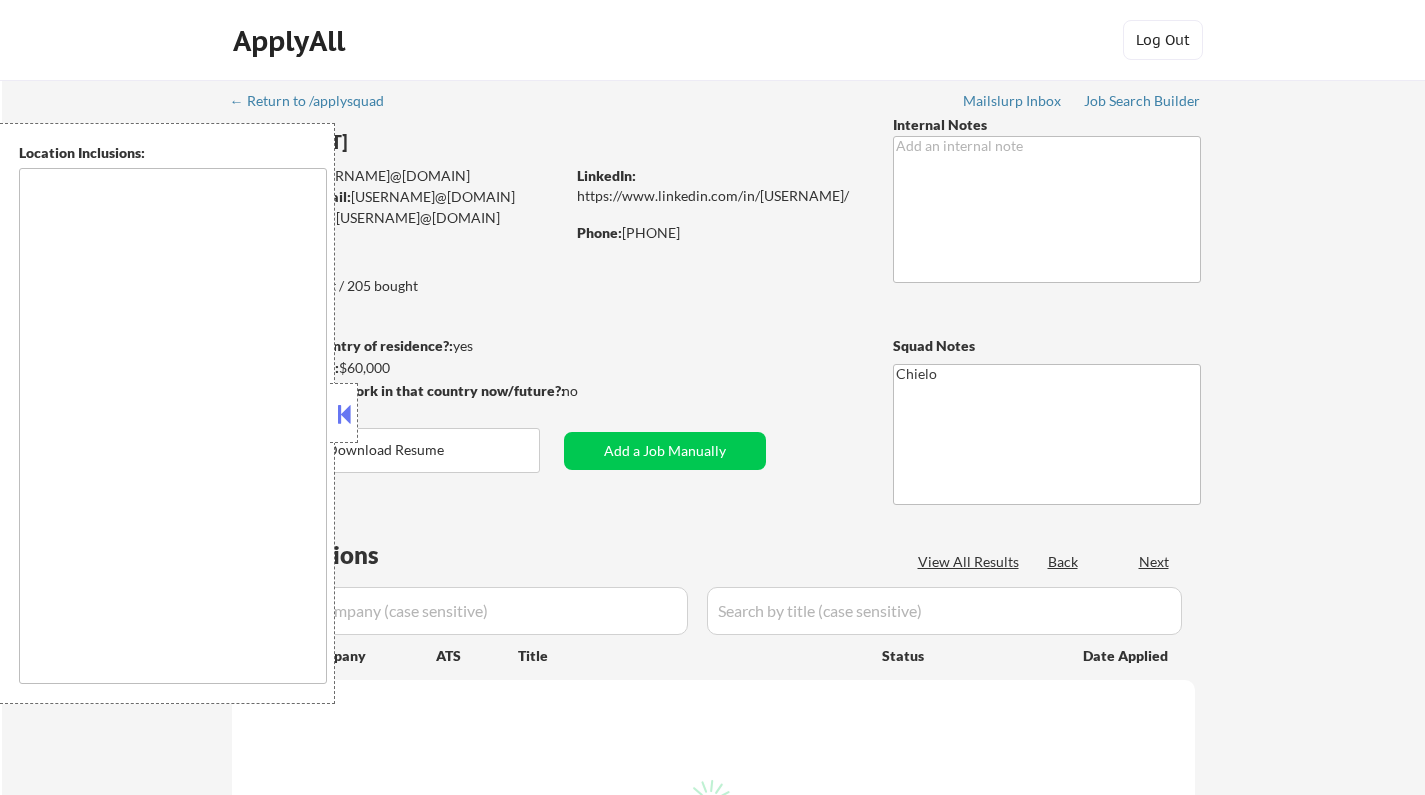 scroll, scrollTop: 0, scrollLeft: 0, axis: both 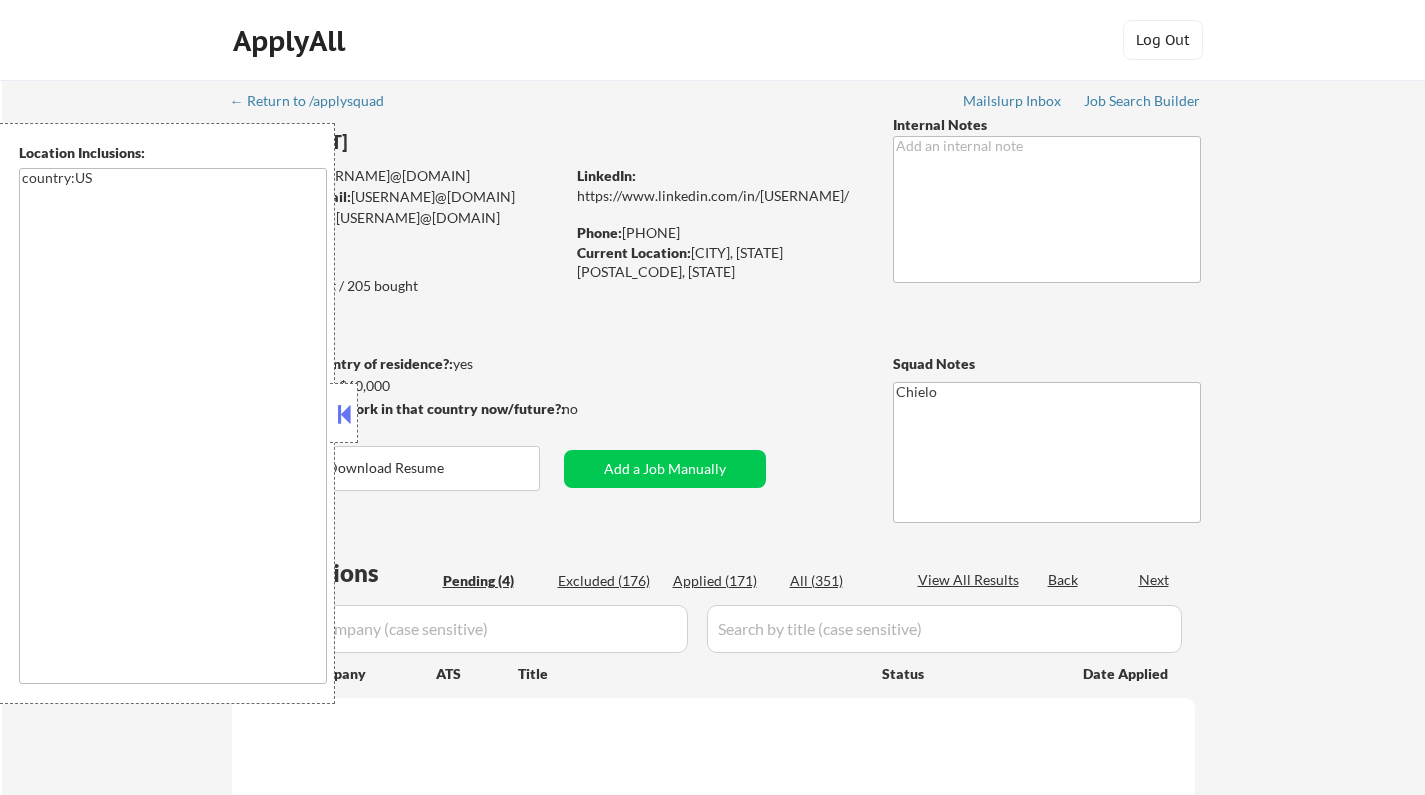 select on ""pending"" 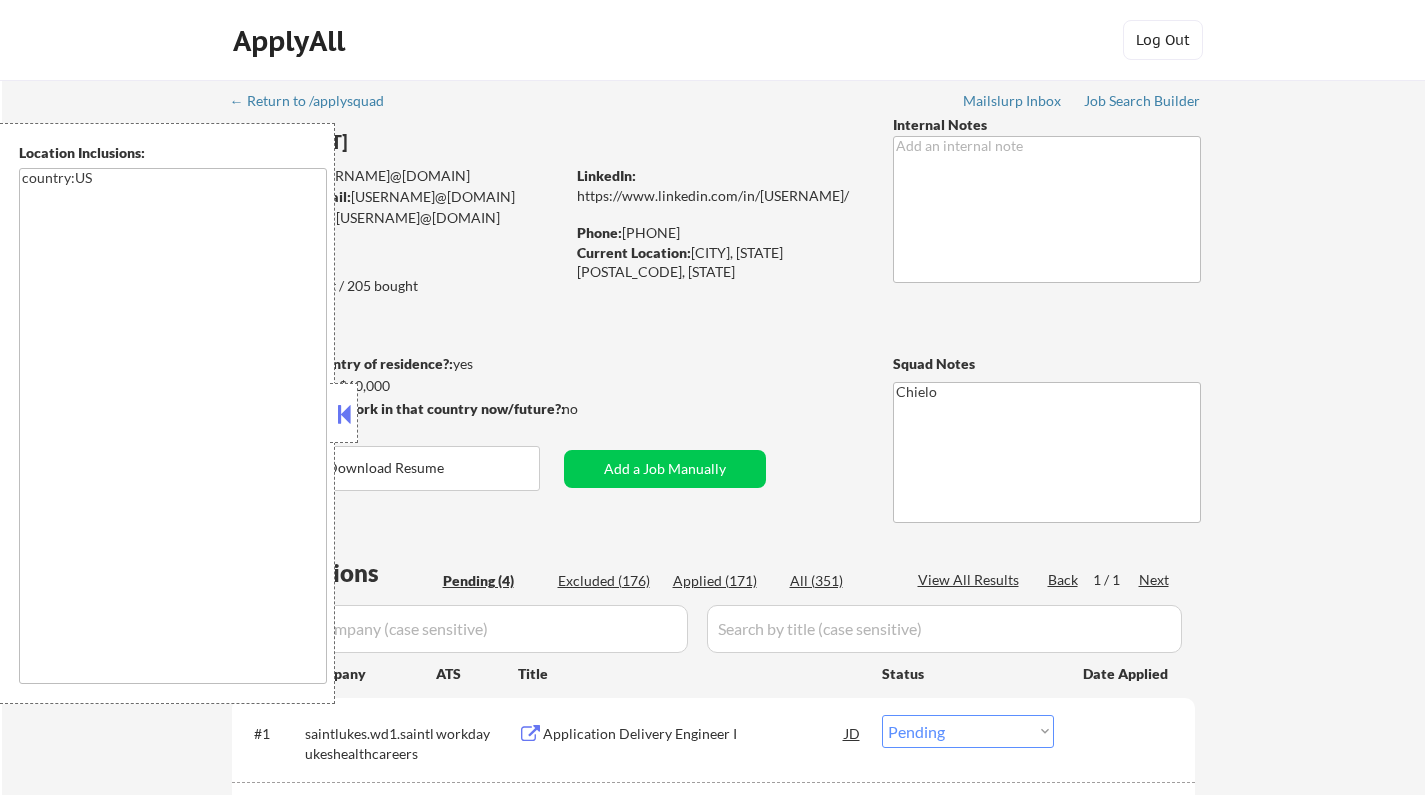 click at bounding box center (344, 414) 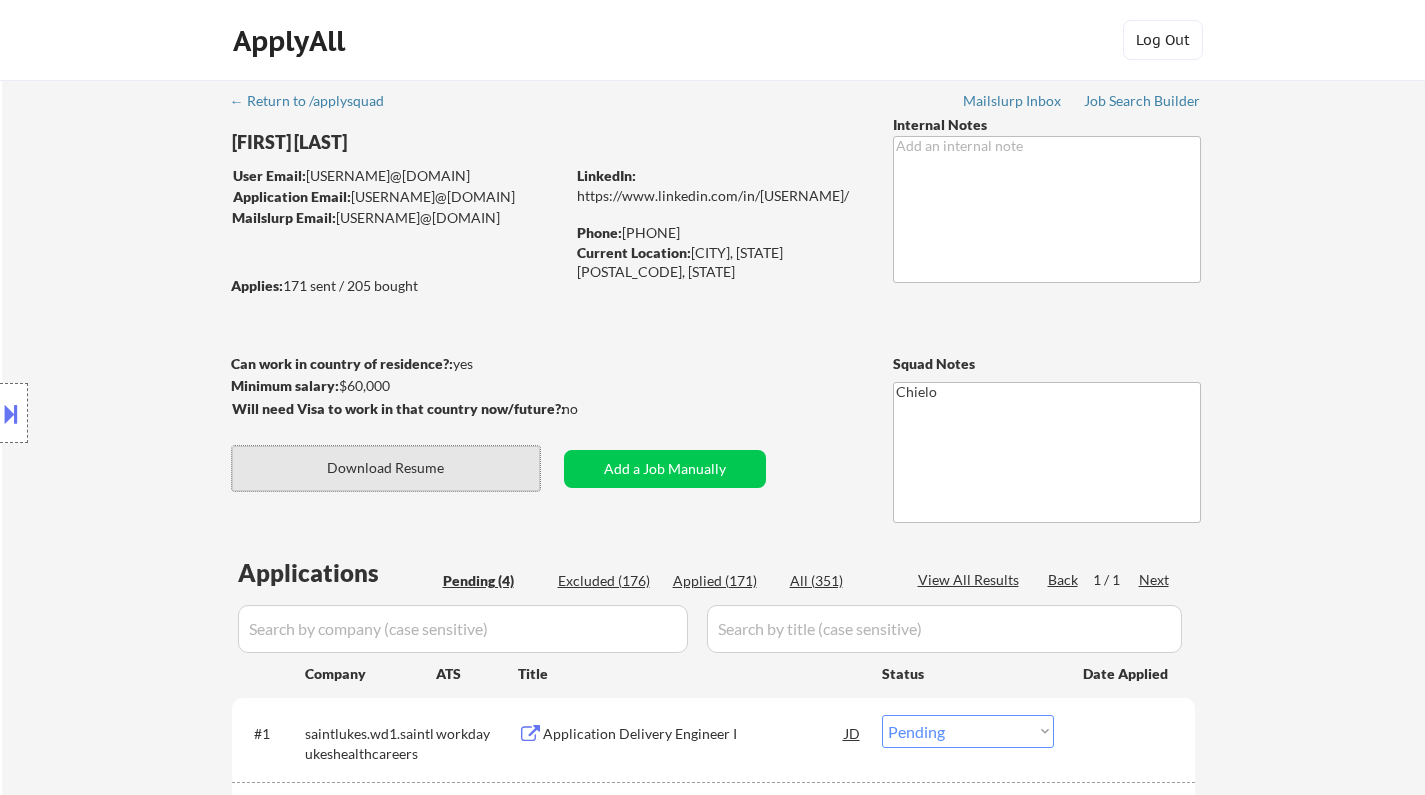 click on "Download Resume" at bounding box center [386, 468] 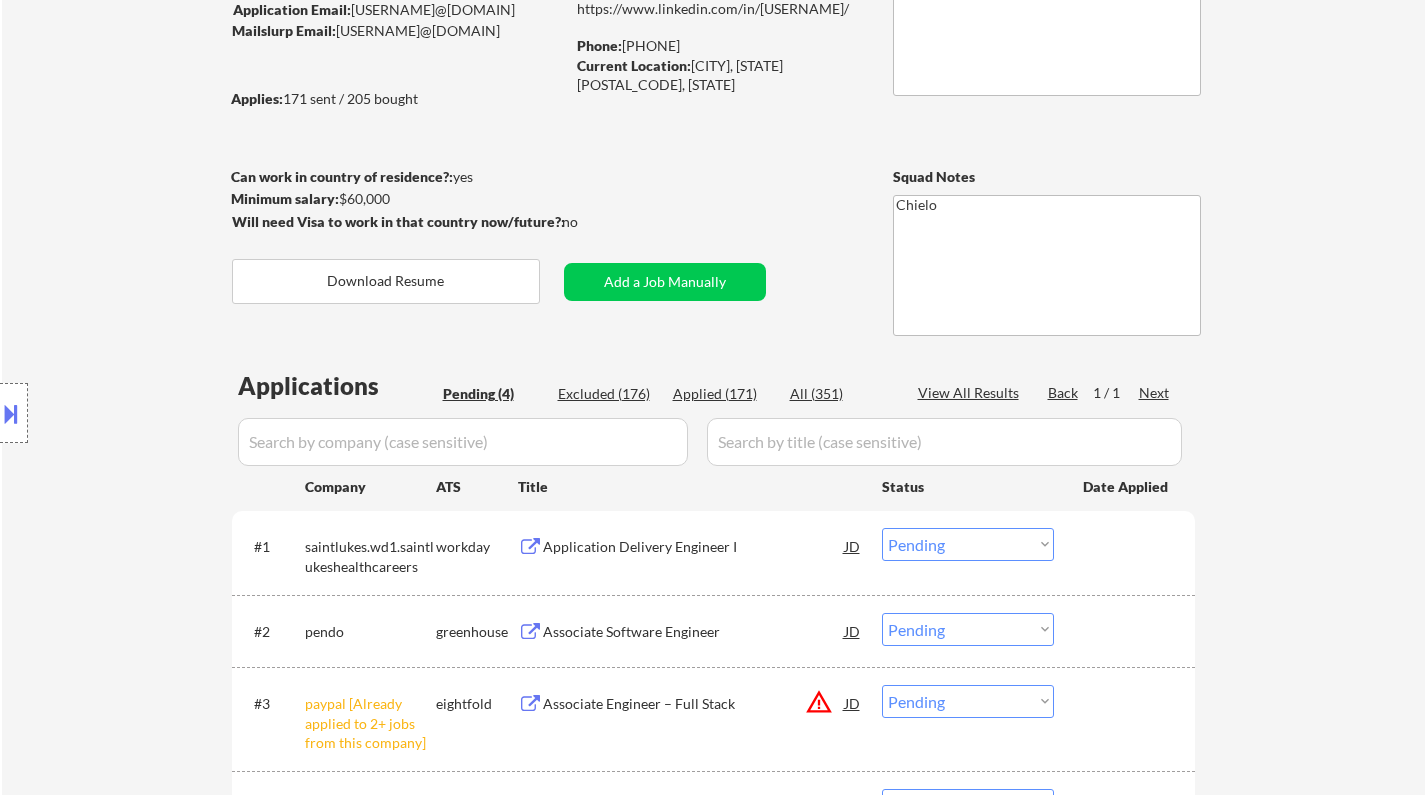 scroll, scrollTop: 400, scrollLeft: 0, axis: vertical 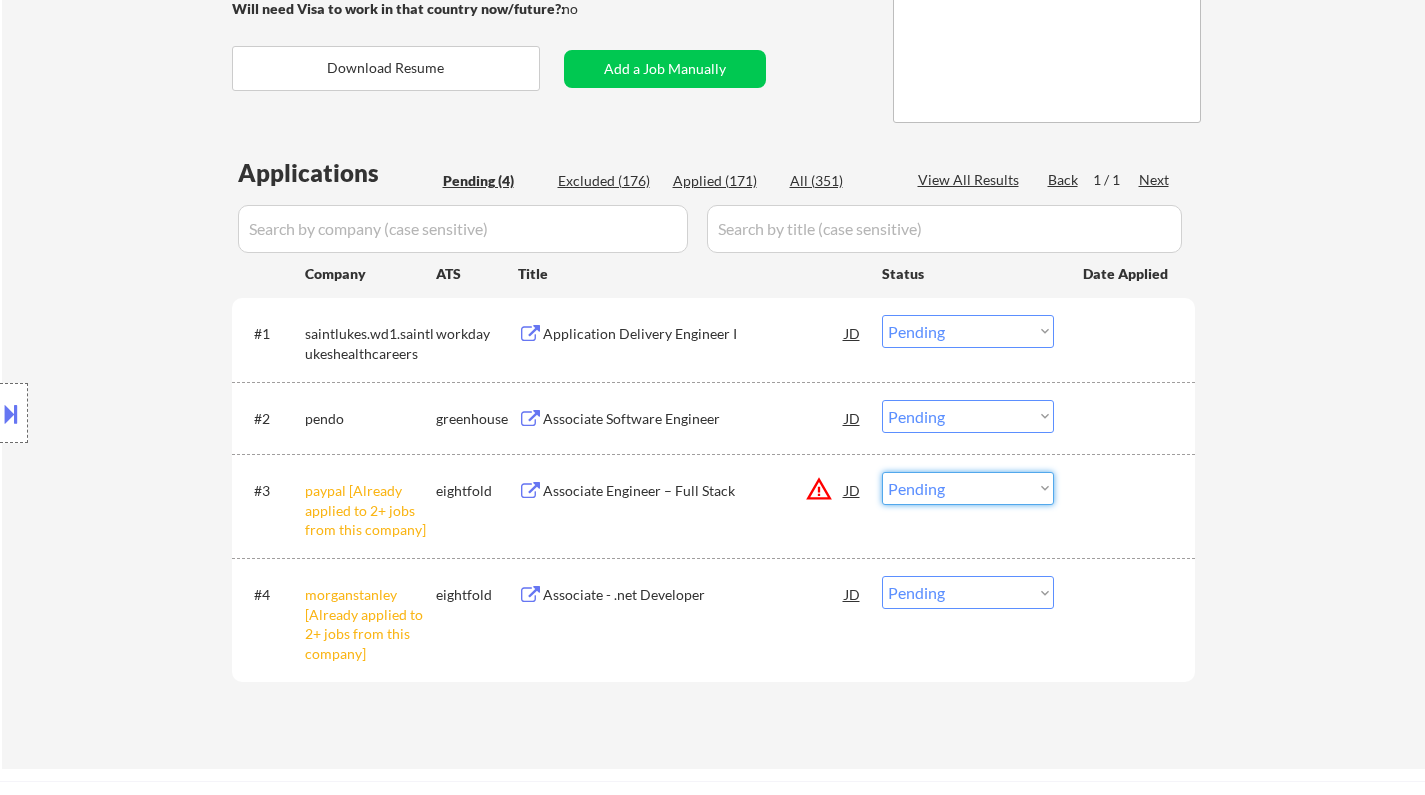 drag, startPoint x: 951, startPoint y: 480, endPoint x: 963, endPoint y: 501, distance: 24.186773 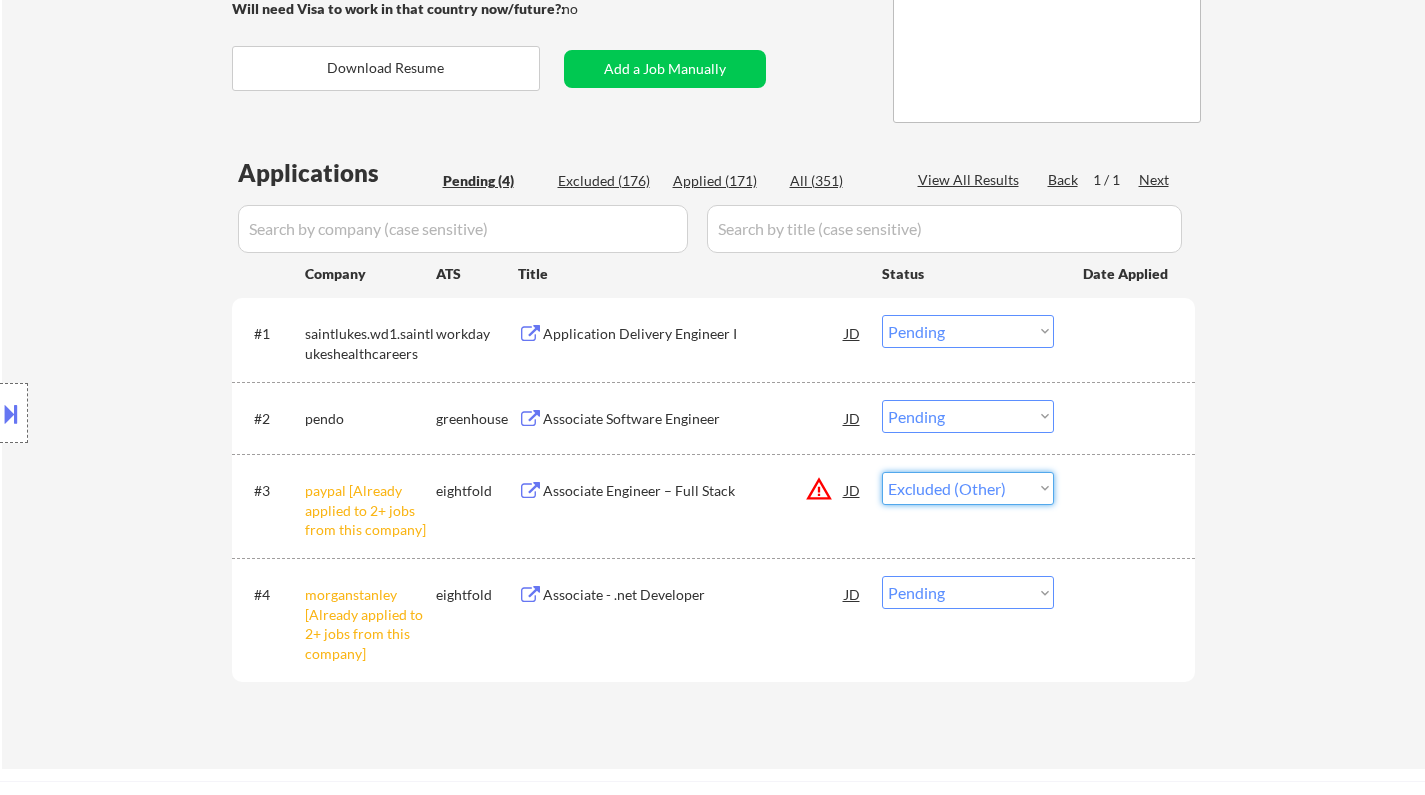 click on "Choose an option... Pending Applied Excluded (Questions) Excluded (Expired) Excluded (Location) Excluded (Bad Match) Excluded (Blocklist) Excluded (Salary) Excluded (Other)" at bounding box center [968, 488] 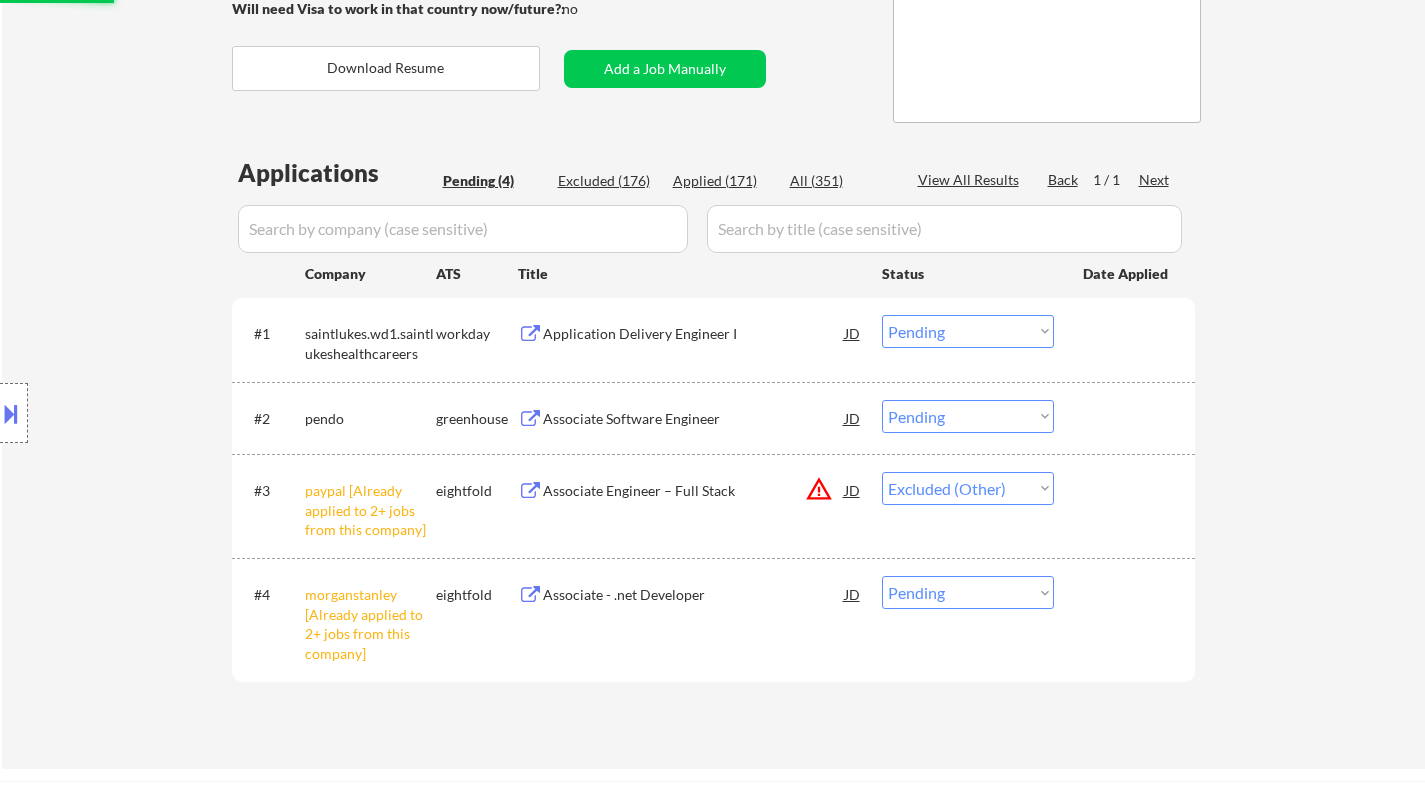 click on "Choose an option... Pending Applied Excluded (Questions) Excluded (Expired) Excluded (Location) Excluded (Bad Match) Excluded (Blocklist) Excluded (Salary) Excluded (Other)" at bounding box center (968, 592) 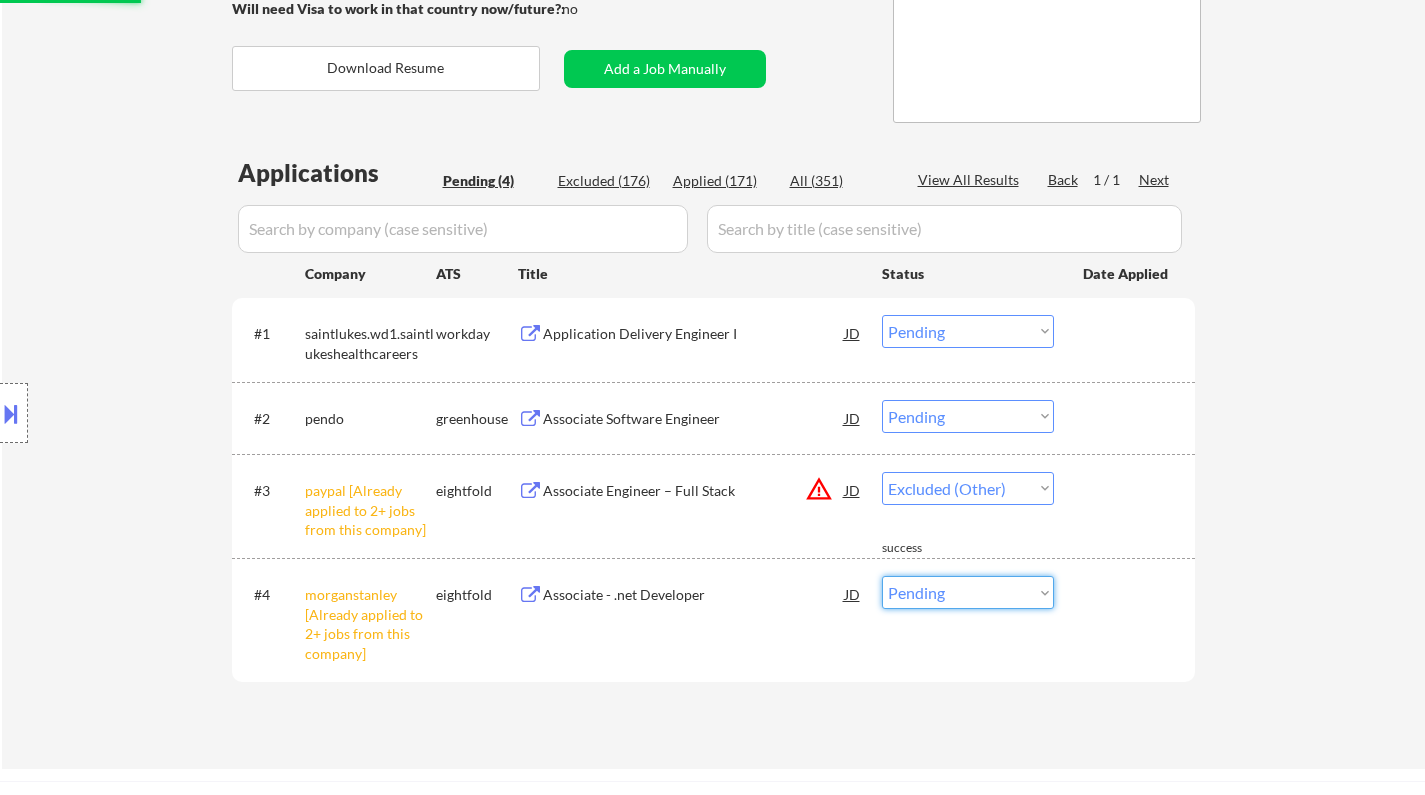select on ""excluded__other_"" 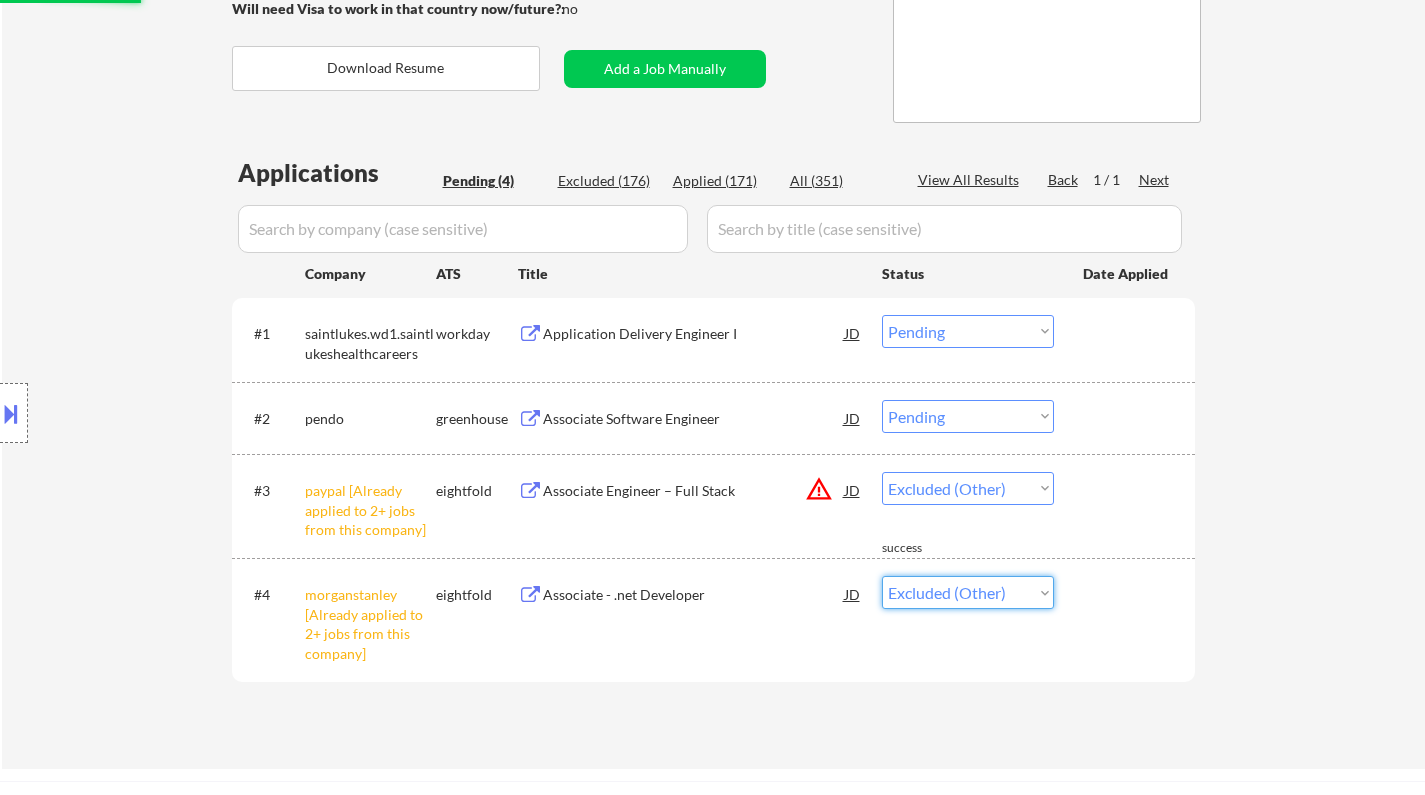 click on "Choose an option... Pending Applied Excluded (Questions) Excluded (Expired) Excluded (Location) Excluded (Bad Match) Excluded (Blocklist) Excluded (Salary) Excluded (Other)" at bounding box center (968, 592) 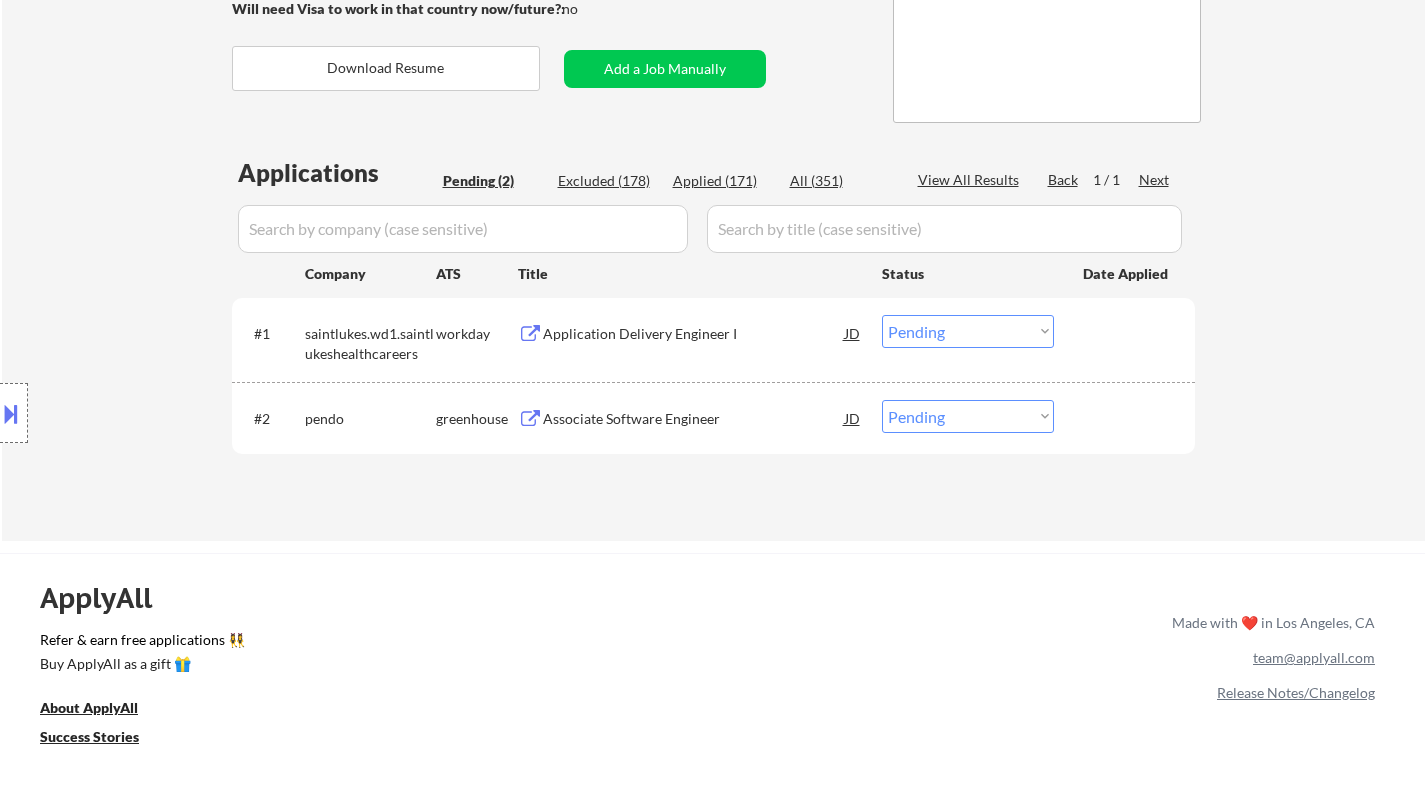 click on "Associate Software Engineer" at bounding box center [694, 419] 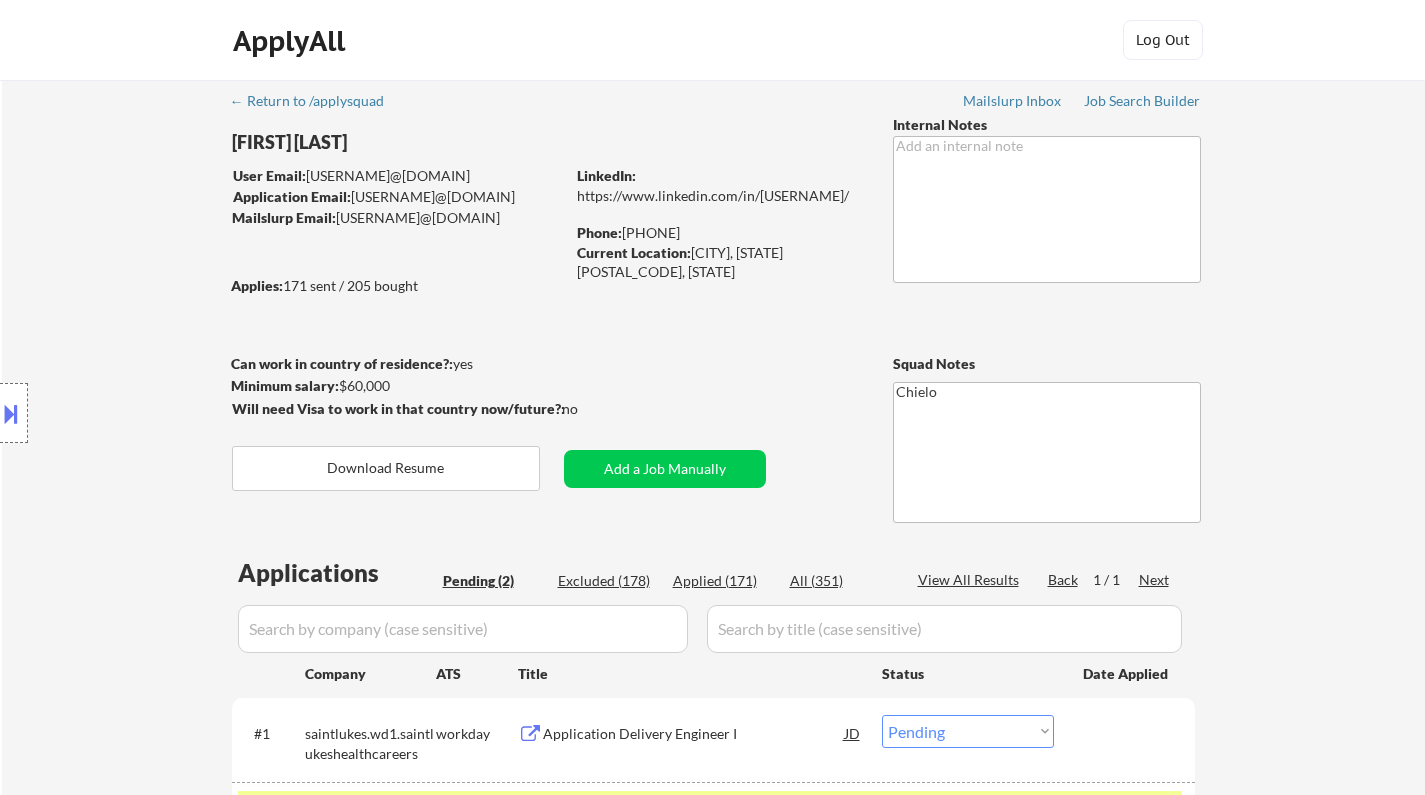 scroll, scrollTop: 400, scrollLeft: 0, axis: vertical 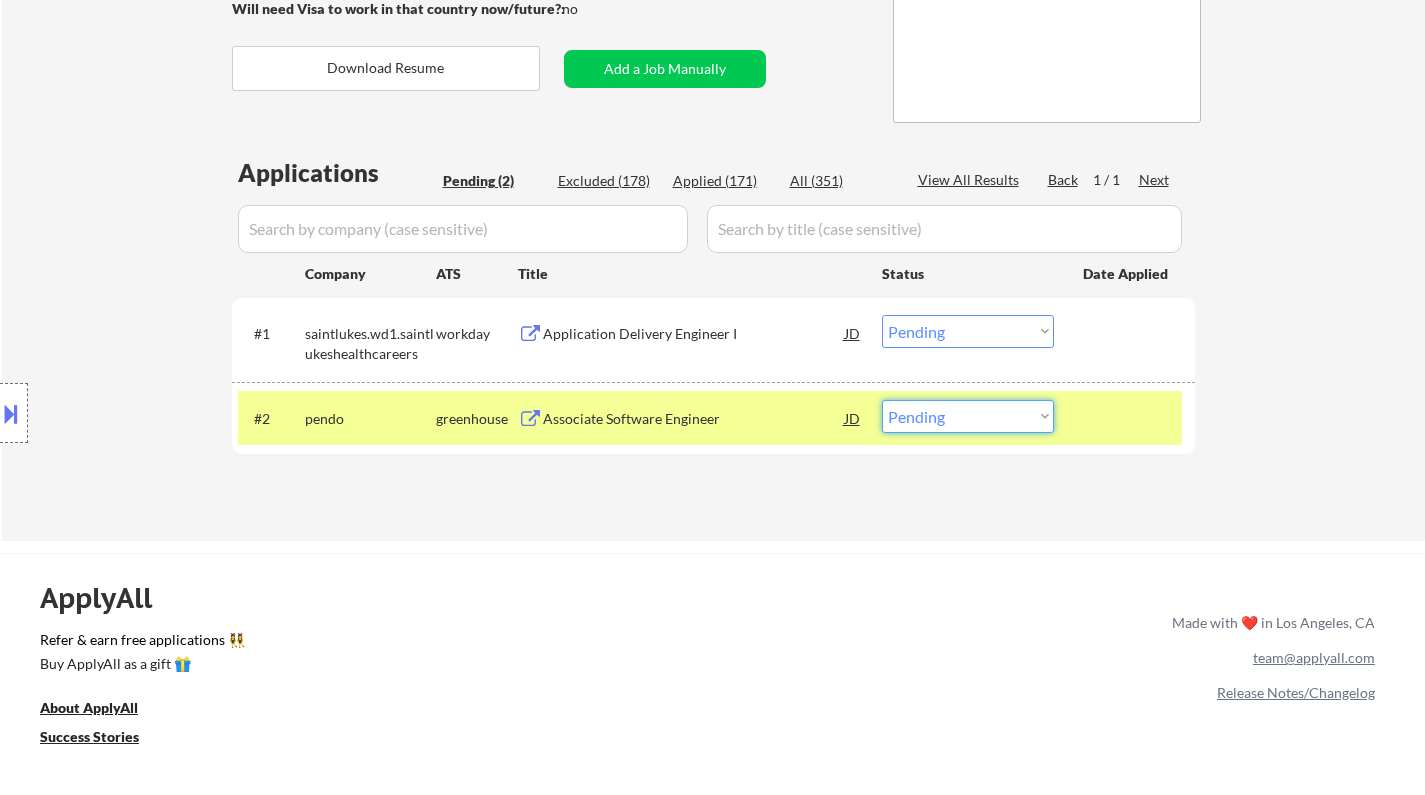 click on "Choose an option... Pending Applied Excluded (Questions) Excluded (Expired) Excluded (Location) Excluded (Bad Match) Excluded (Blocklist) Excluded (Salary) Excluded (Other)" at bounding box center (968, 416) 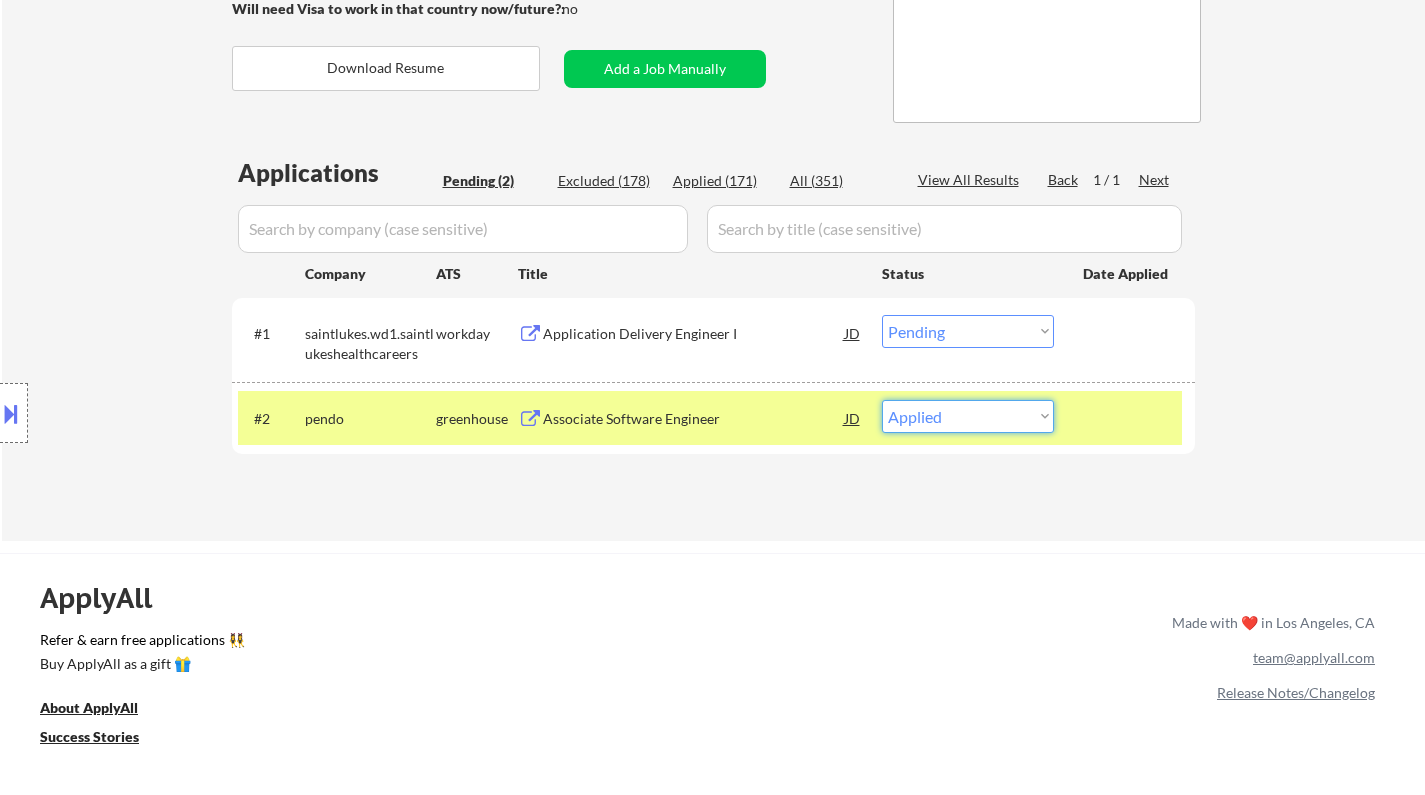 click on "Choose an option... Pending Applied Excluded (Questions) Excluded (Expired) Excluded (Location) Excluded (Bad Match) Excluded (Blocklist) Excluded (Salary) Excluded (Other)" at bounding box center [968, 416] 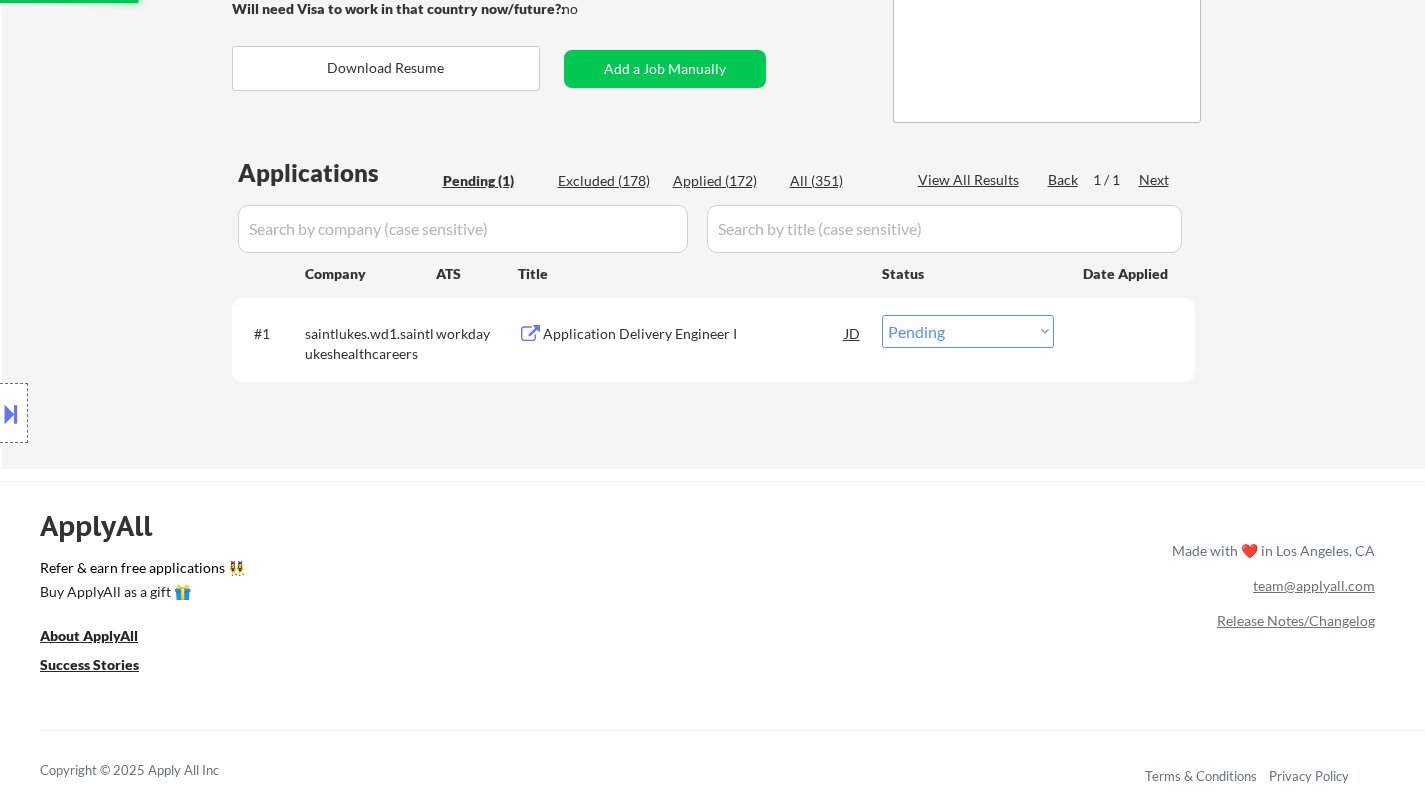 click on "Application Delivery Engineer I" at bounding box center (694, 334) 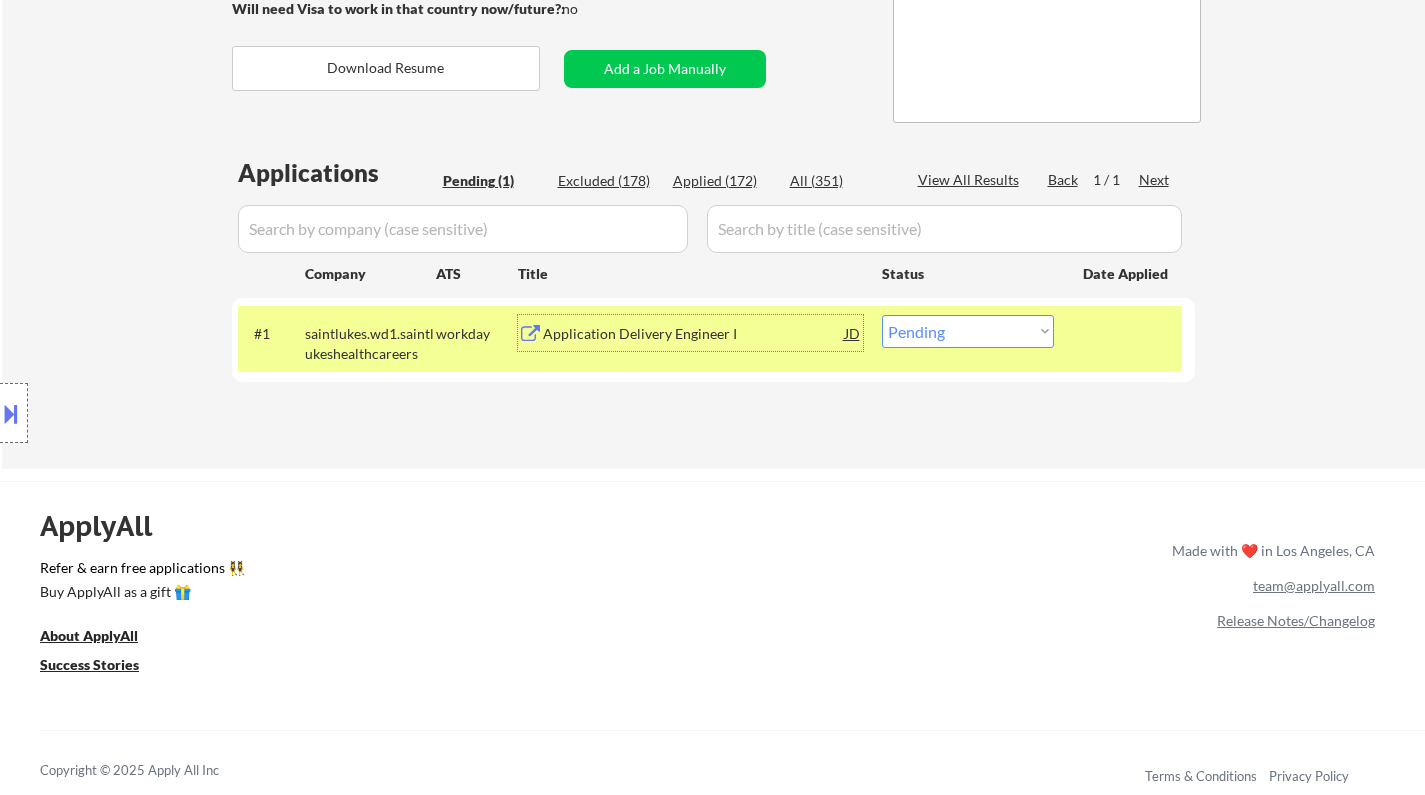click on "Choose an option... Pending Applied Excluded (Questions) Excluded (Expired) Excluded (Location) Excluded (Bad Match) Excluded (Blocklist) Excluded (Salary) Excluded (Other)" at bounding box center (968, 331) 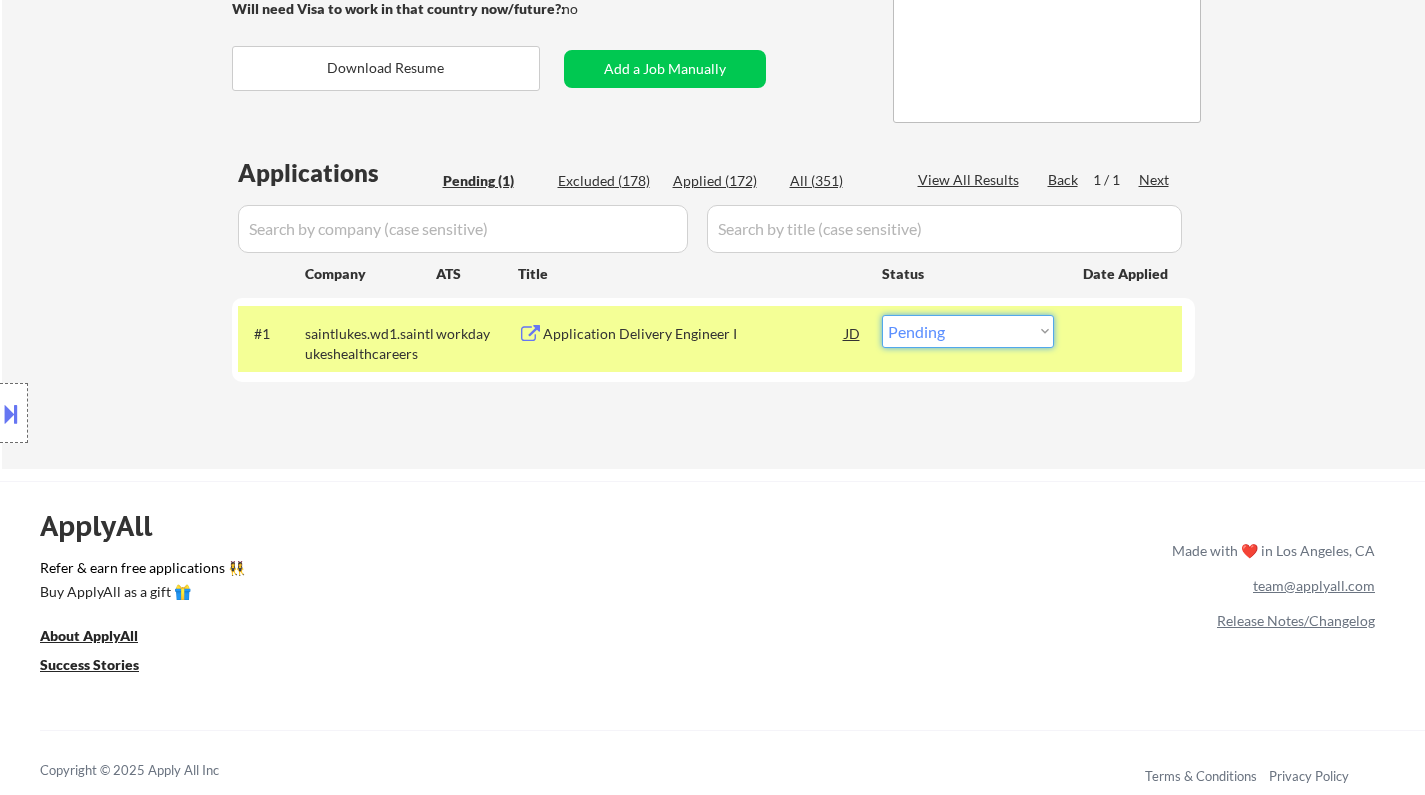 select on ""excluded__expired_"" 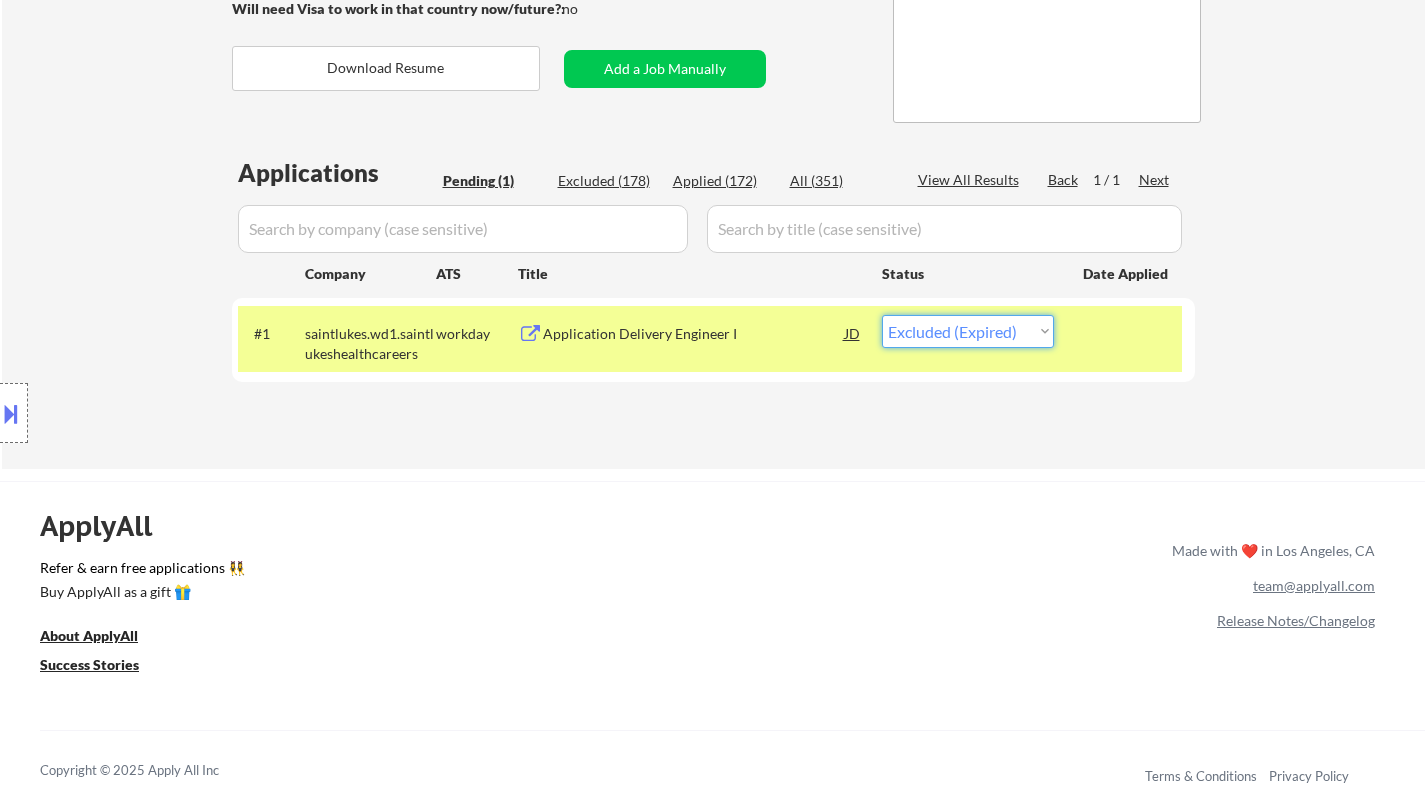 click on "Choose an option... Pending Applied Excluded (Questions) Excluded (Expired) Excluded (Location) Excluded (Bad Match) Excluded (Blocklist) Excluded (Salary) Excluded (Other)" at bounding box center (968, 331) 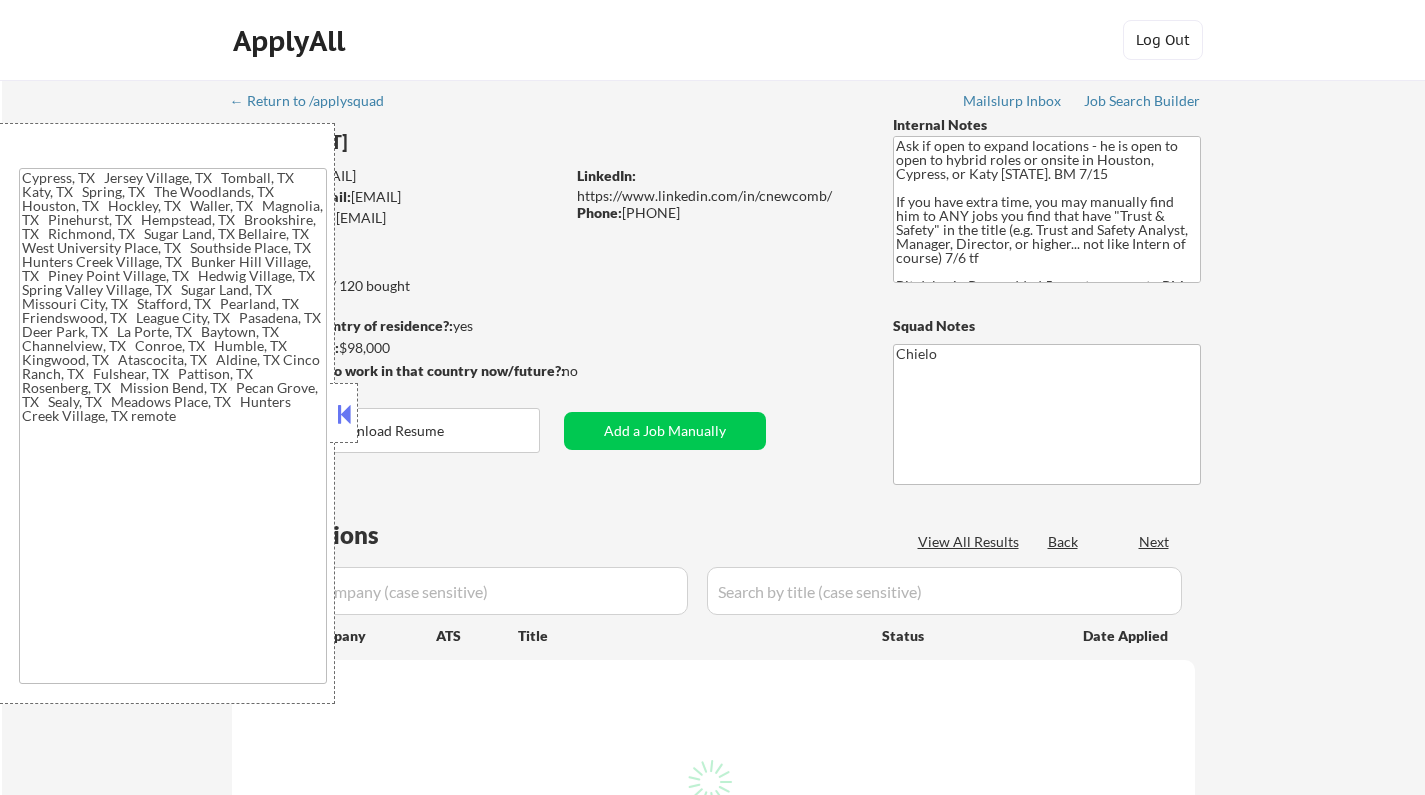 type on "Cypress, [STATE] Jersey Village, [STATE] Tomball, [STATE] Katy, [STATE] Spring, [STATE] The Woodlands, [STATE] Houston, [STATE] Hockley, [STATE] Waller, [STATE] Magnolia, [STATE] Pinehurst, [STATE] Hempstead, [STATE] Brookshire, [STATE] Richmond, [STATE] Sugar Land, [STATE] Bellaire, [STATE] West University Place, [STATE] Southside Place, [STATE] Hunters Creek Village, [STATE] Bunker Hill Village, [STATE] Piney Point Village, [STATE] Hedwig Village, [STATE] Spring Valley Village, [STATE] Sugar Land, [STATE] Missouri City, [STATE] Stafford, [STATE] Pearland, [STATE] Friendswood, [STATE] League City, [STATE] Pasadena, [STATE] Deer Park, [STATE] La Porte, [STATE] Baytown, [STATE] Channelview, [STATE] Conroe, [STATE] Humble, [STATE] Kingwood, [STATE] Atascocita, [STATE] Aldine, [STATE] Cinco Ranch, [STATE] Fulshear, [STATE] Pattison, [STATE] Rosenberg, [STATE] Mission Bend, [STATE] Pecan Grove, [STATE] Sealy, [STATE] Meadows Place, [STATE] Hunters Creek Village, [STATE] remote" 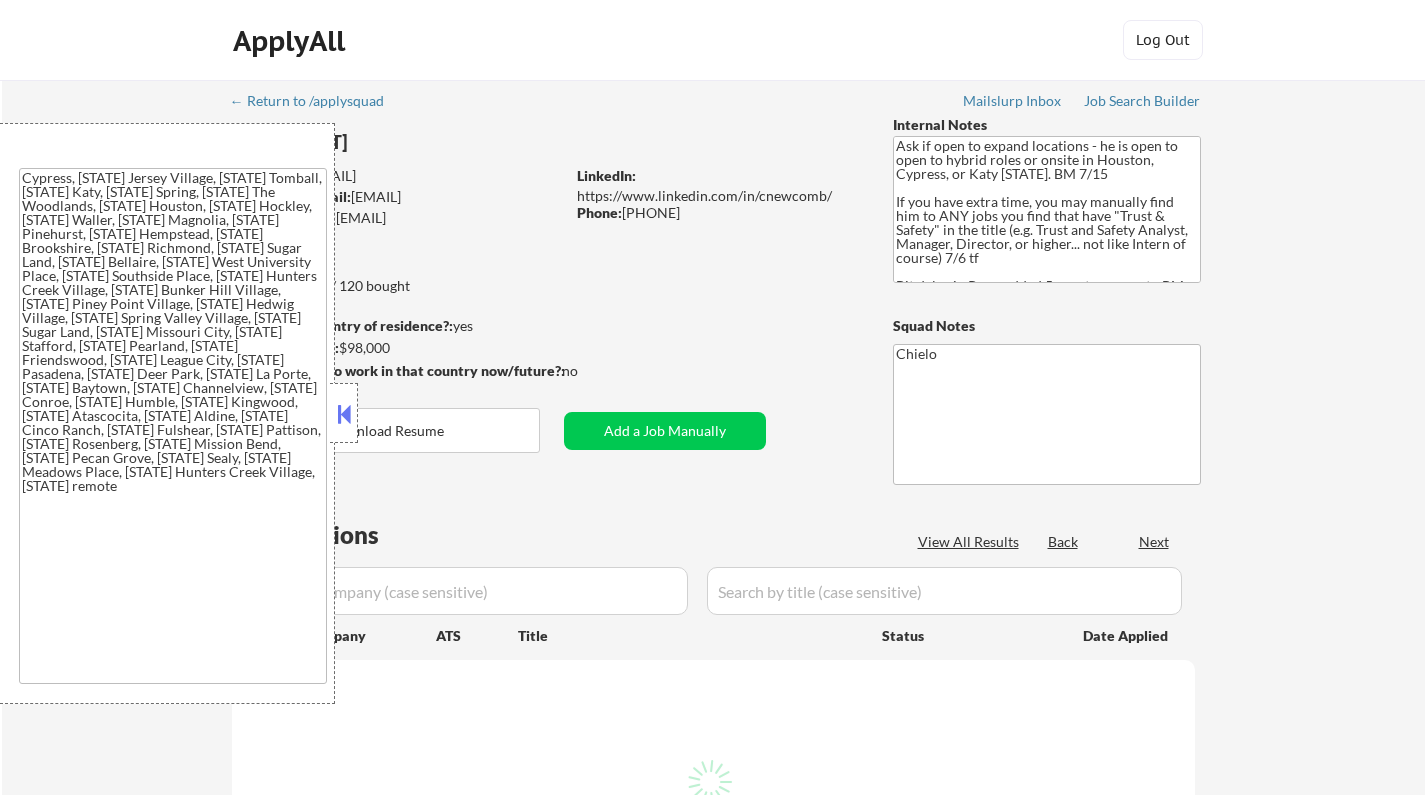 select on ""applied"" 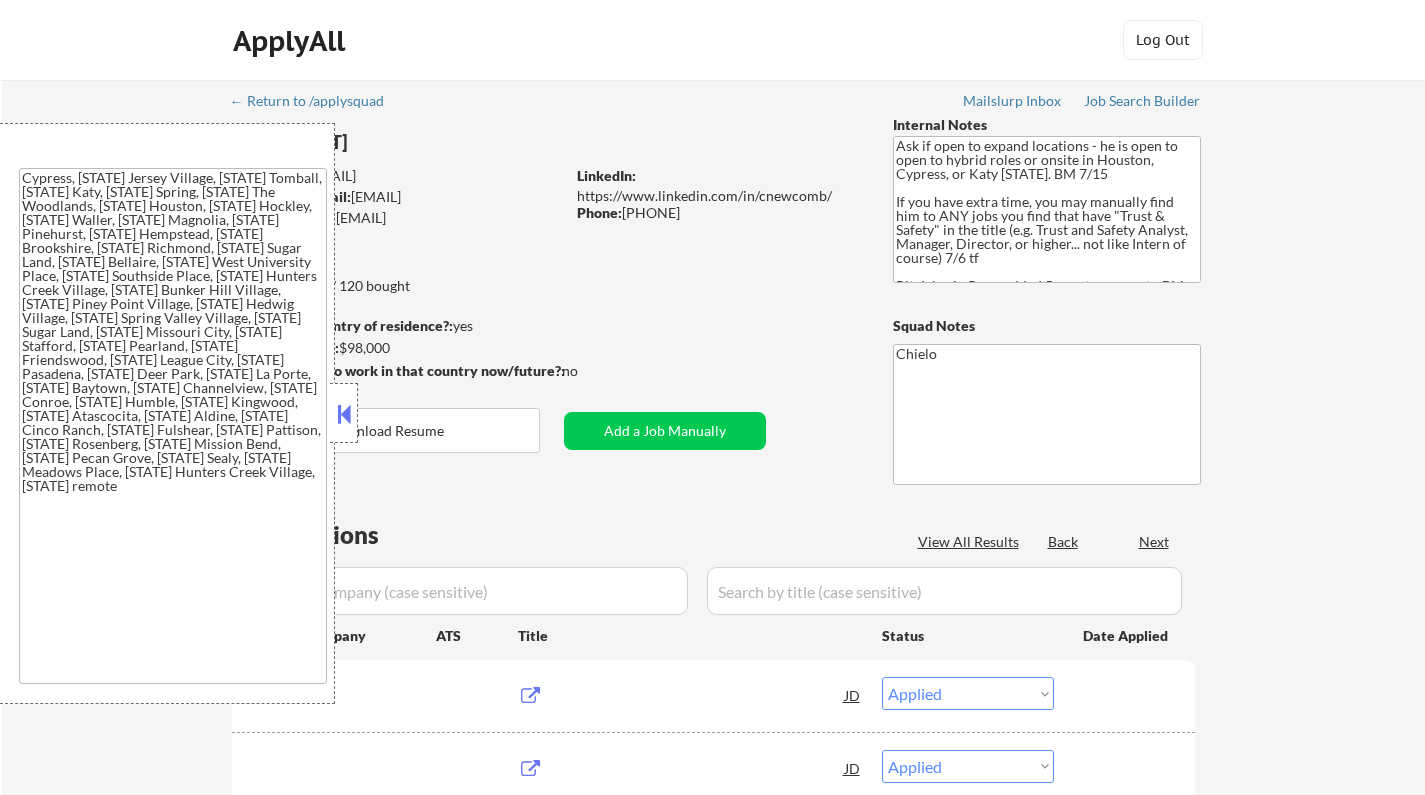 scroll, scrollTop: 0, scrollLeft: 0, axis: both 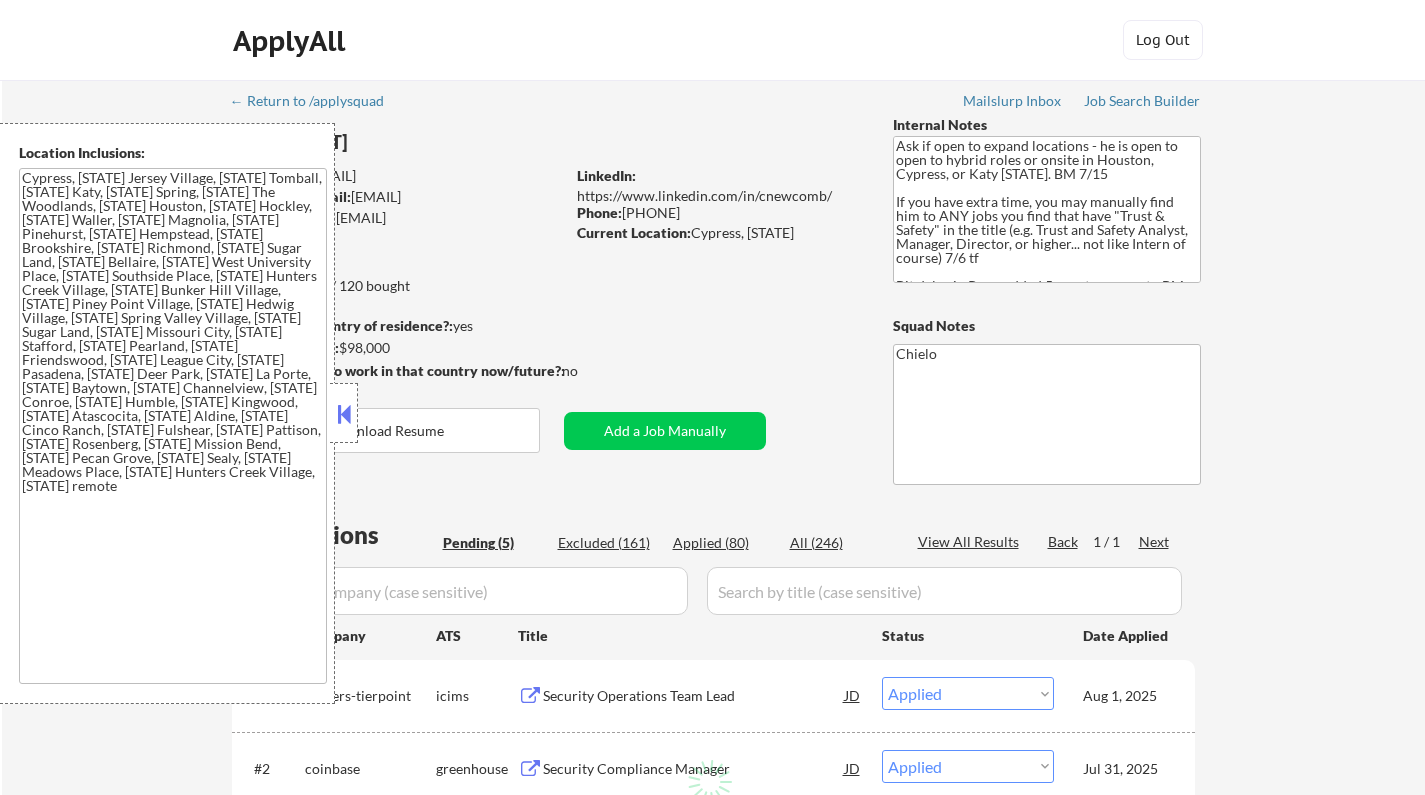 select on ""pending"" 